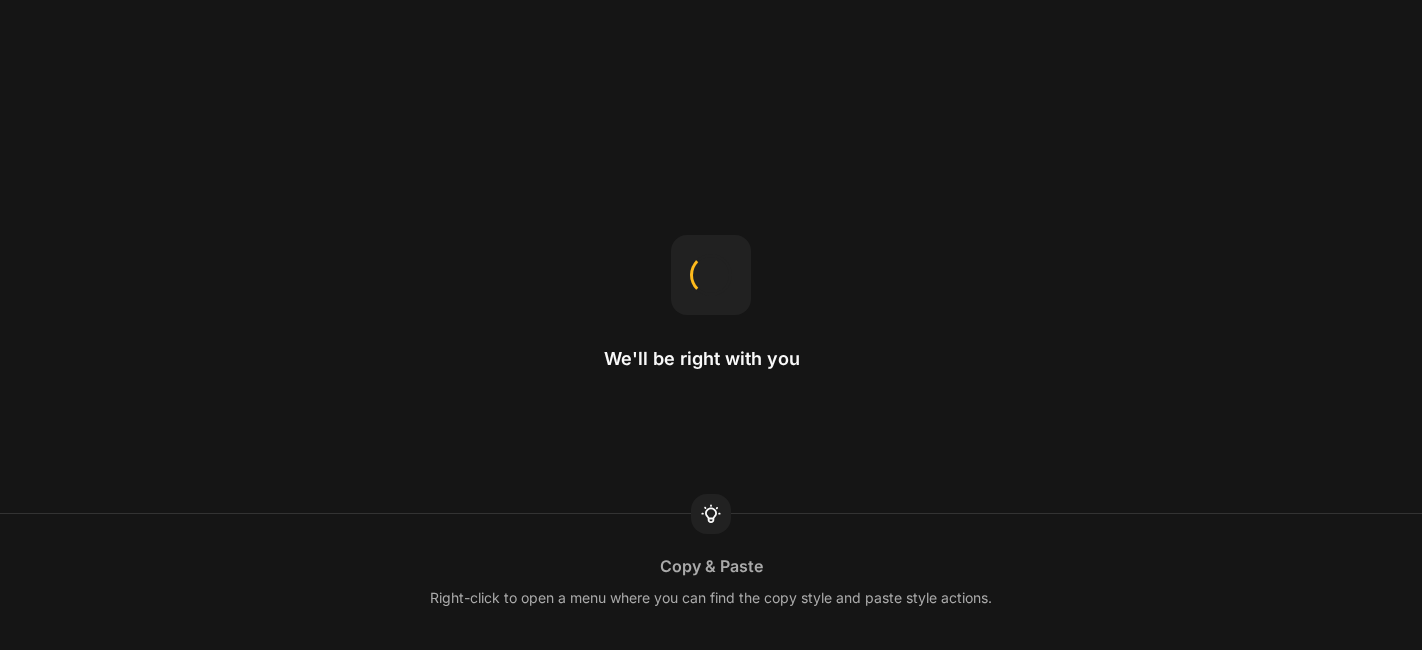 scroll, scrollTop: 0, scrollLeft: 0, axis: both 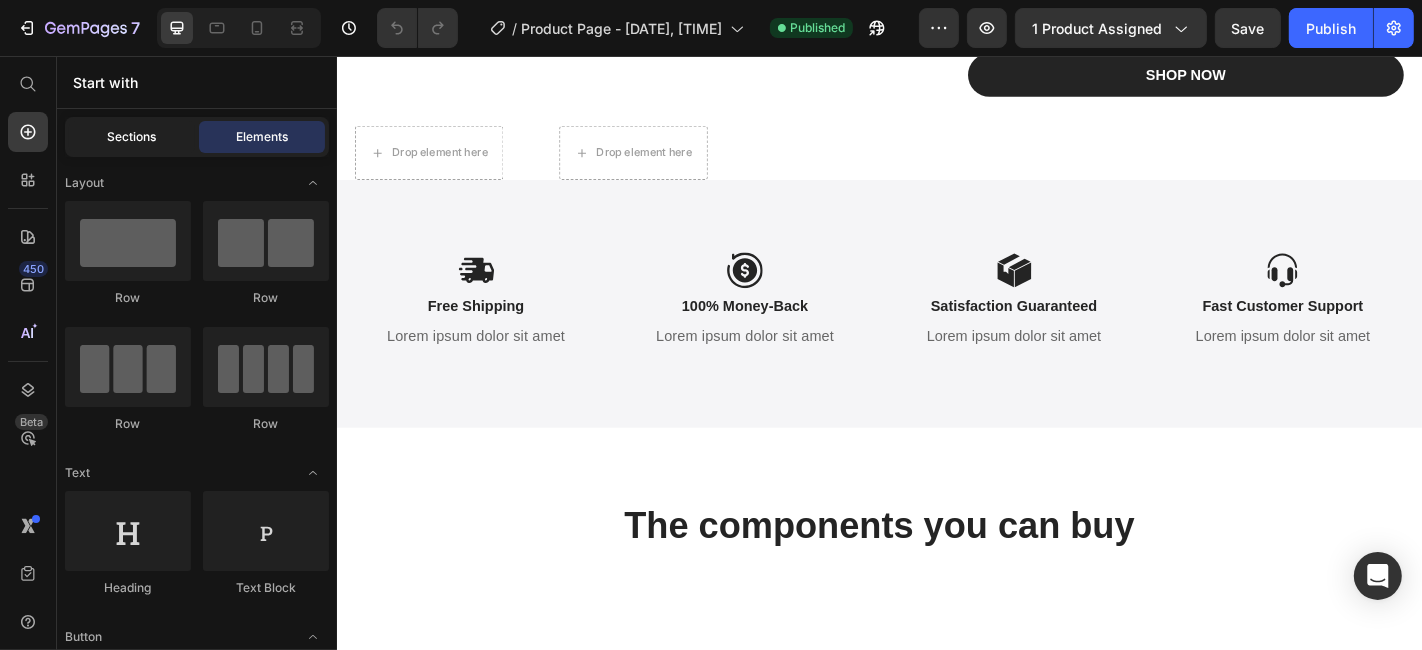 click on "Sections" at bounding box center [132, 137] 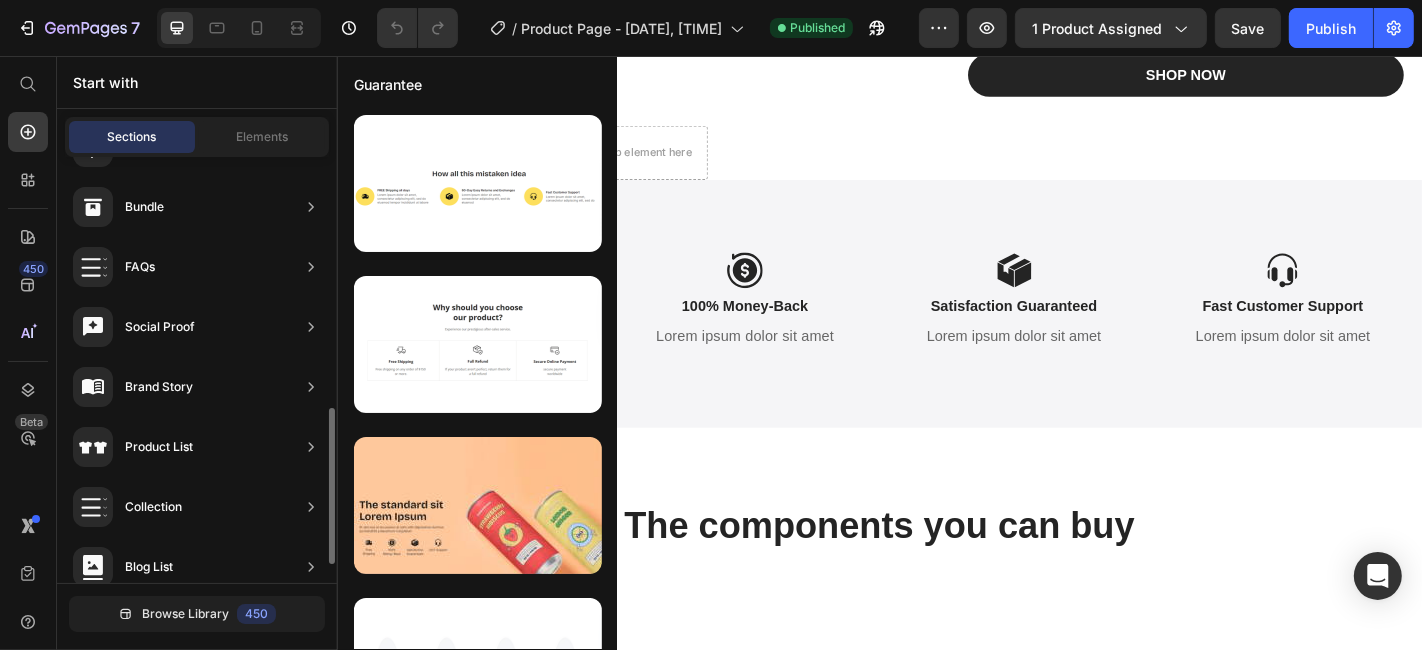 scroll, scrollTop: 577, scrollLeft: 0, axis: vertical 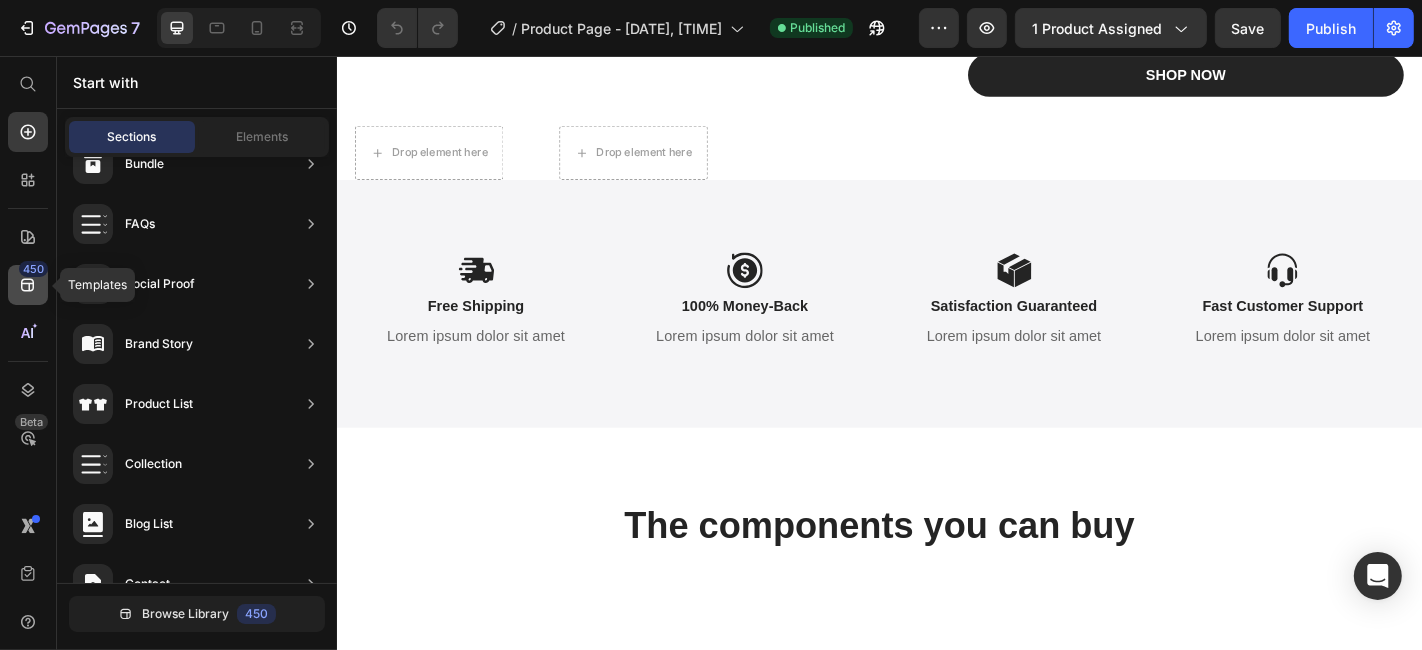 click on "450" 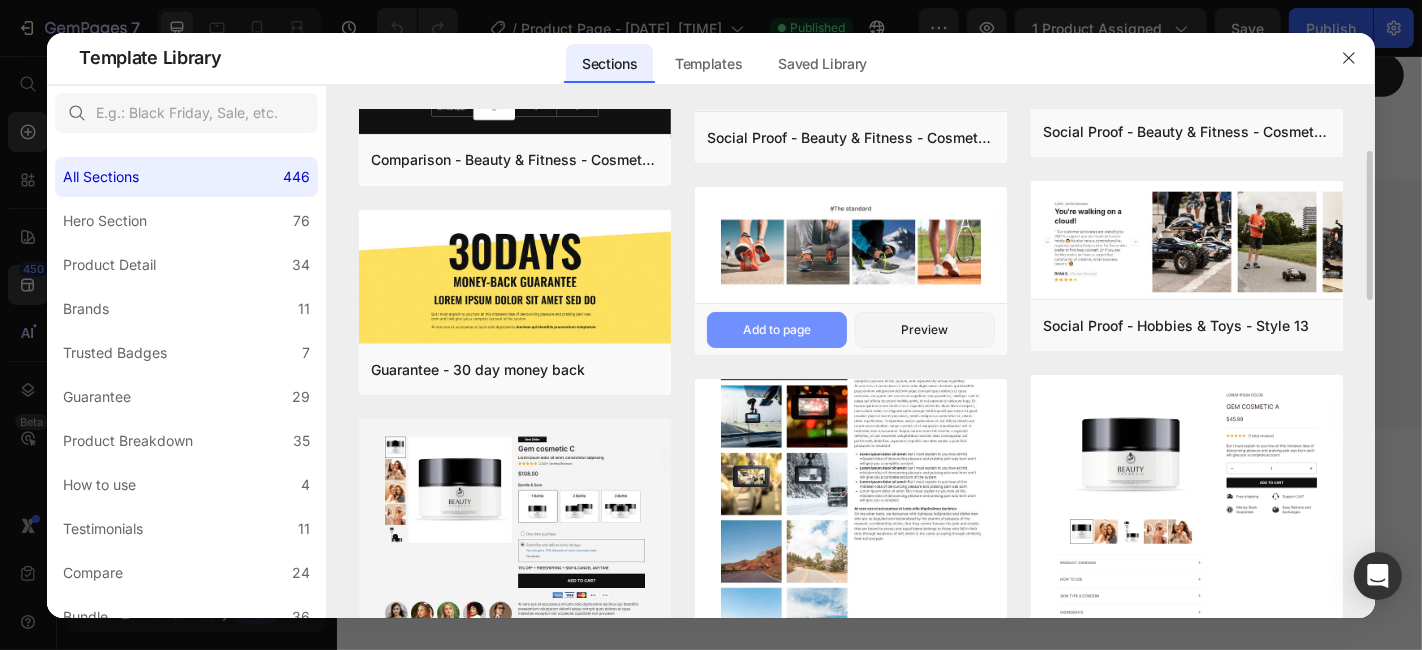 scroll, scrollTop: 0, scrollLeft: 0, axis: both 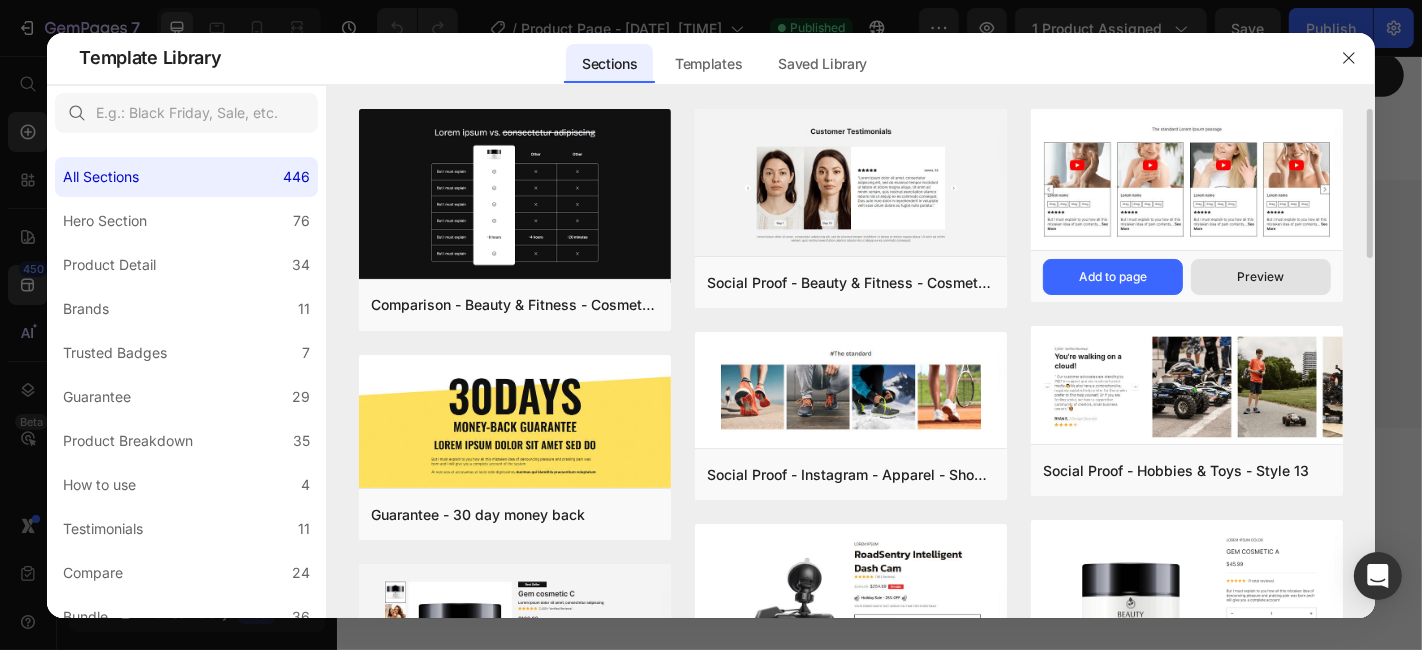 click on "Preview" at bounding box center [1261, 277] 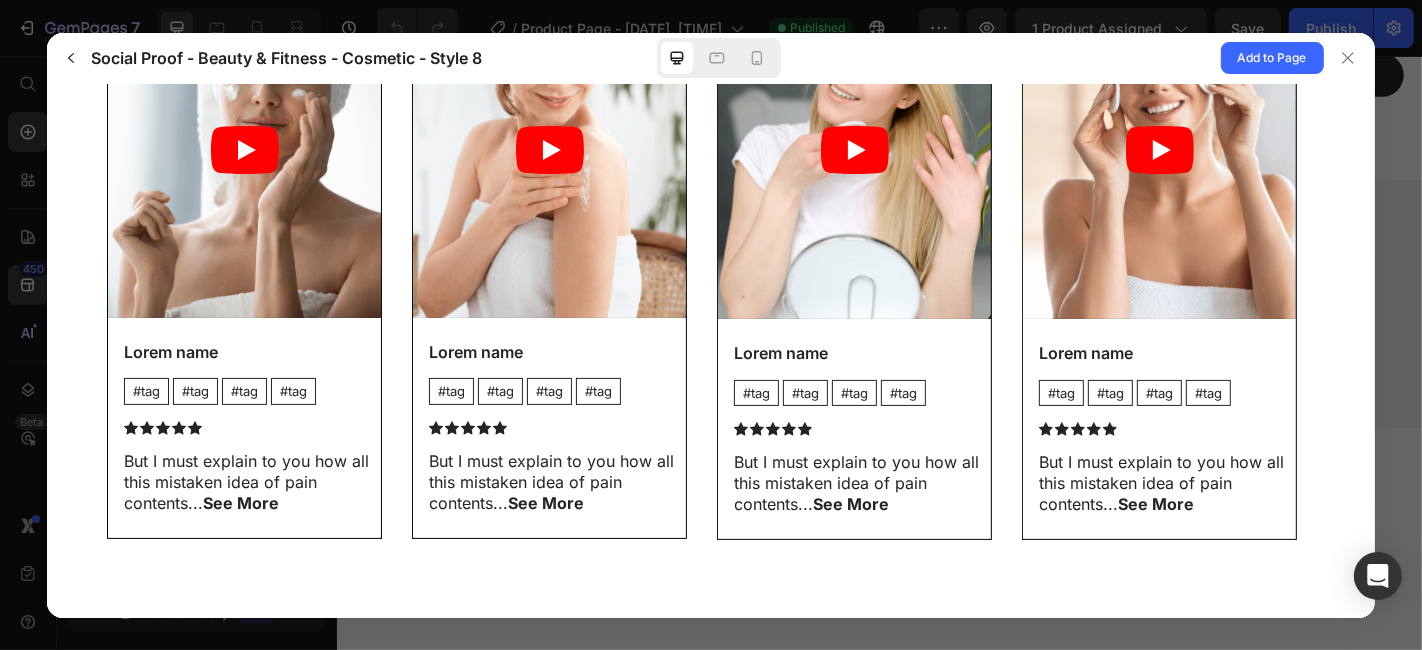 scroll, scrollTop: 0, scrollLeft: 0, axis: both 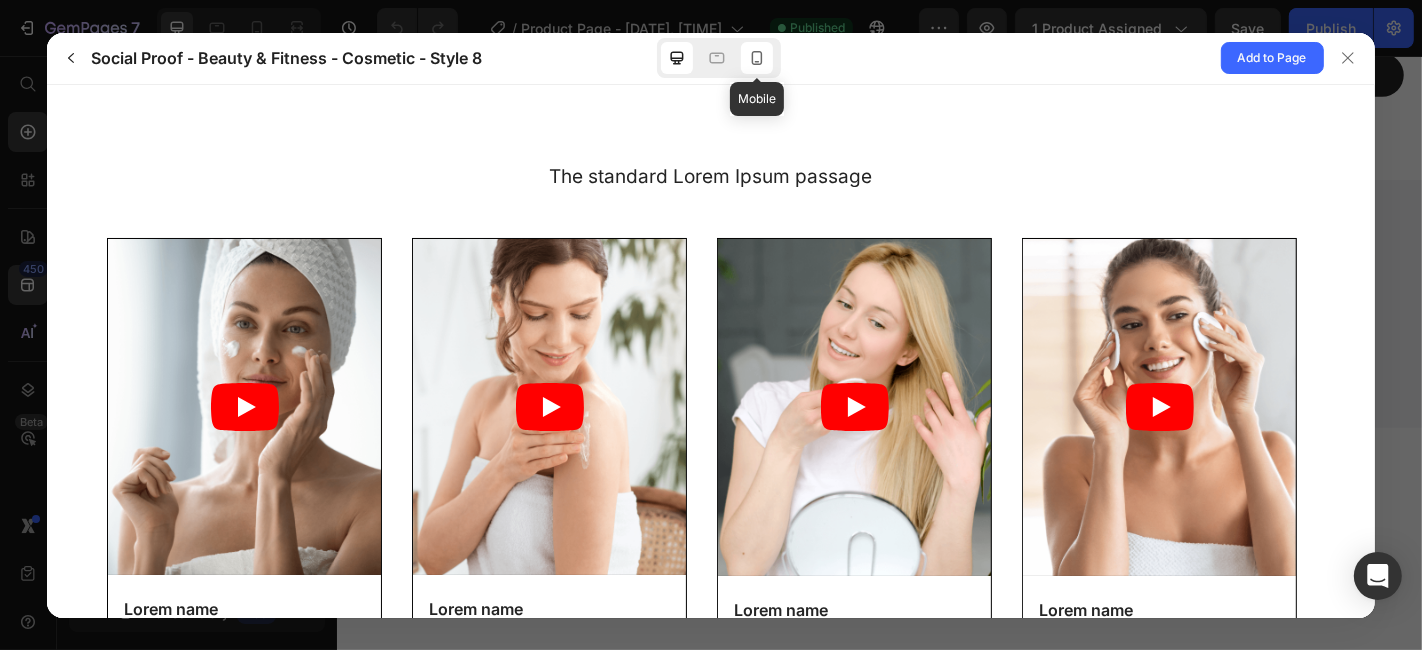 click 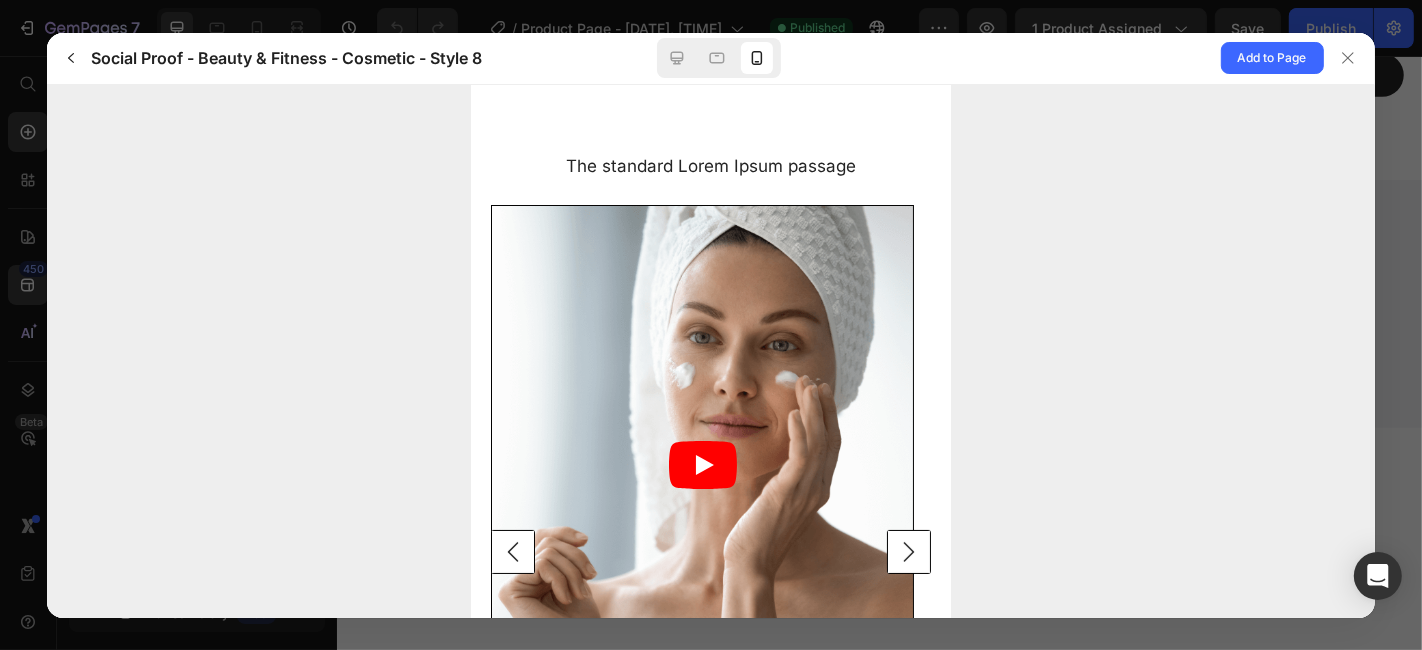 scroll, scrollTop: 348, scrollLeft: 0, axis: vertical 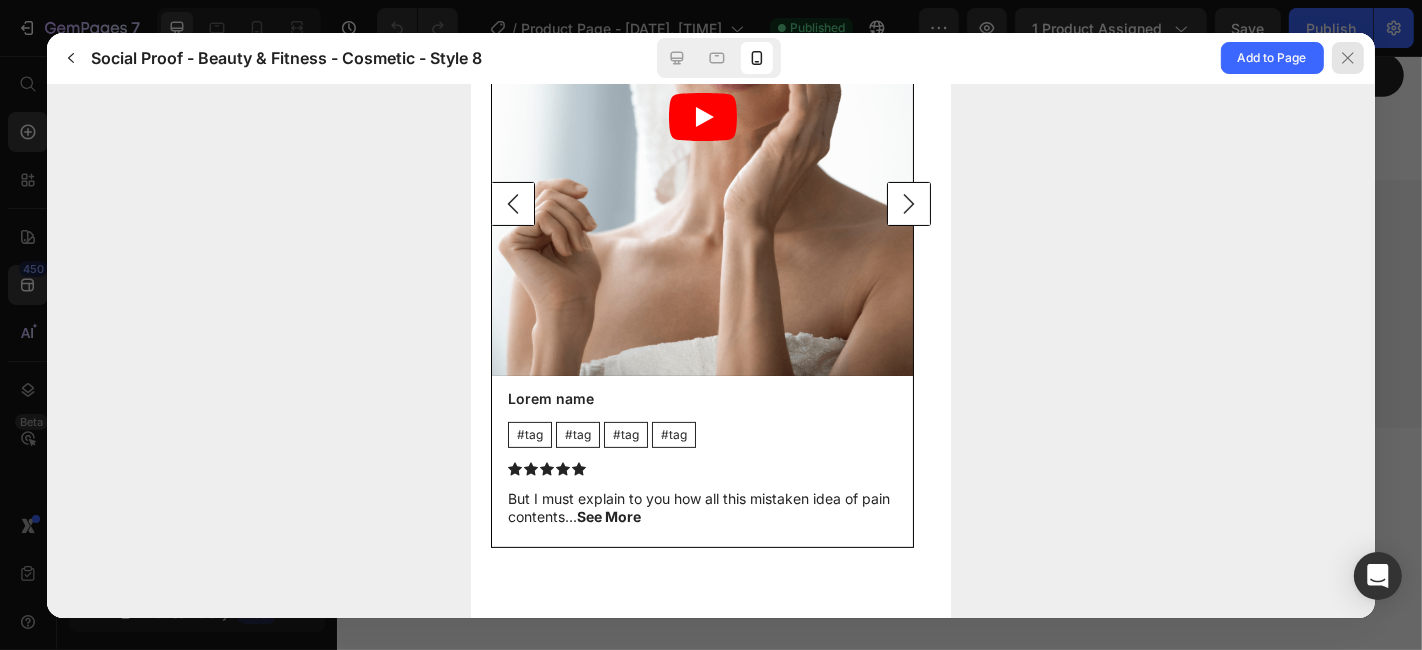 click 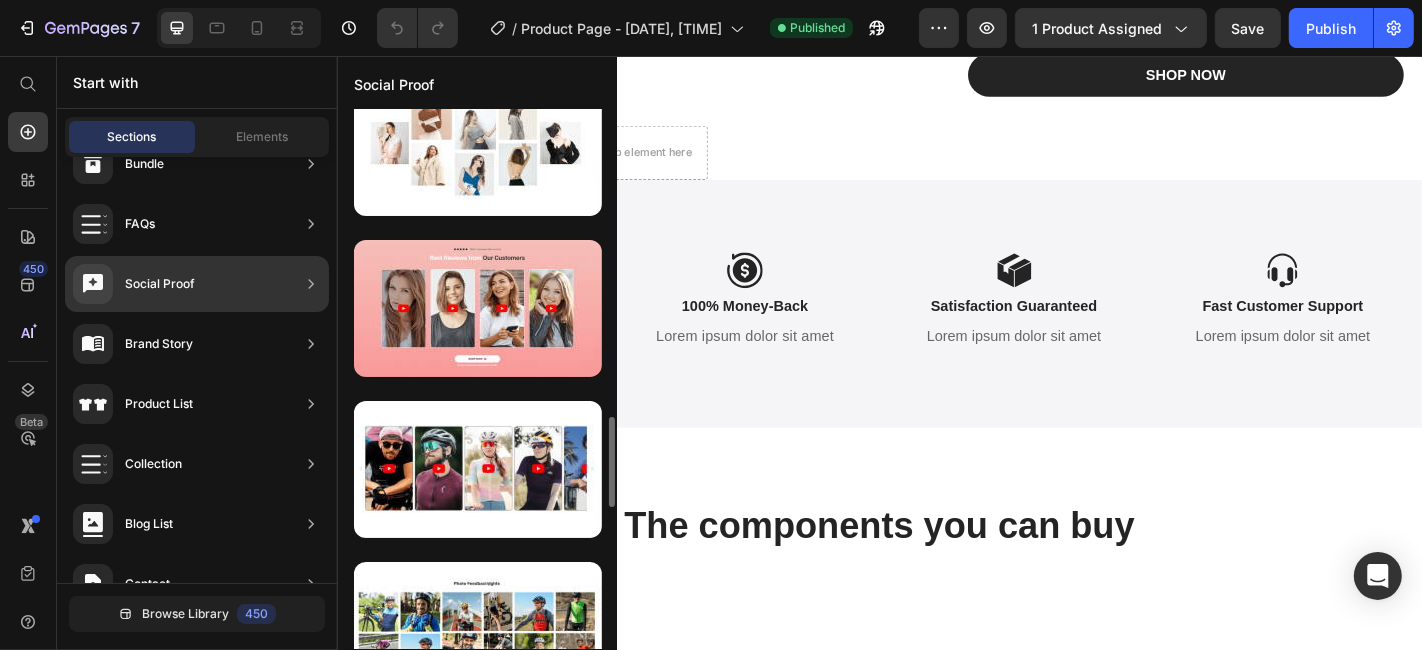 scroll, scrollTop: 1946, scrollLeft: 0, axis: vertical 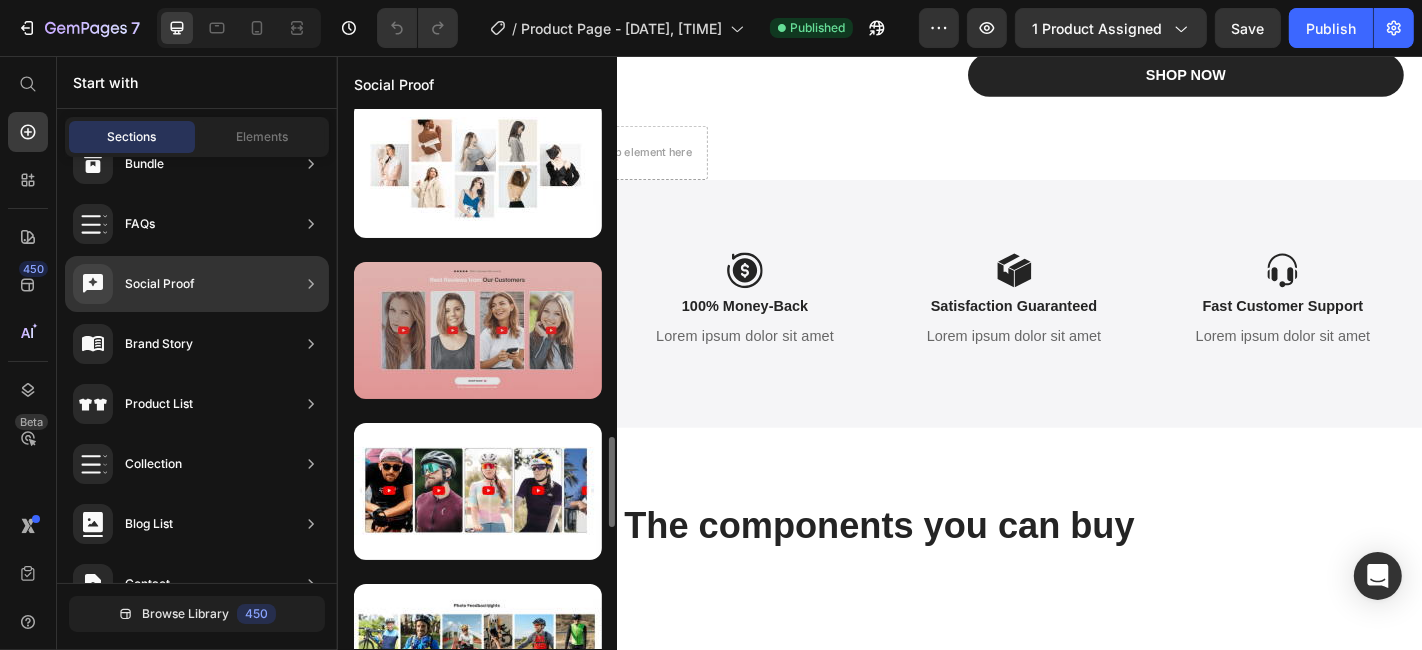 click at bounding box center (478, 330) 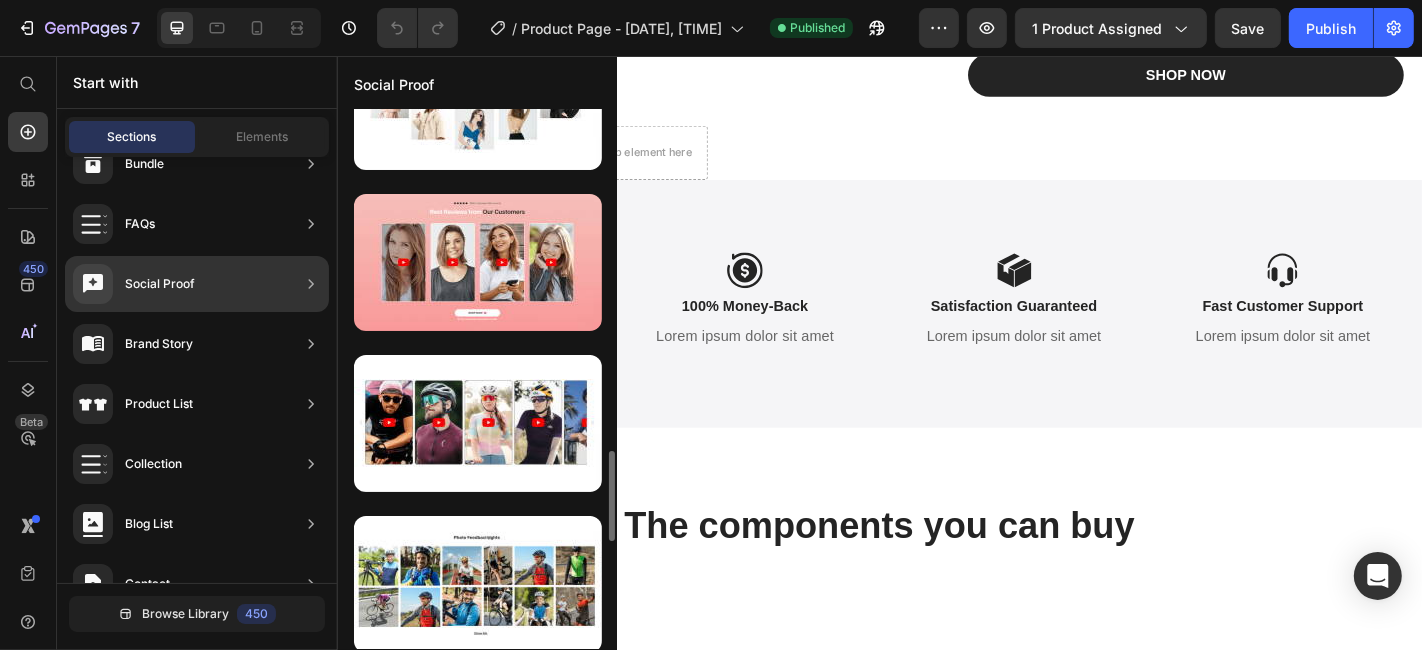 scroll, scrollTop: 2016, scrollLeft: 0, axis: vertical 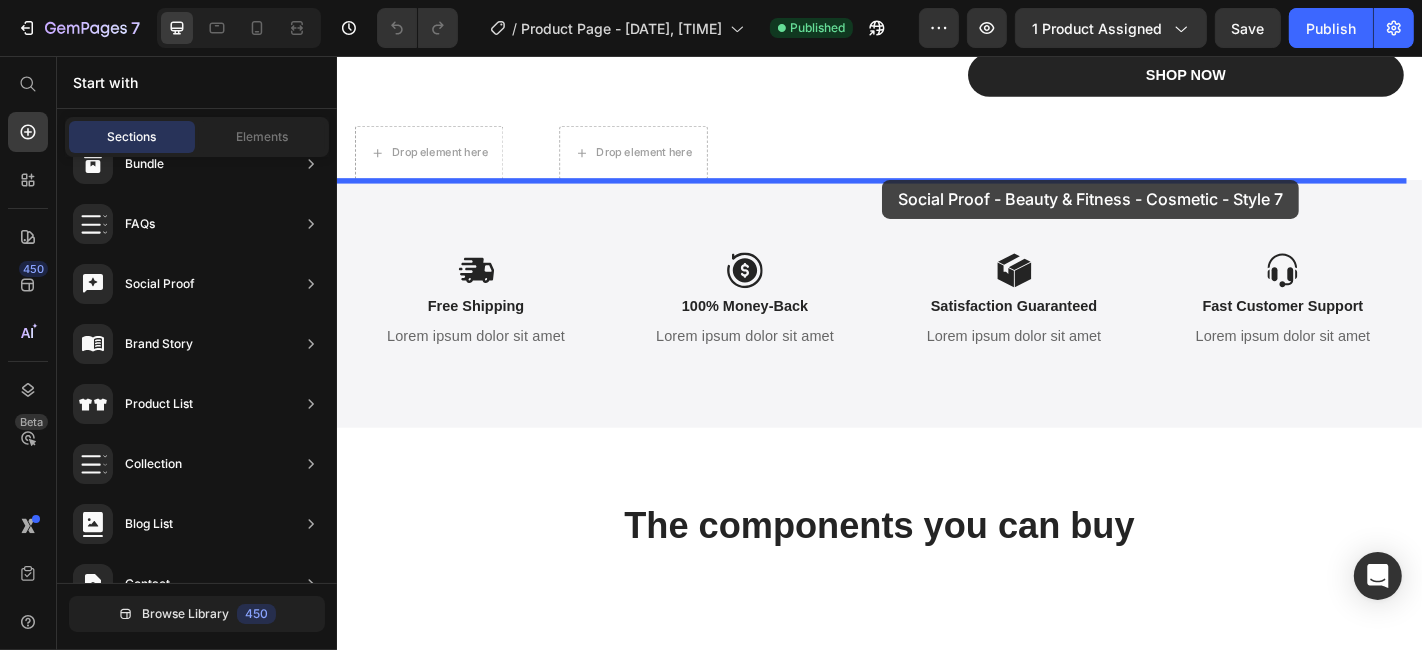 drag, startPoint x: 857, startPoint y: 303, endPoint x: 938, endPoint y: 193, distance: 136.60527 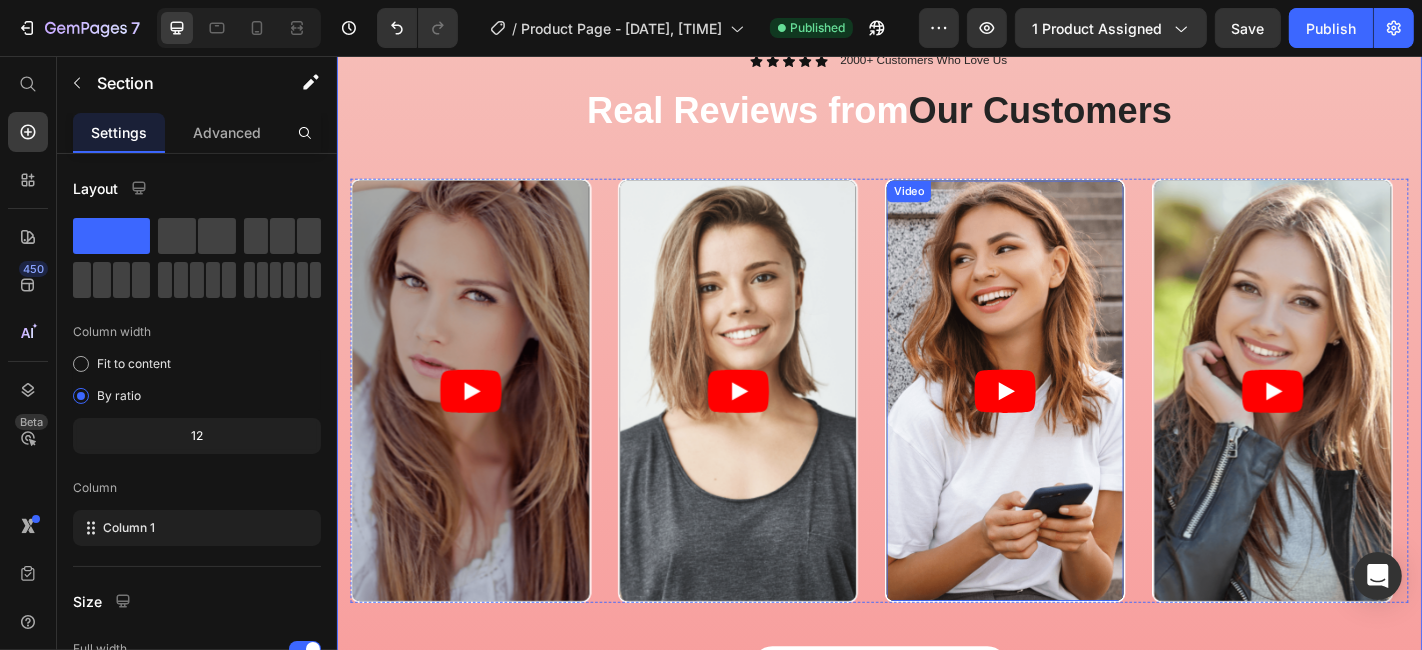 scroll, scrollTop: 1421, scrollLeft: 0, axis: vertical 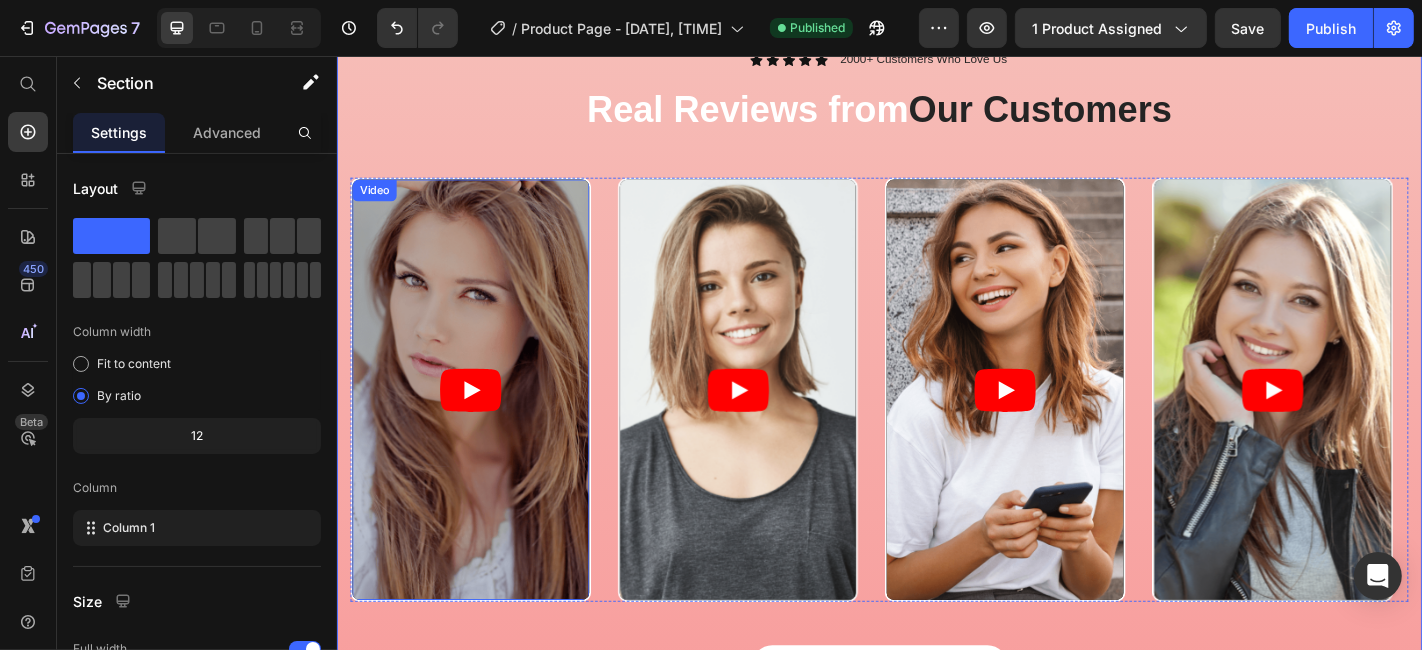 click 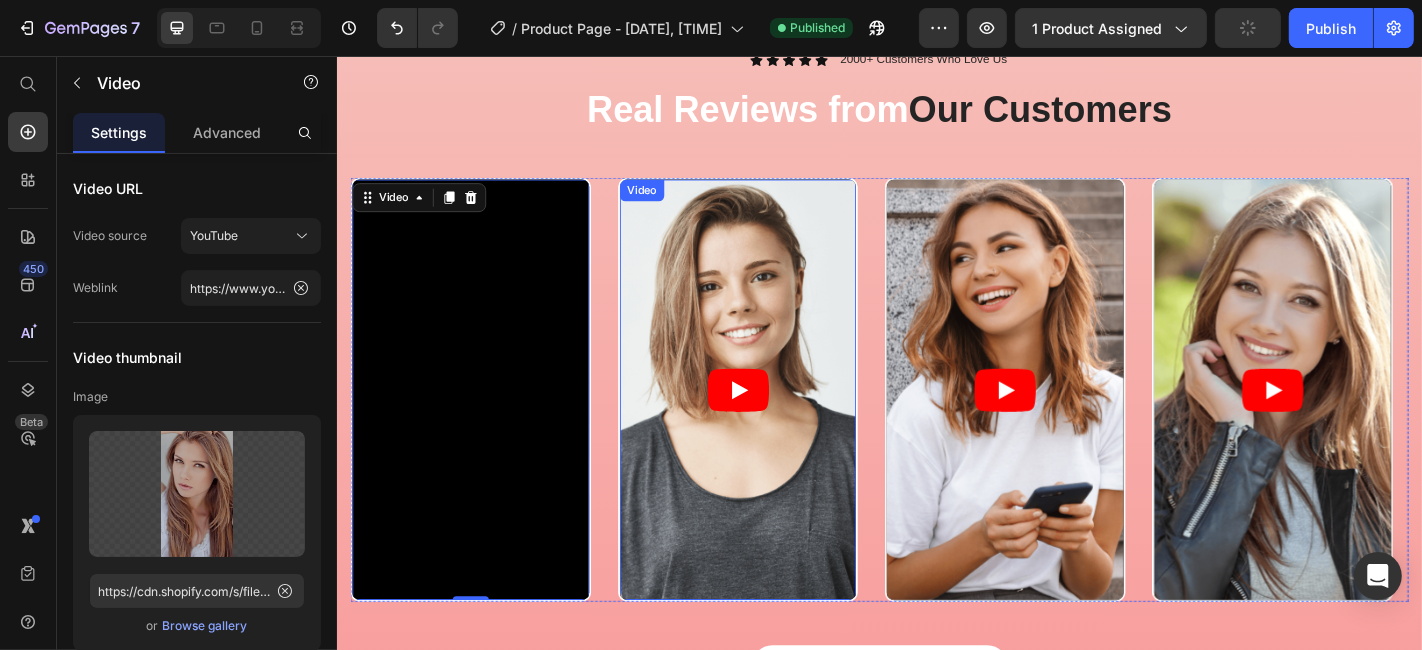 type on "https://cdn.shopify.com/s/files/1/0637/3166/2953/files/gempages_574632436265124976-2f6b909b-667f-4374-9f84-e80a48951003.png" 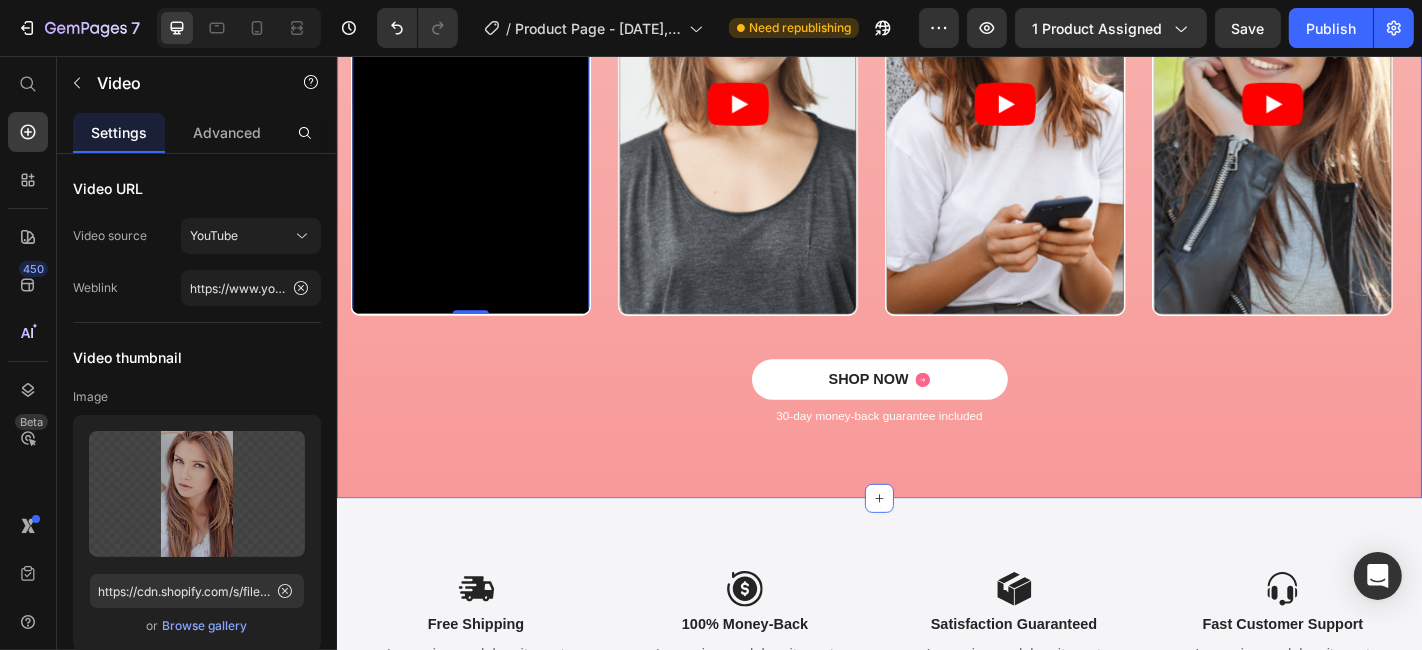 scroll, scrollTop: 1319, scrollLeft: 0, axis: vertical 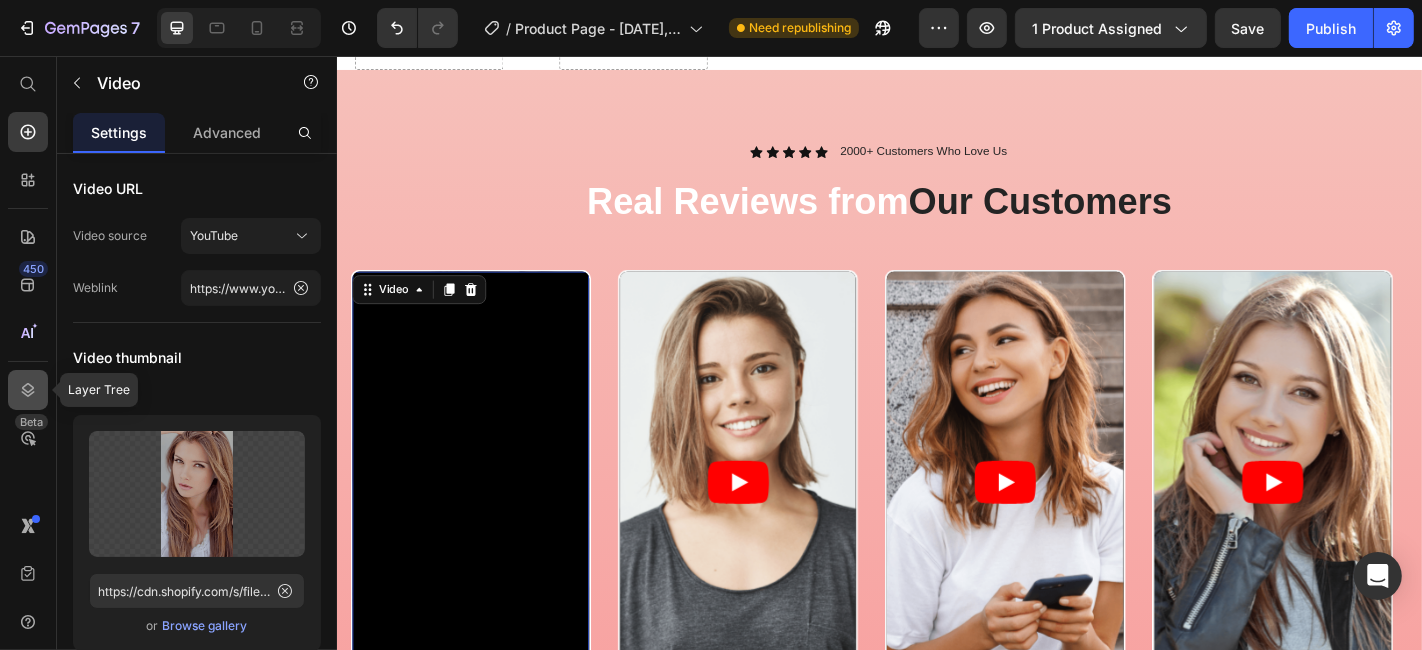 click 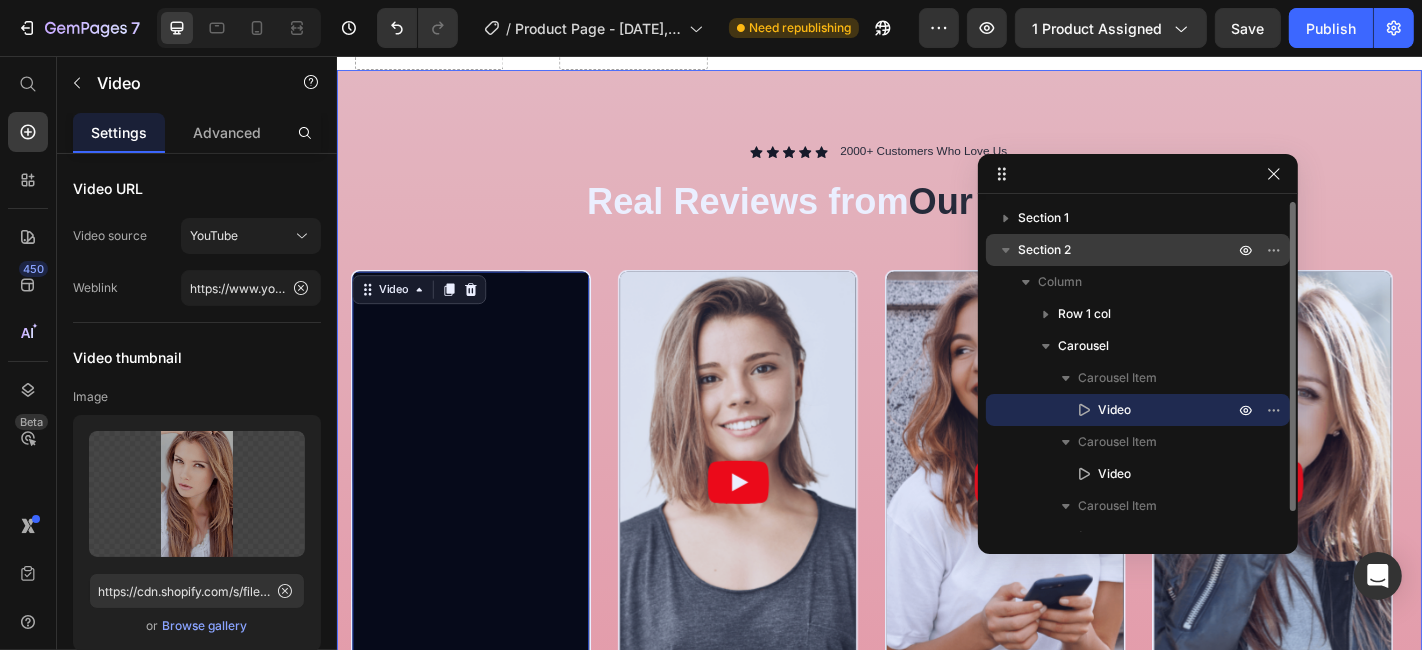 click on "Section 2" at bounding box center [1128, 250] 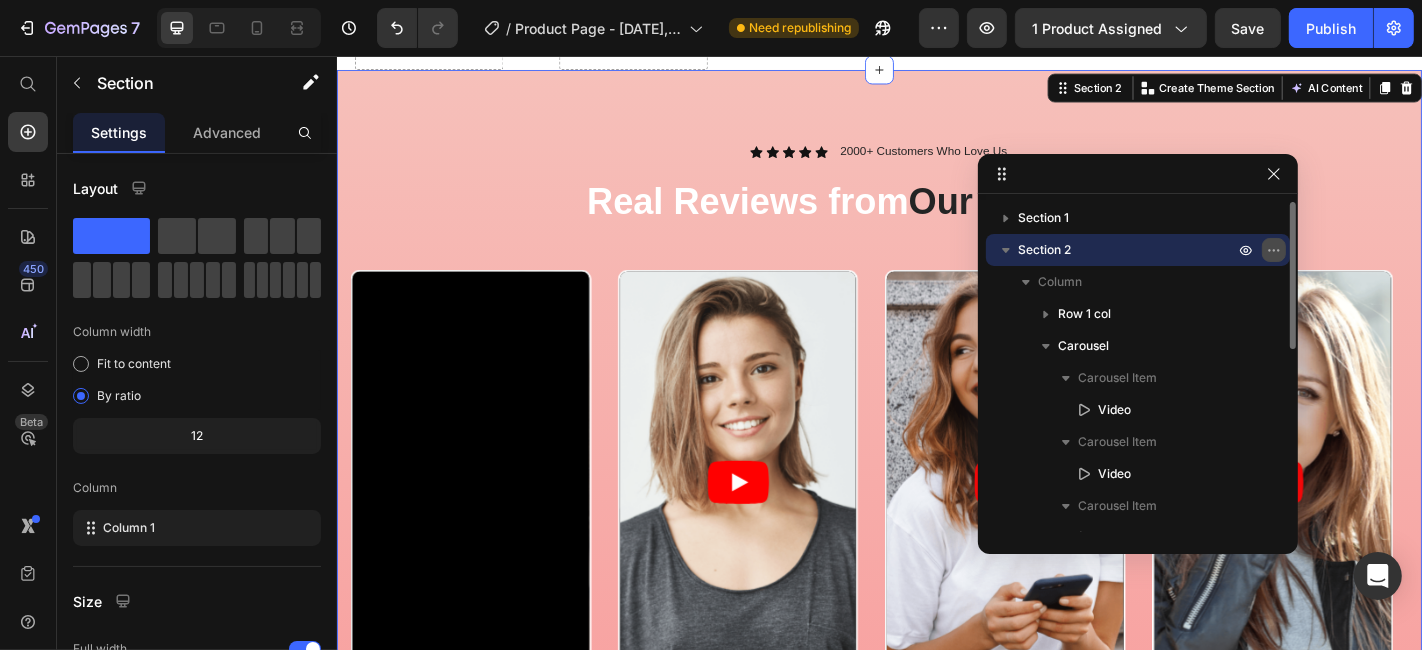 click 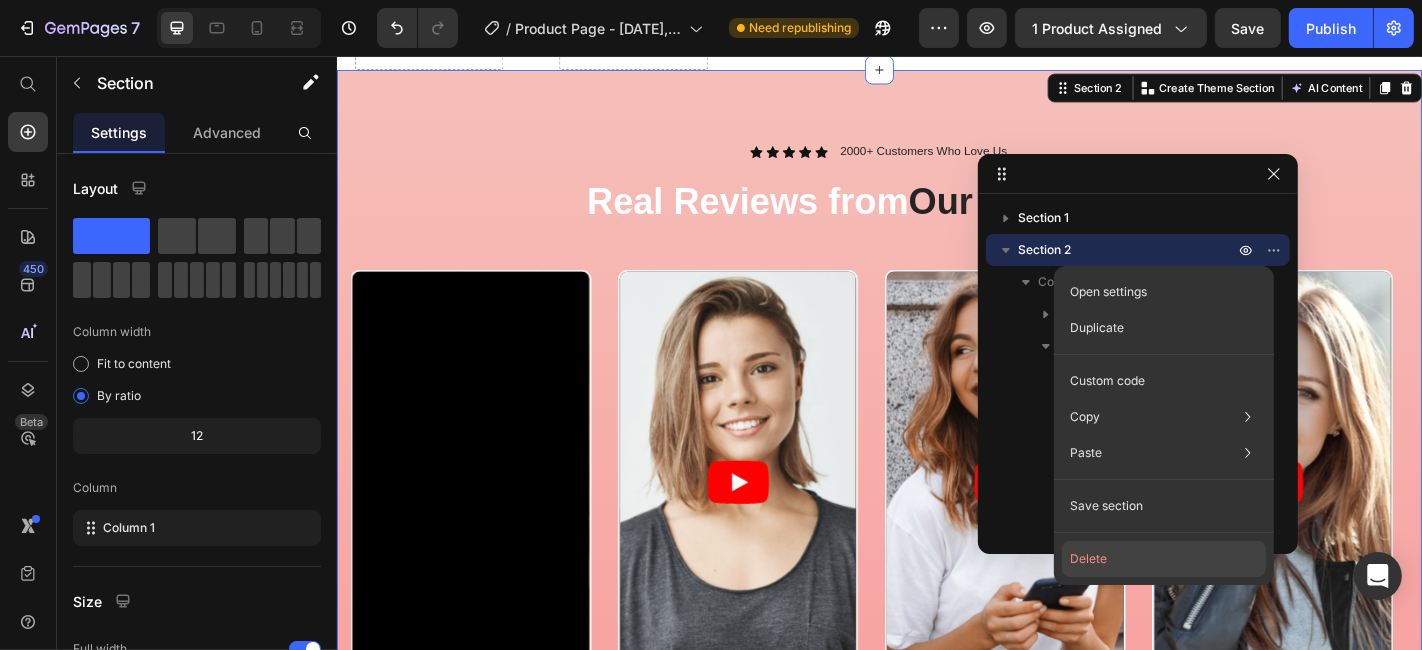 click on "Delete" 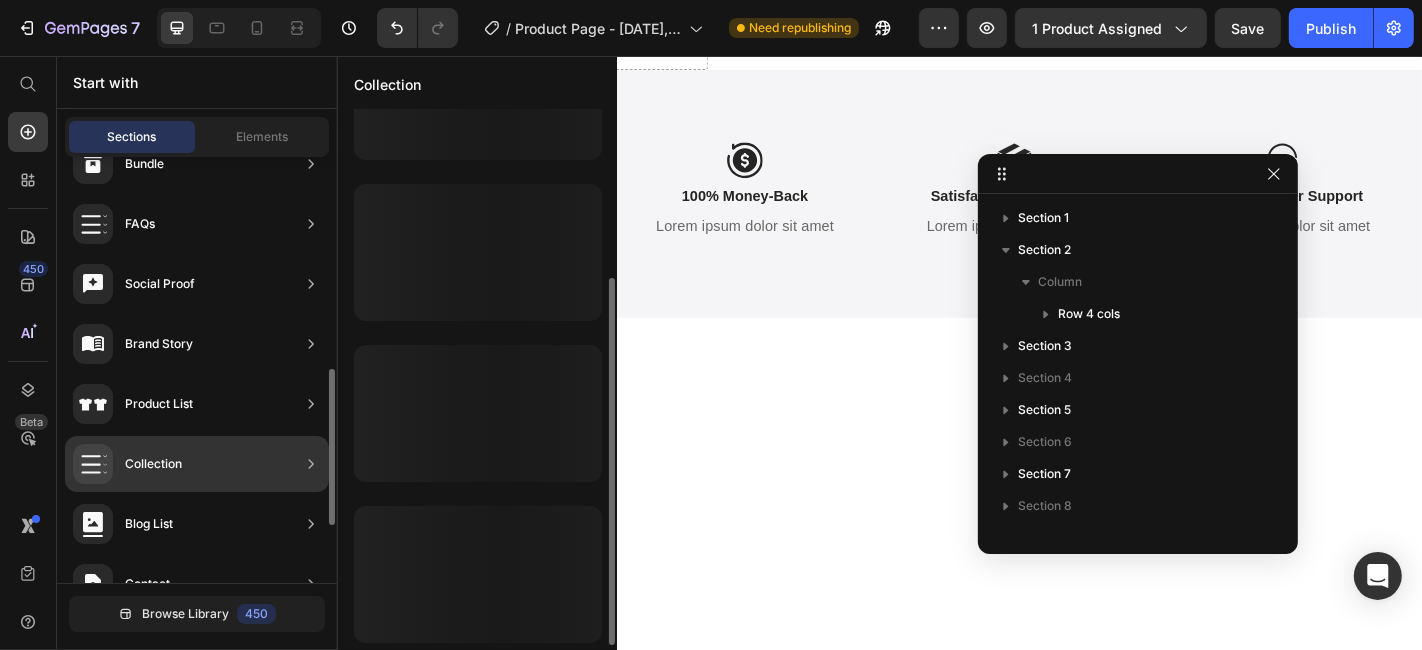 scroll, scrollTop: 251, scrollLeft: 0, axis: vertical 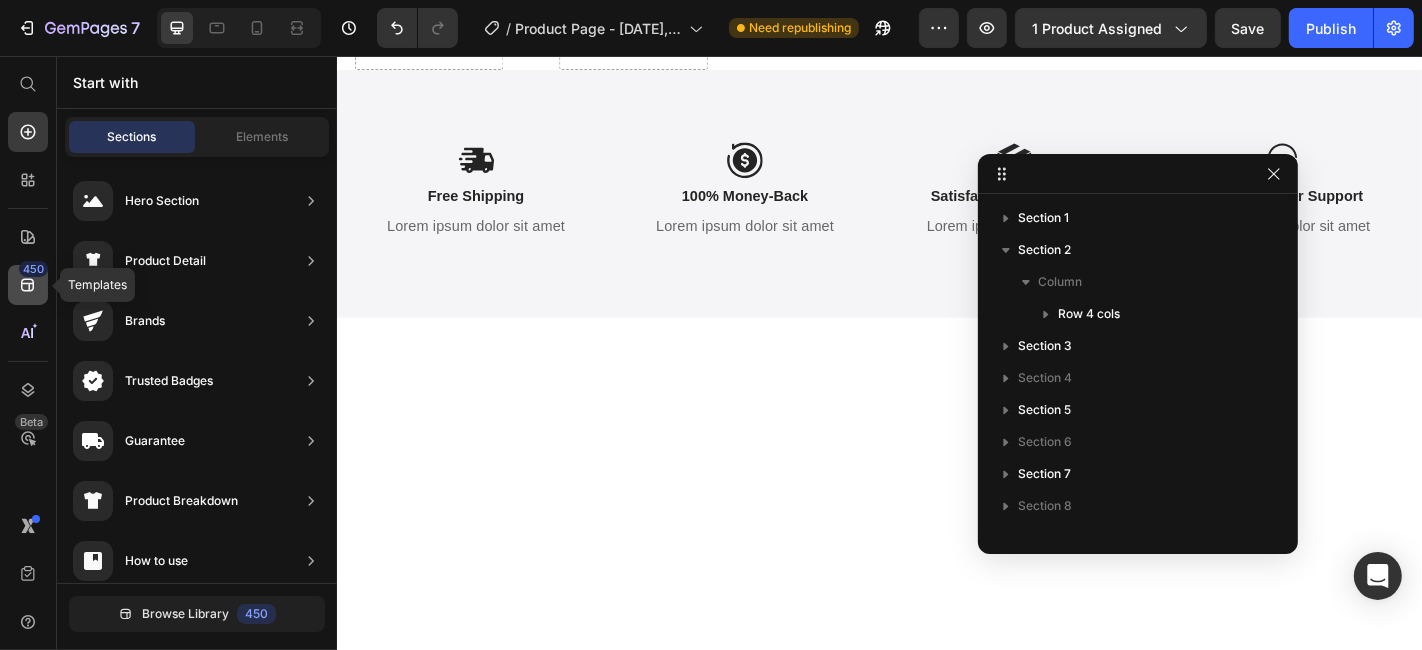 click 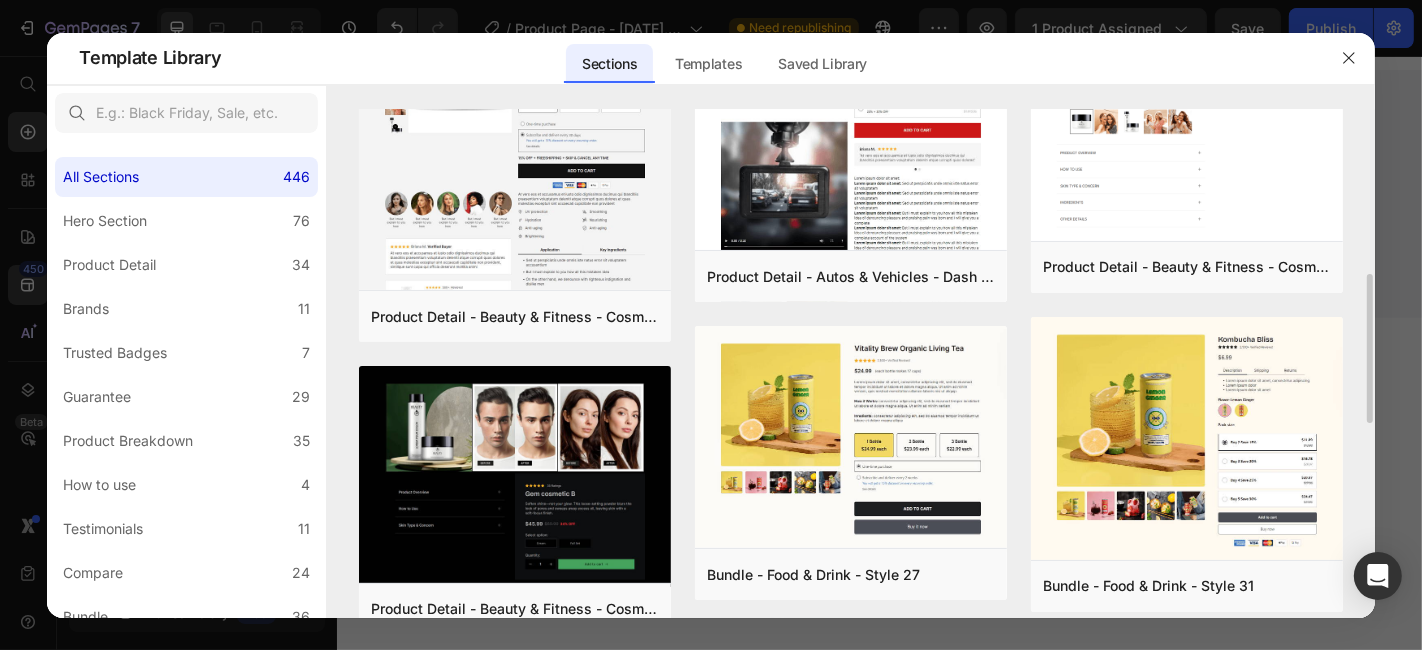 scroll, scrollTop: 557, scrollLeft: 0, axis: vertical 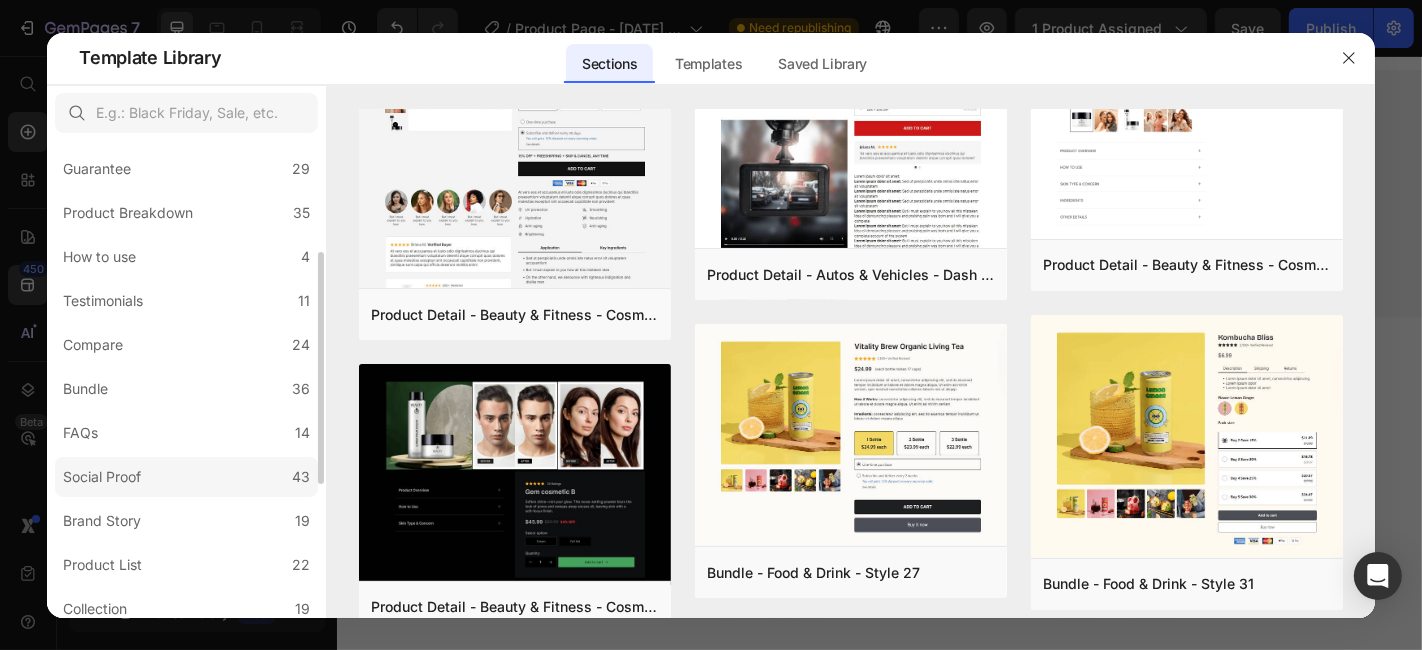 click on "Social Proof 43" 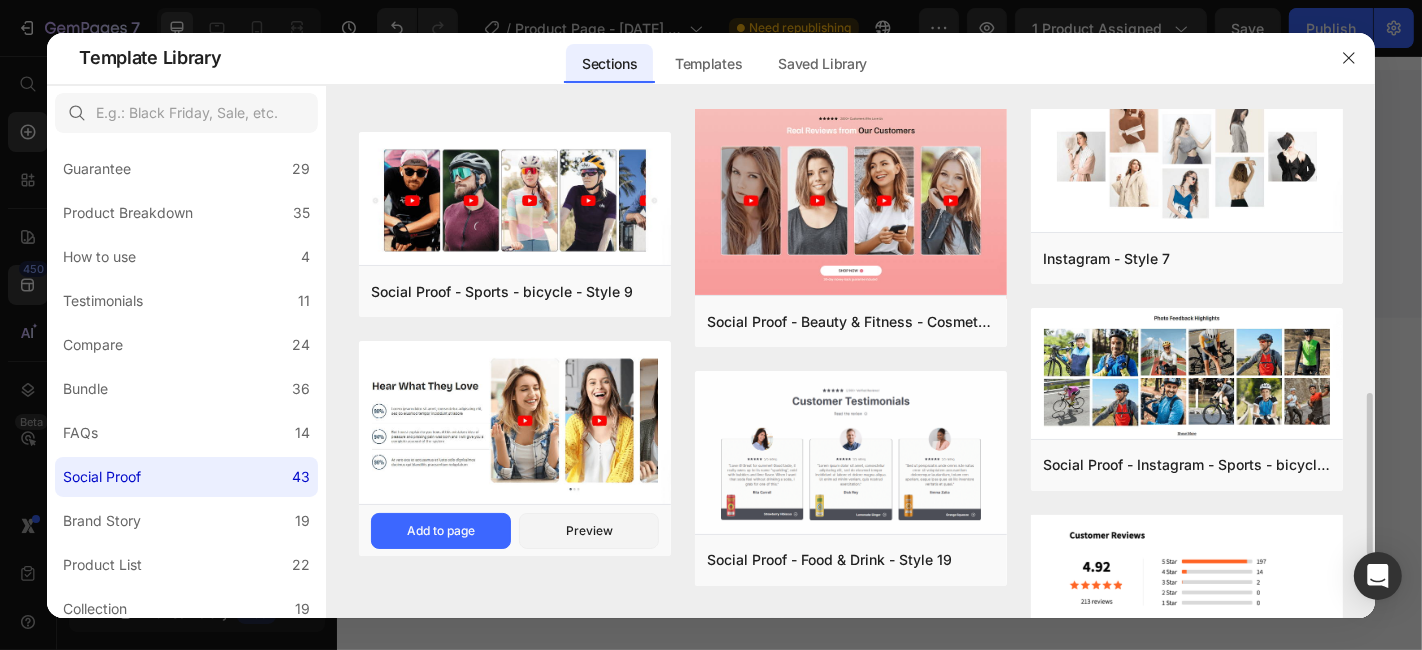 scroll, scrollTop: 906, scrollLeft: 0, axis: vertical 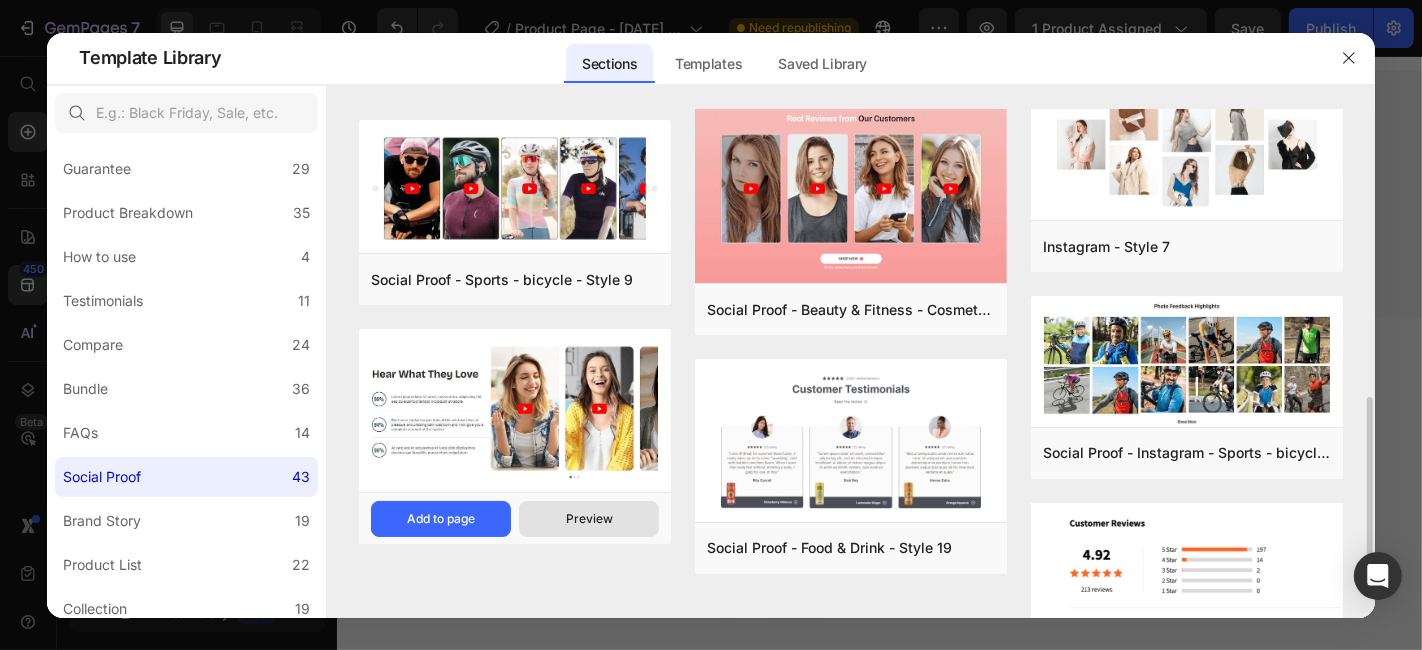 click on "Preview" at bounding box center (589, 519) 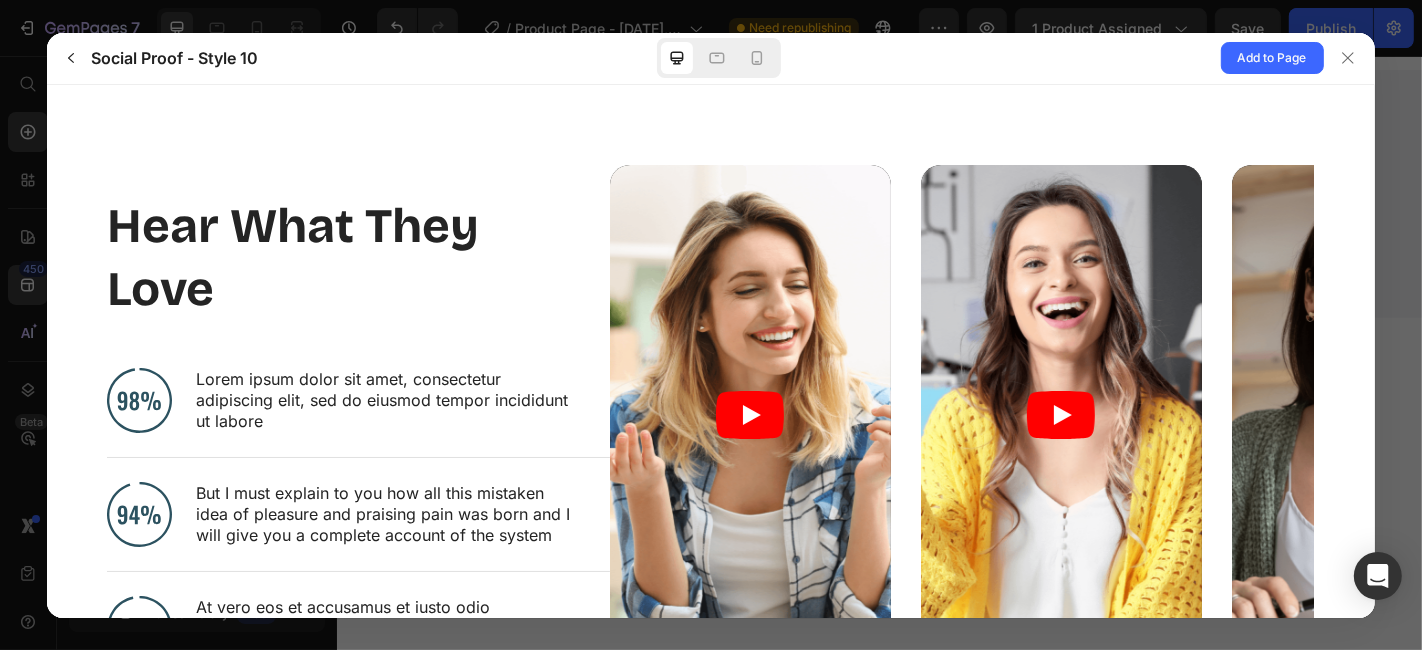 scroll, scrollTop: 82, scrollLeft: 0, axis: vertical 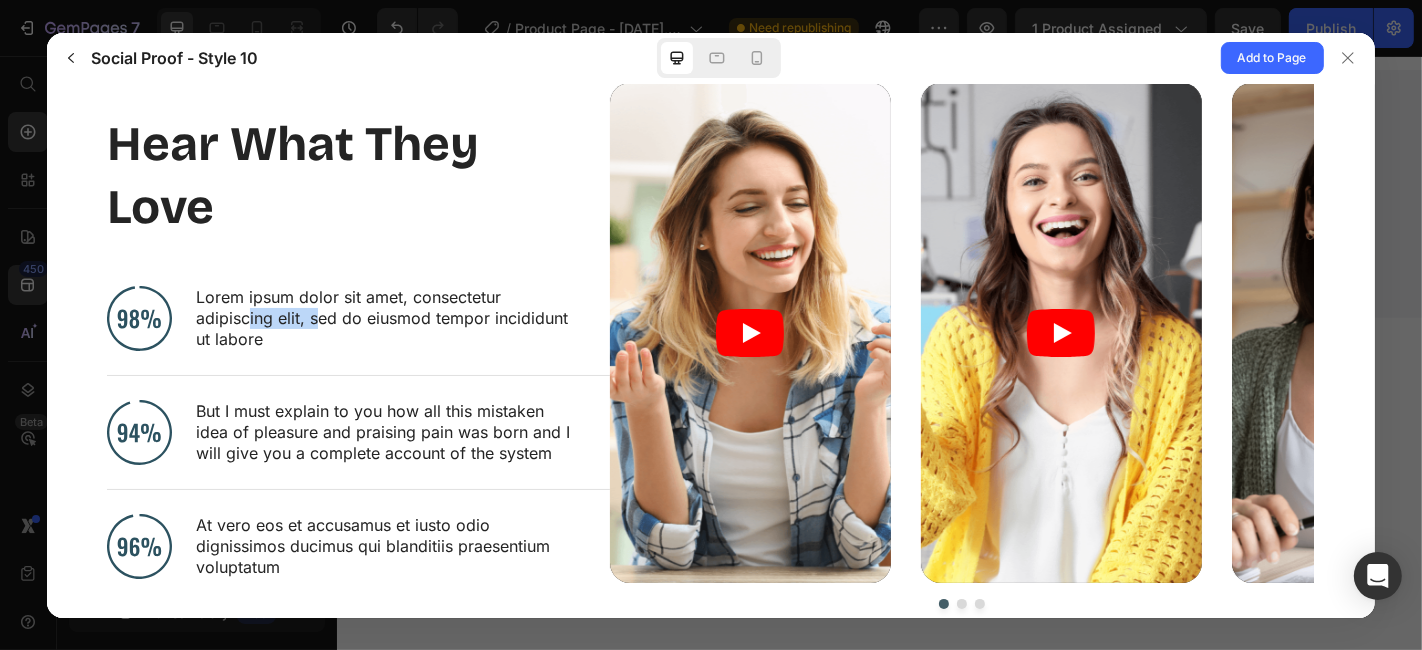 drag, startPoint x: 251, startPoint y: 316, endPoint x: 321, endPoint y: 316, distance: 70 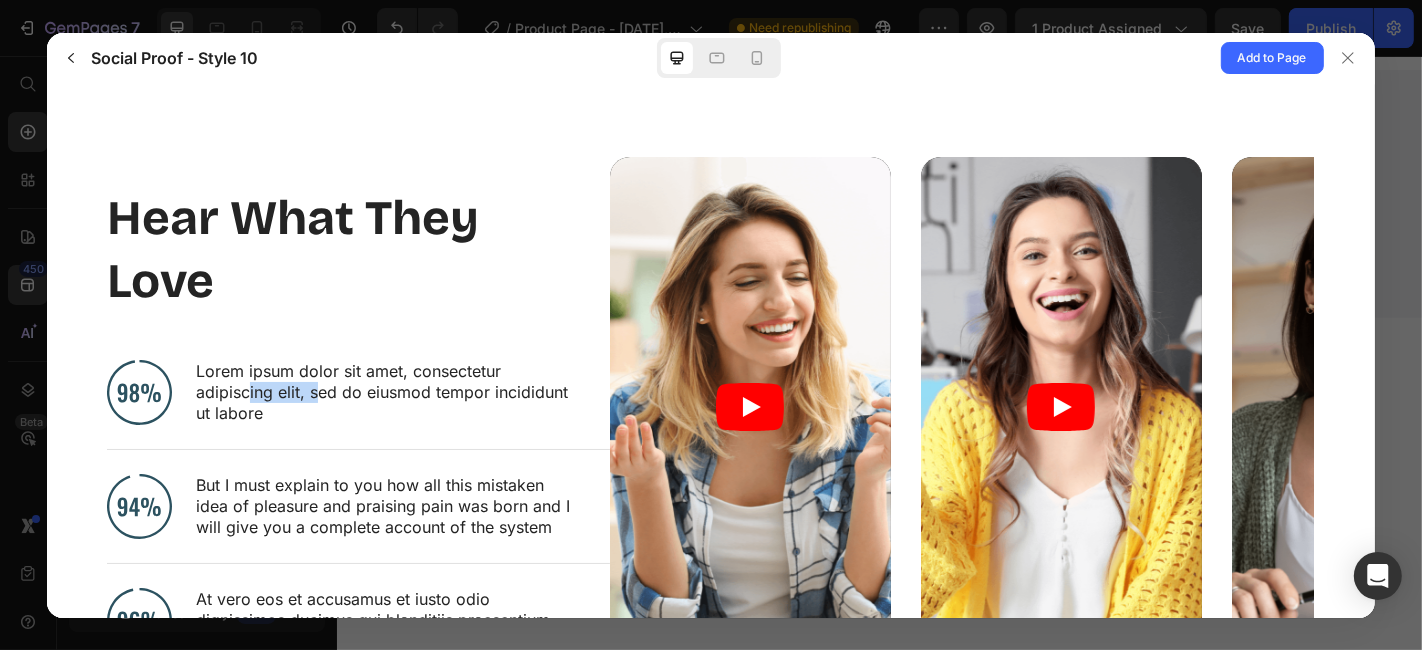 scroll, scrollTop: 152, scrollLeft: 0, axis: vertical 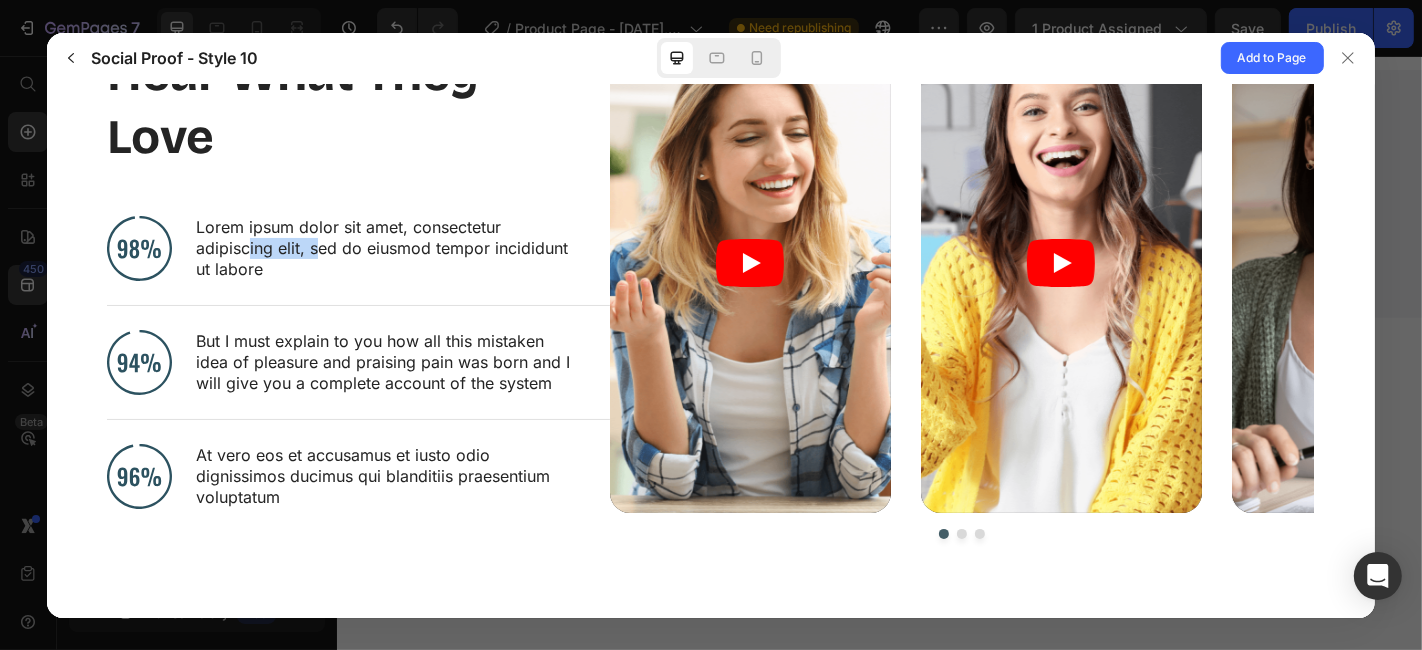click 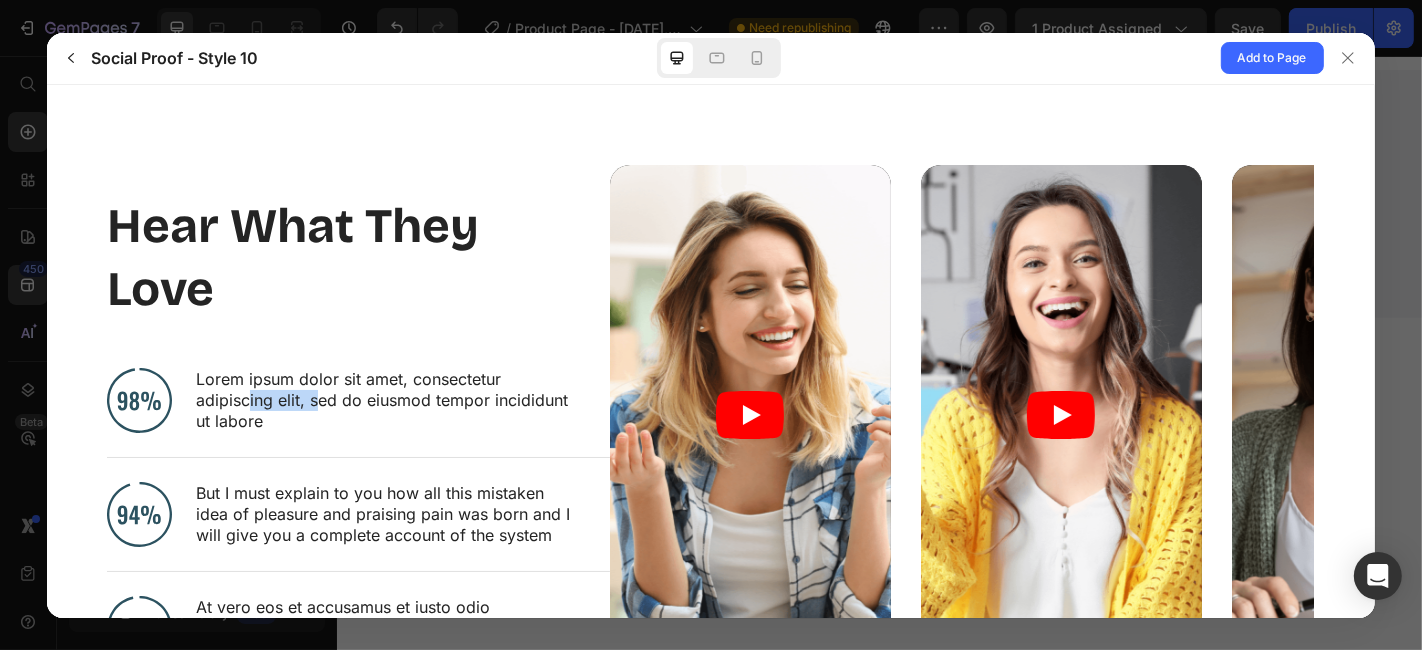 scroll, scrollTop: 113, scrollLeft: 0, axis: vertical 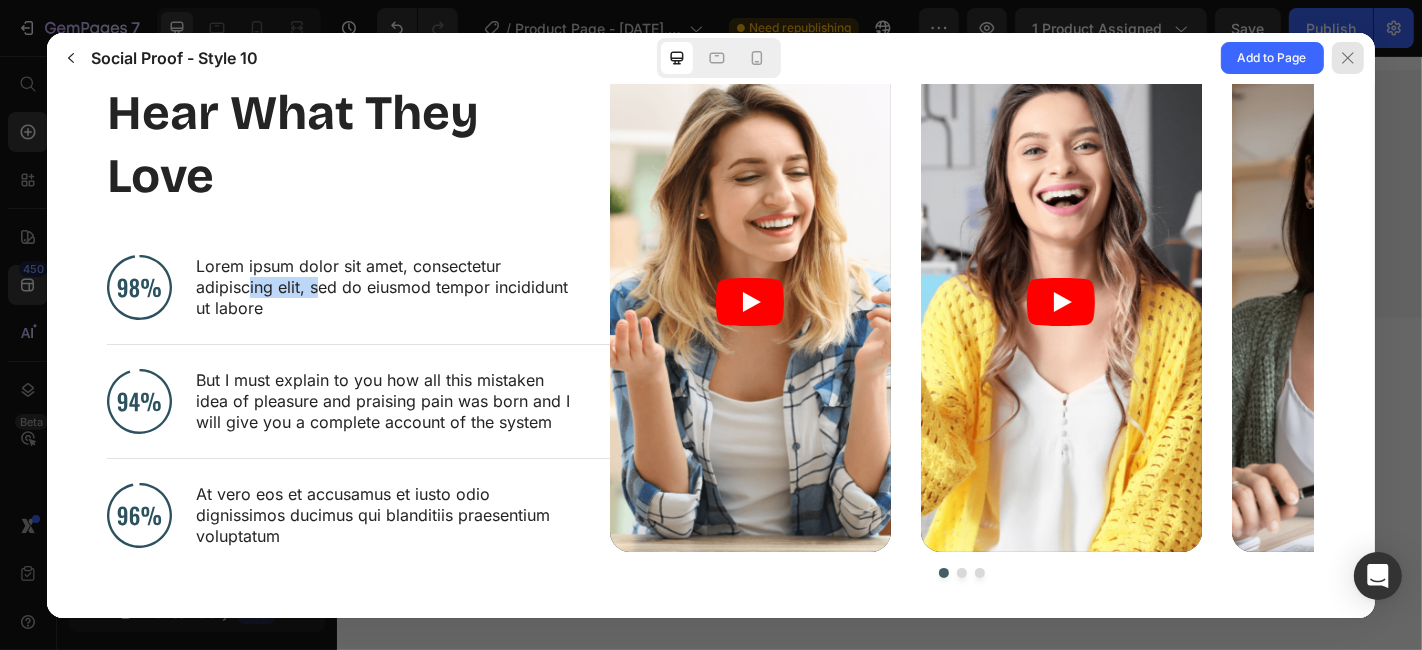 click at bounding box center (1348, 58) 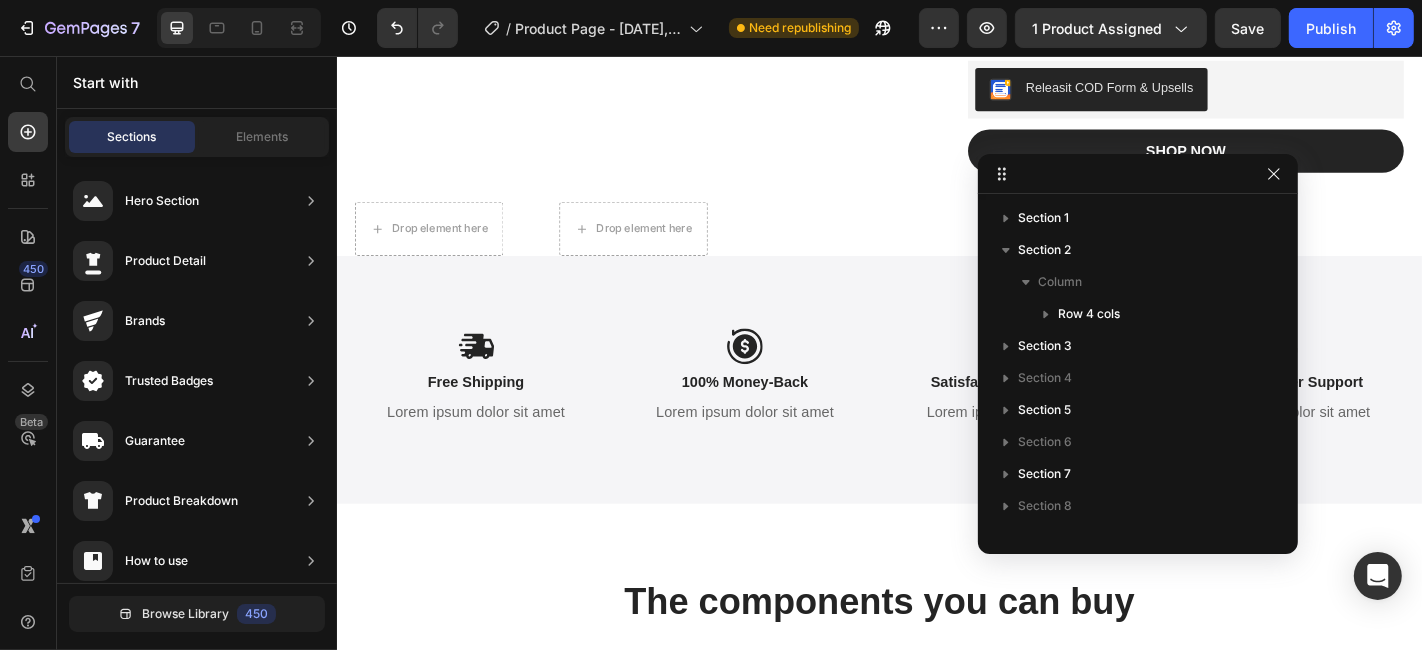 scroll, scrollTop: 1061, scrollLeft: 0, axis: vertical 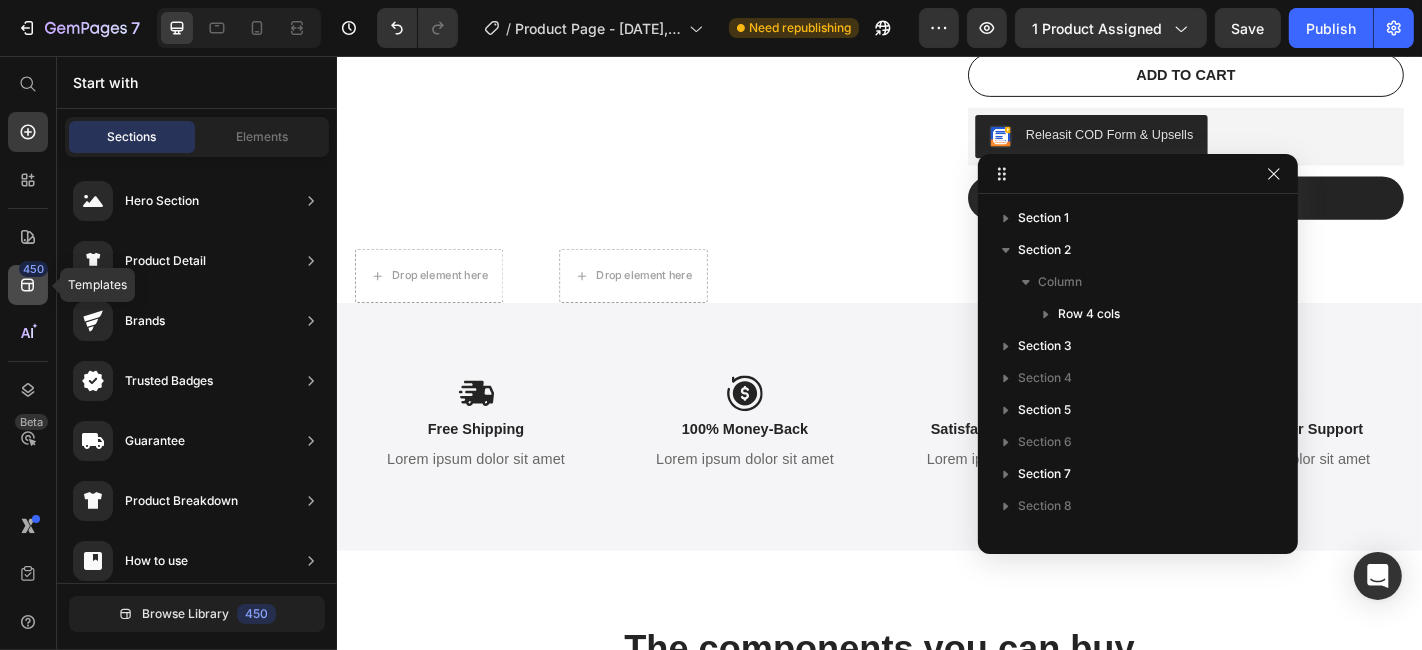 click 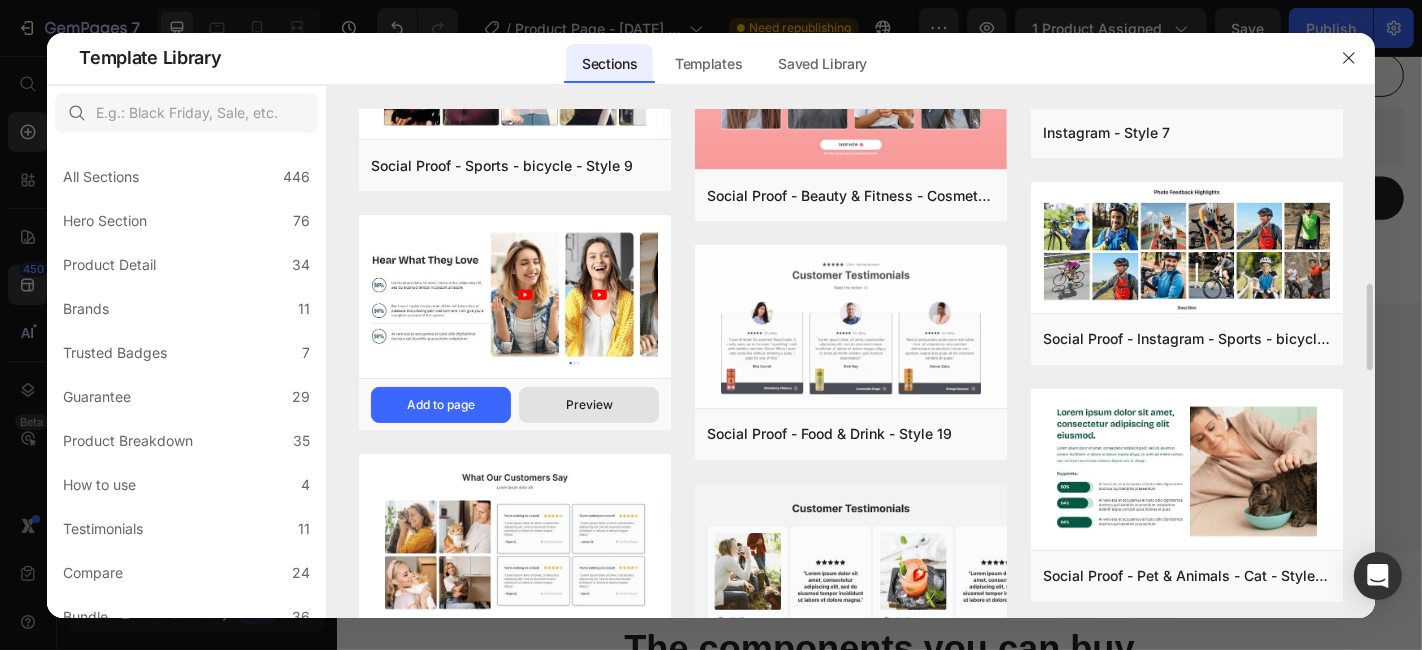 scroll, scrollTop: 1021, scrollLeft: 0, axis: vertical 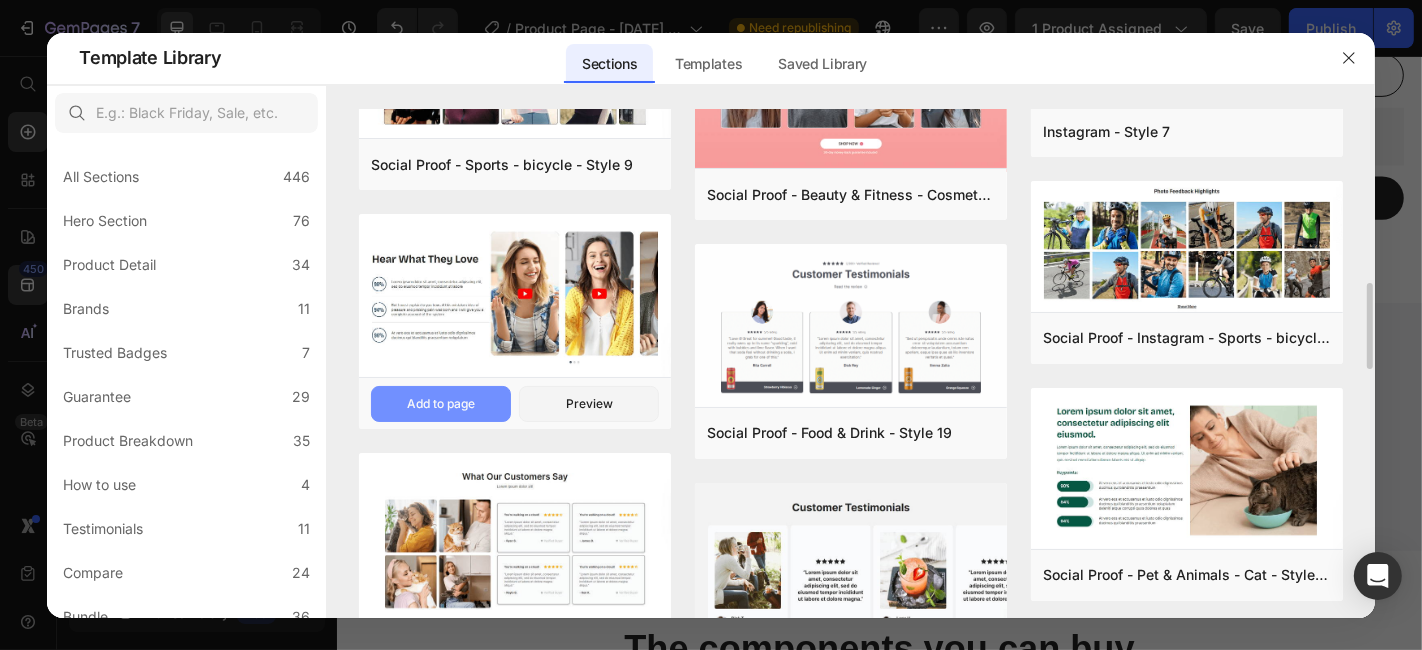 click on "Add to page" at bounding box center (441, 404) 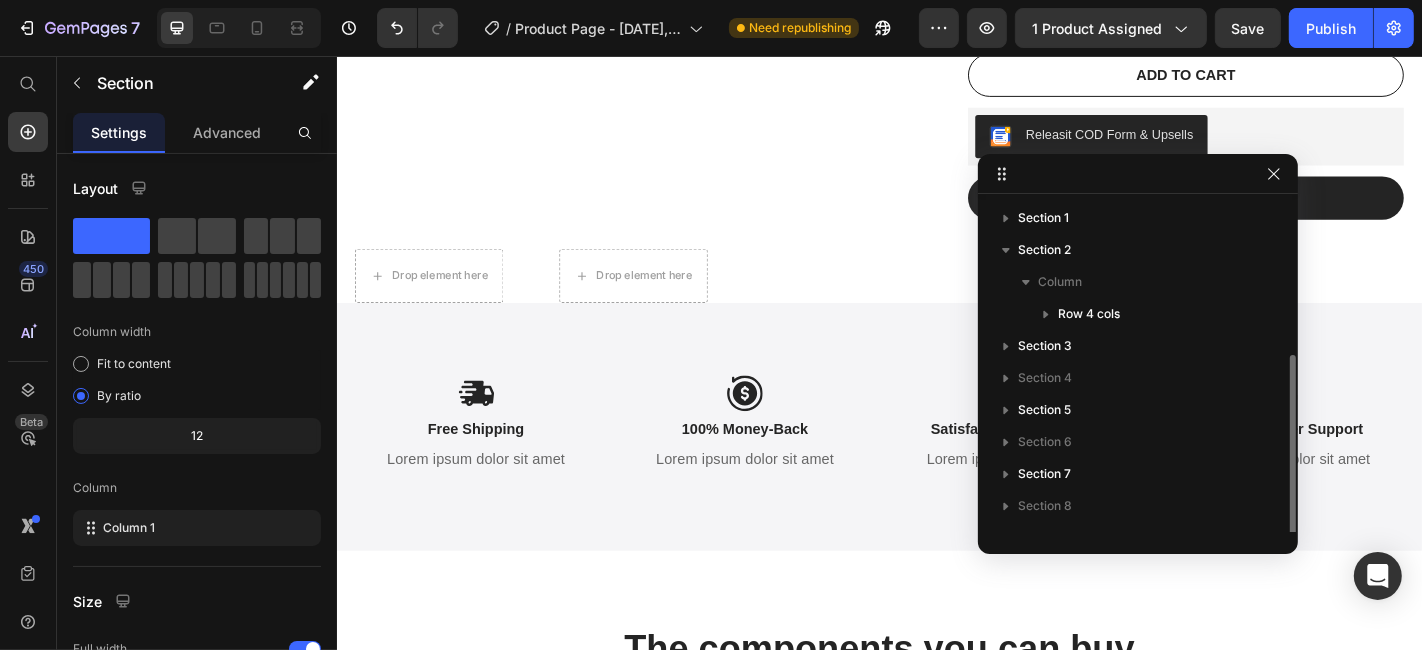 scroll, scrollTop: 85, scrollLeft: 0, axis: vertical 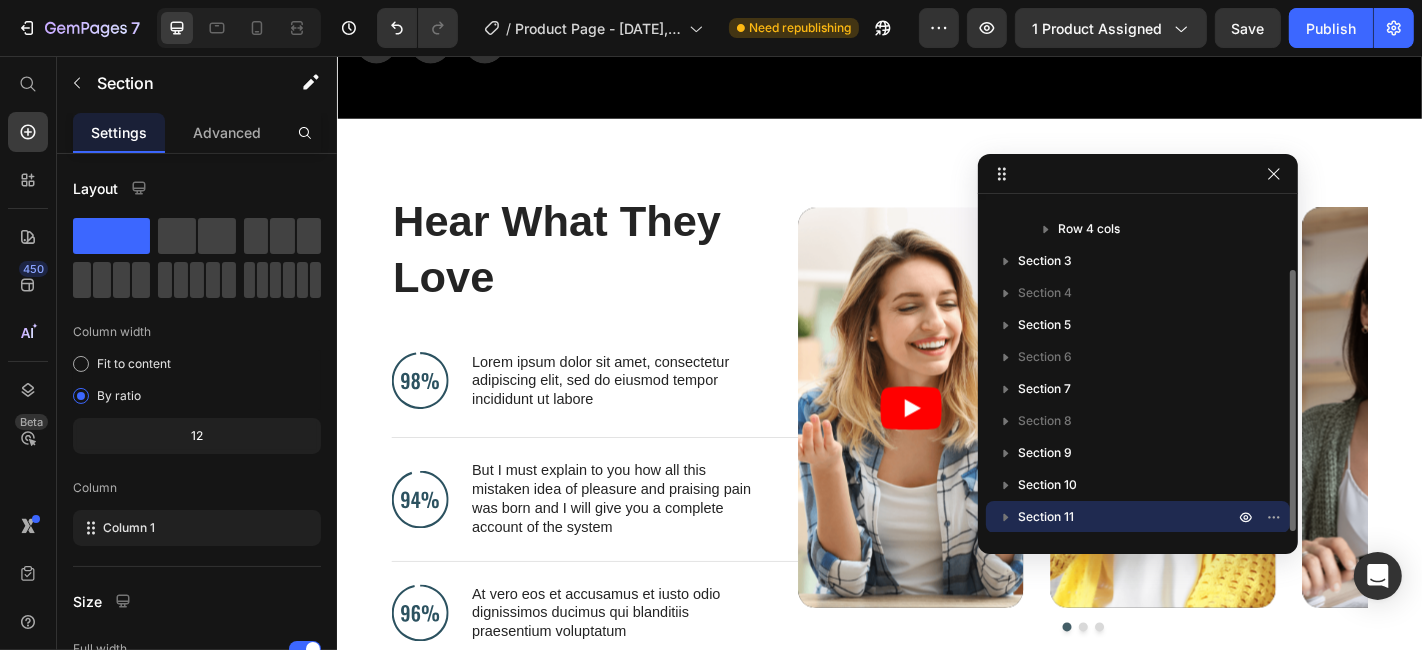 click on "Section 11" at bounding box center [1128, 517] 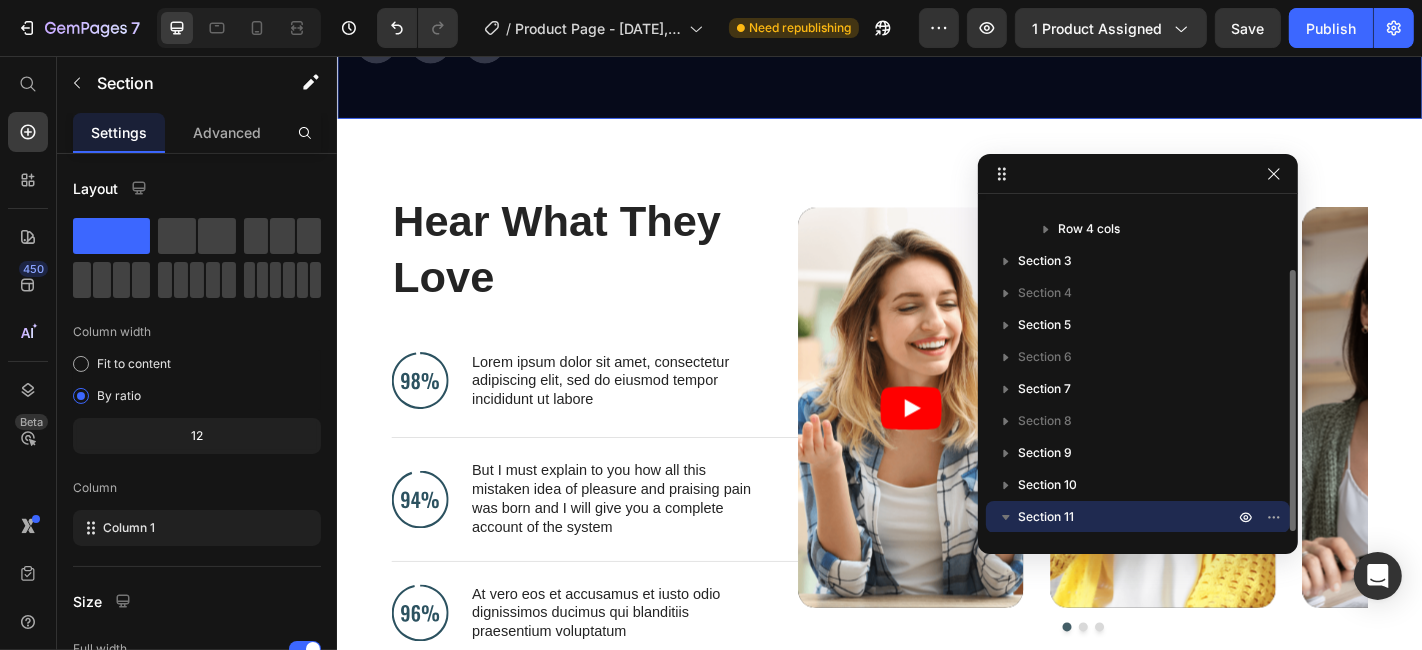 drag, startPoint x: 1092, startPoint y: 520, endPoint x: 1078, endPoint y: 503, distance: 22.022715 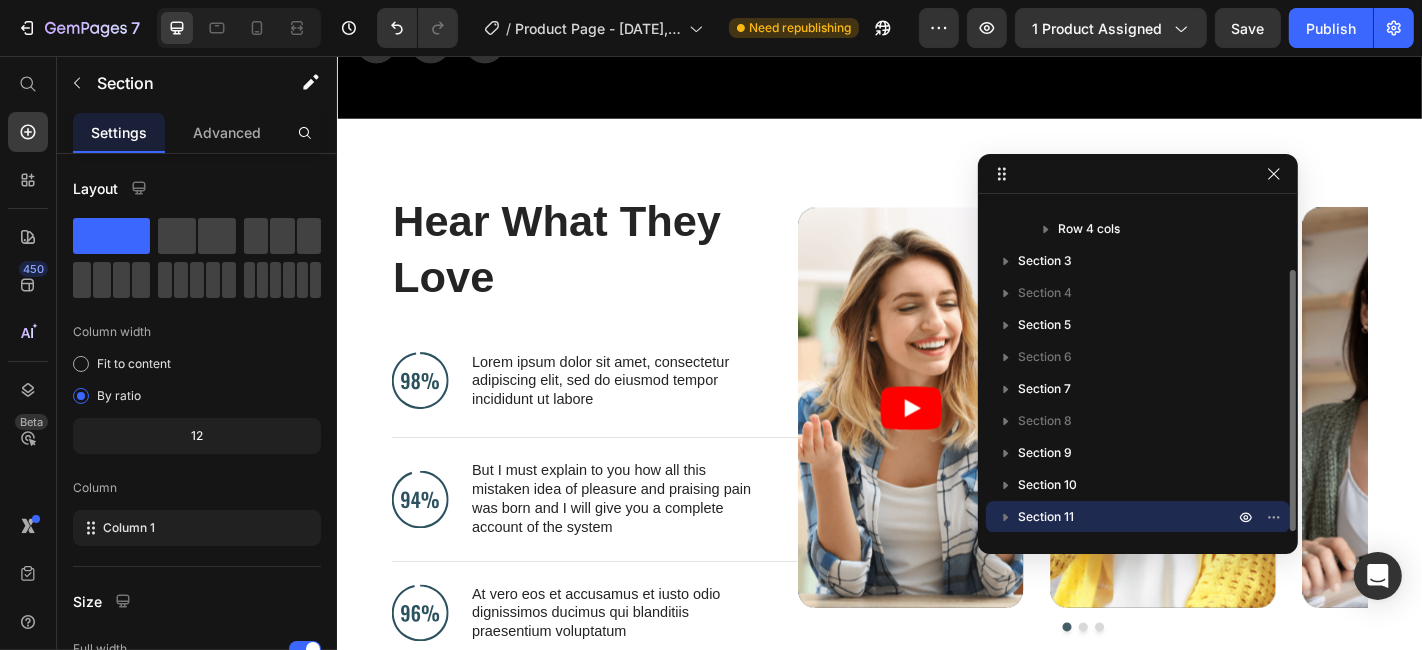 drag, startPoint x: 1024, startPoint y: 513, endPoint x: 1054, endPoint y: 509, distance: 30.265491 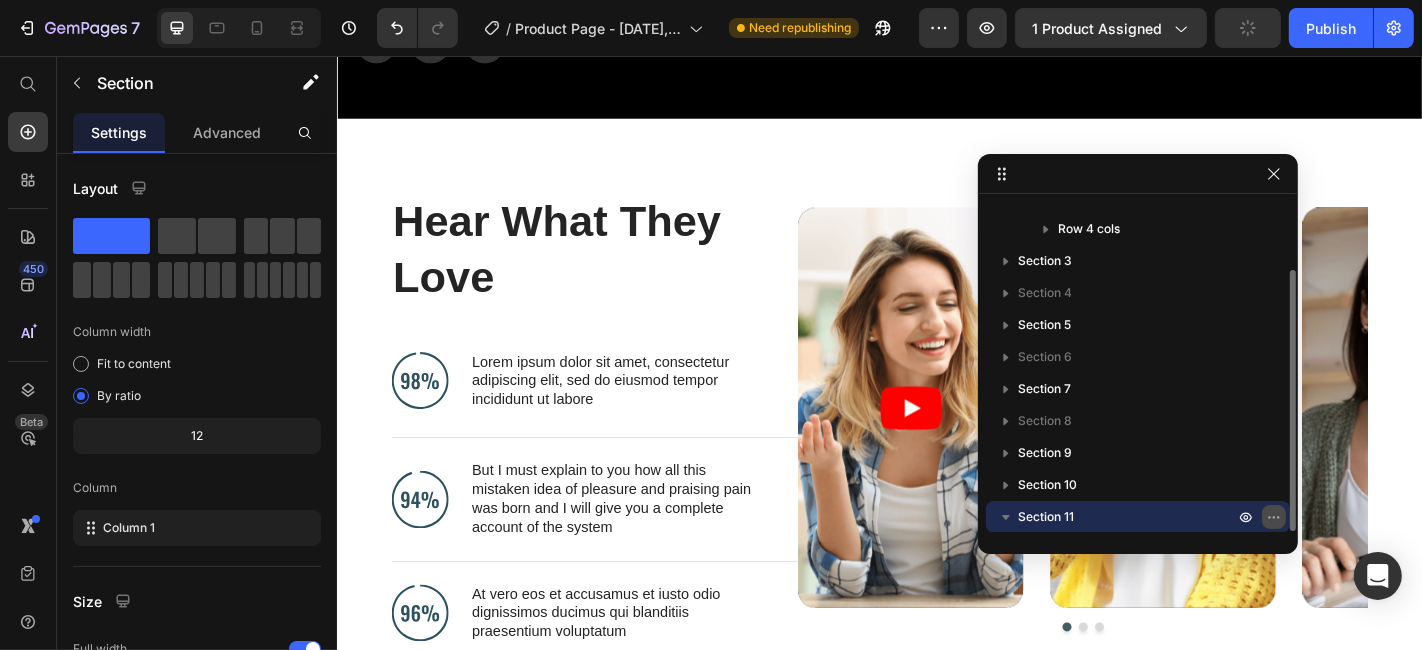 click 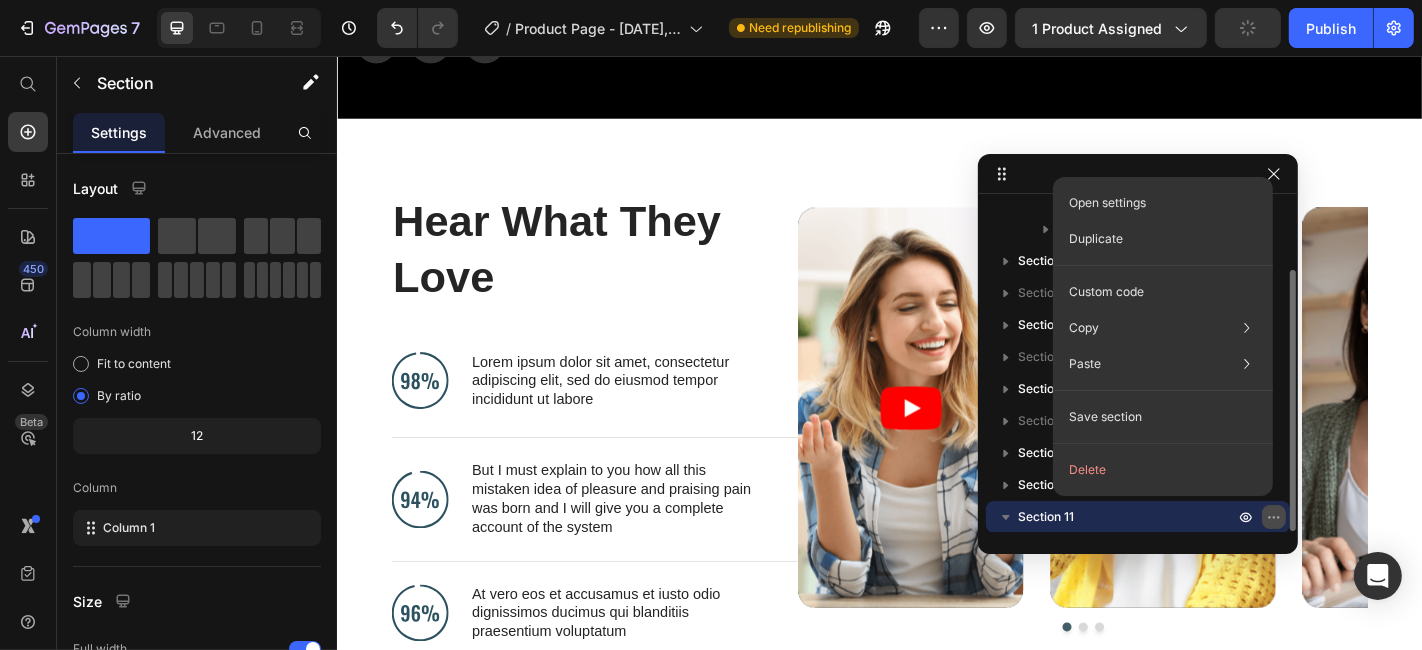 click 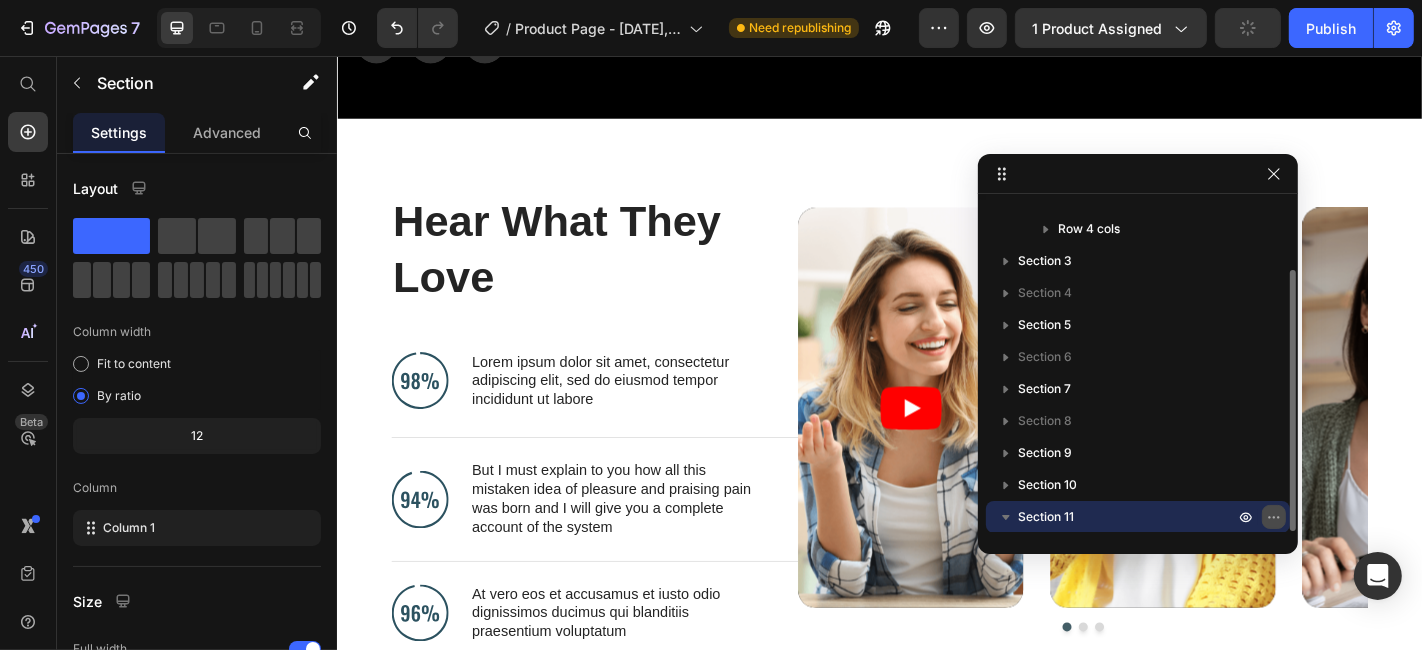 click 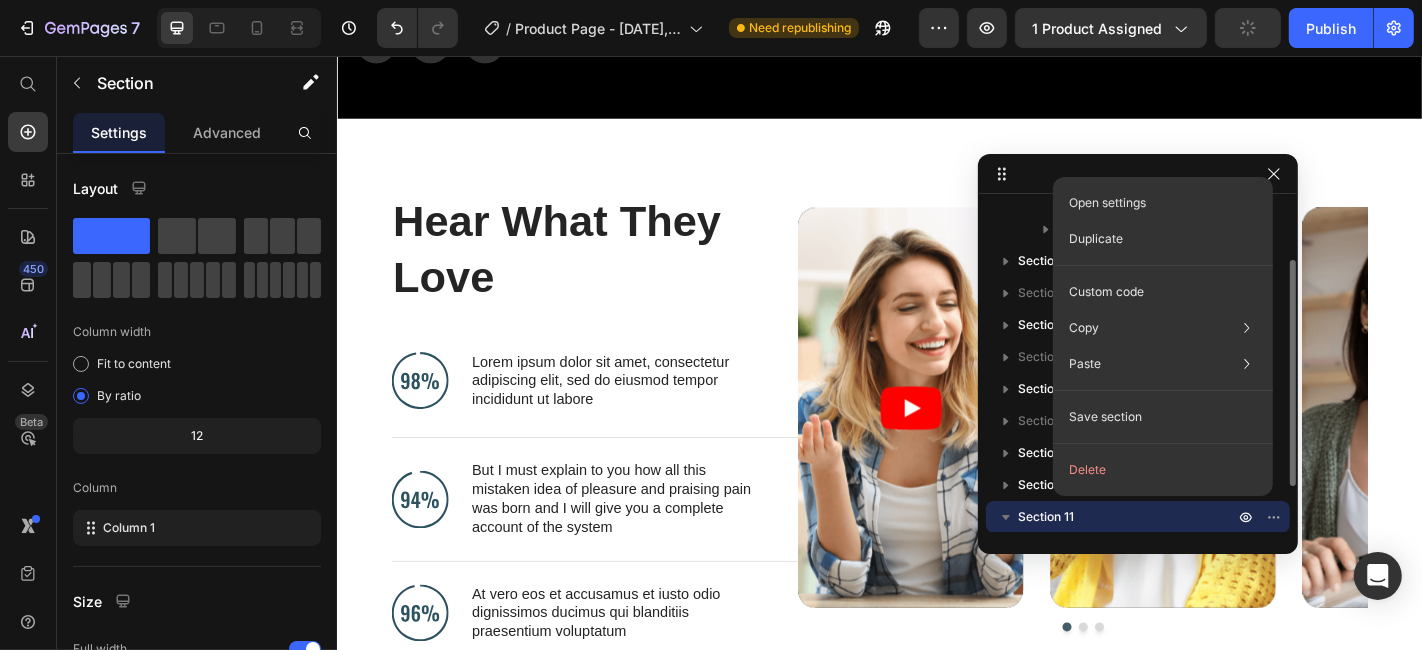 drag, startPoint x: 1273, startPoint y: 517, endPoint x: 999, endPoint y: 529, distance: 274.26263 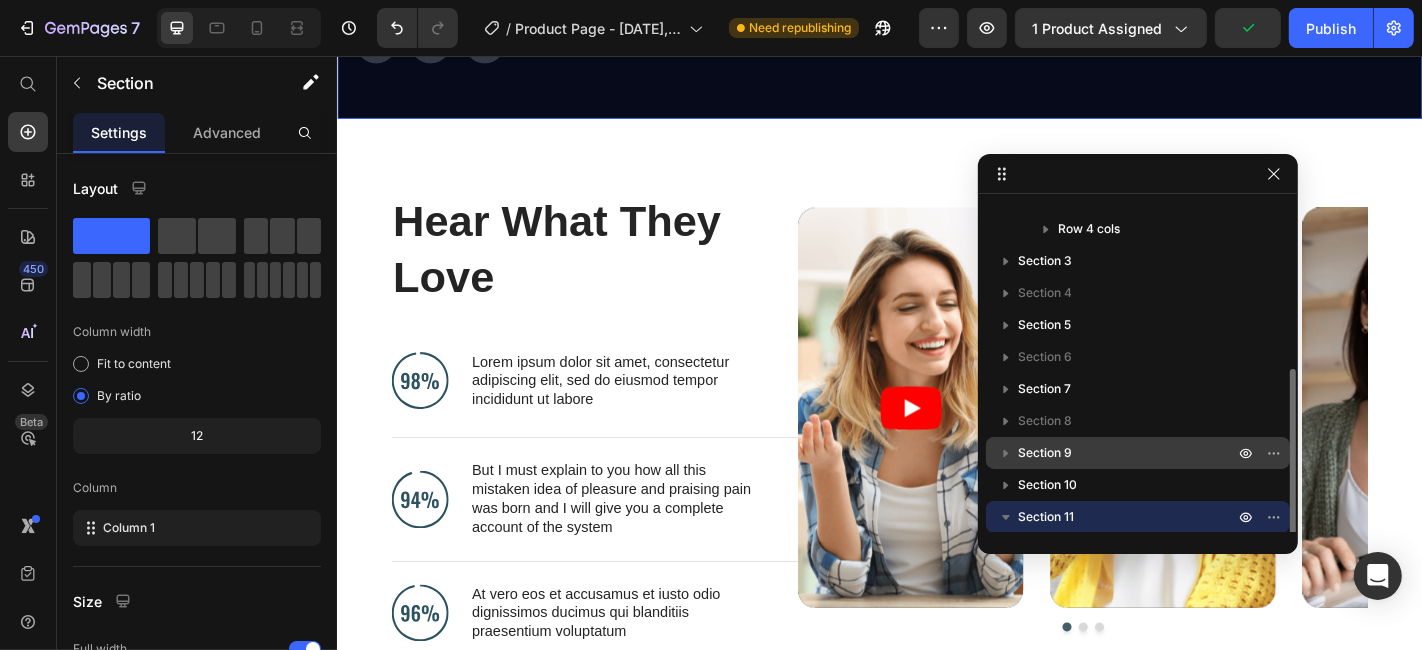 scroll, scrollTop: 149, scrollLeft: 0, axis: vertical 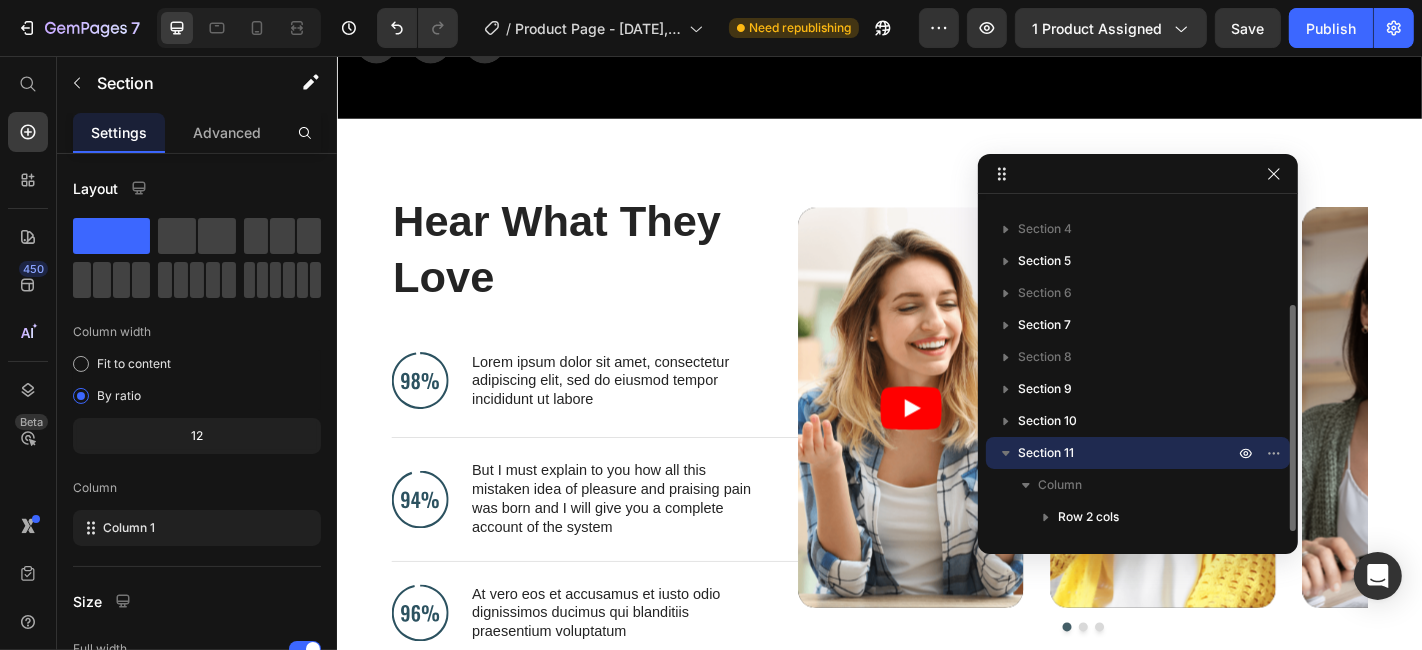 click 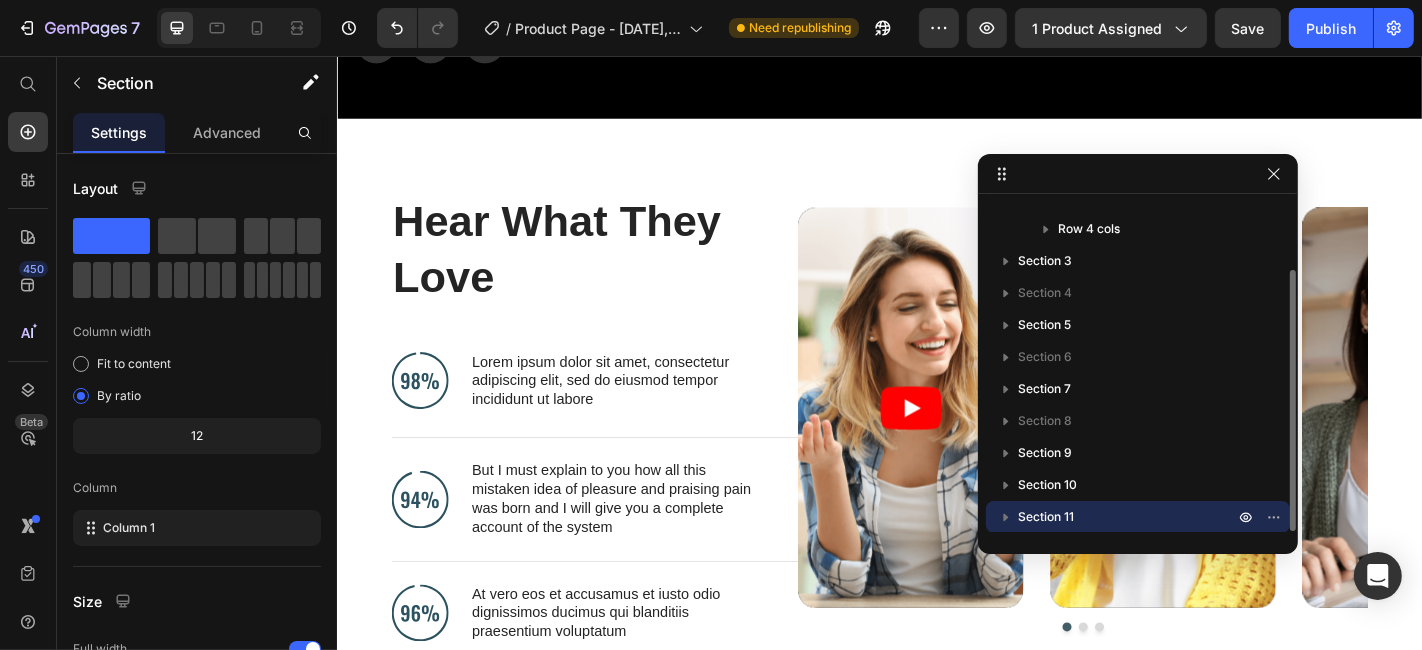 scroll, scrollTop: 85, scrollLeft: 0, axis: vertical 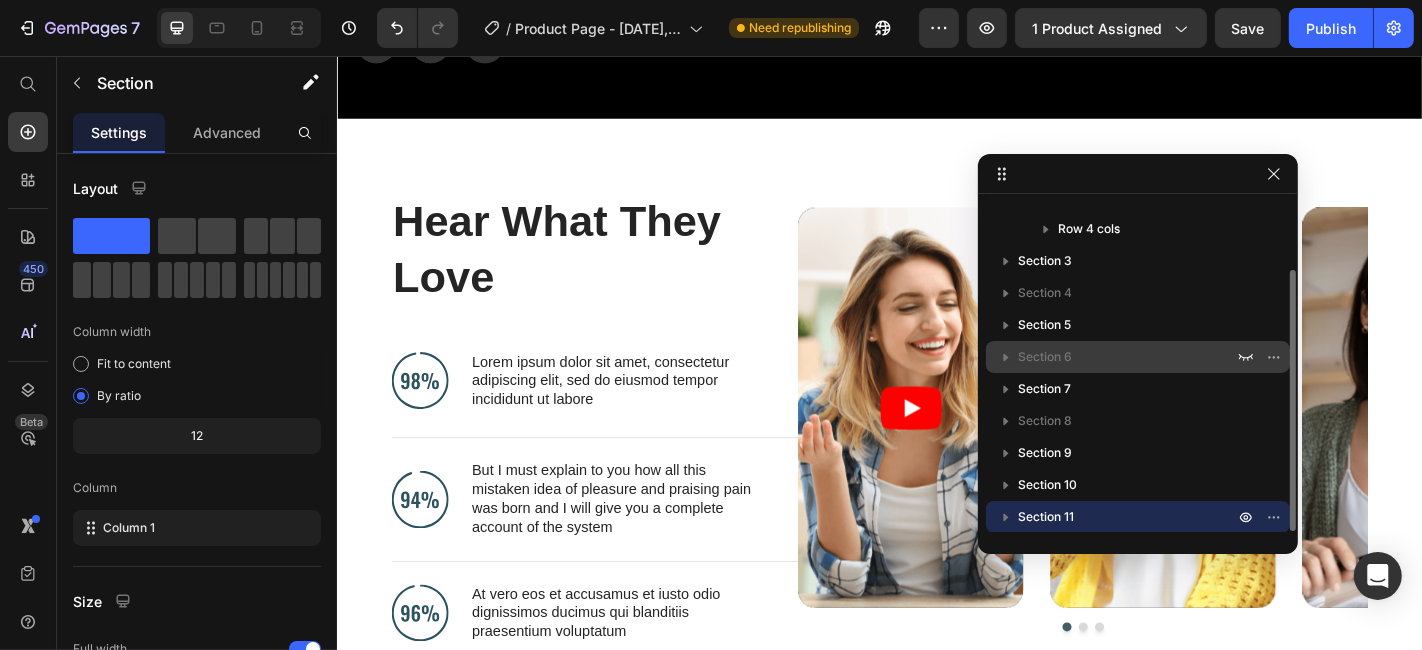 drag, startPoint x: 1083, startPoint y: 515, endPoint x: 1136, endPoint y: 369, distance: 155.32225 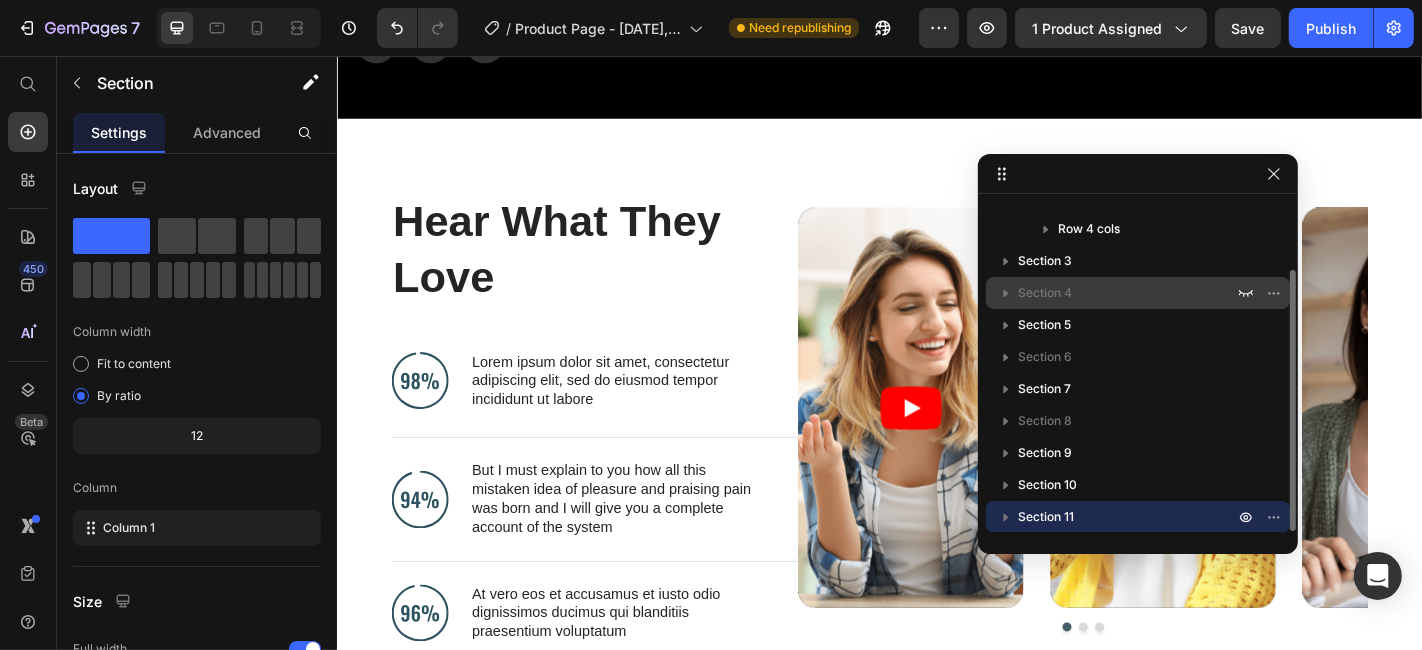 drag, startPoint x: 1043, startPoint y: 513, endPoint x: 1070, endPoint y: 302, distance: 212.72047 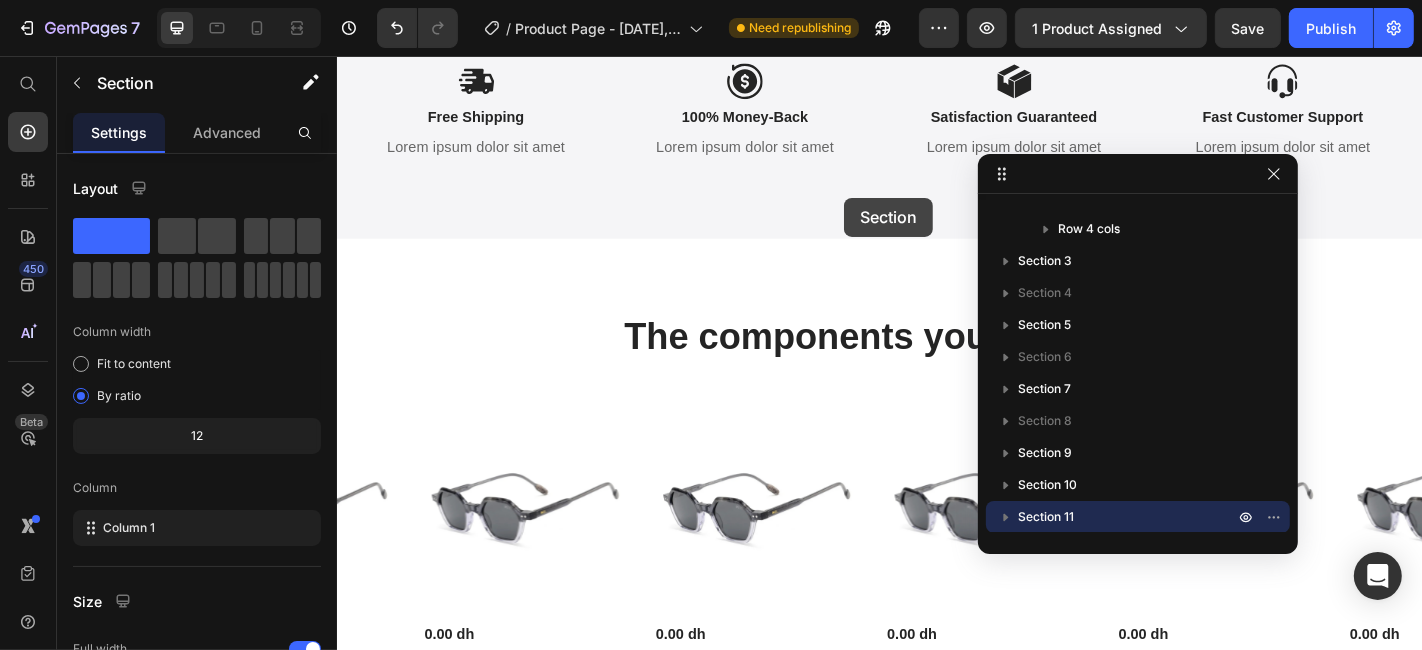 scroll, scrollTop: 1253, scrollLeft: 0, axis: vertical 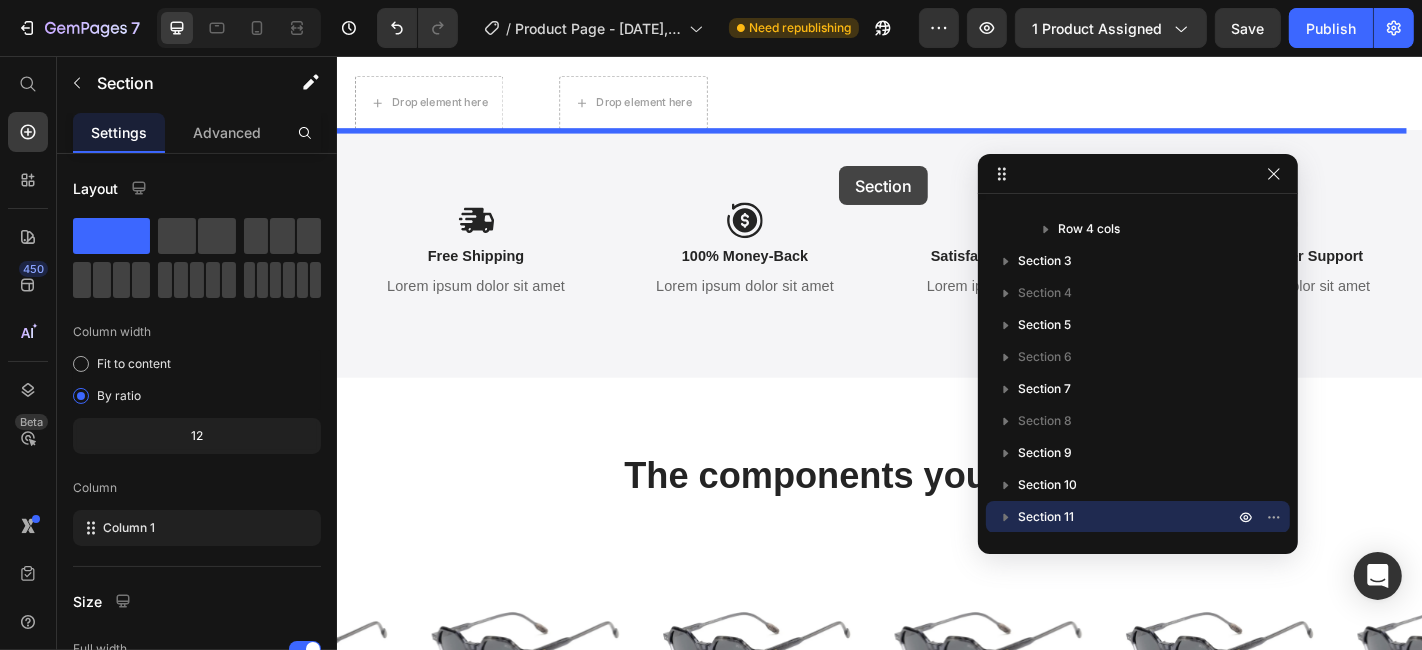 drag, startPoint x: 884, startPoint y: 417, endPoint x: 891, endPoint y: 178, distance: 239.1025 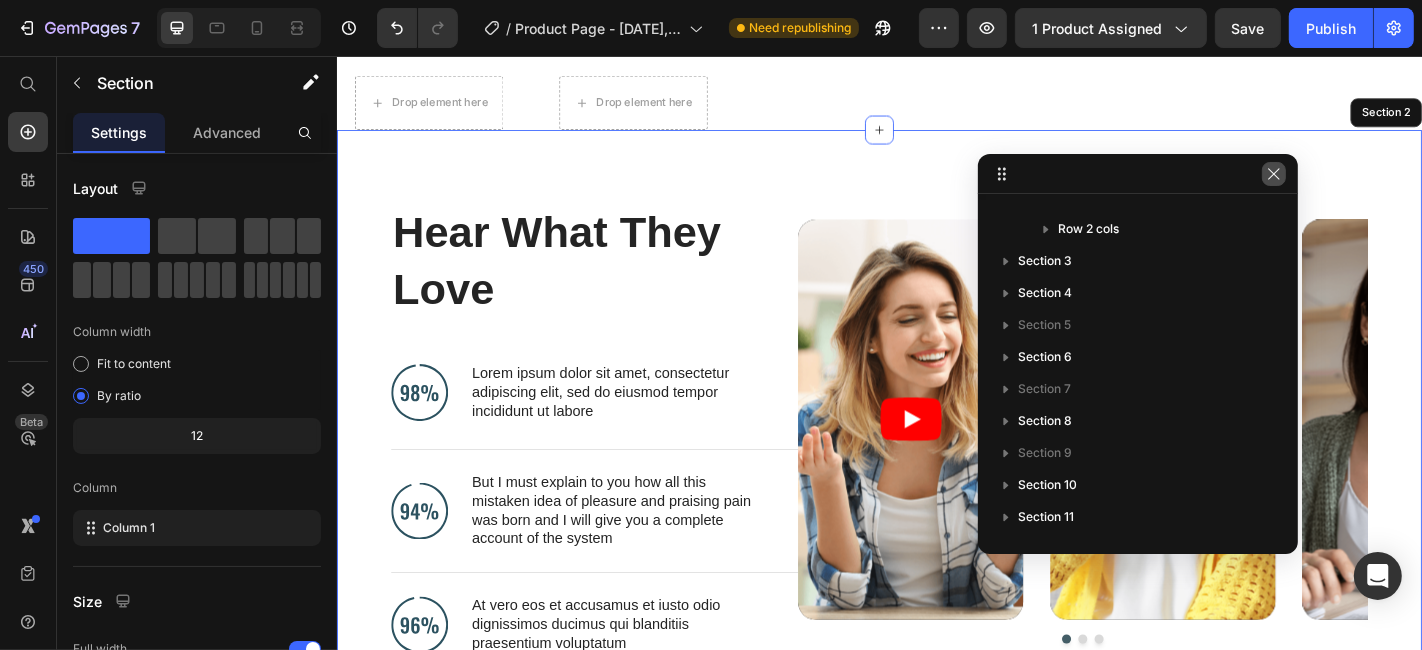click 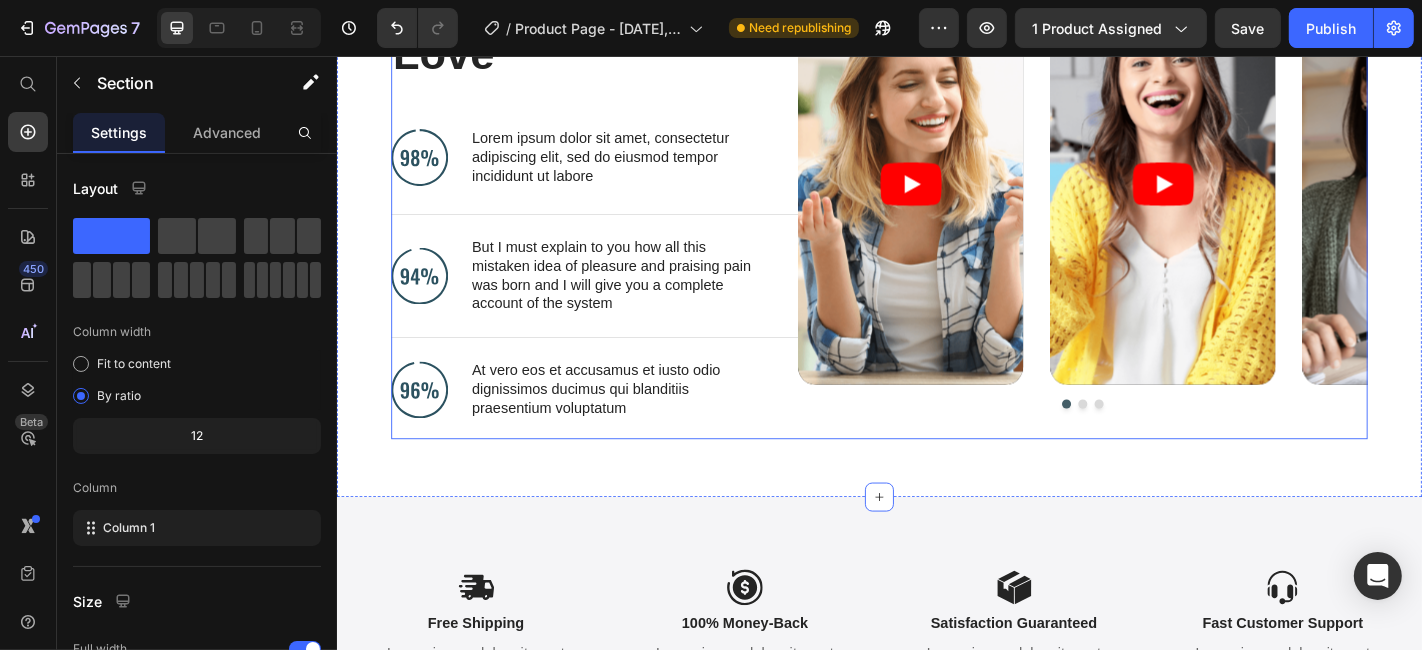 scroll, scrollTop: 1434, scrollLeft: 0, axis: vertical 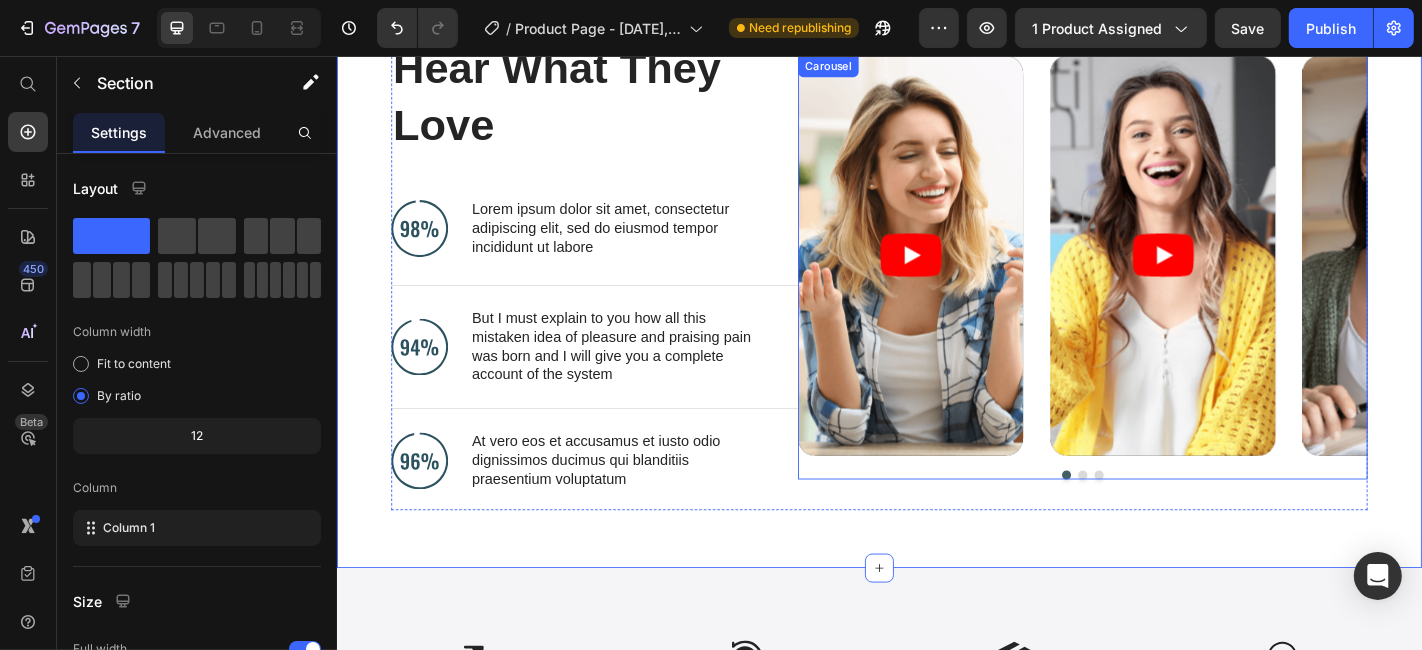 click at bounding box center [1161, 519] 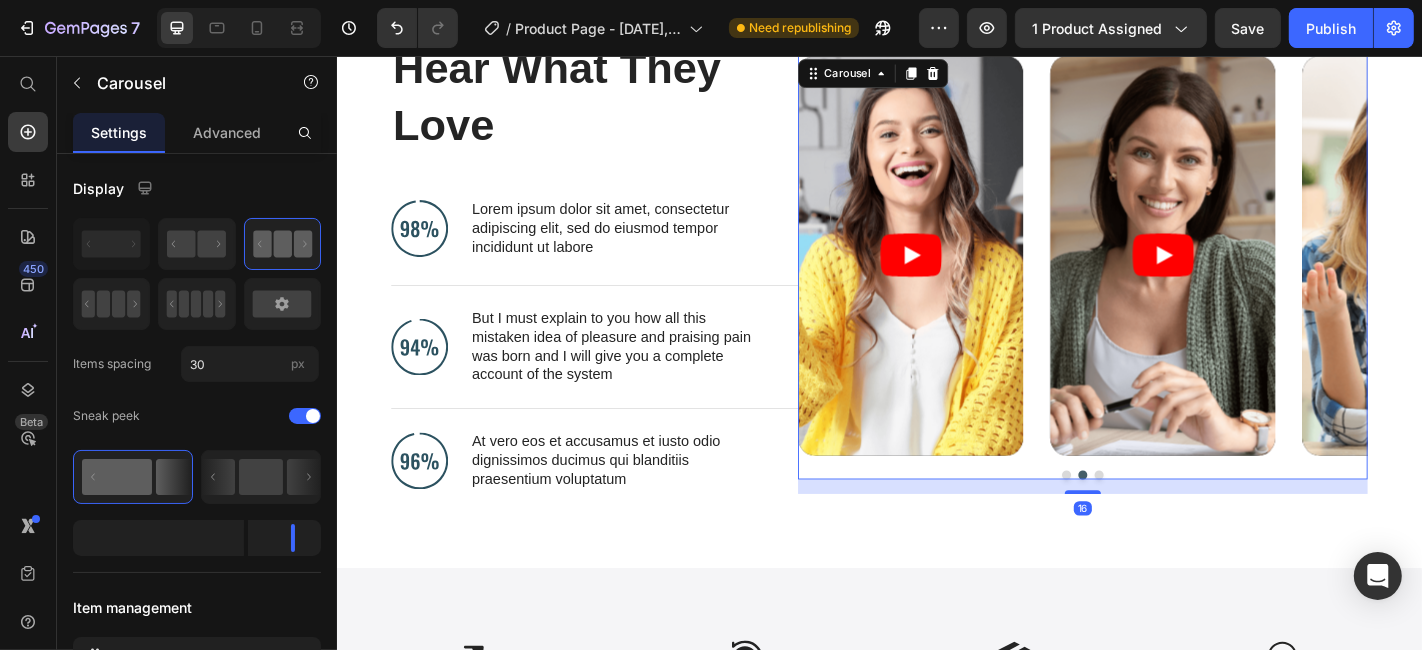 click at bounding box center (1179, 519) 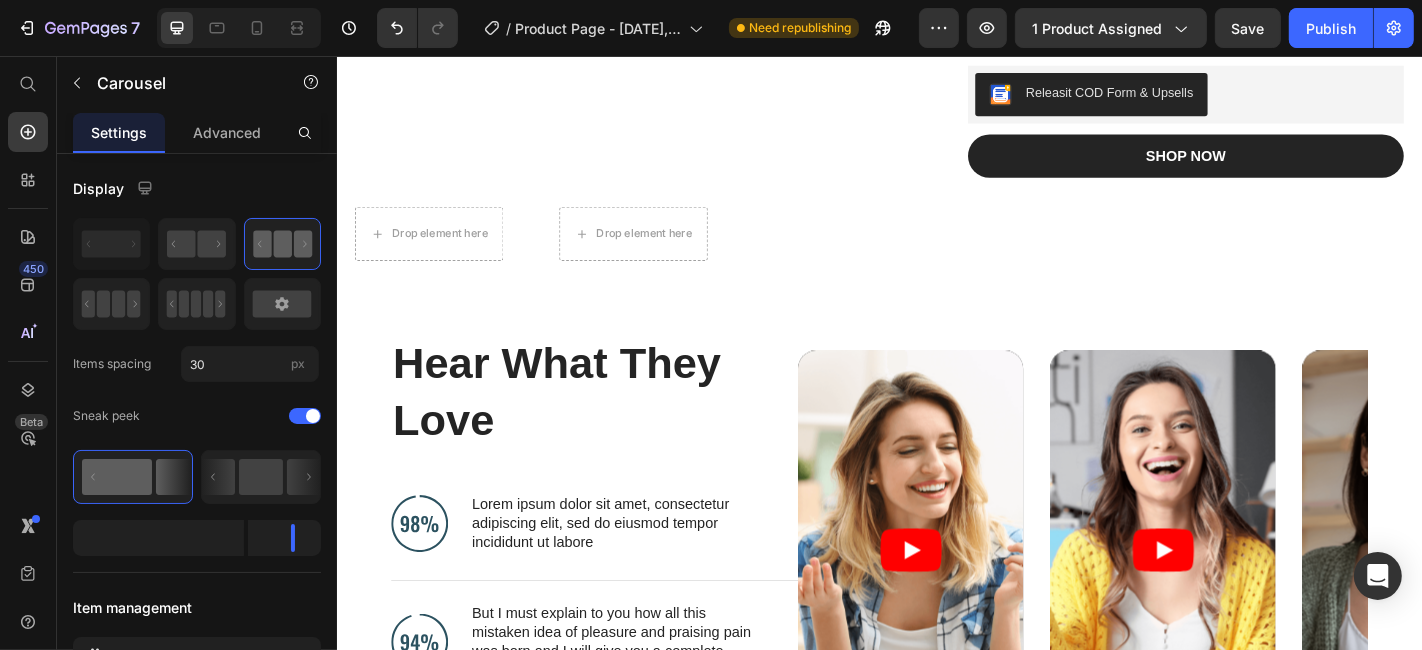 scroll, scrollTop: 1133, scrollLeft: 0, axis: vertical 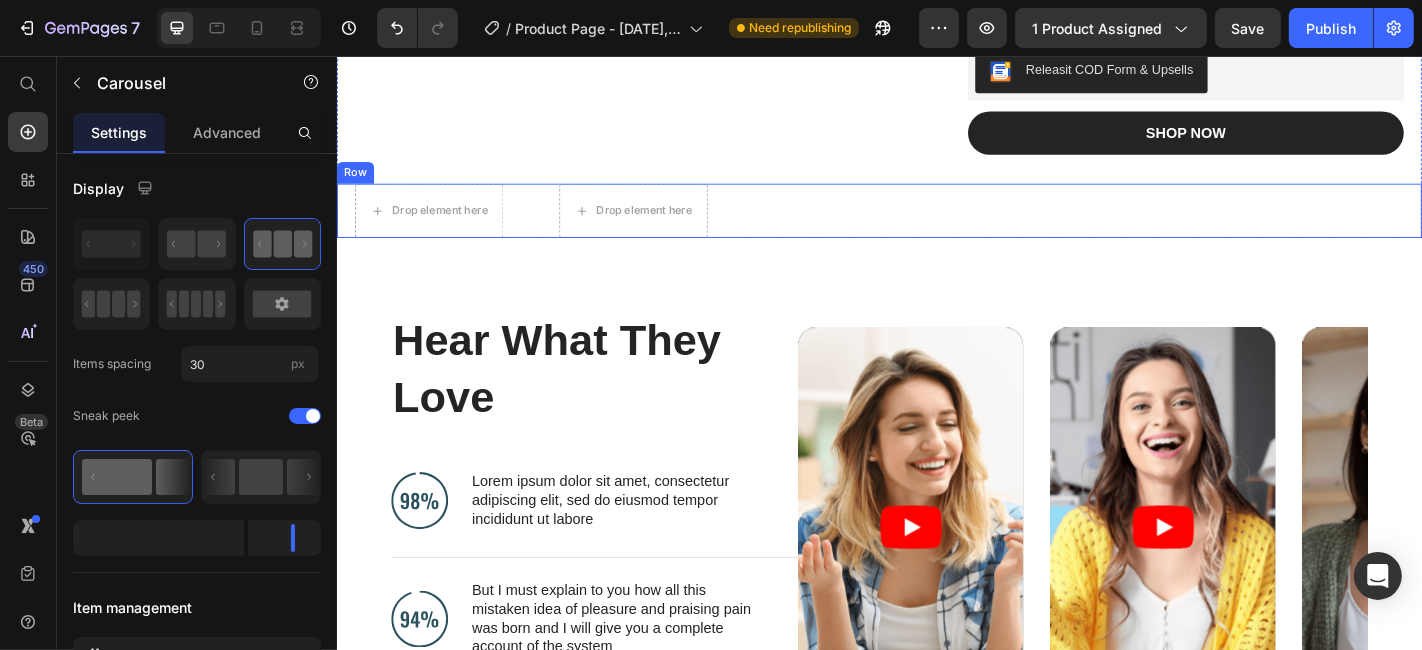 click on "Drop element here
Drop element here Row" at bounding box center (936, 227) 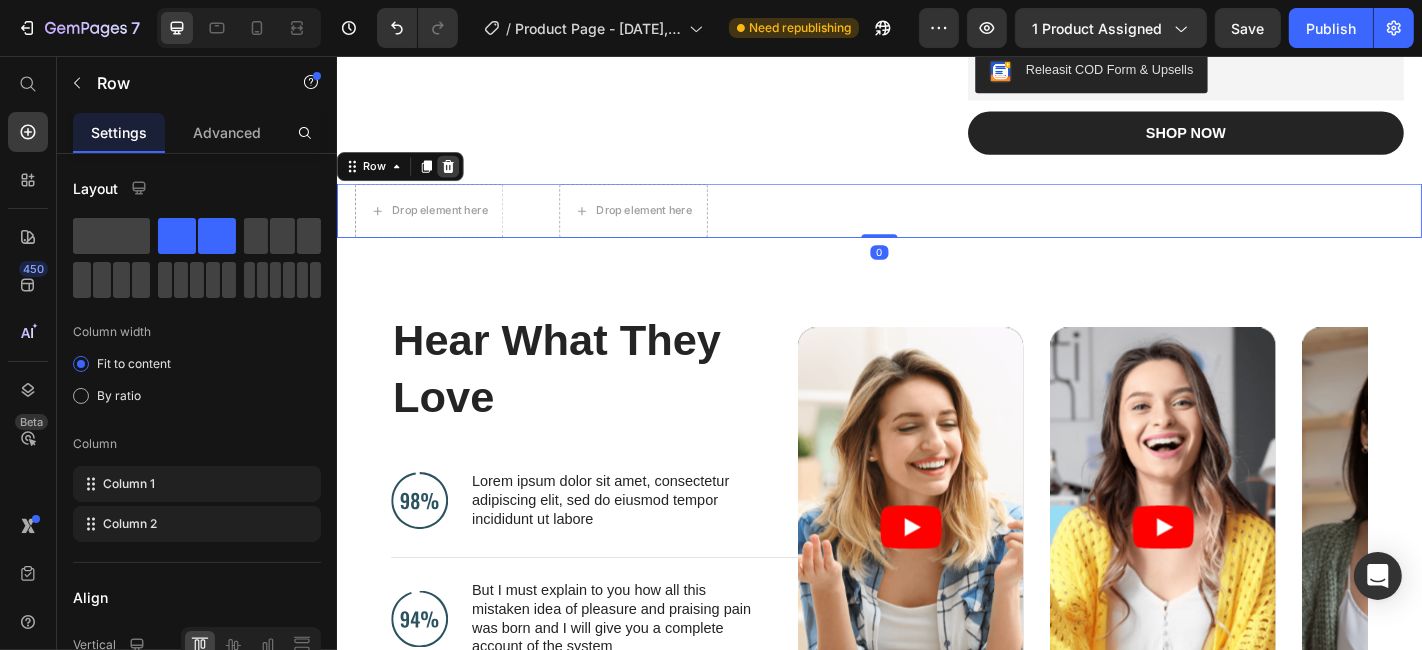 click 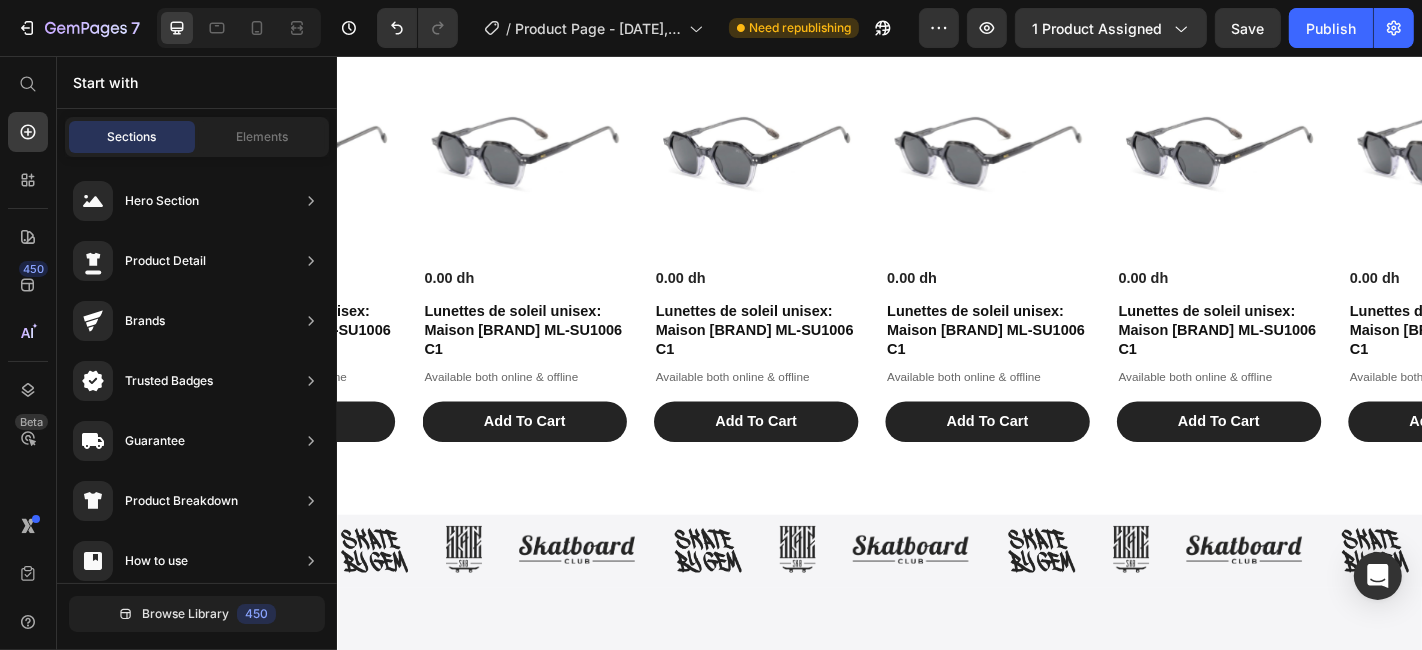 scroll, scrollTop: 2640, scrollLeft: 0, axis: vertical 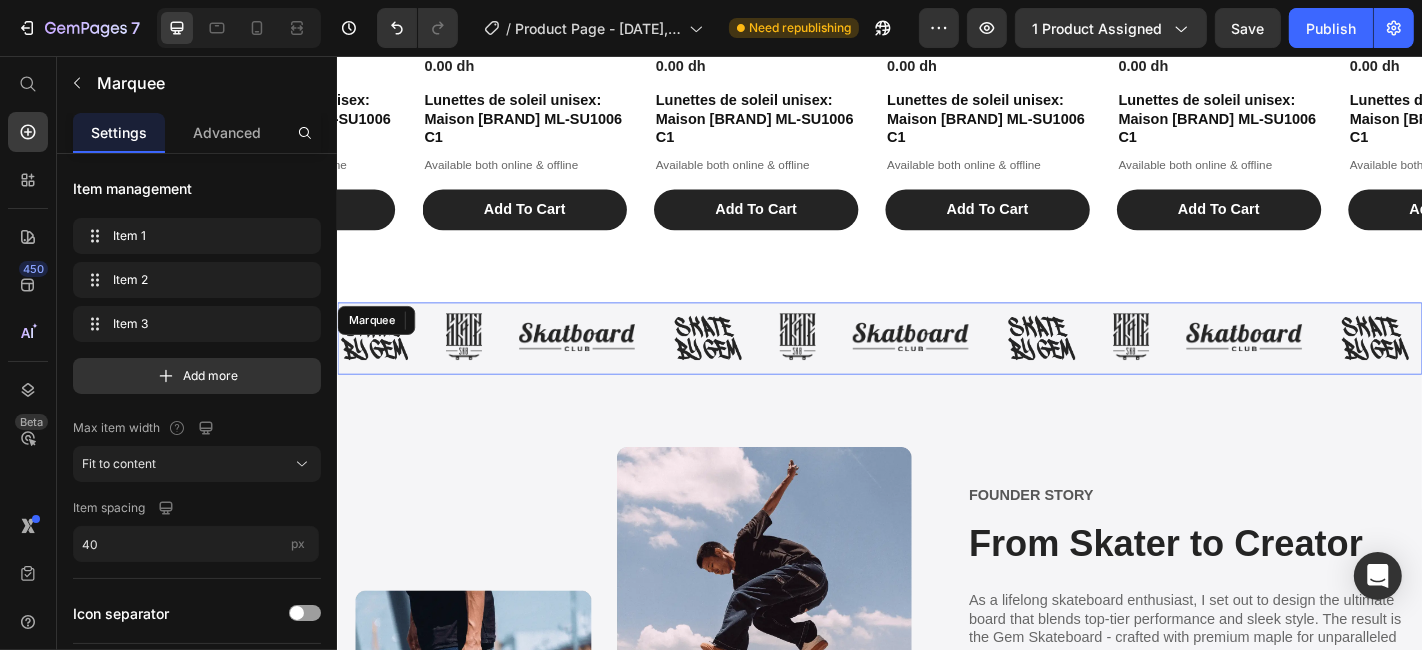 click on "Image" at bounding box center [865, 366] 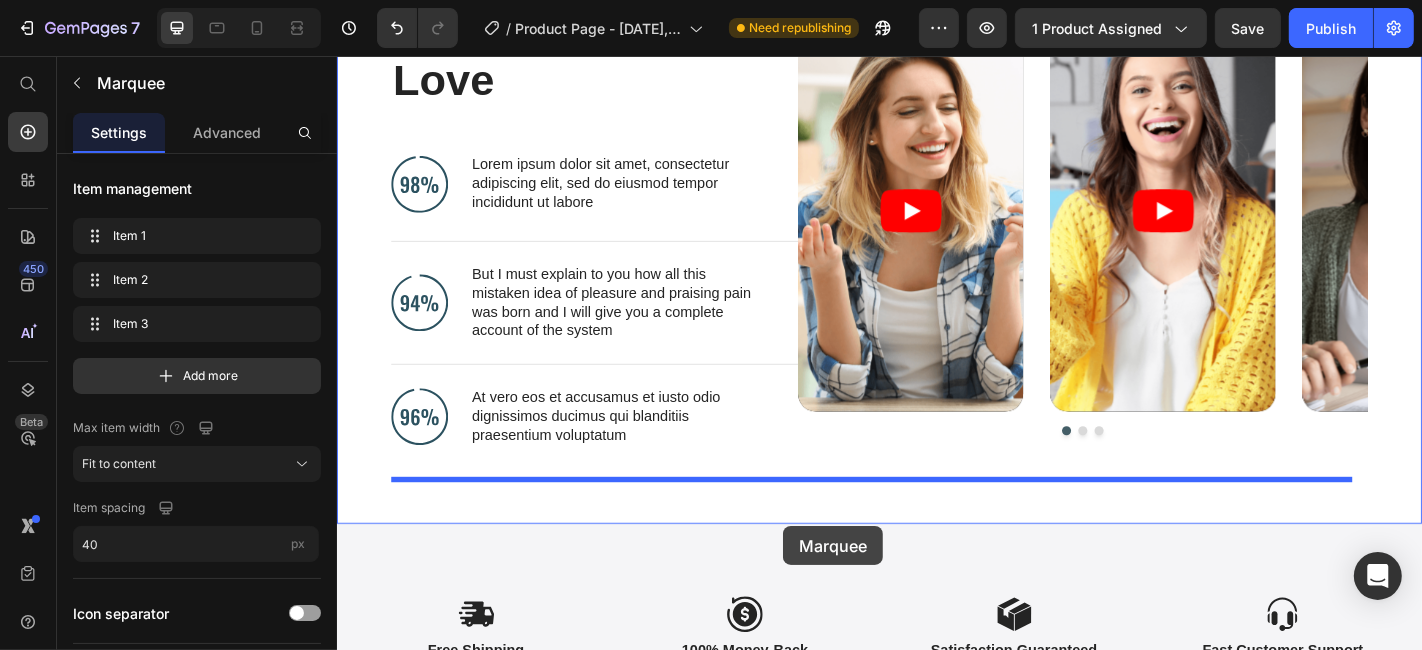 scroll, scrollTop: 1438, scrollLeft: 0, axis: vertical 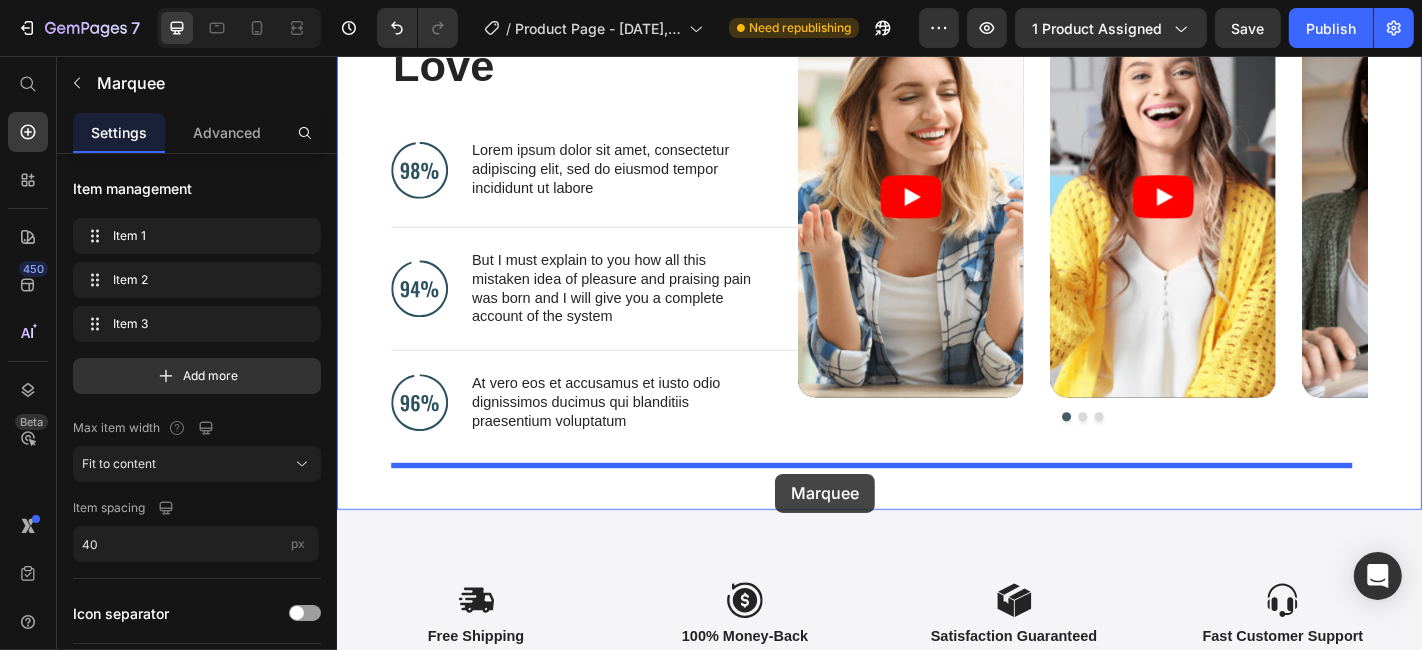 drag, startPoint x: 888, startPoint y: 364, endPoint x: 820, endPoint y: 518, distance: 168.34488 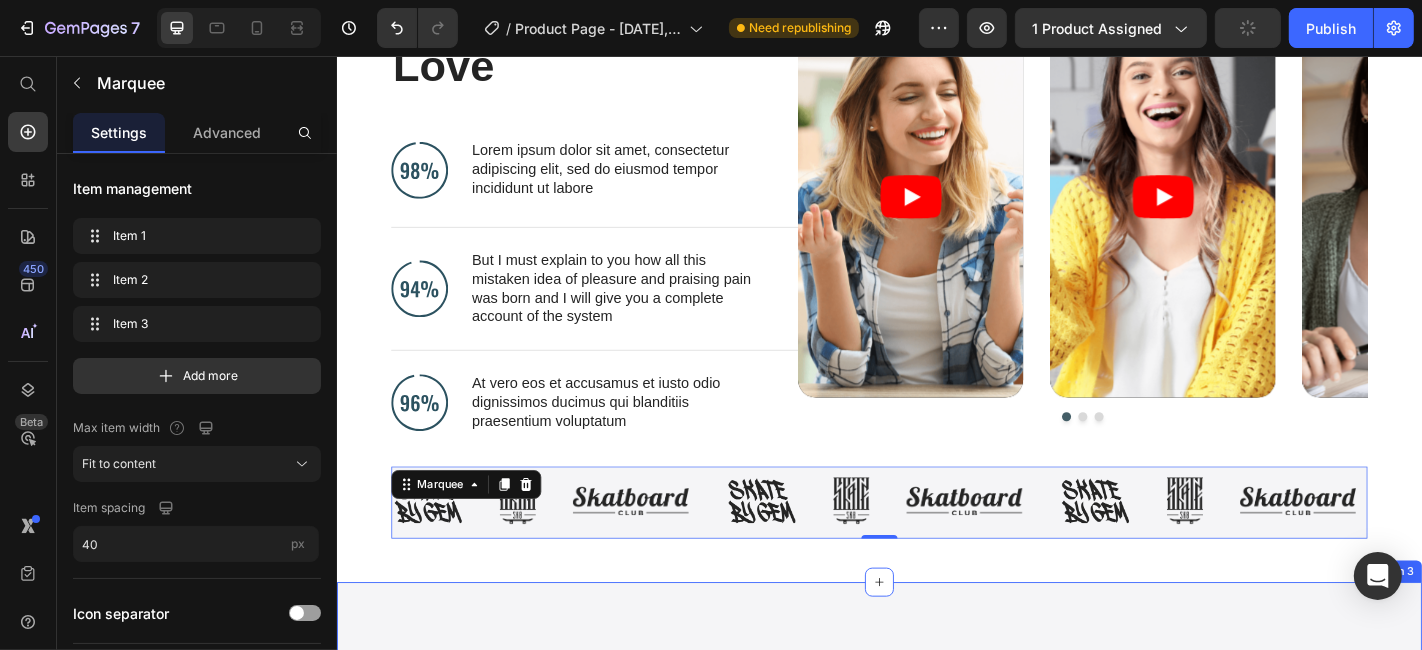 click on "Icon Free Shipping Text Block Lorem ipsum dolor sit amet Text Block
Icon 100% Money-Back Text Block Lorem ipsum dolor sit amet Text Block
Icon Satisfaction Guaranteed Text Block Lorem ipsum dolor sit amet Text Block
Icon Fast Customer Support Text Block Lorem ipsum dolor sit amet Text Block Row Section 3" at bounding box center [936, 775] 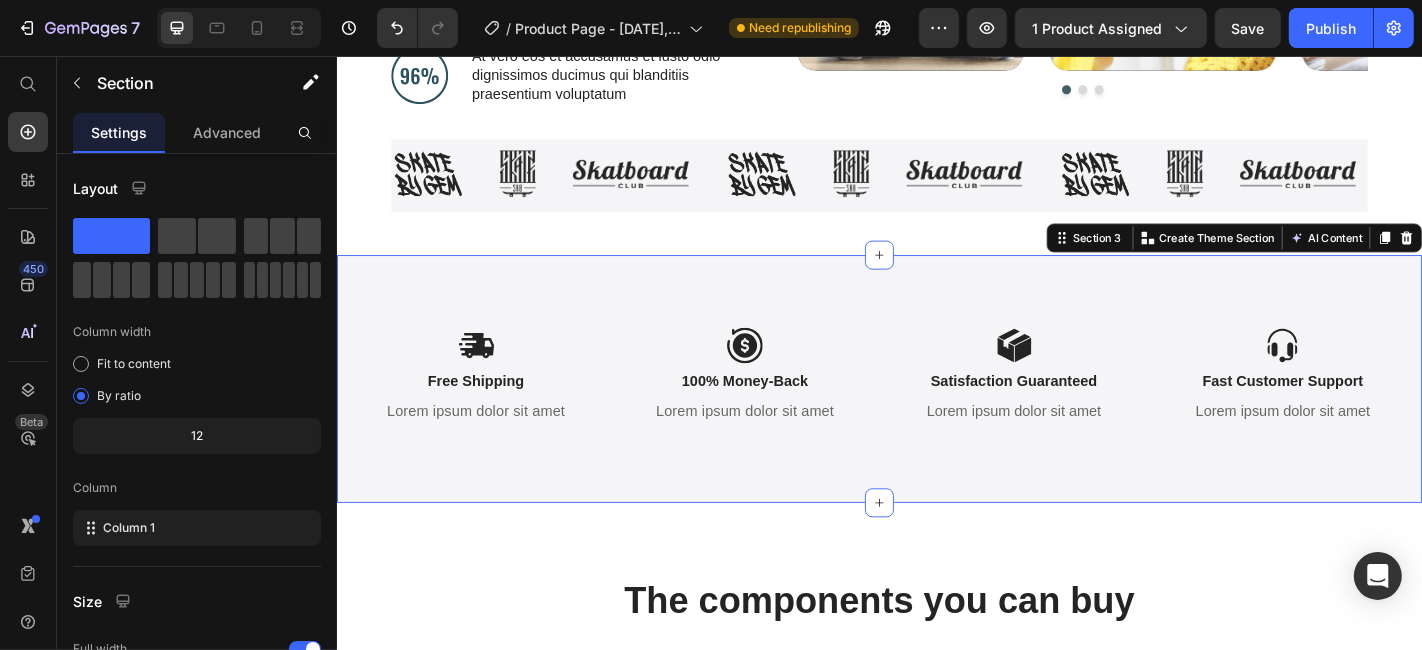 scroll, scrollTop: 1594, scrollLeft: 0, axis: vertical 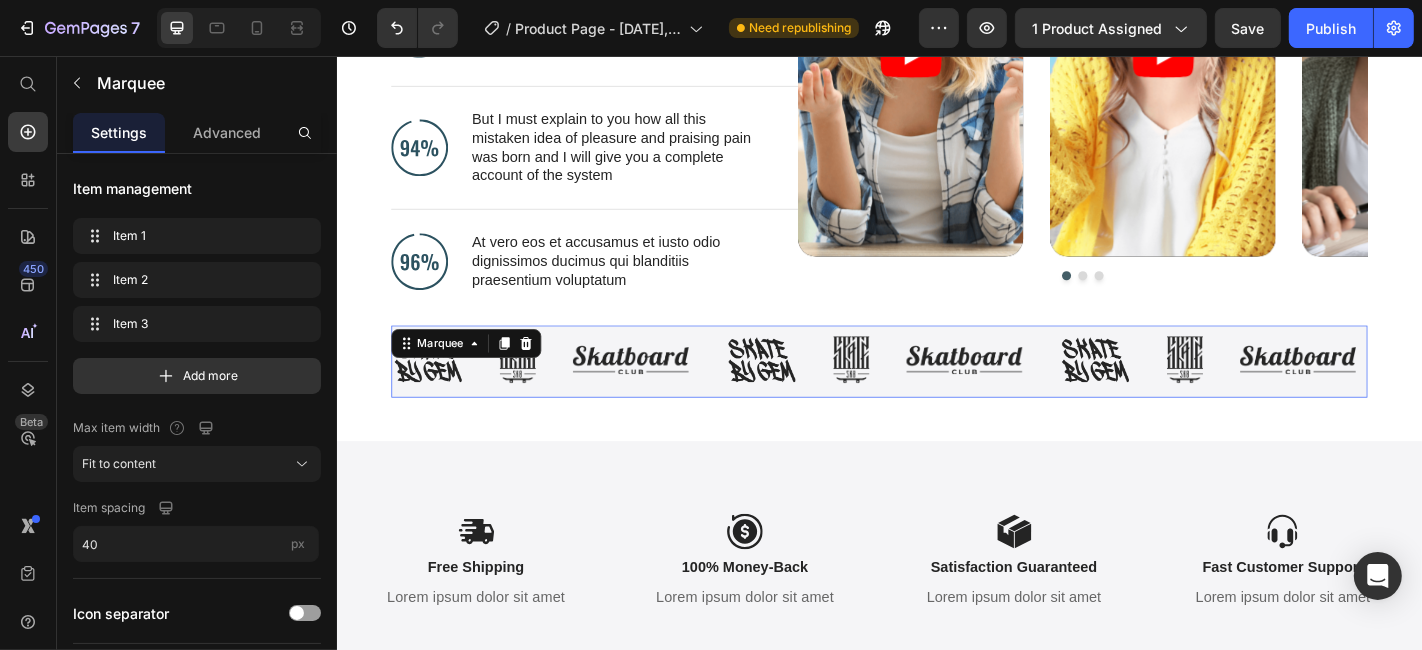 click on "Image Image Image" at bounding box center [950, 392] 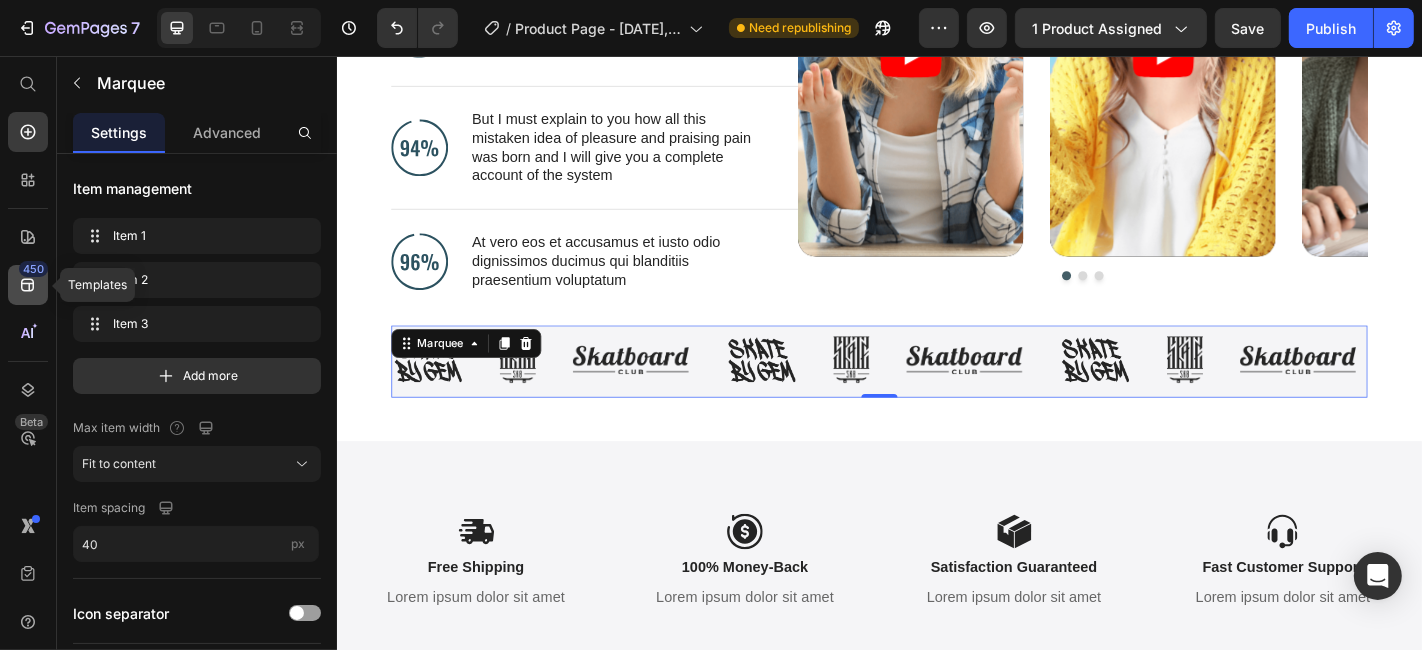 click on "450" at bounding box center [33, 269] 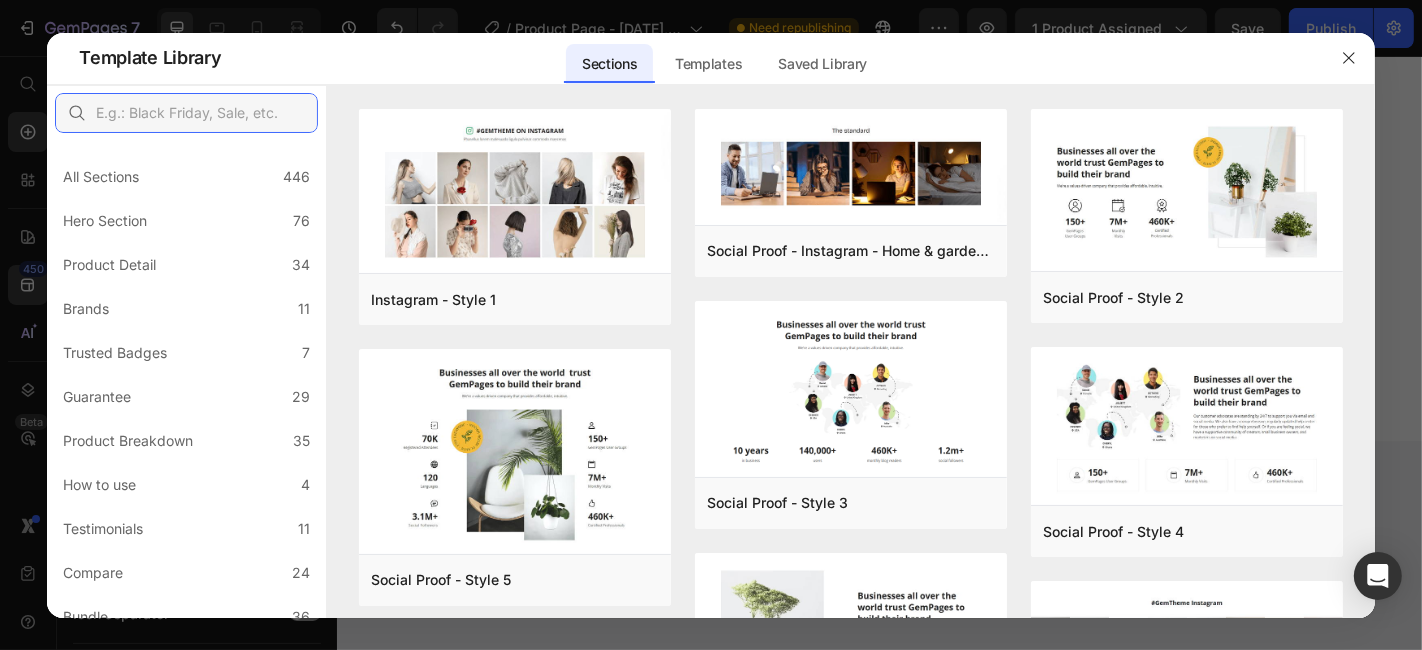 click at bounding box center [186, 113] 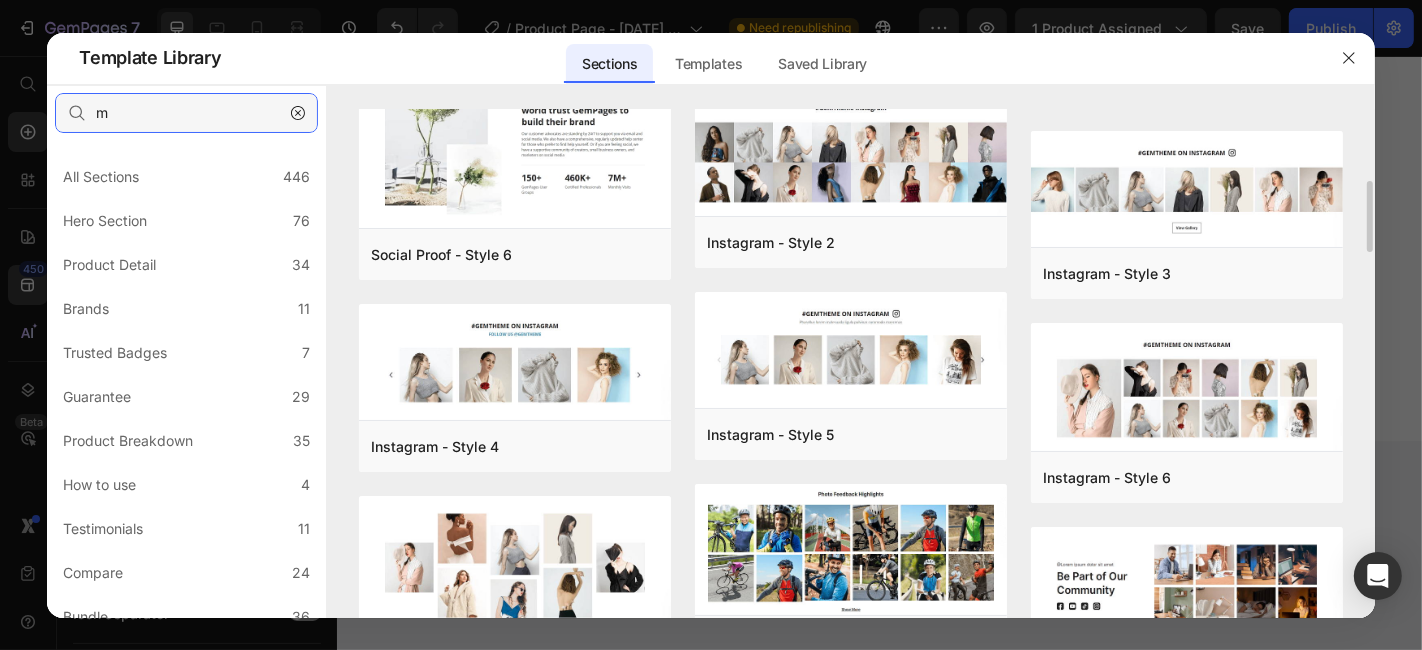 scroll, scrollTop: 499, scrollLeft: 0, axis: vertical 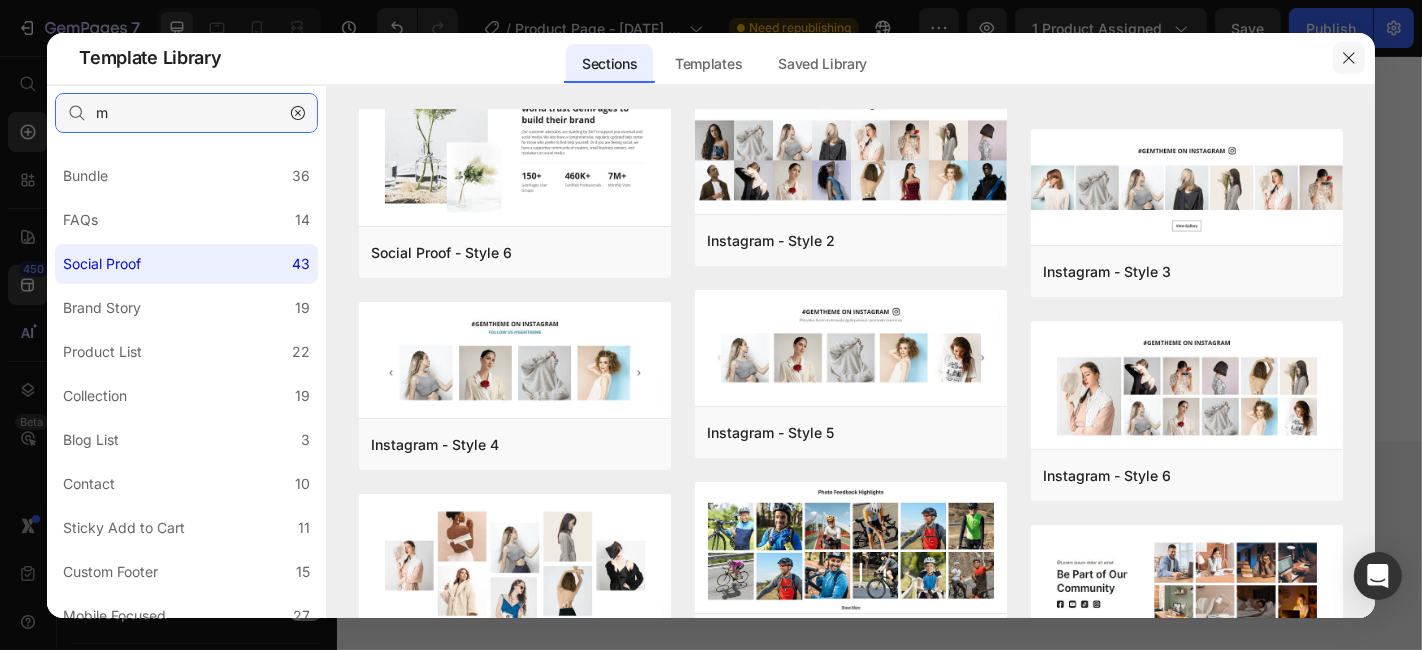 type on "m" 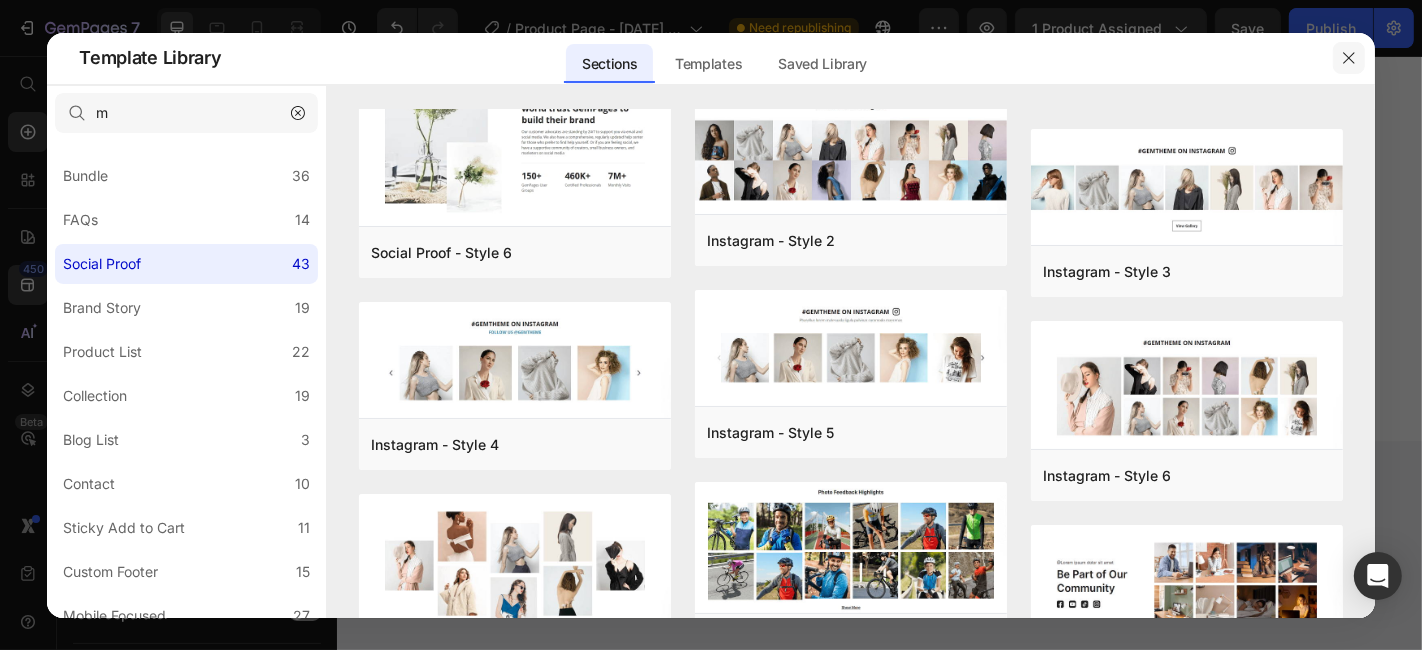 click 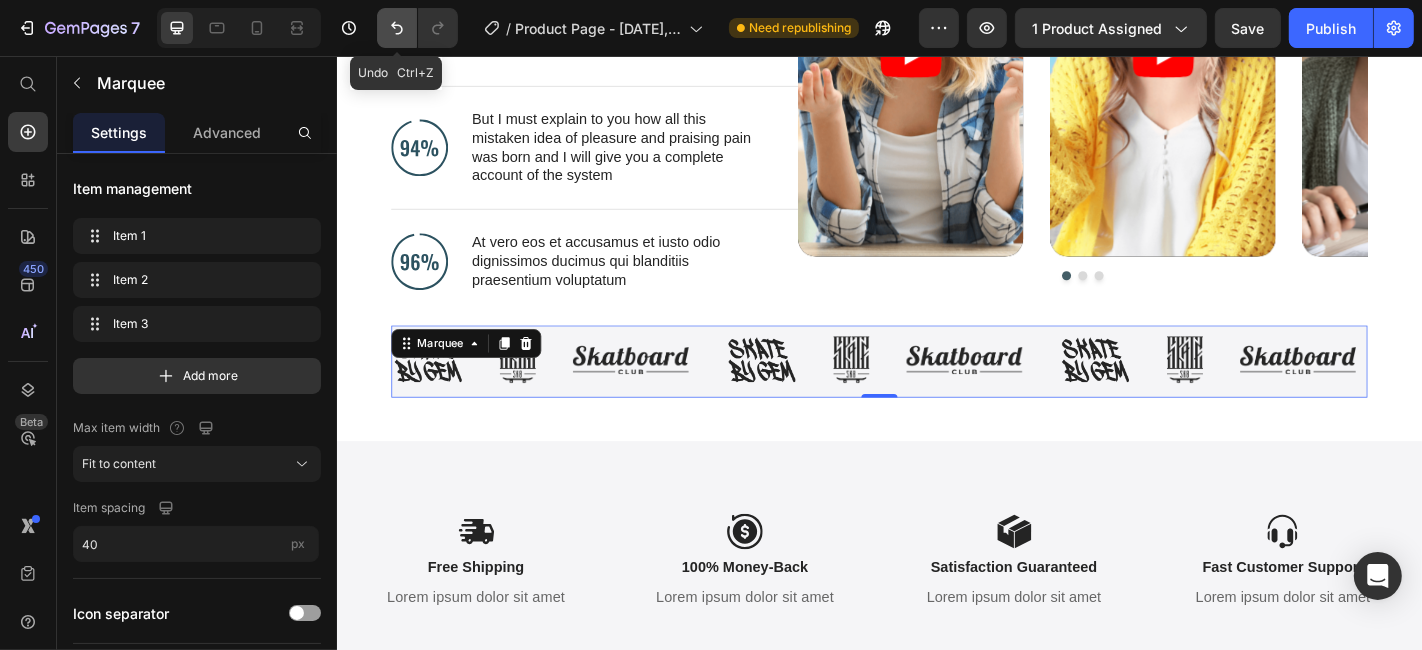 click 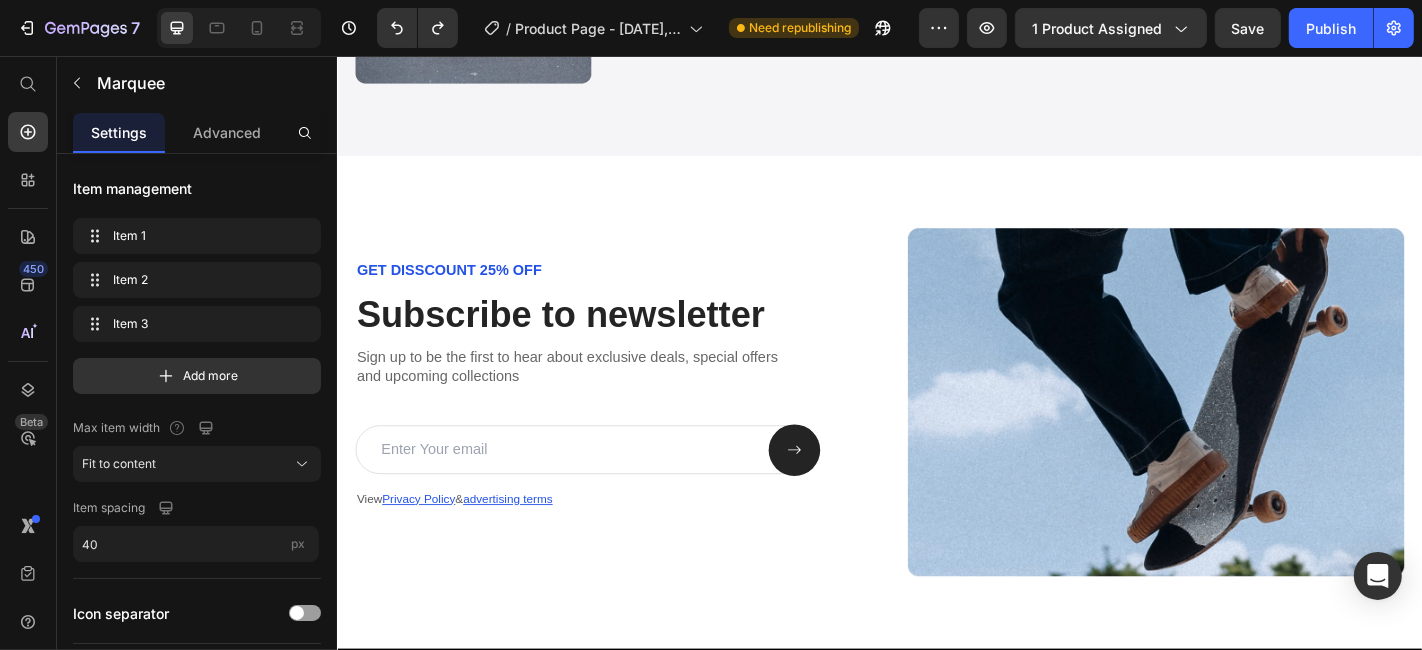 scroll, scrollTop: 3566, scrollLeft: 0, axis: vertical 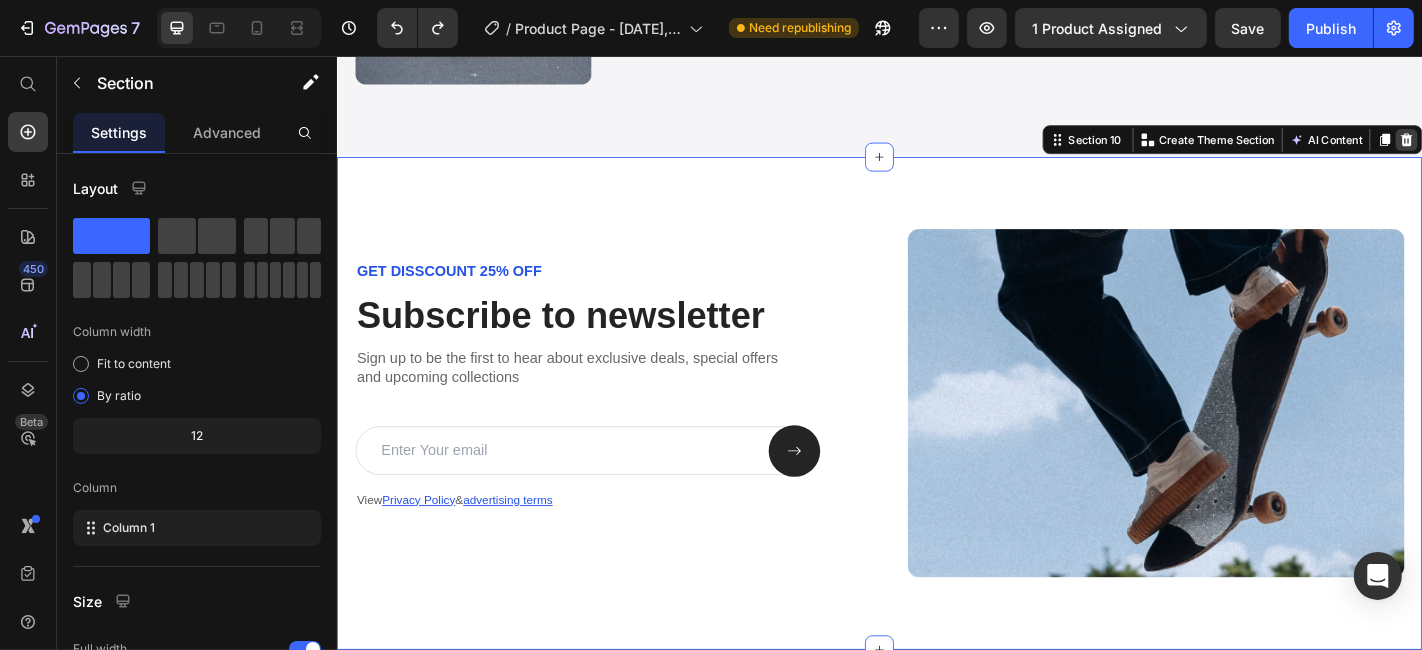 click at bounding box center (1519, 148) 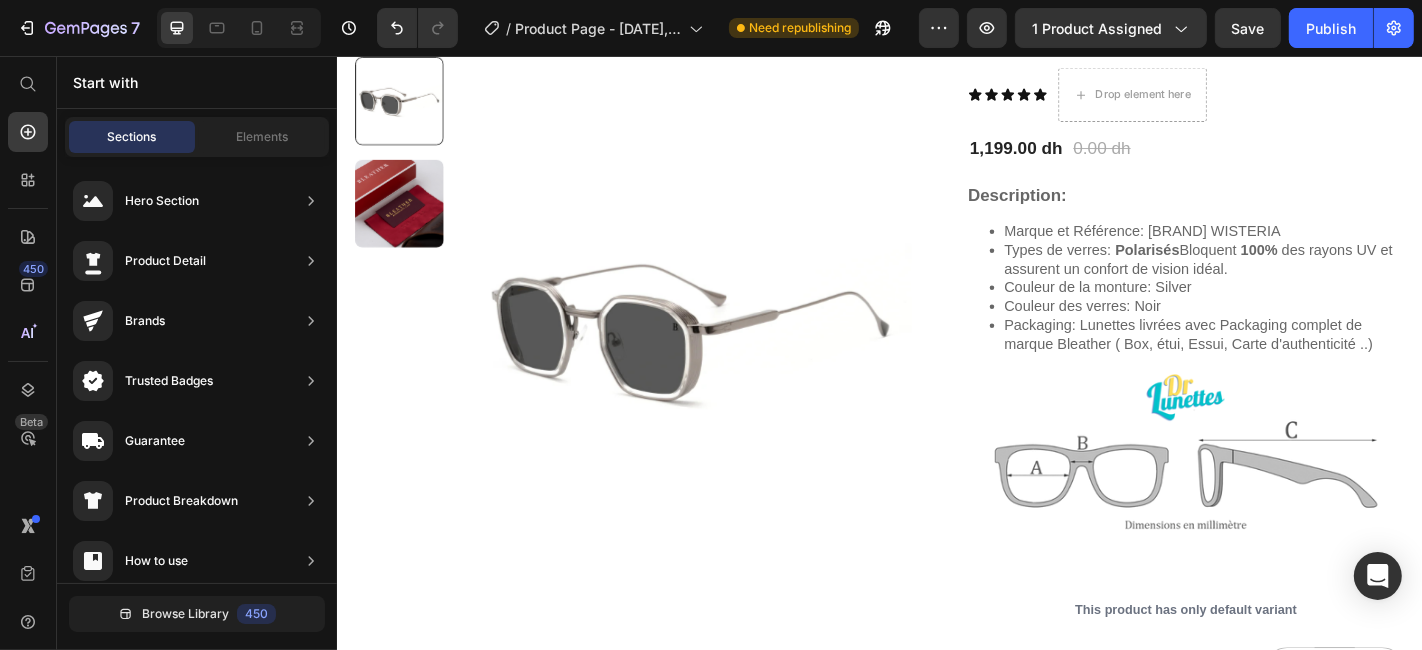 scroll, scrollTop: 0, scrollLeft: 0, axis: both 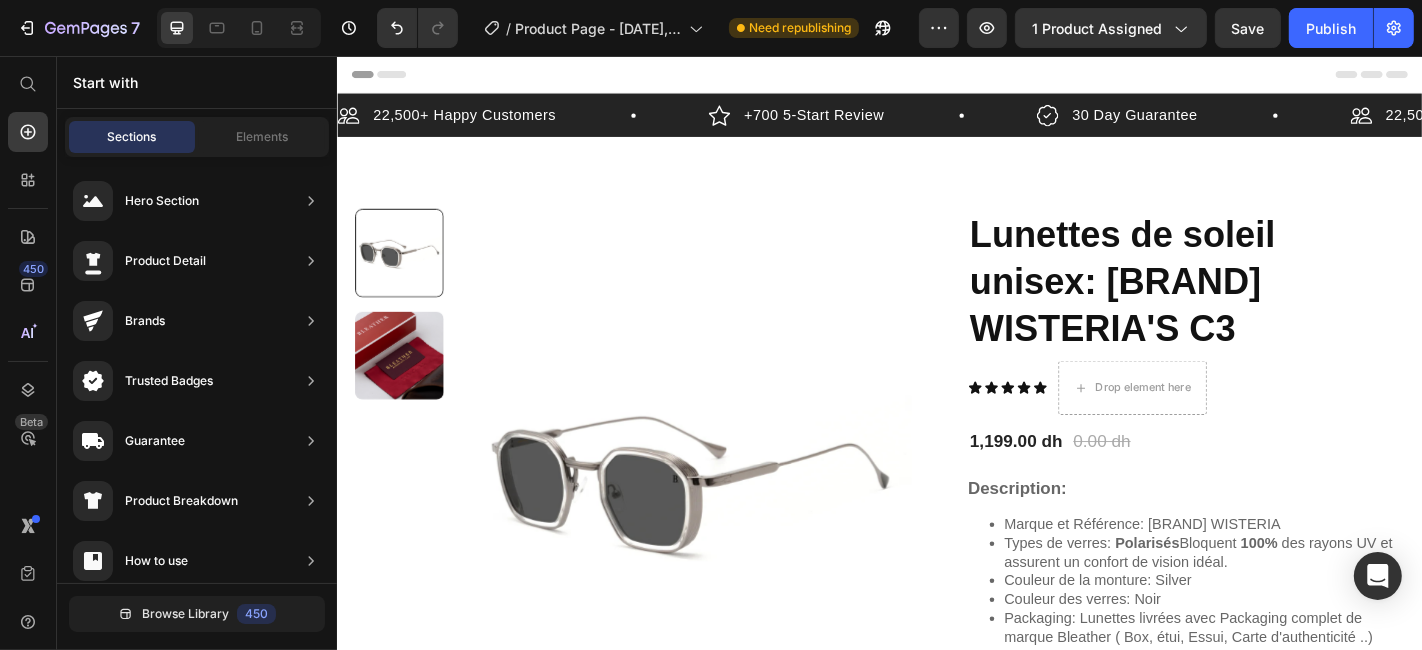 click on "7   /  Product Page - Jul 9, 14:21:14 Need republishing Preview 1 product assigned  Save   Publish" 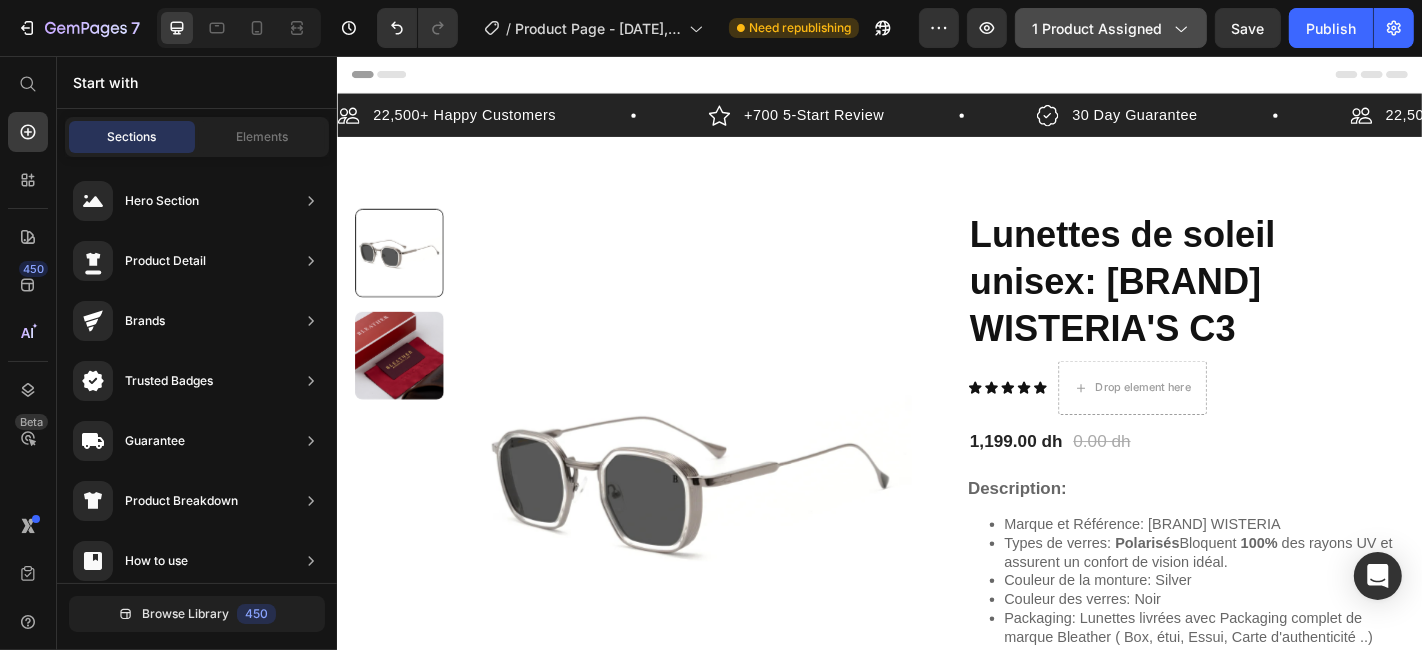 click on "1 product assigned" at bounding box center (1111, 28) 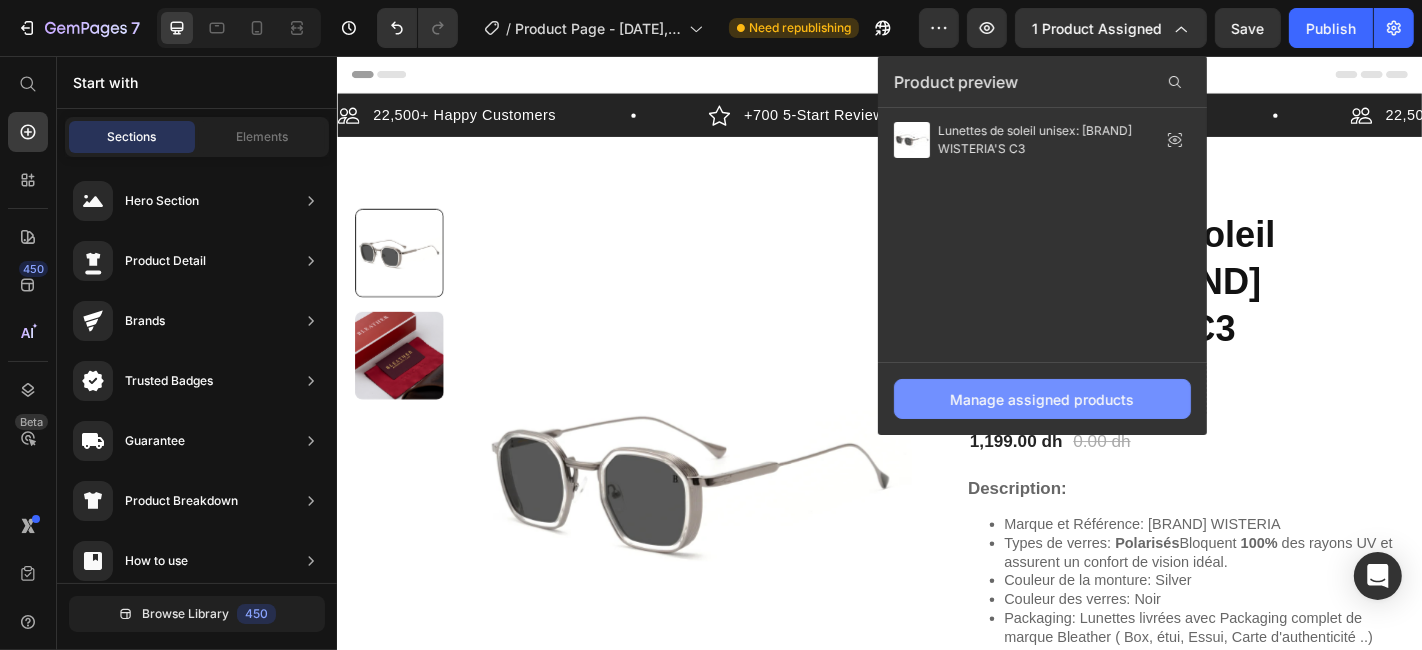 click on "Manage assigned products" at bounding box center (1042, 399) 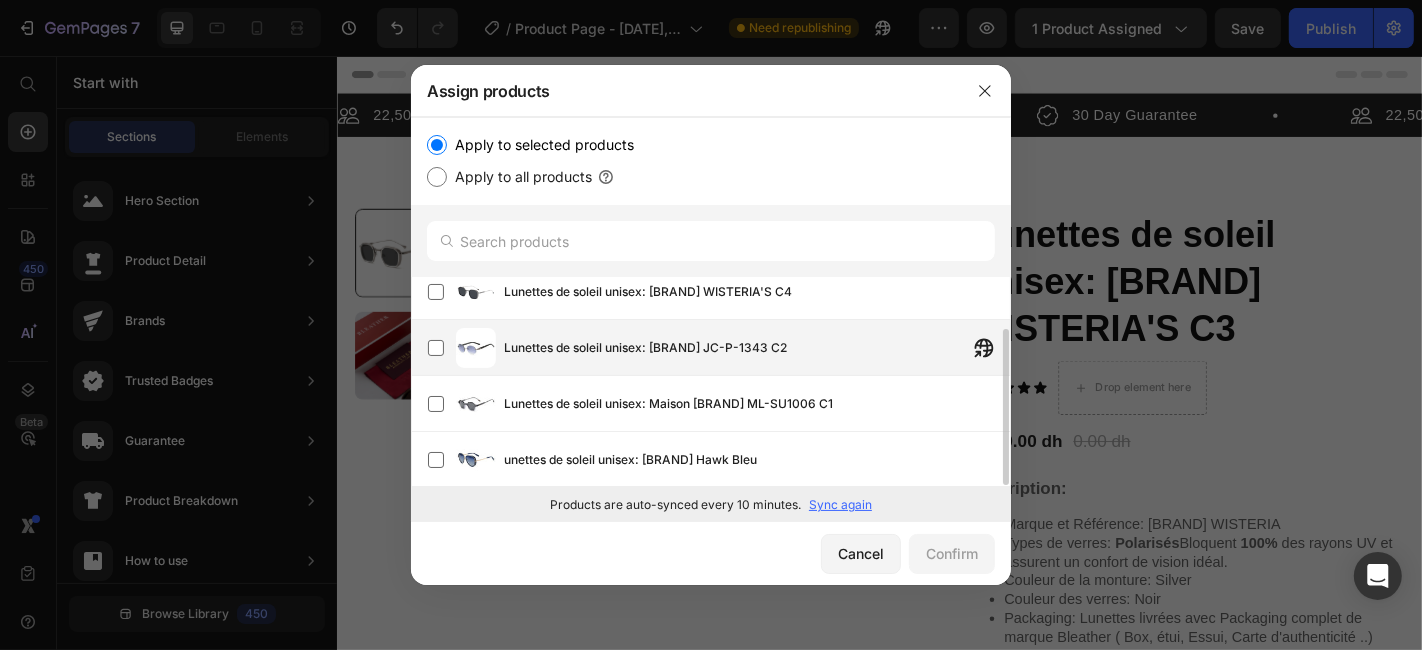 scroll, scrollTop: 0, scrollLeft: 0, axis: both 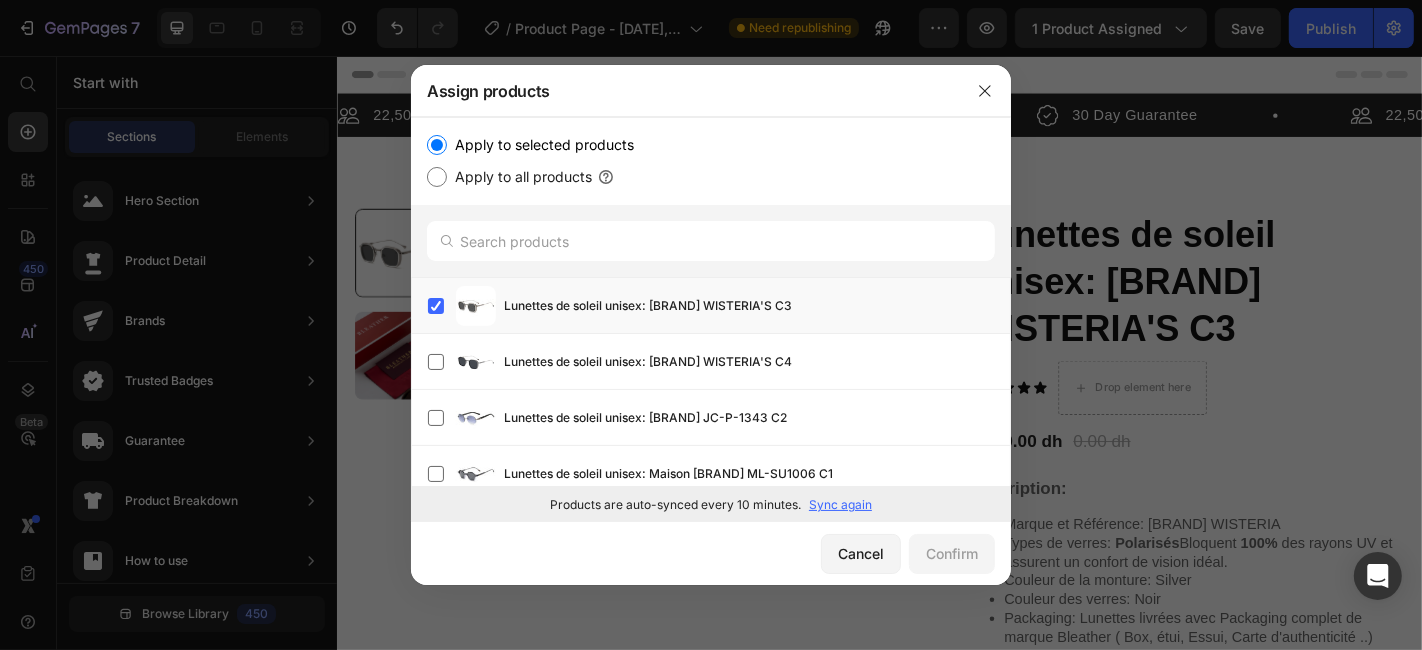 click on "Apply to all products" at bounding box center [519, 177] 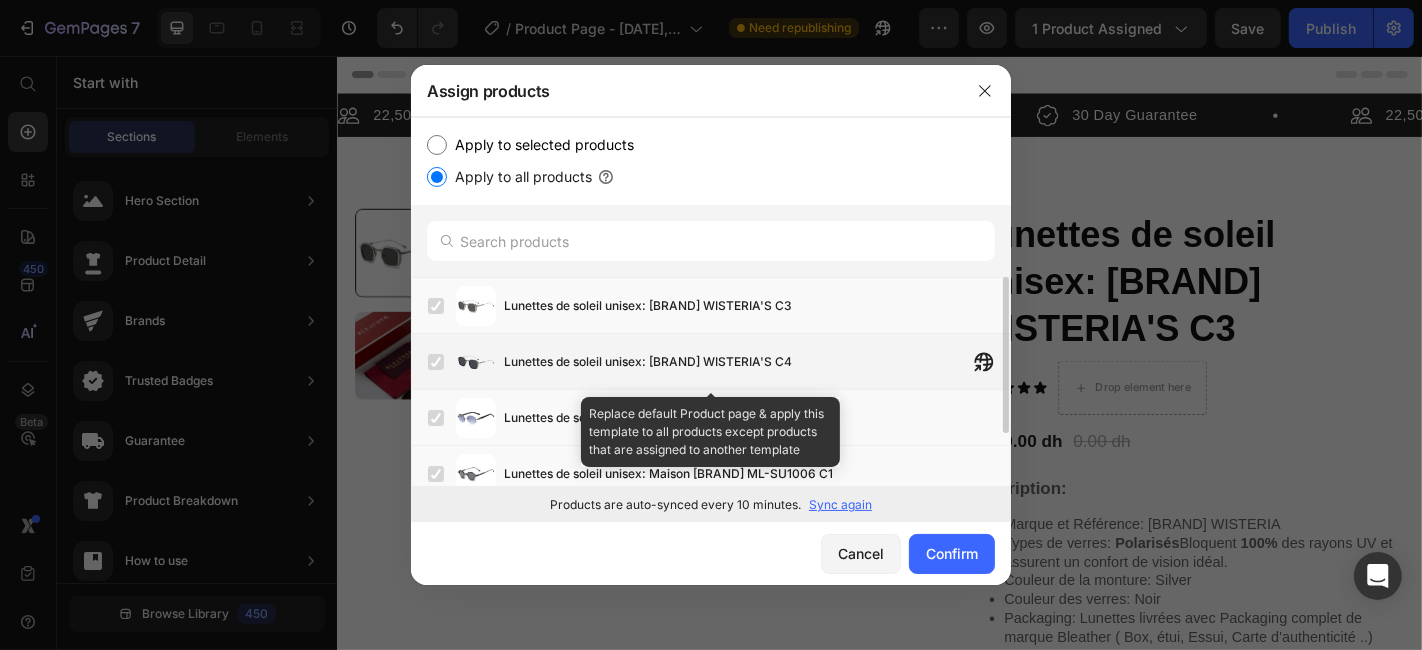 scroll, scrollTop: 70, scrollLeft: 0, axis: vertical 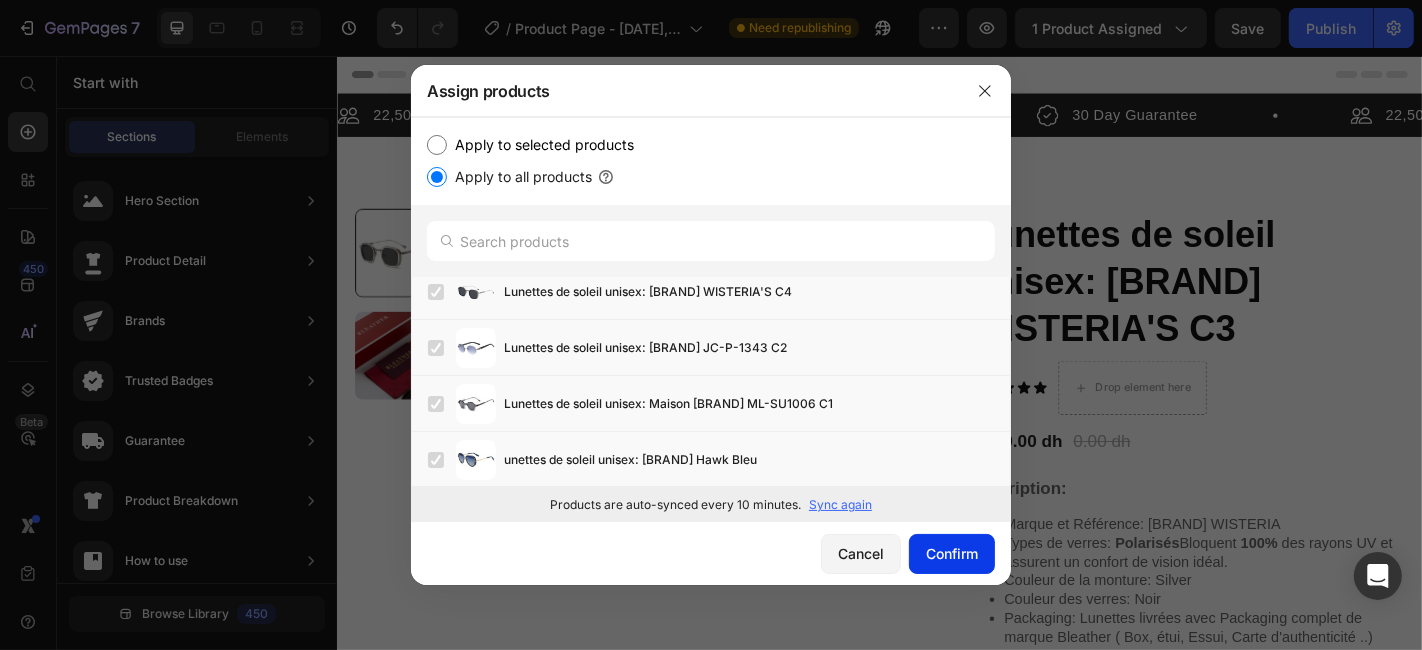 click on "Confirm" at bounding box center (952, 553) 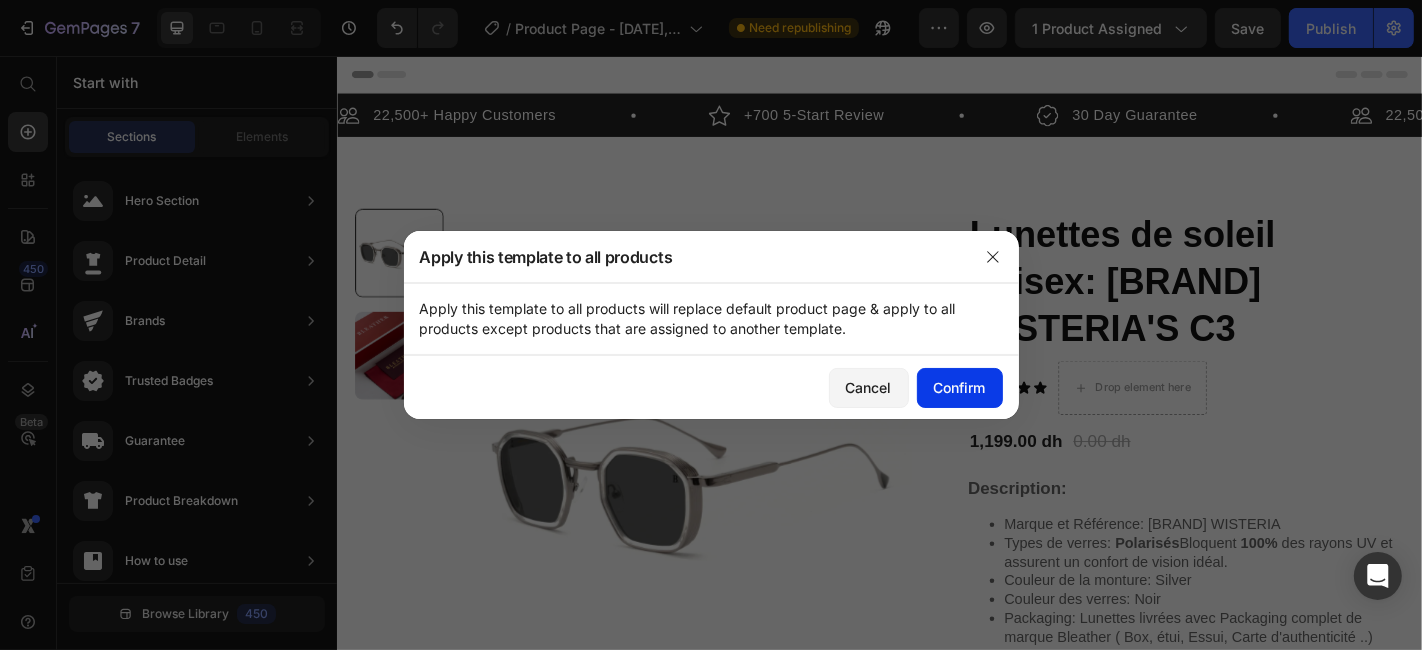 click on "Confirm" 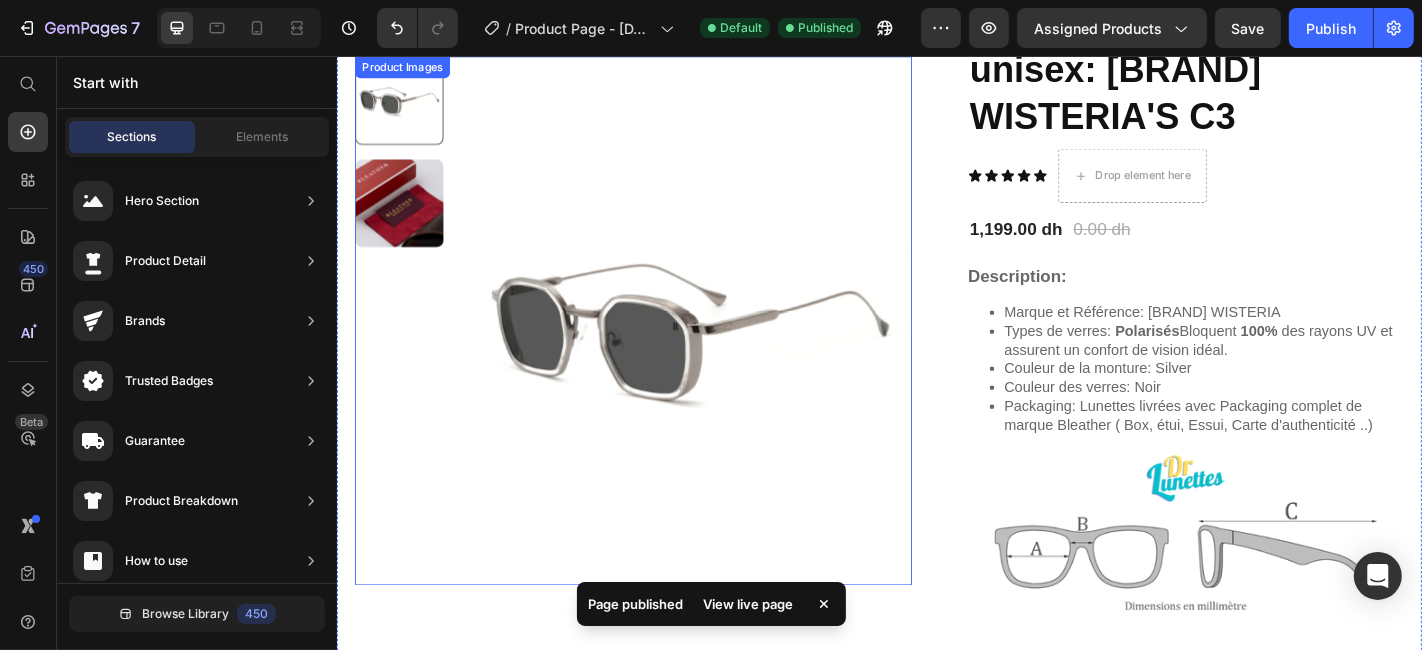 scroll, scrollTop: 97, scrollLeft: 0, axis: vertical 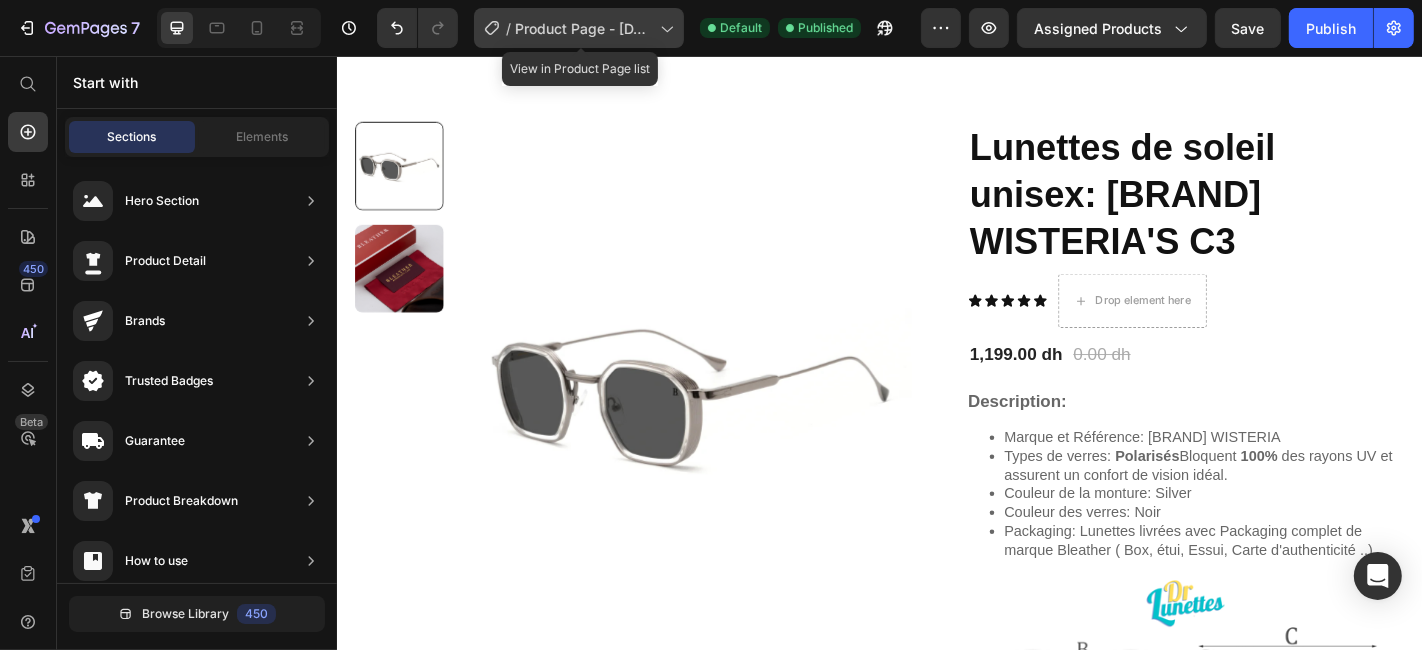 click 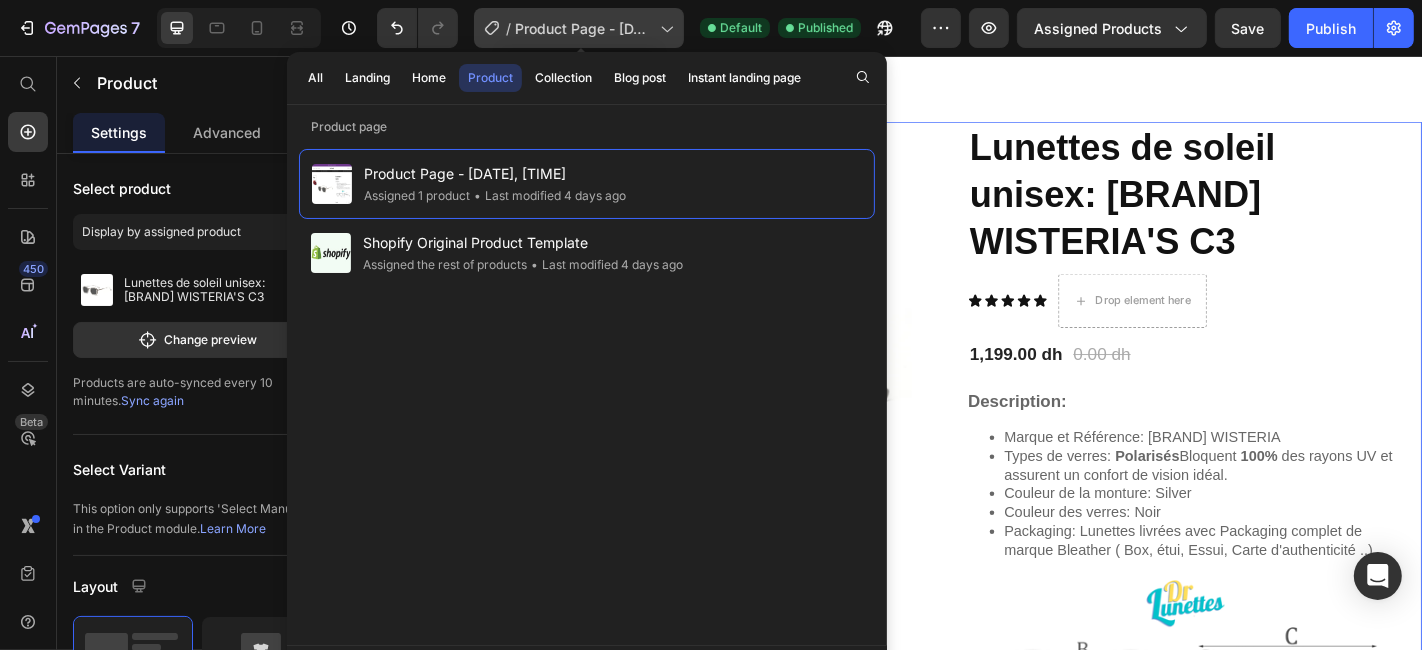 click on "Product Page - [DATE], [TIME]" at bounding box center (583, 28) 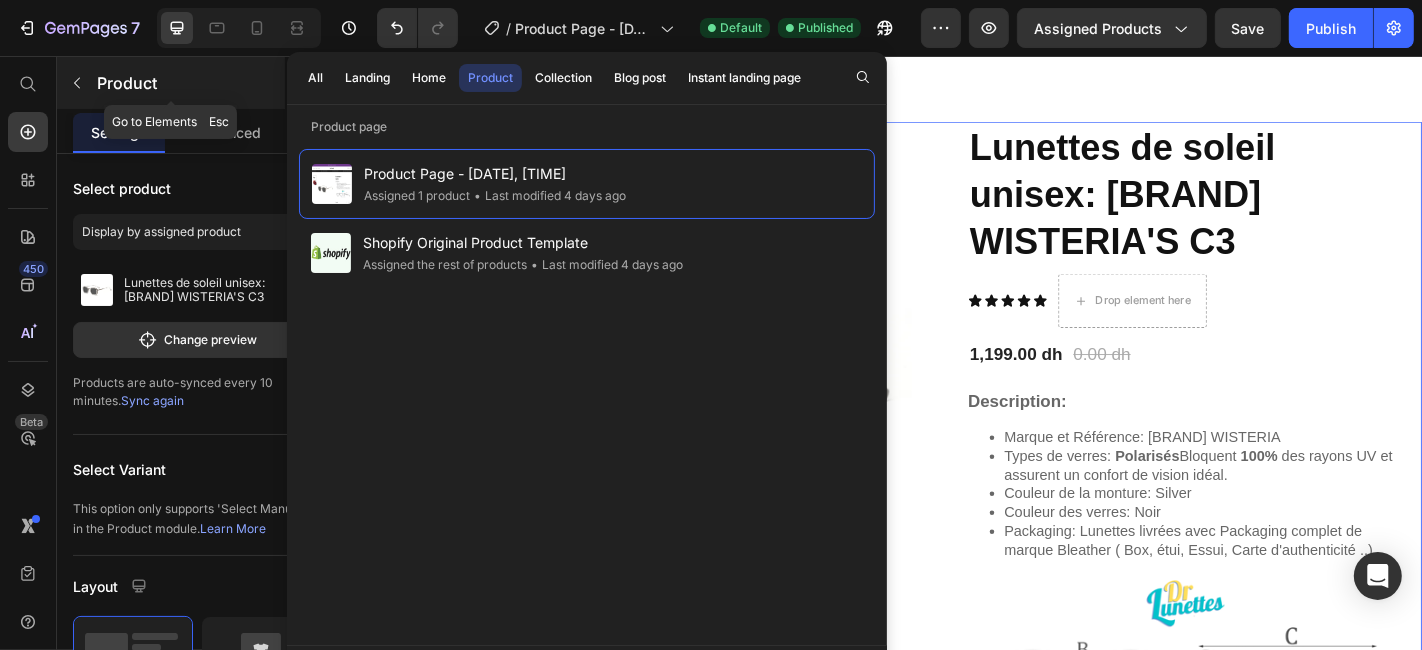 click on "Product" at bounding box center (182, 83) 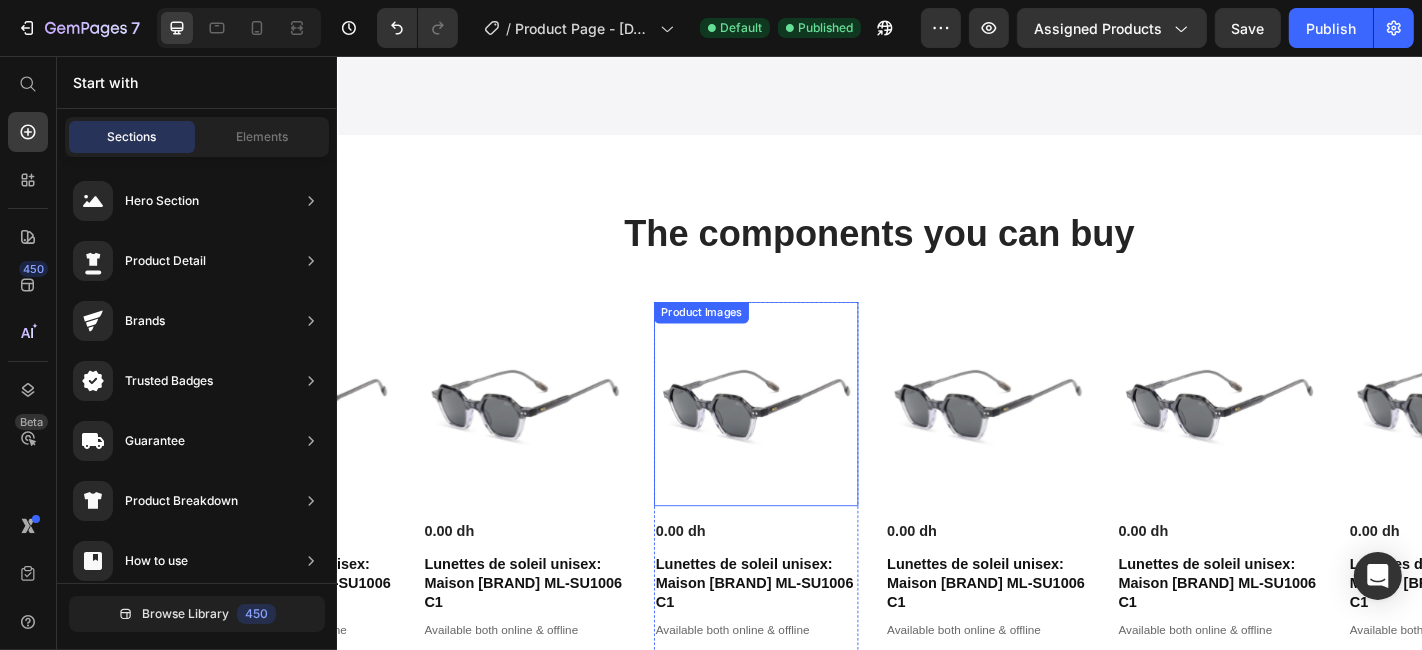 scroll, scrollTop: 2124, scrollLeft: 0, axis: vertical 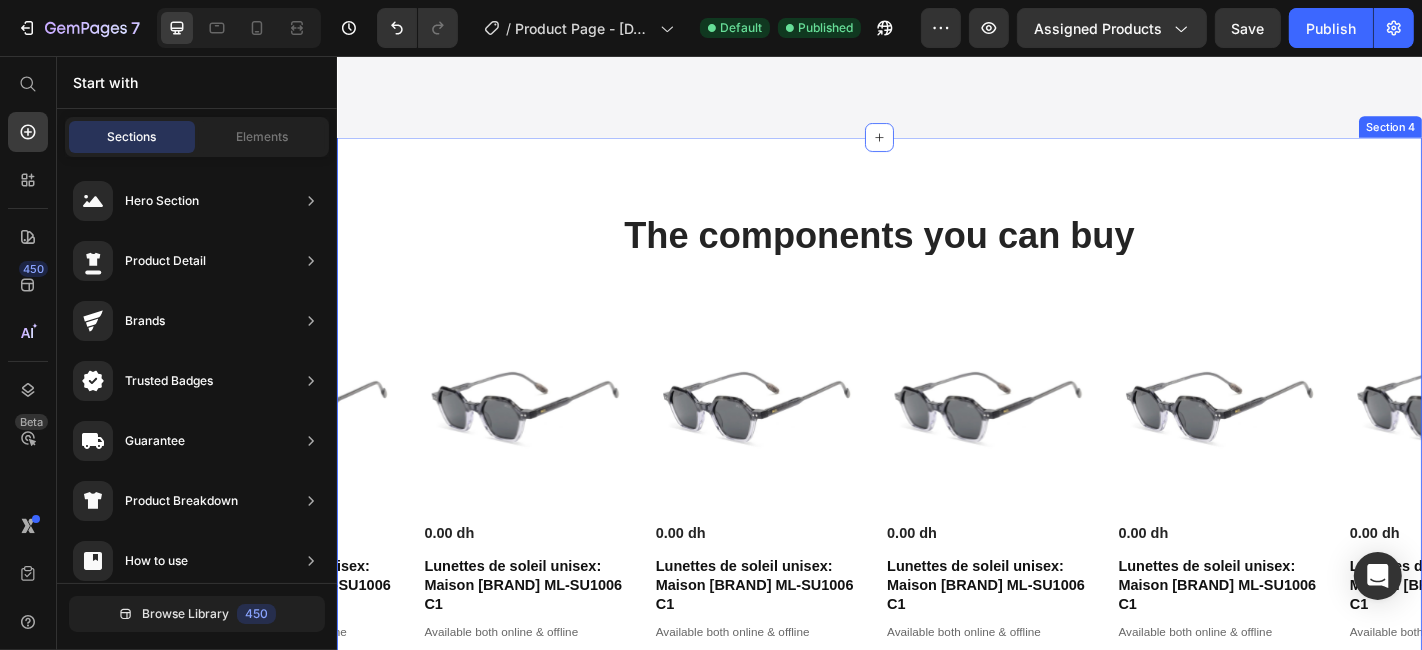 click on "The components you can buy Heading Product Images 0.00 dh Product Price Lunettes de soleil unisex: Maison Lorraine ML-SU1006 C1 Product Title Available both online & offline Text Block Add To Cart Add to Cart Product Product Images 0.00 dh Product Price Lunettes de soleil unisex: Maison Lorraine ML-SU1006 C1 Product Title Available both online & offline Text Block Add To Cart Add to Cart Product Product Images 0.00 dh Product Price Lunettes de soleil unisex: Maison Lorraine ML-SU1006 C1 Product Title Available both online & offline Text Block Add To Cart Add to Cart Product Product Images 0.00 dh Product Price Lunettes de soleil unisex: Maison Lorraine ML-SU1006 C1 Product Title Available both online & offline Text Block Add To Cart Add to Cart Product Product Images 0.00 dh Product Price Lunettes de soleil unisex: Maison Lorraine ML-SU1006 C1 Product Title Available both online & offline Text Block Add To Cart Add to Cart Product Product Images 0.00 dh Product Price Product Title Text Block Add To Cart" at bounding box center (936, 495) 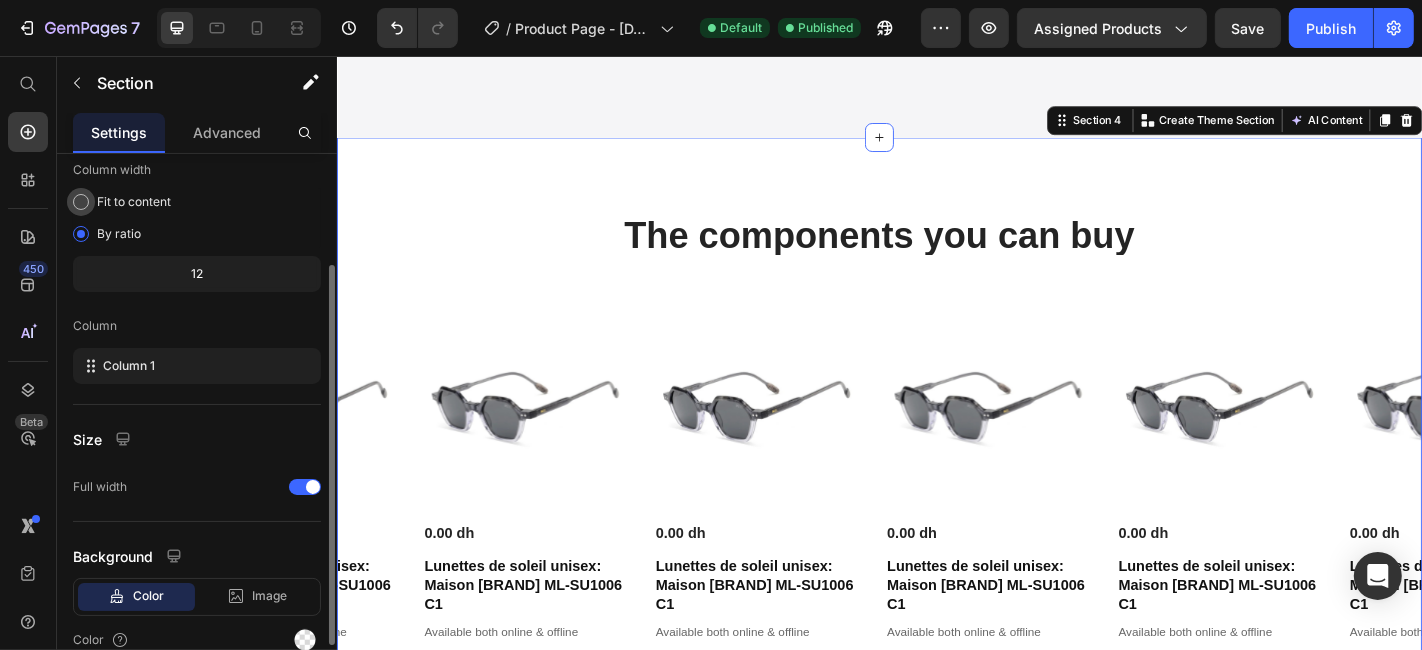 scroll, scrollTop: 252, scrollLeft: 0, axis: vertical 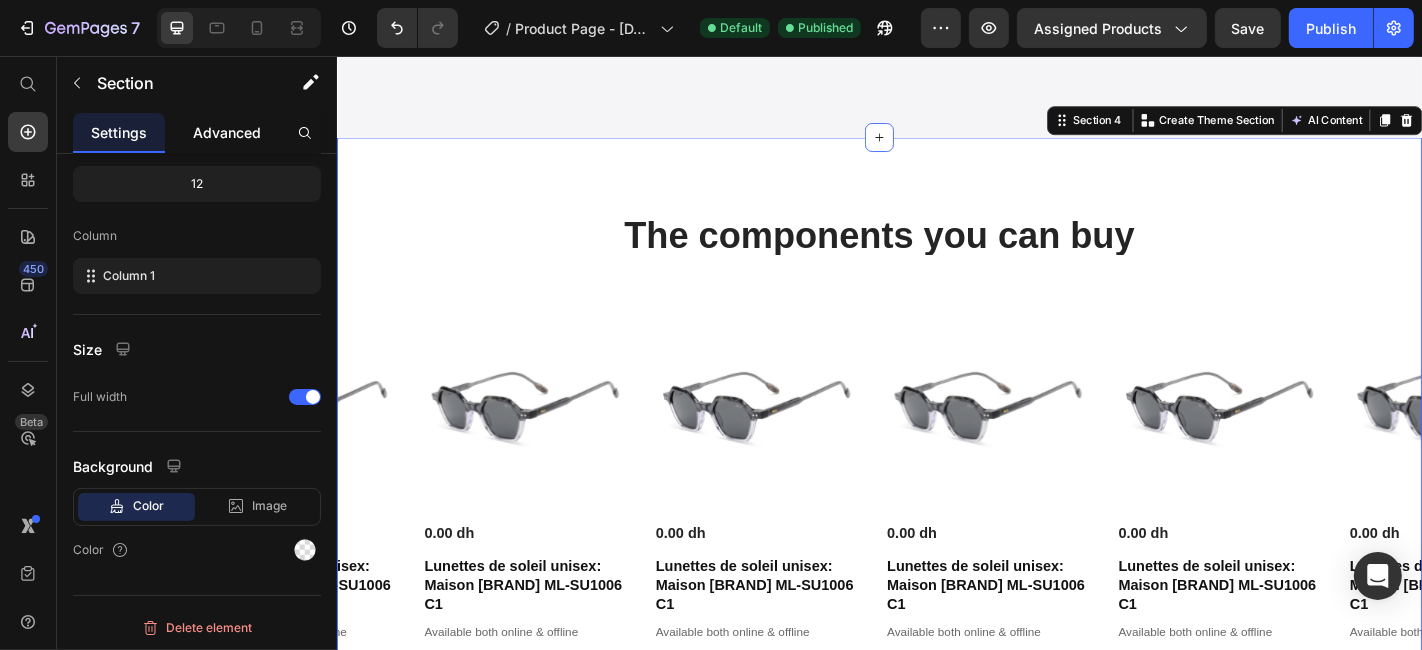 click on "Advanced" 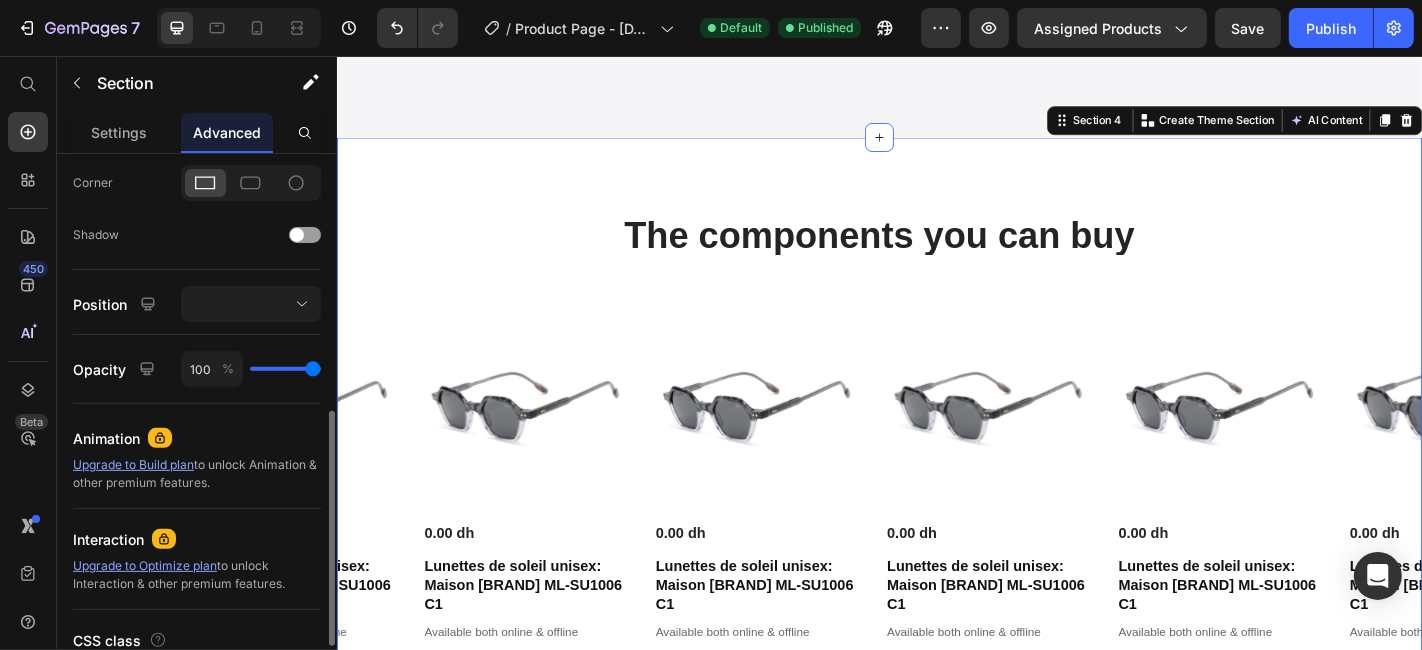 scroll, scrollTop: 748, scrollLeft: 0, axis: vertical 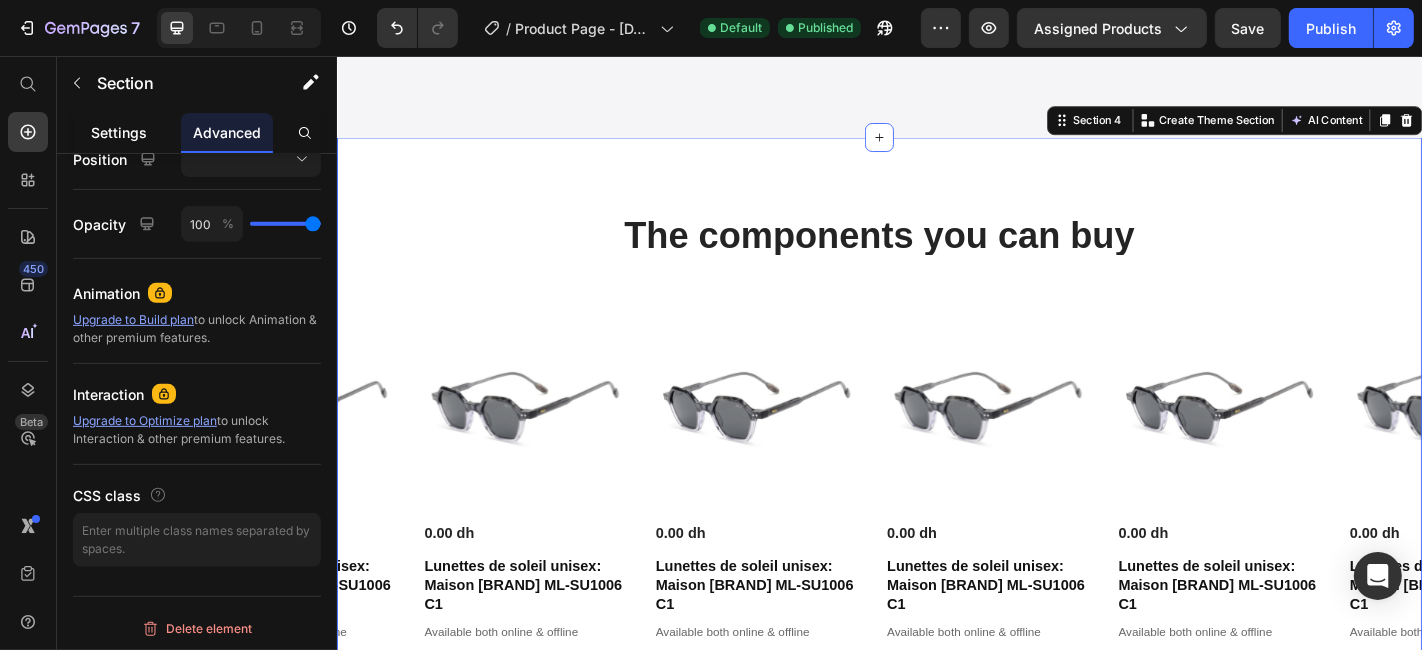 click on "Settings" at bounding box center (119, 132) 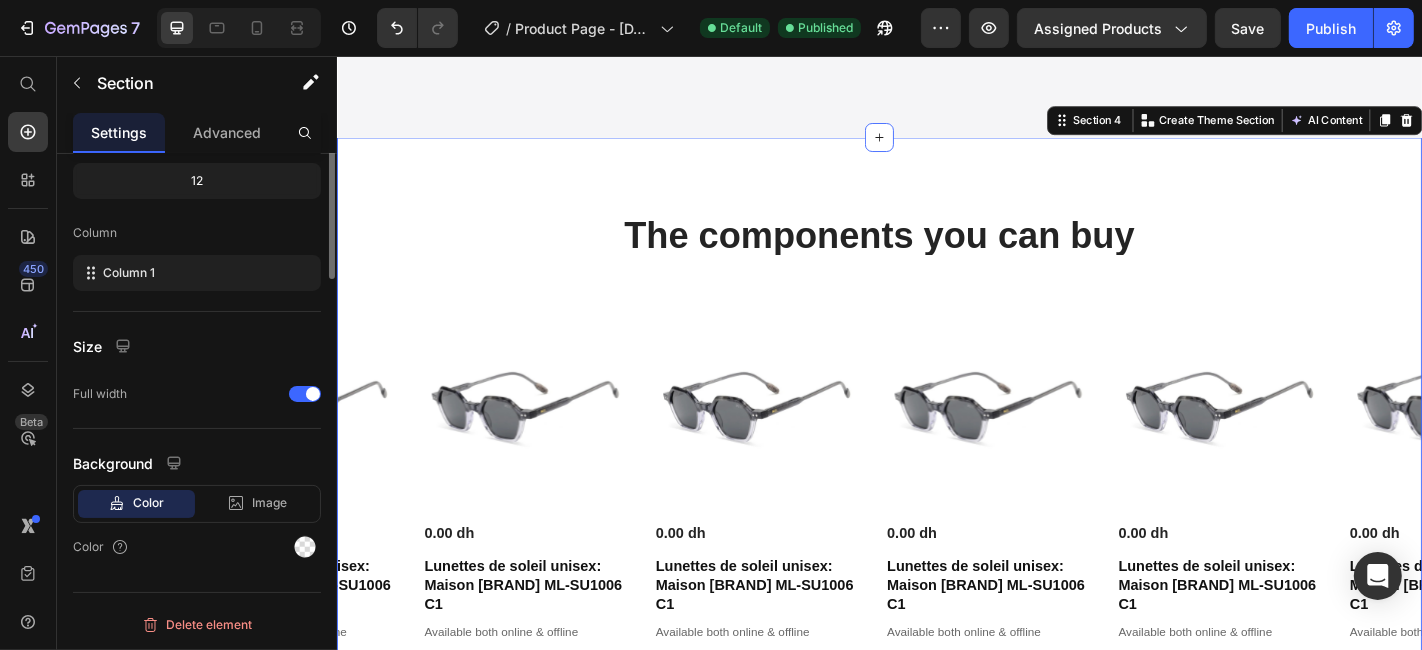 scroll, scrollTop: 0, scrollLeft: 0, axis: both 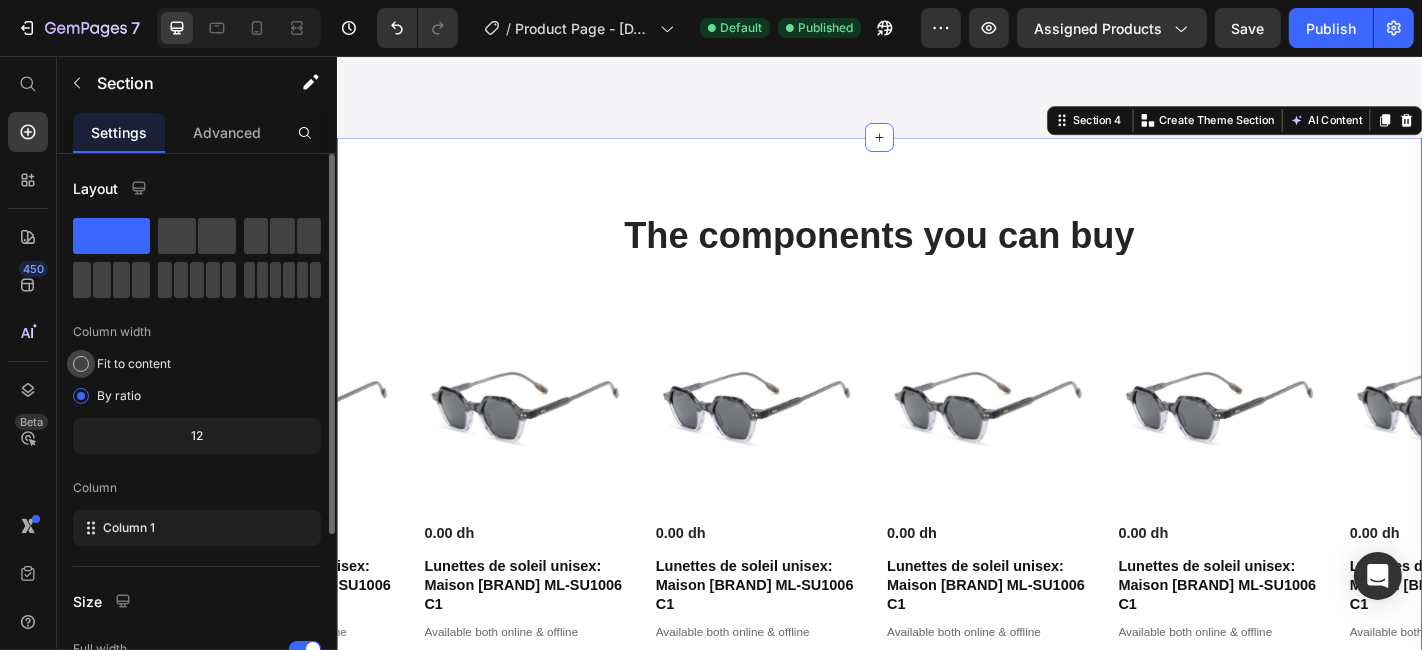 click on "Fit to content" at bounding box center (134, 364) 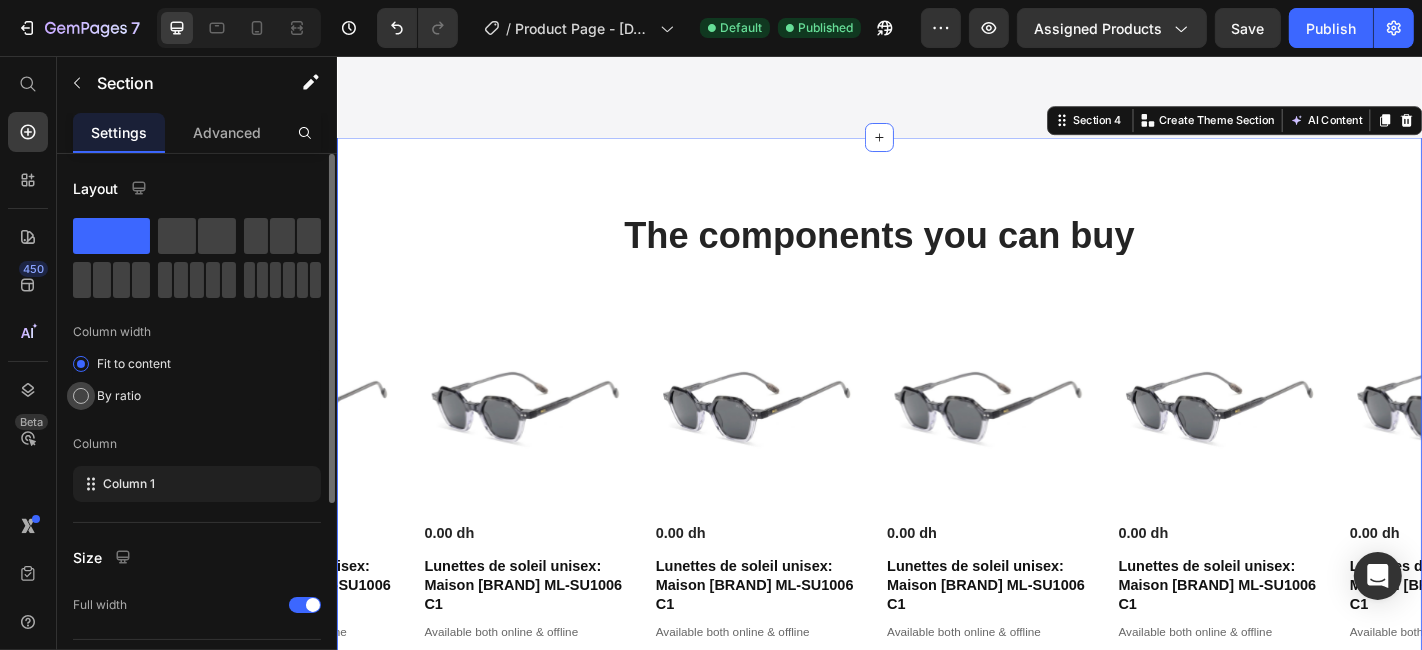 click on "By ratio" at bounding box center [119, 396] 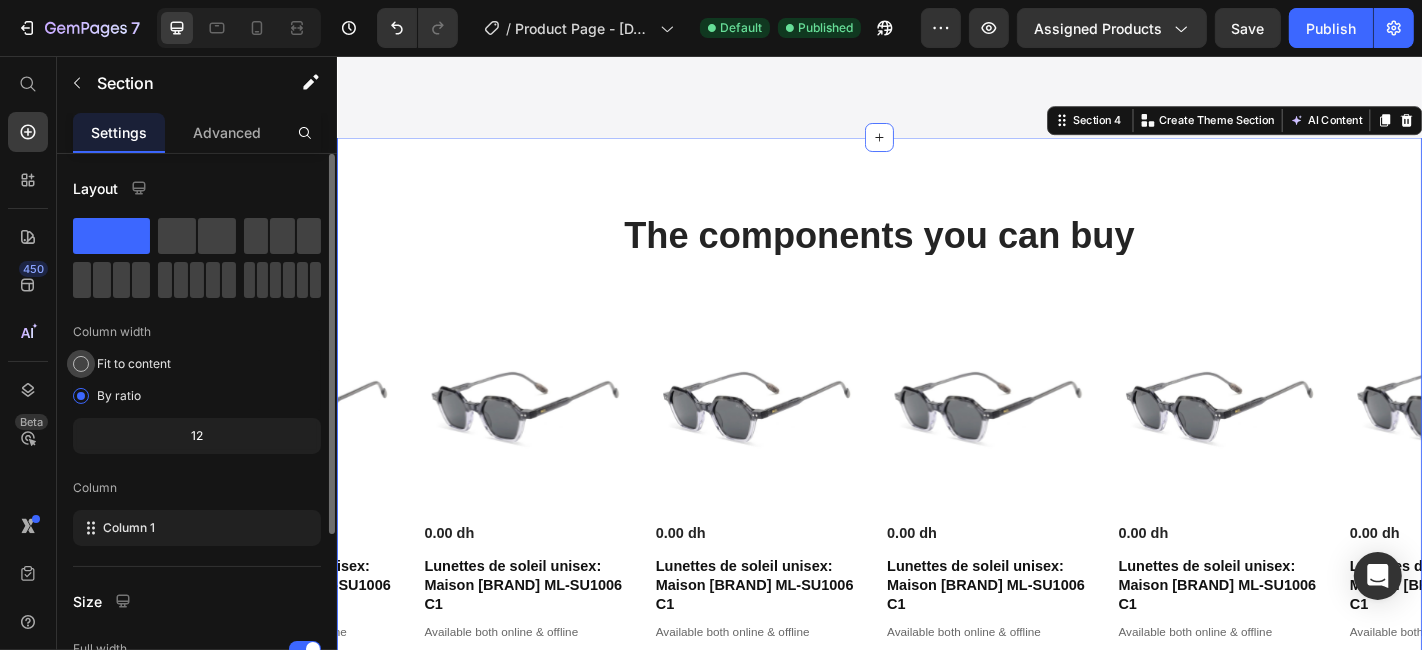 click on "Fit to content" at bounding box center (134, 364) 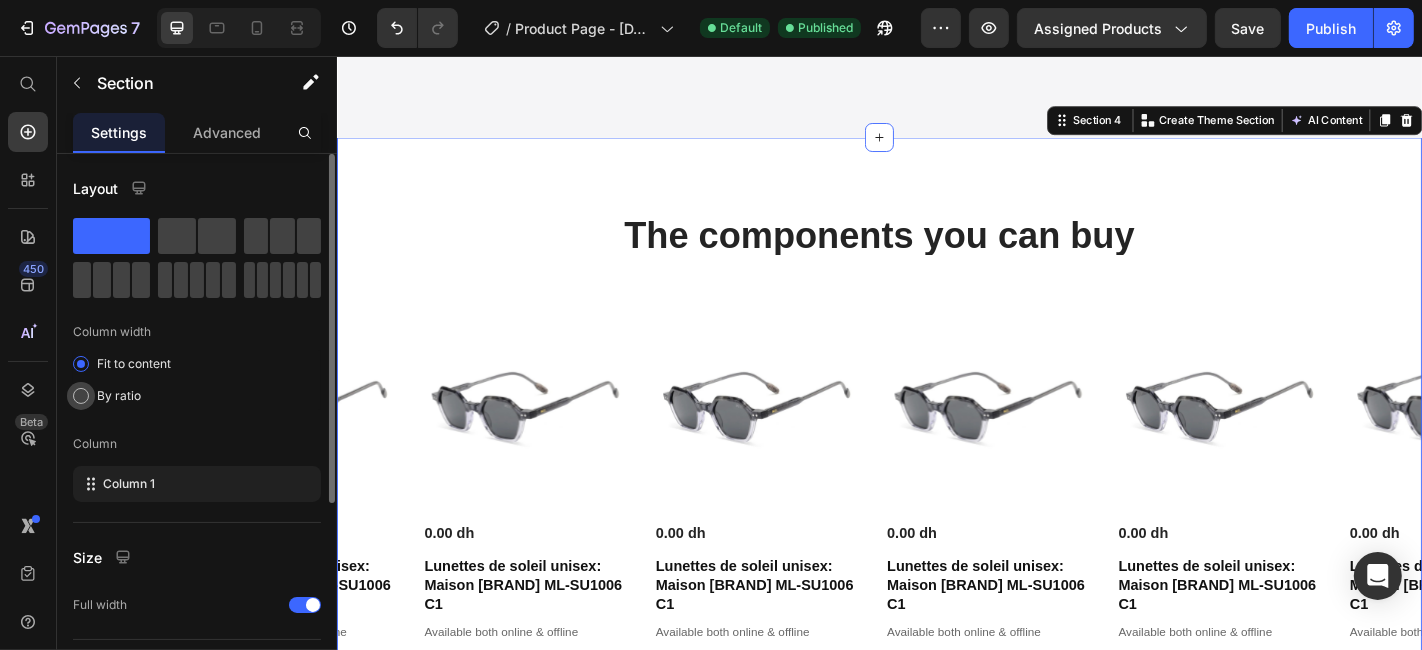 click on "By ratio" at bounding box center (119, 396) 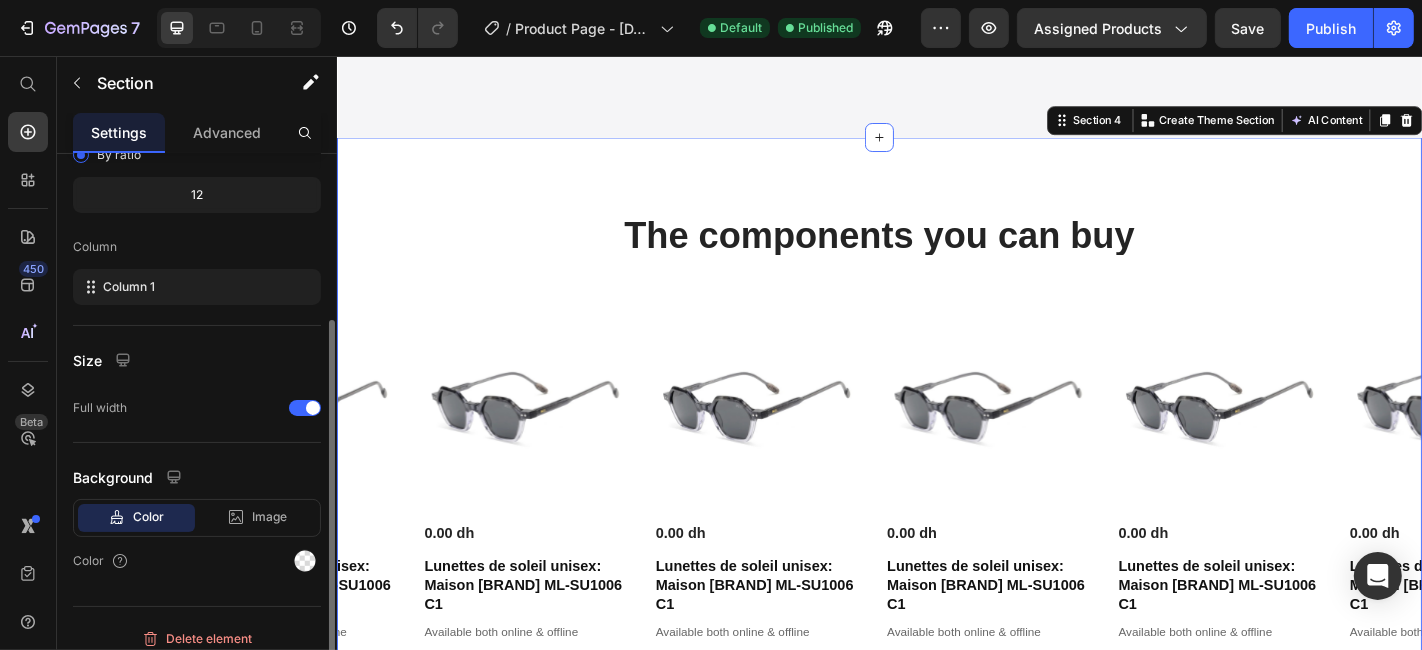 scroll, scrollTop: 252, scrollLeft: 0, axis: vertical 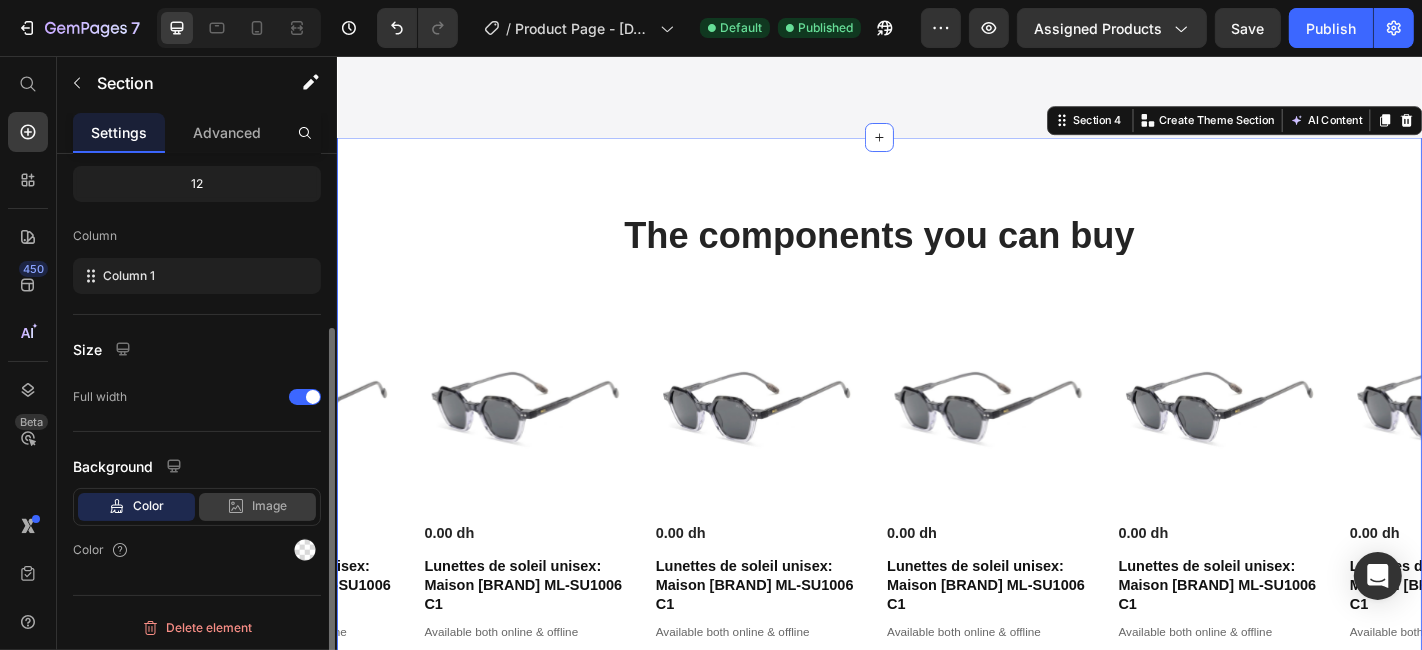click on "Image" at bounding box center [269, 506] 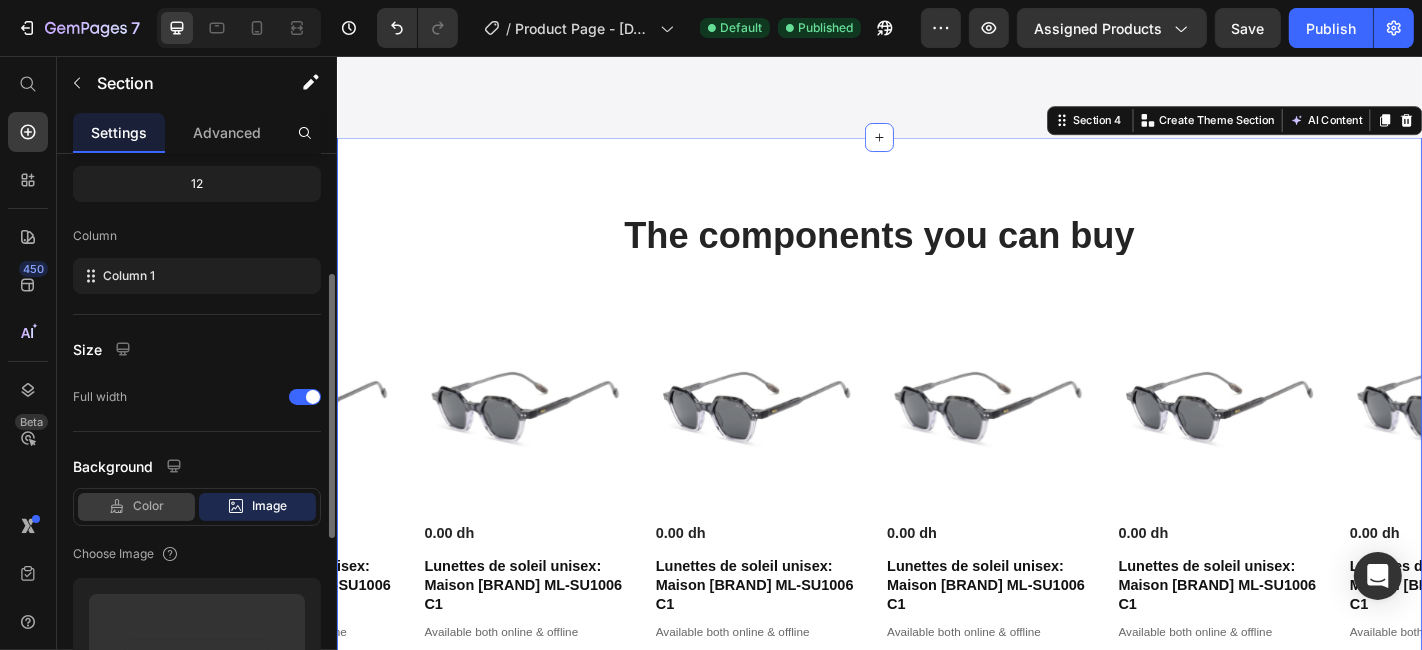 click on "Color" at bounding box center [148, 506] 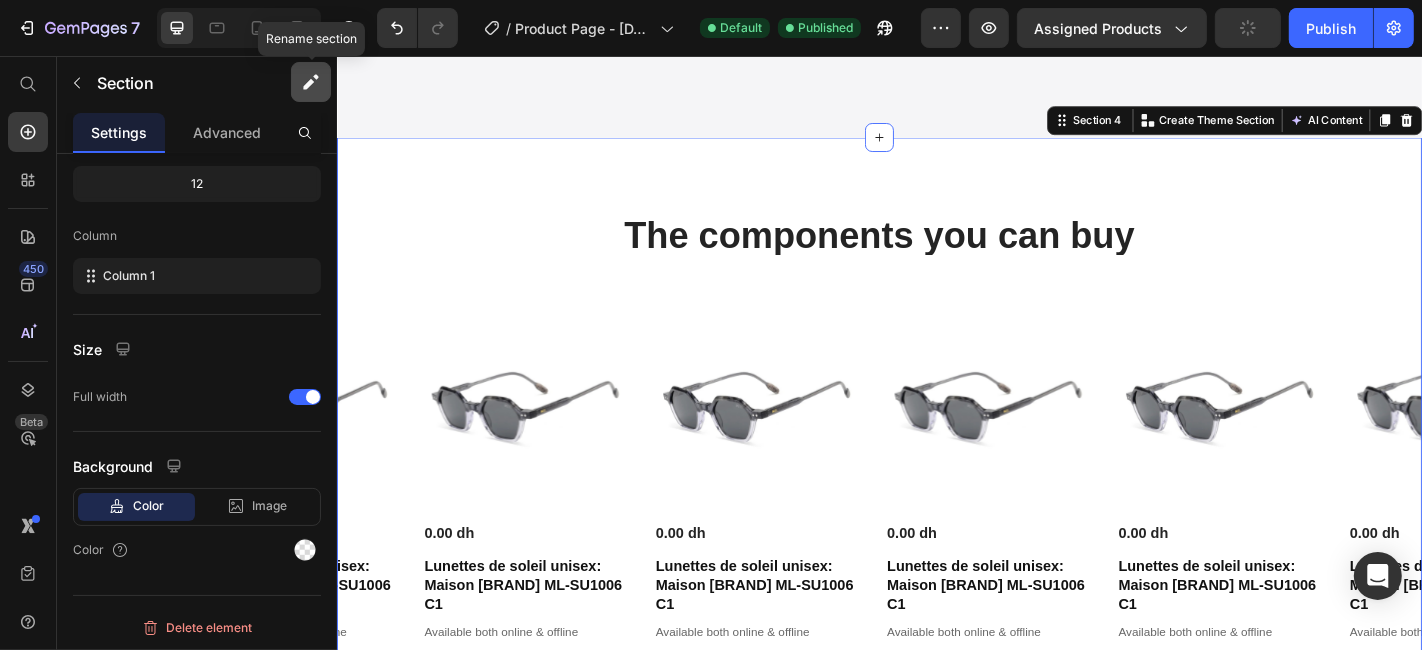 click 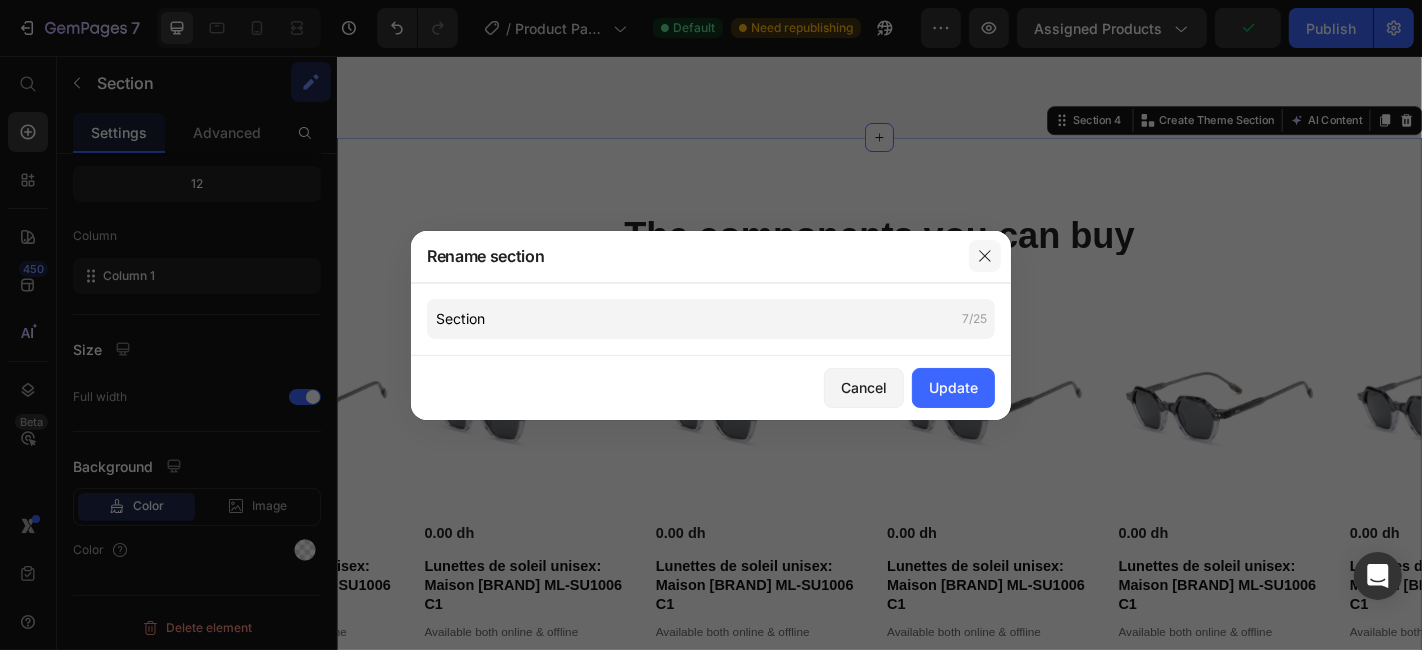 click at bounding box center [985, 256] 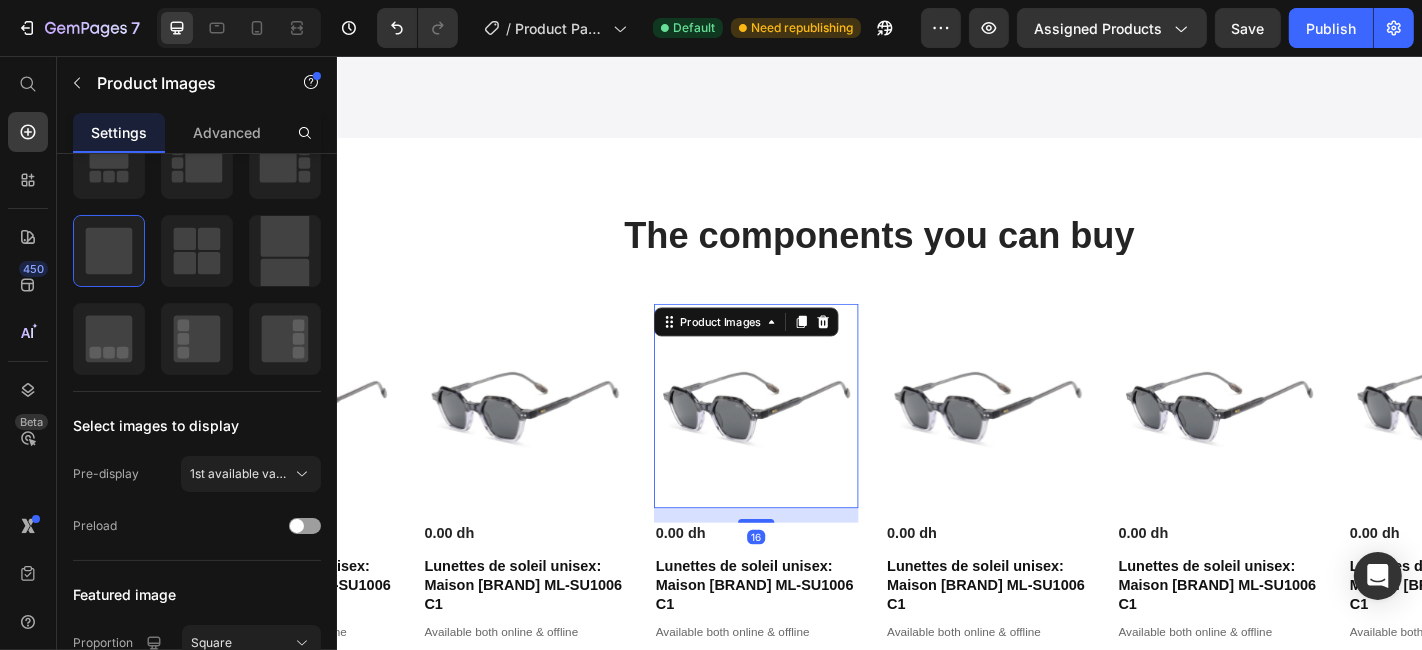scroll, scrollTop: 0, scrollLeft: 0, axis: both 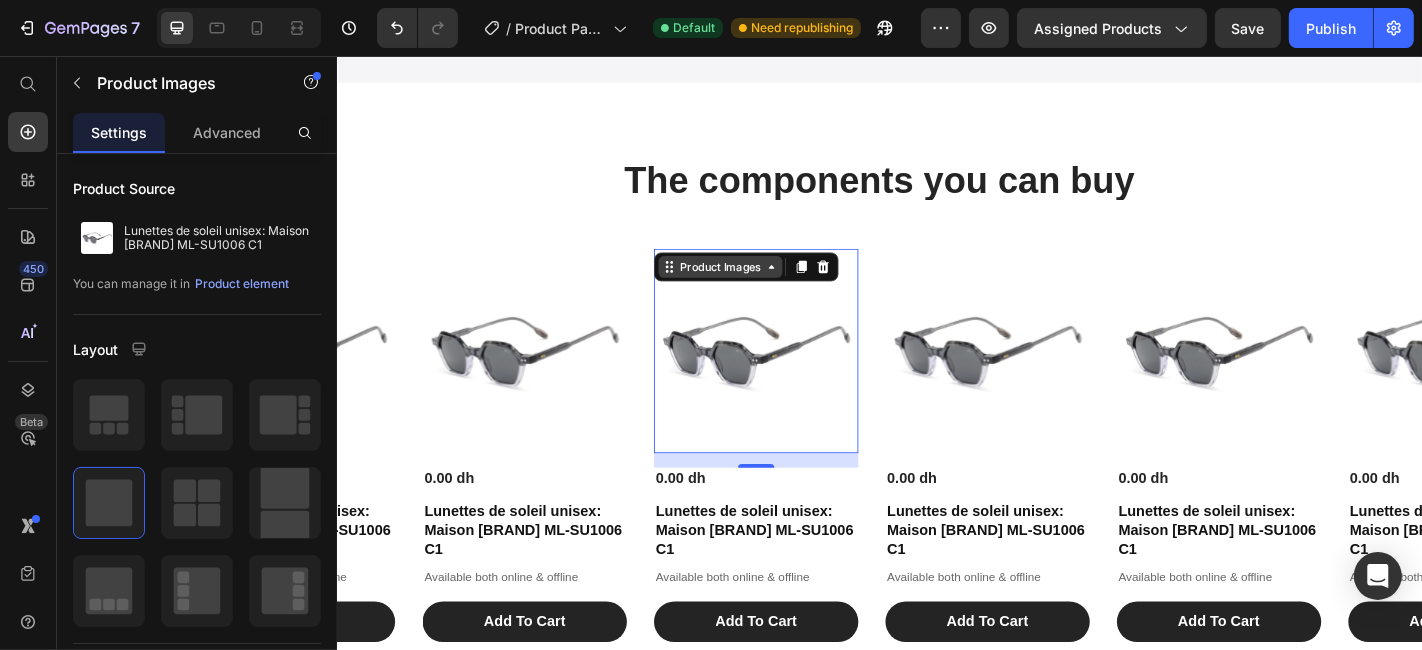 click 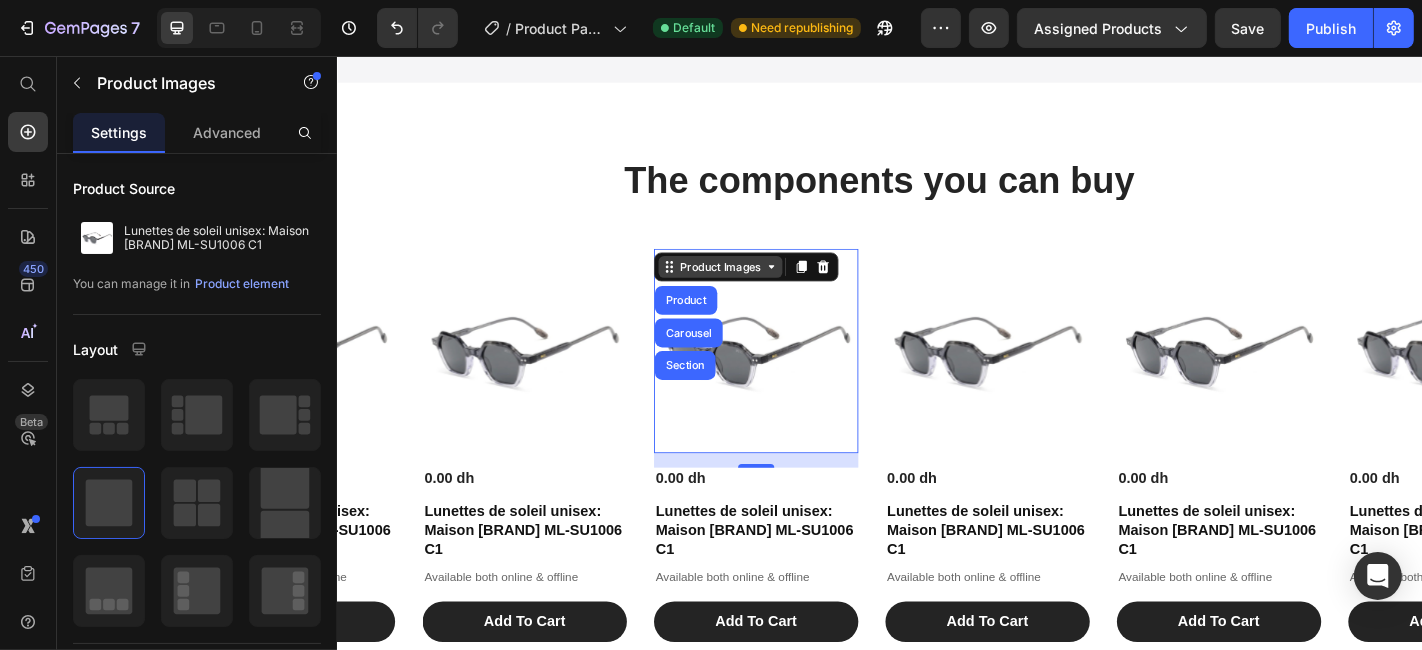 click 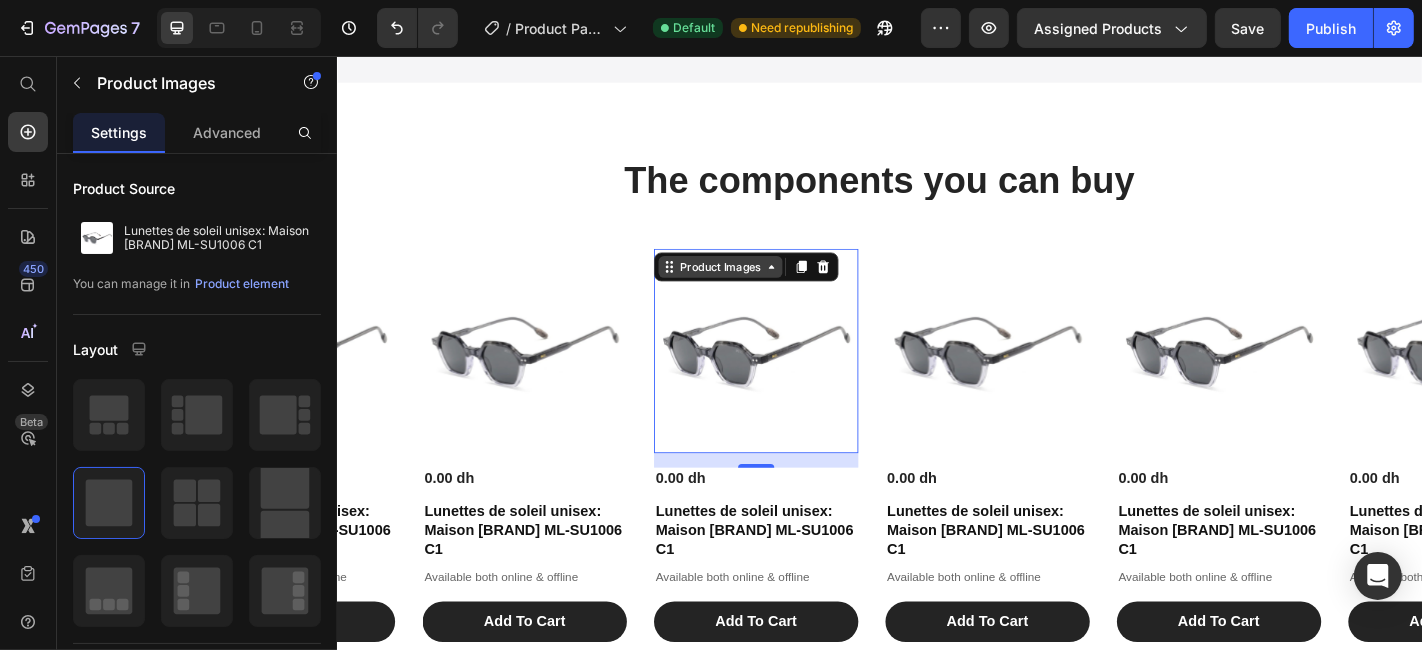 click 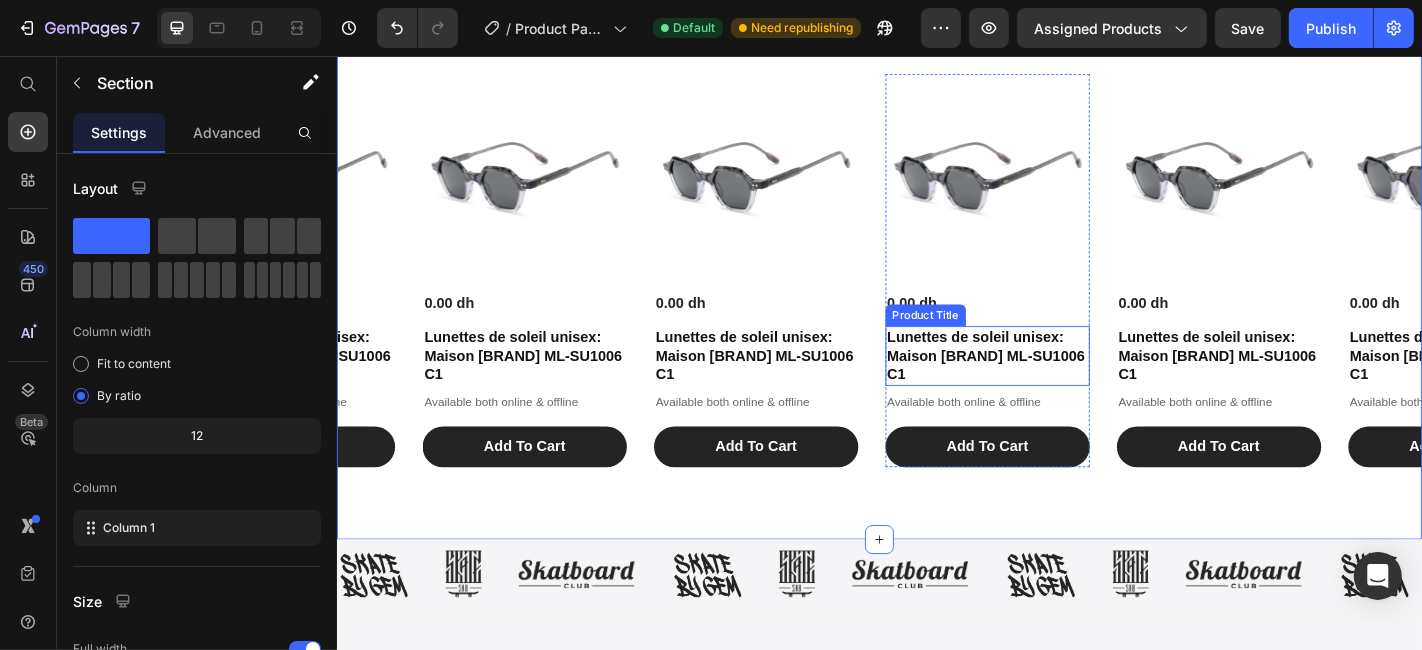 scroll, scrollTop: 2678, scrollLeft: 0, axis: vertical 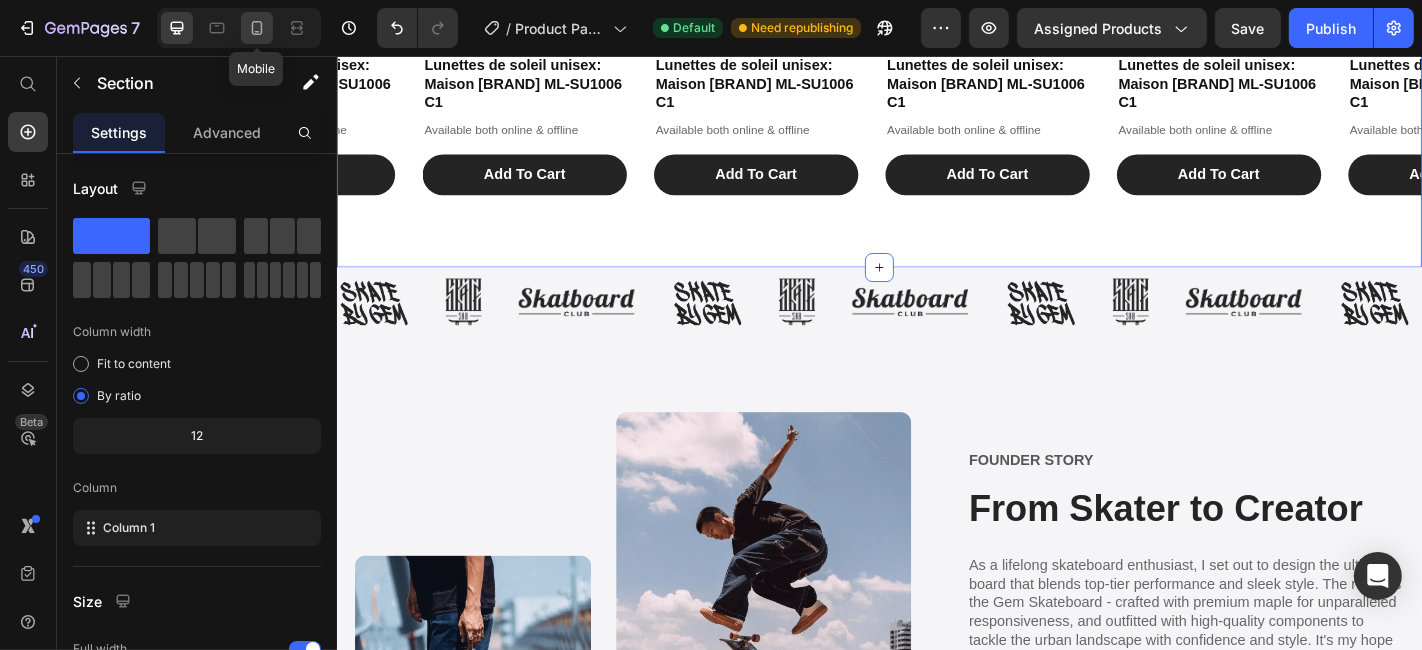 click 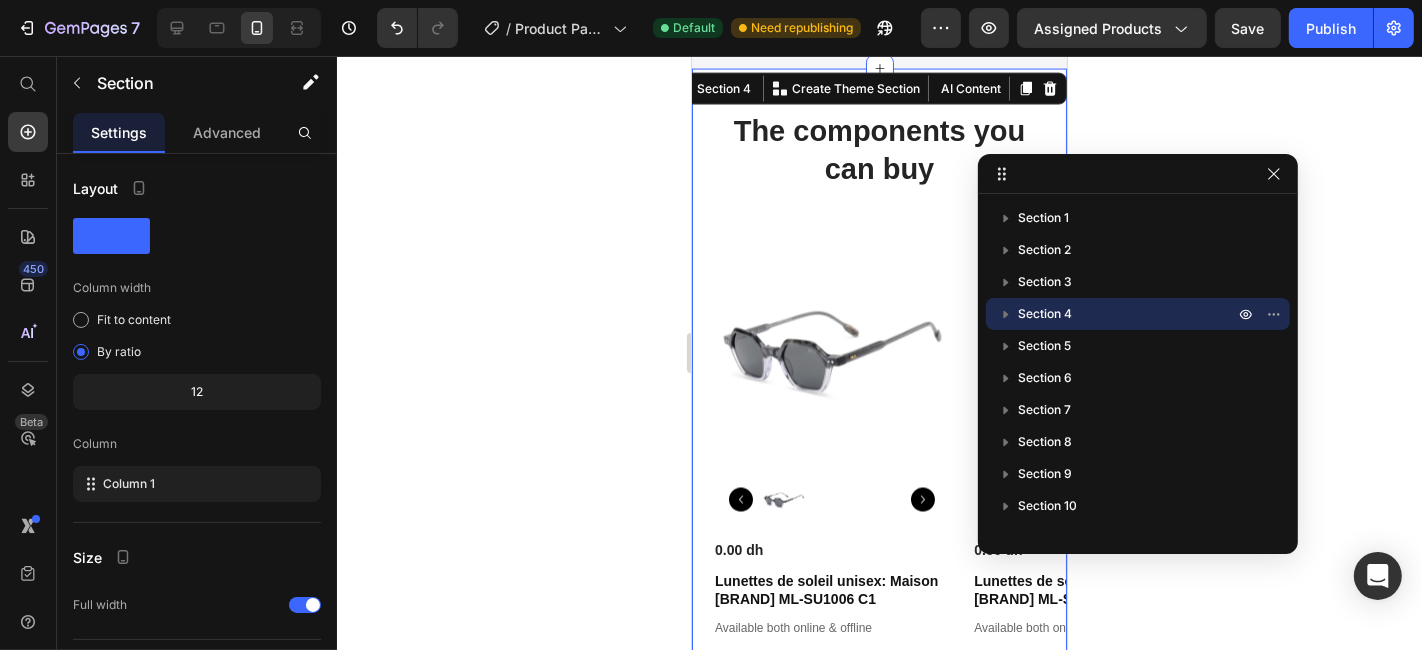 scroll, scrollTop: 2634, scrollLeft: 0, axis: vertical 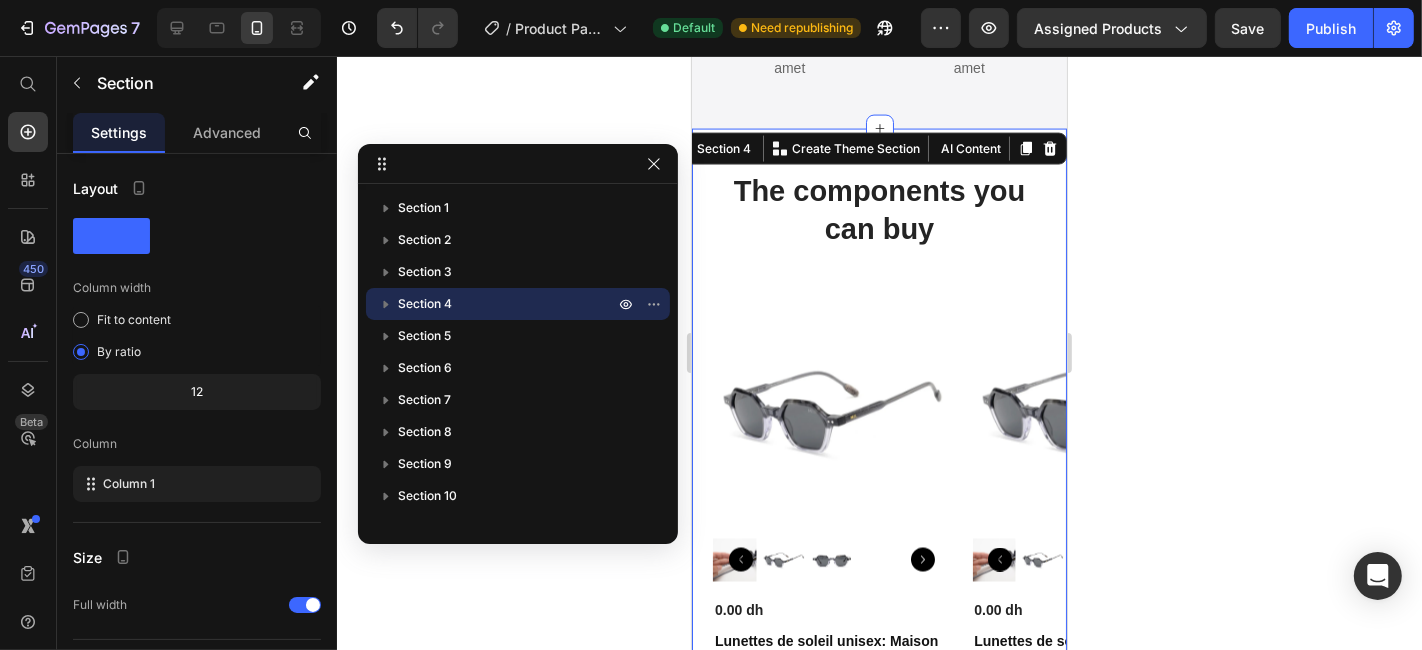 drag, startPoint x: 1062, startPoint y: 172, endPoint x: 431, endPoint y: 163, distance: 631.0642 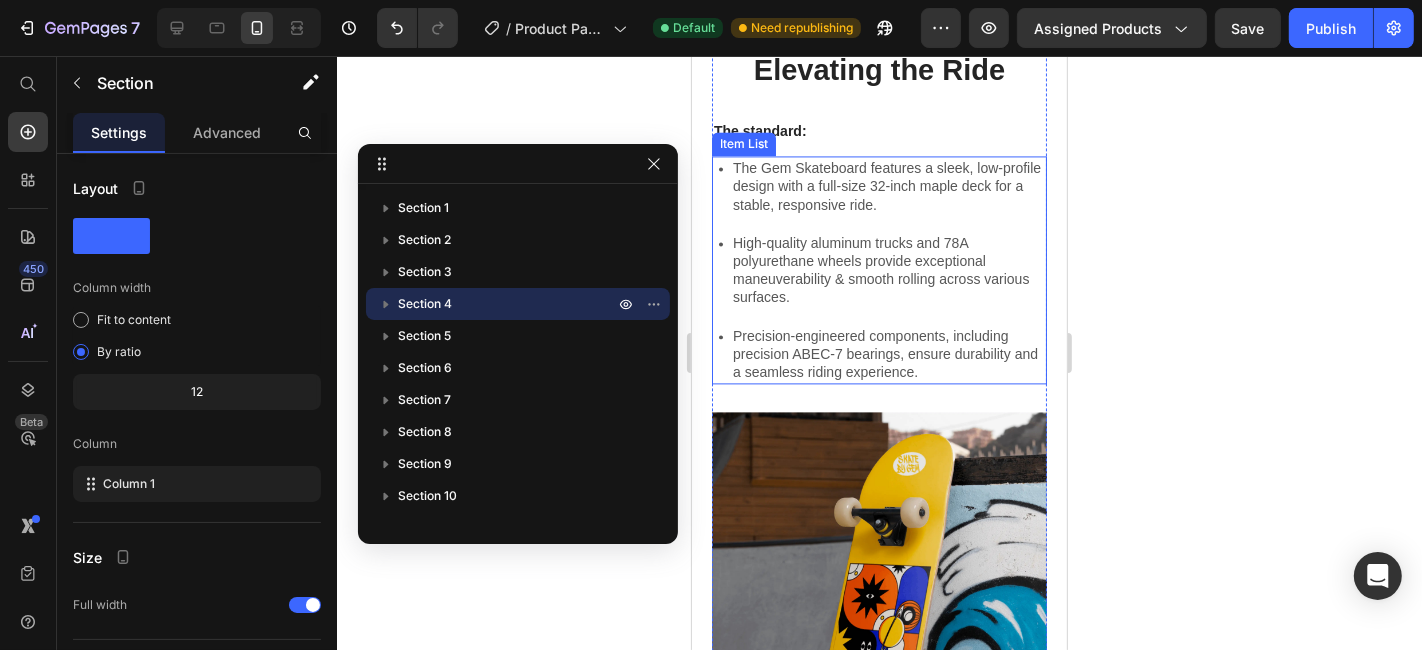 scroll, scrollTop: 3388, scrollLeft: 0, axis: vertical 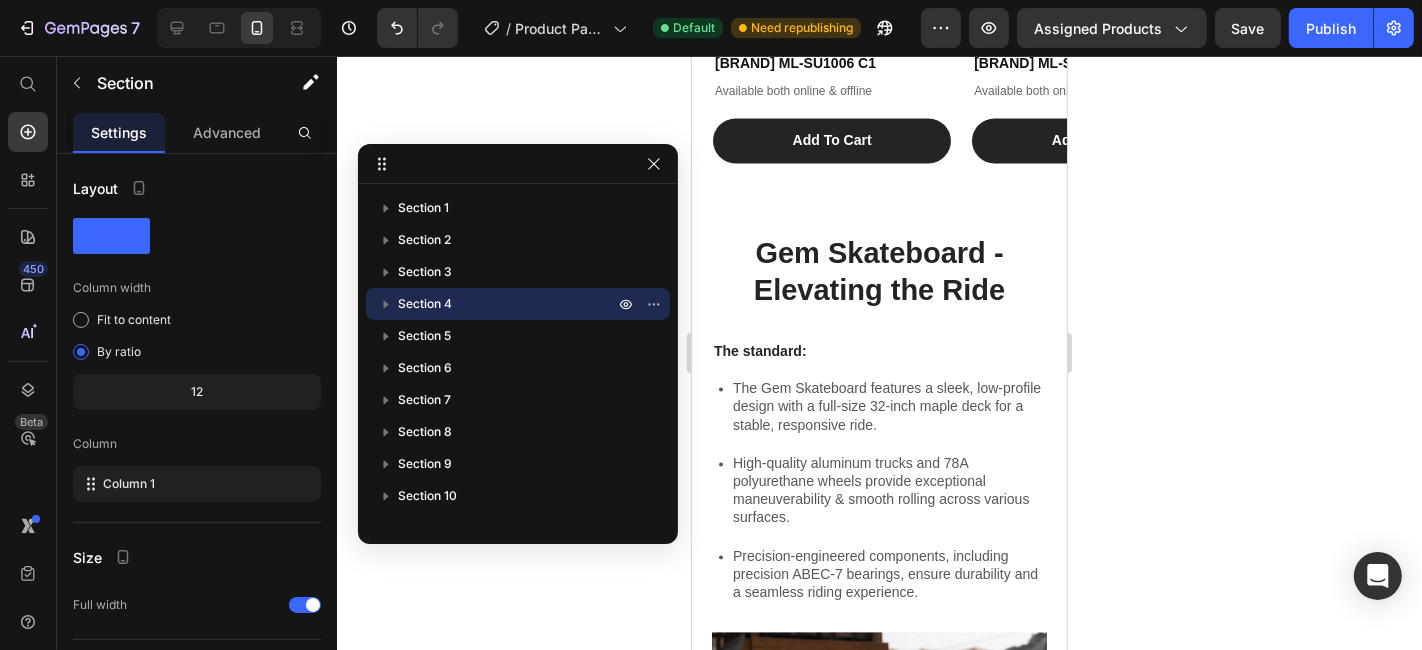 click on "Section 4" at bounding box center [518, 304] 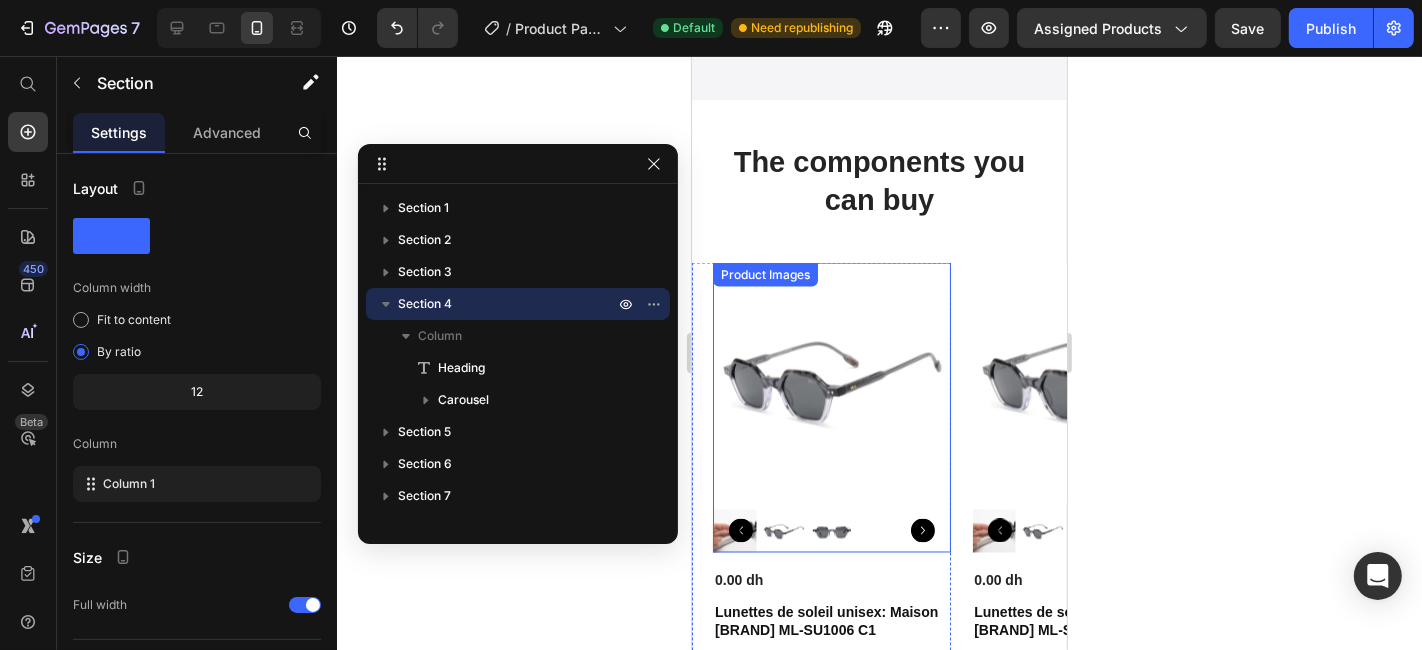 scroll, scrollTop: 2793, scrollLeft: 0, axis: vertical 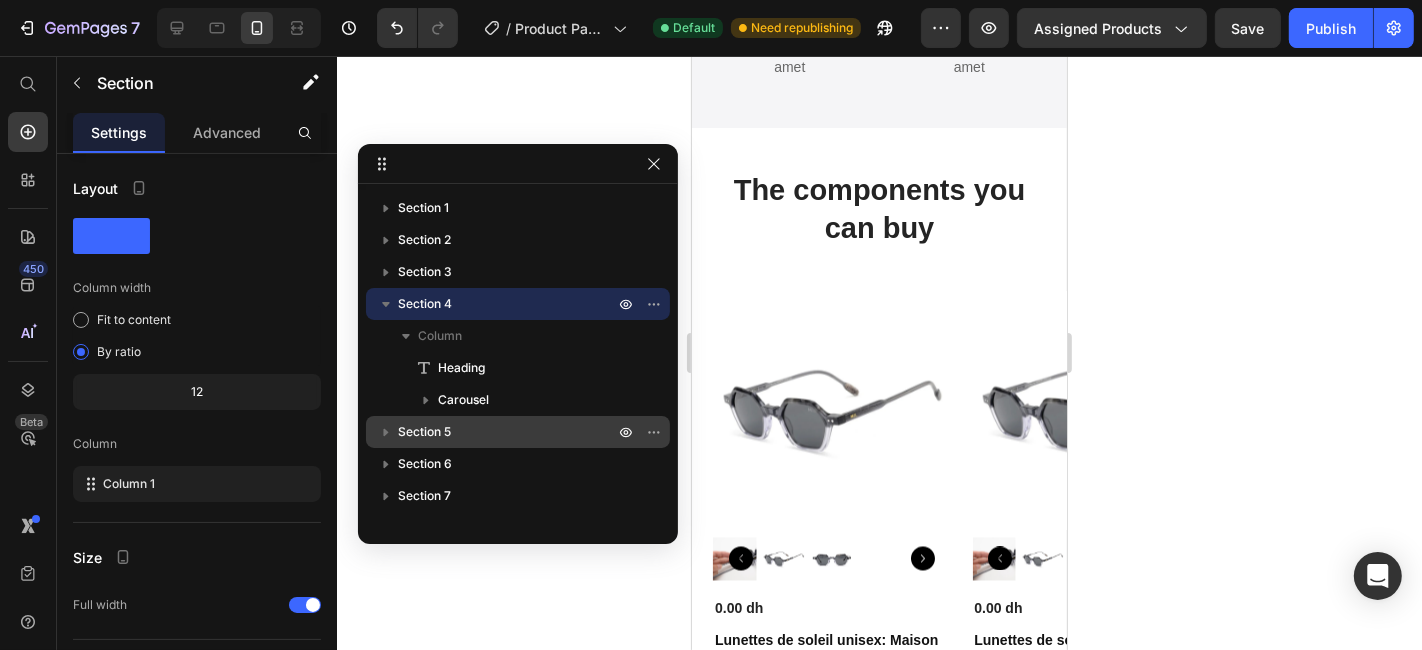 click on "Section 5" at bounding box center [508, 432] 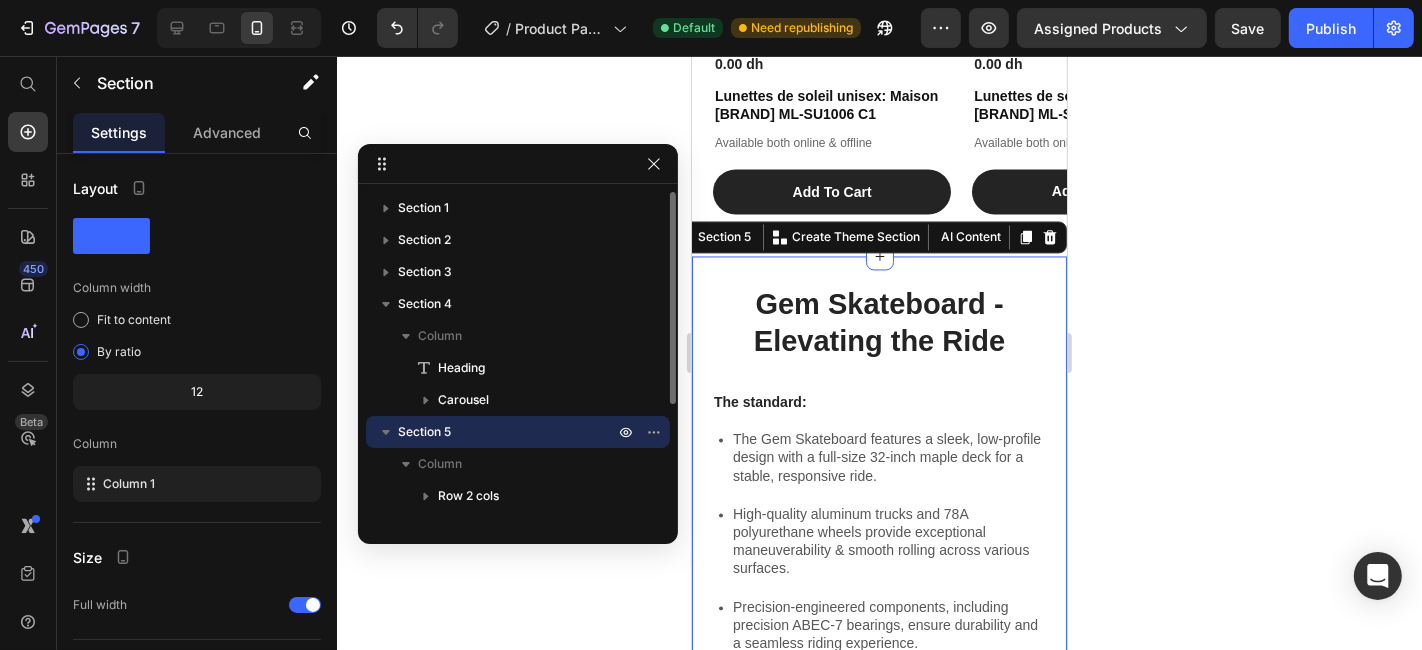 scroll, scrollTop: 3465, scrollLeft: 0, axis: vertical 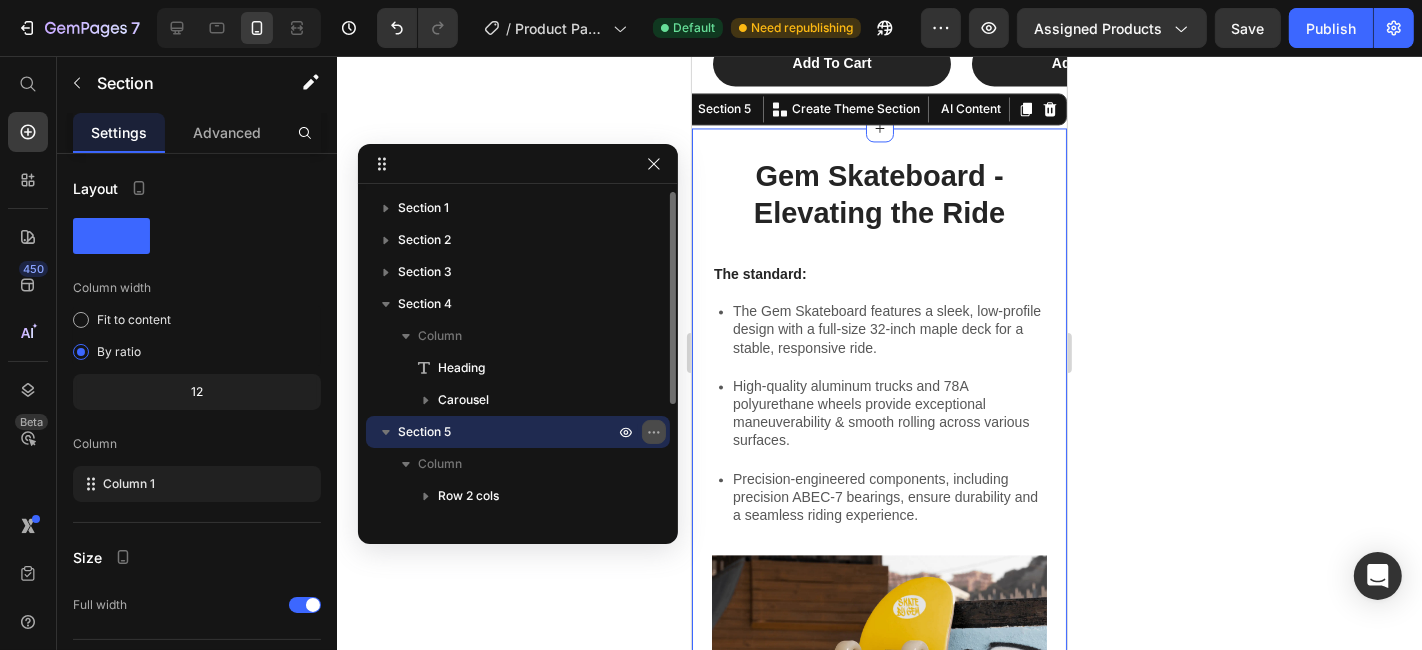 click 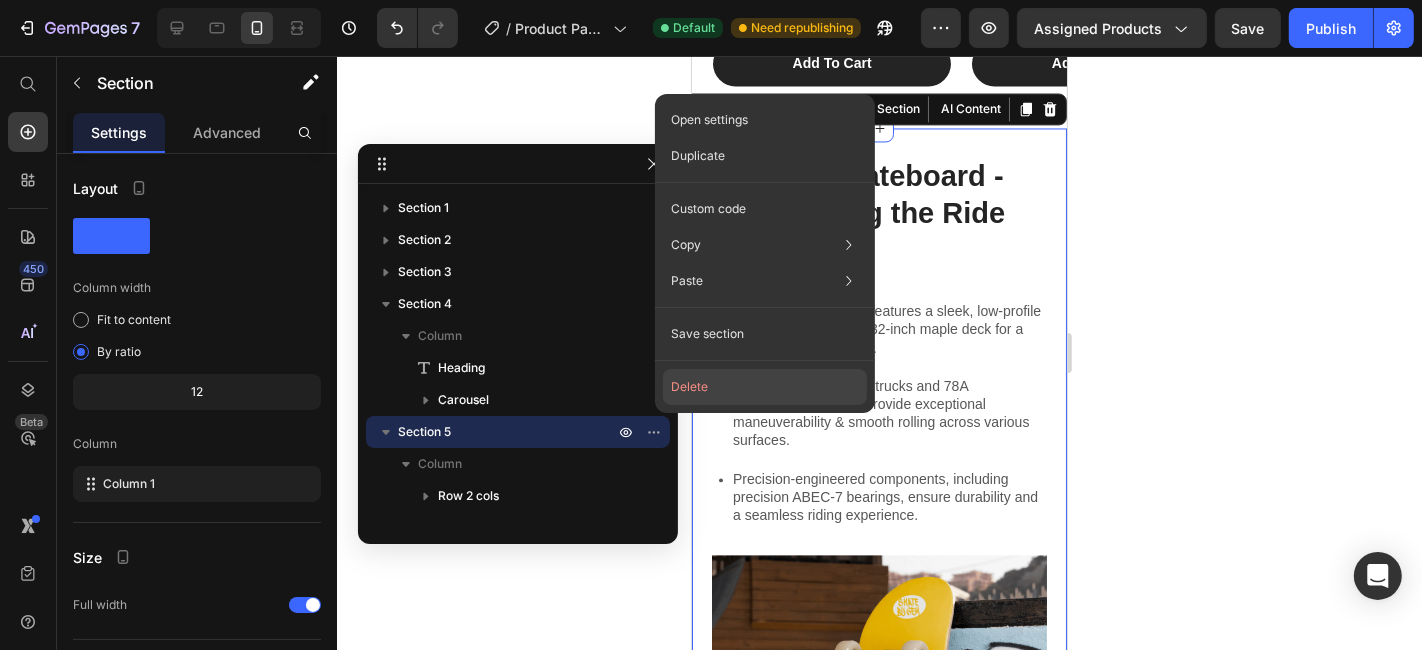 click on "Delete" 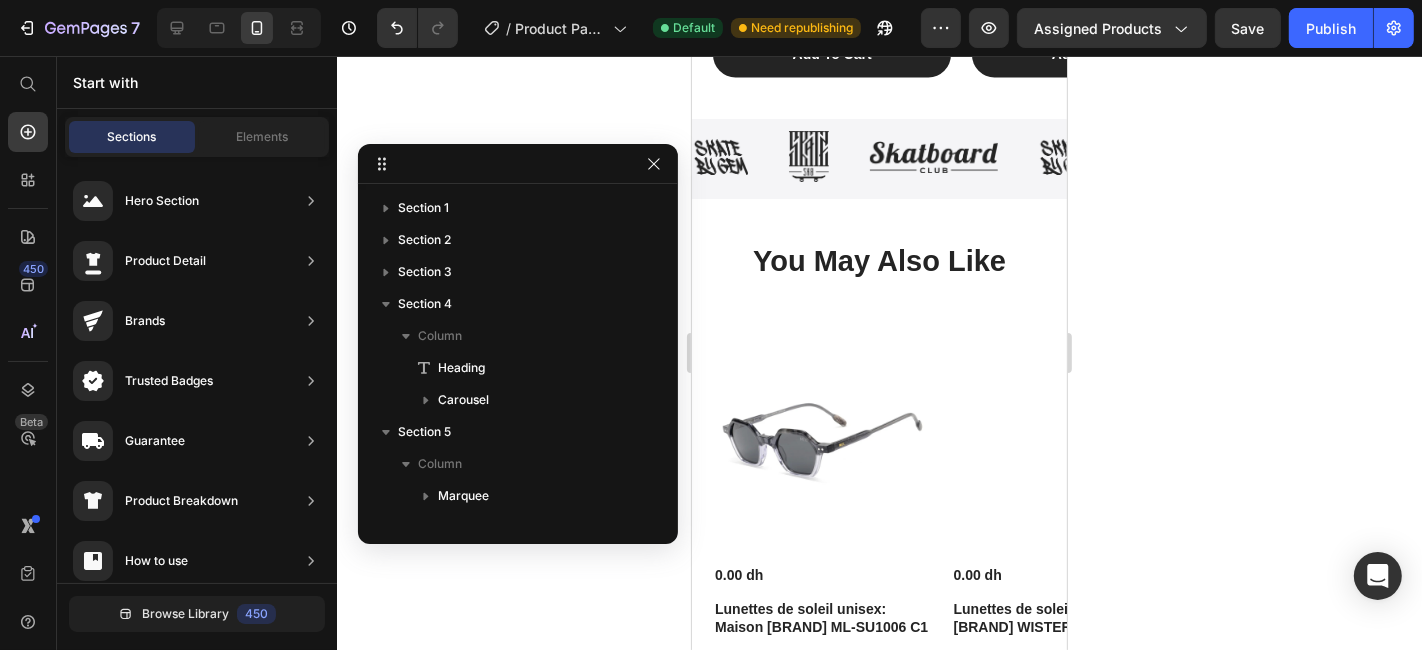 scroll, scrollTop: 3439, scrollLeft: 0, axis: vertical 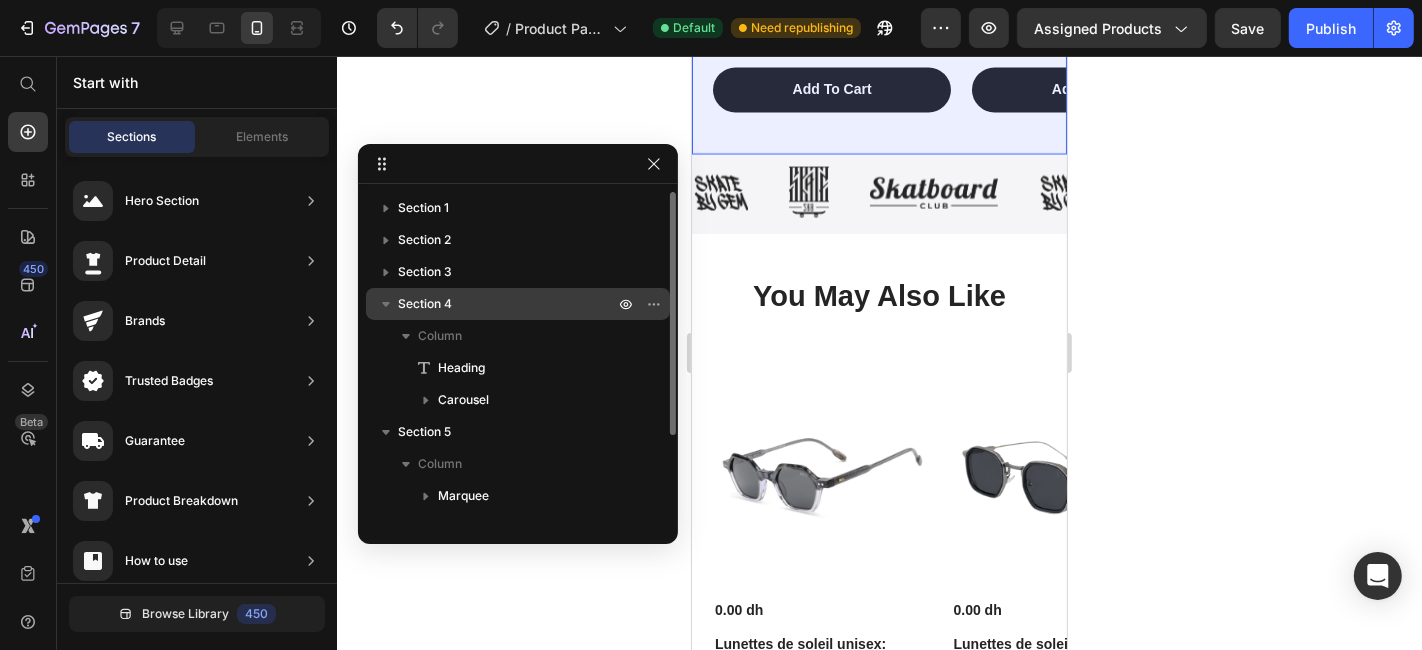 click 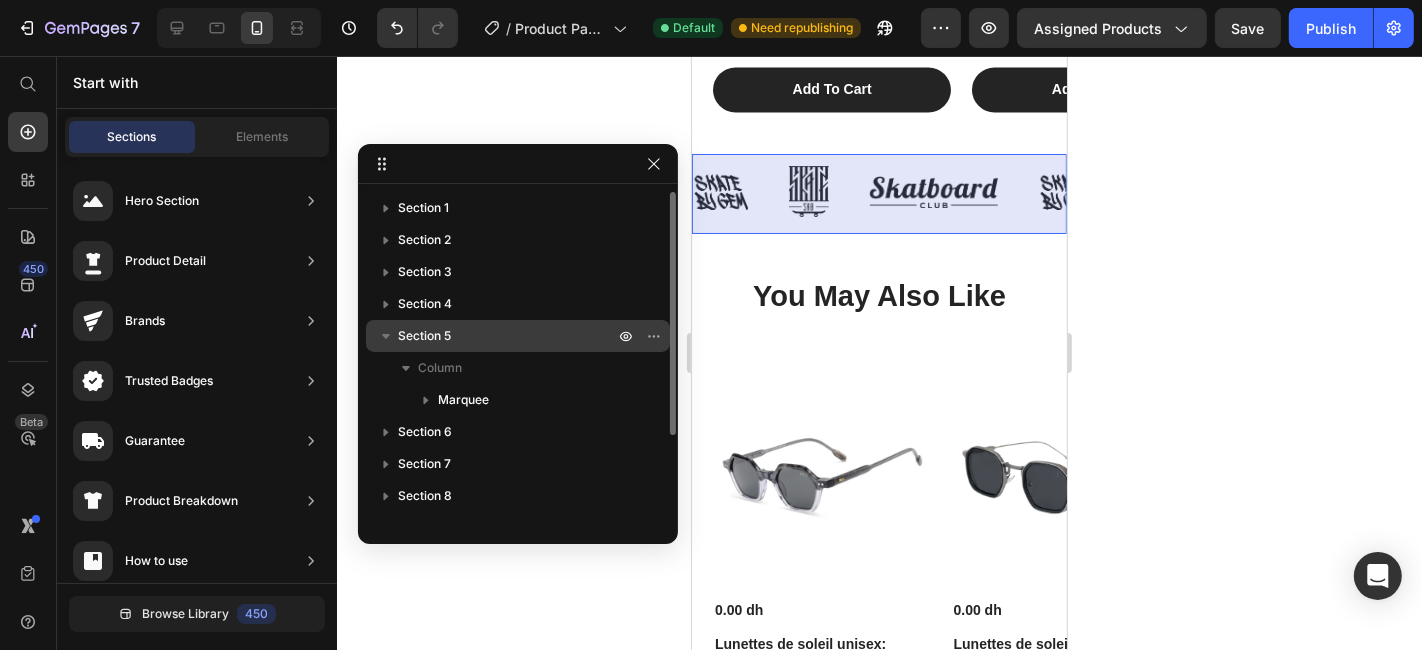 click 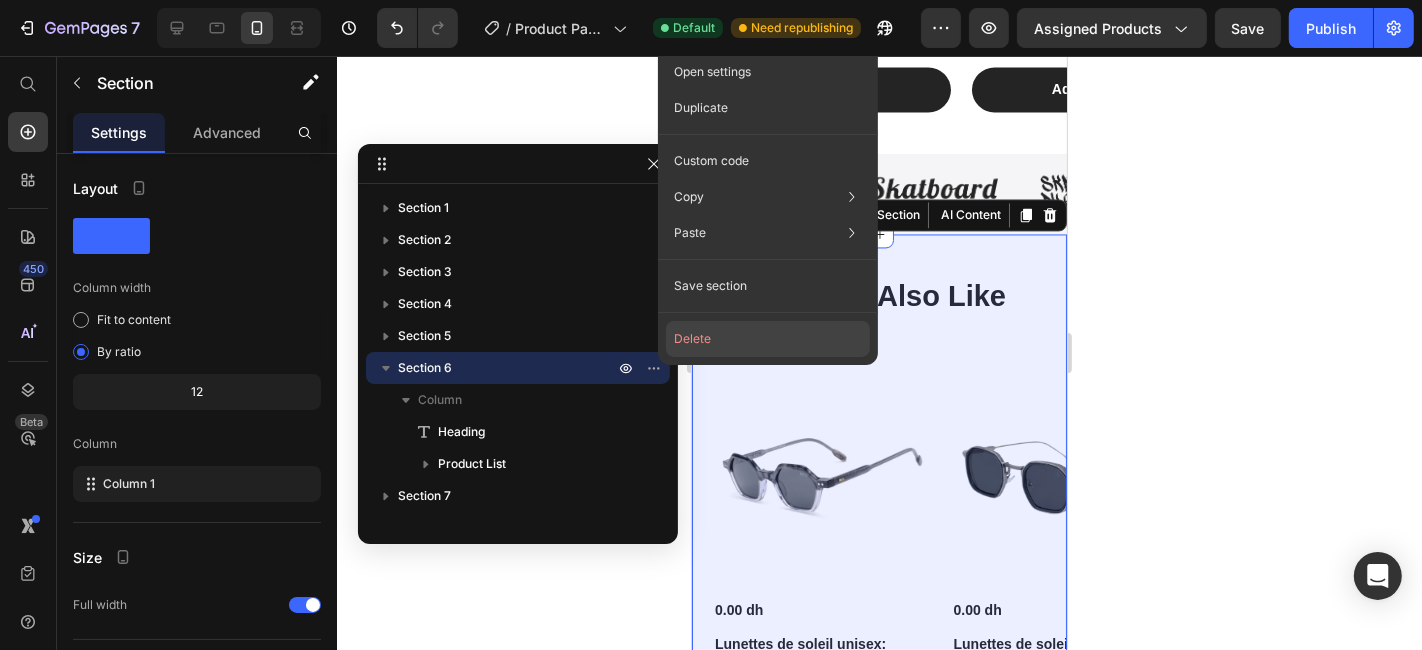 click on "Delete" 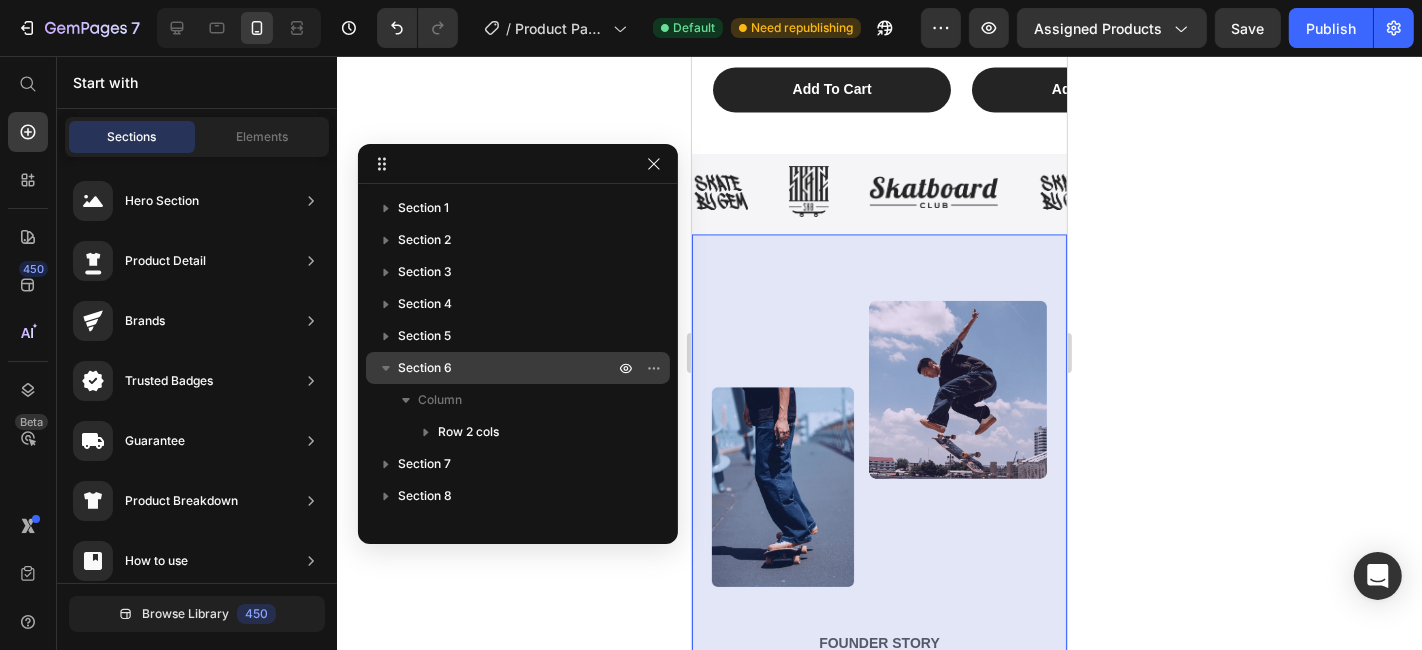 click 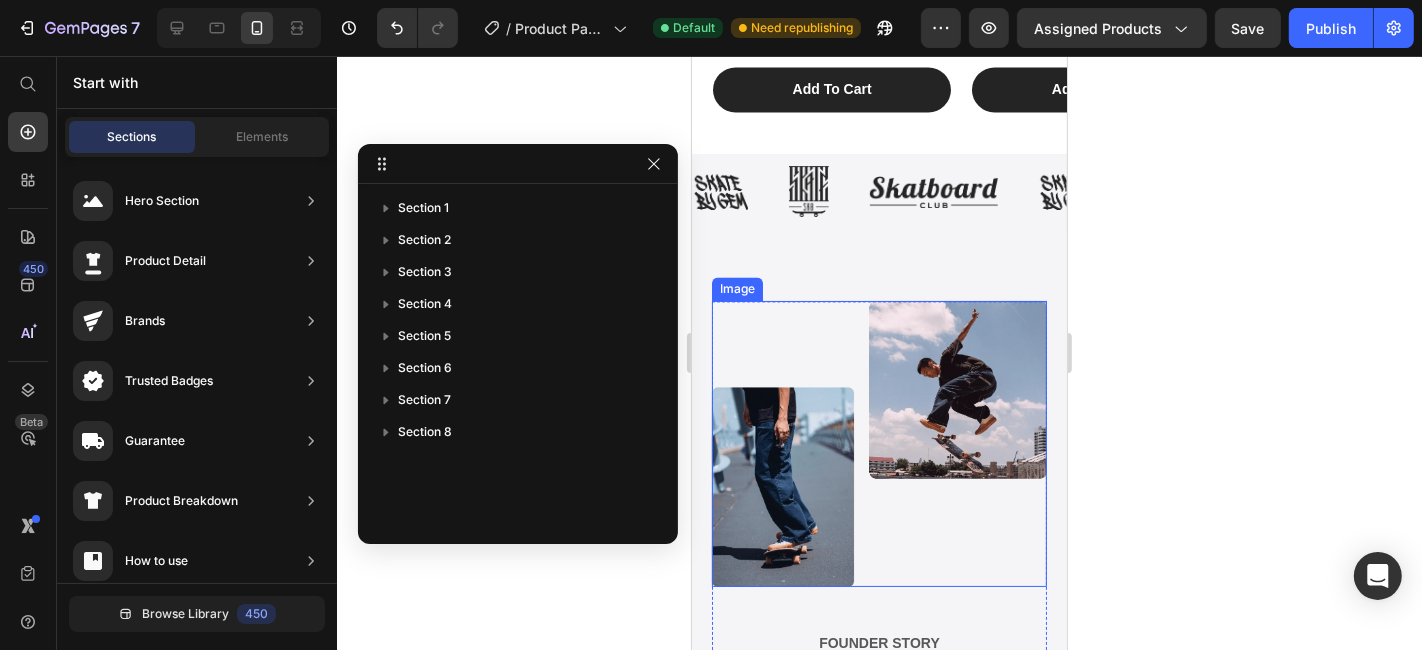 scroll, scrollTop: 3721, scrollLeft: 0, axis: vertical 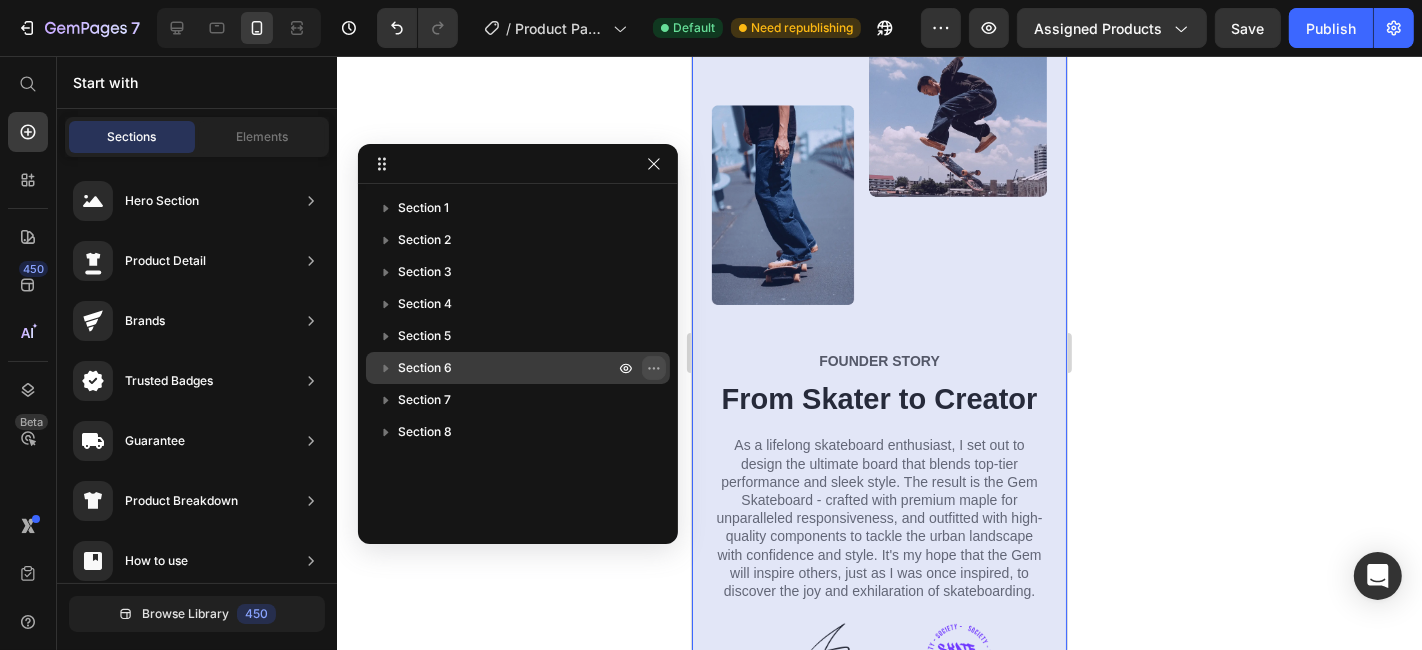 click at bounding box center (654, 368) 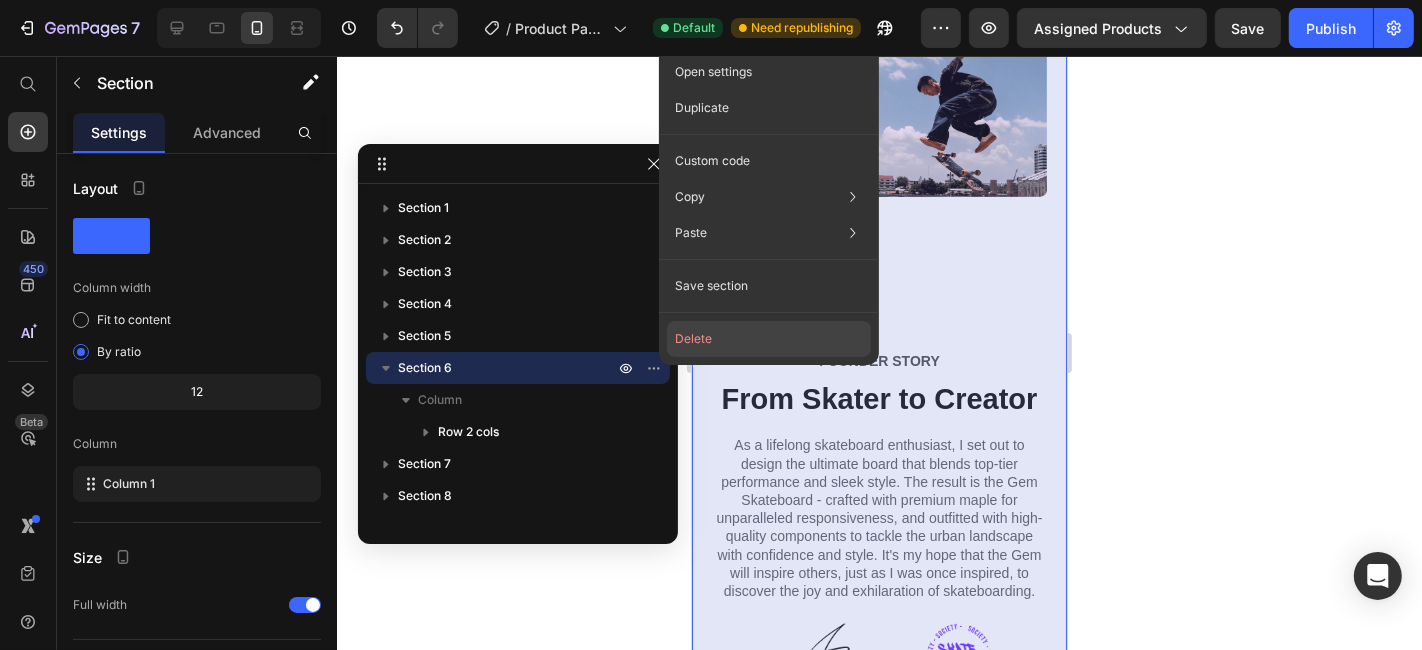 click on "Delete" 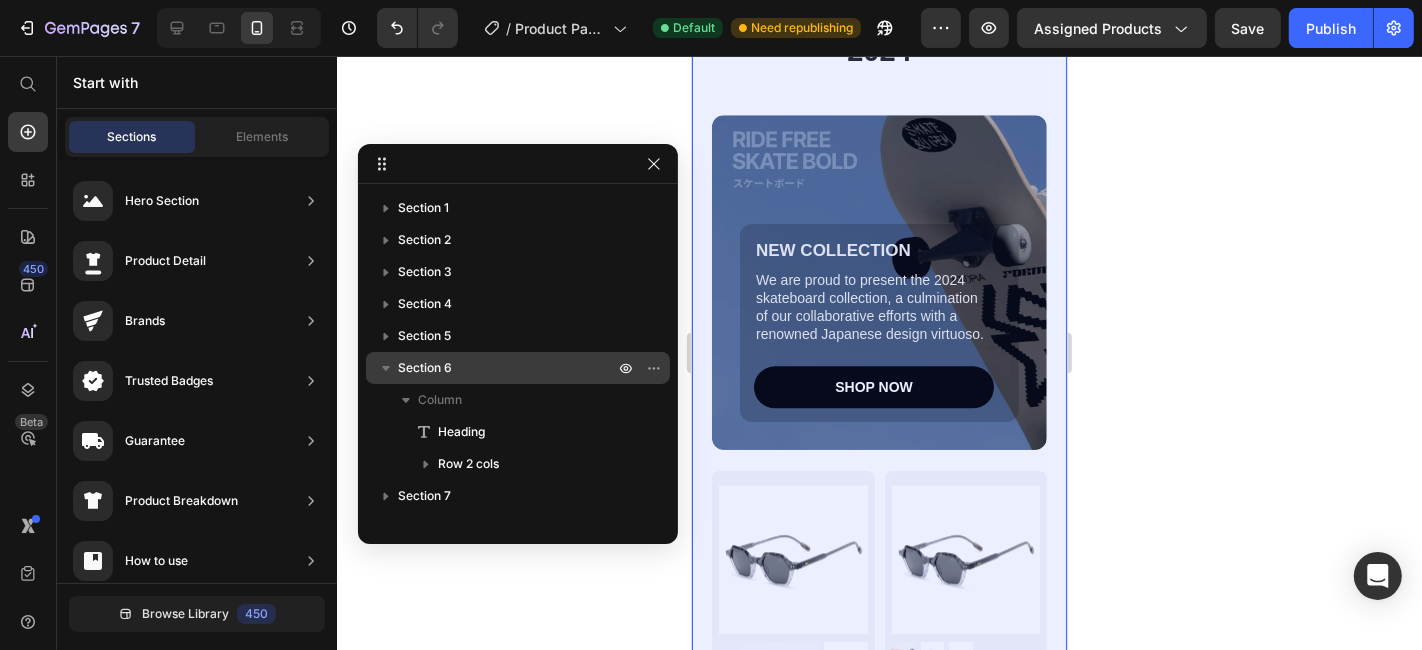 click 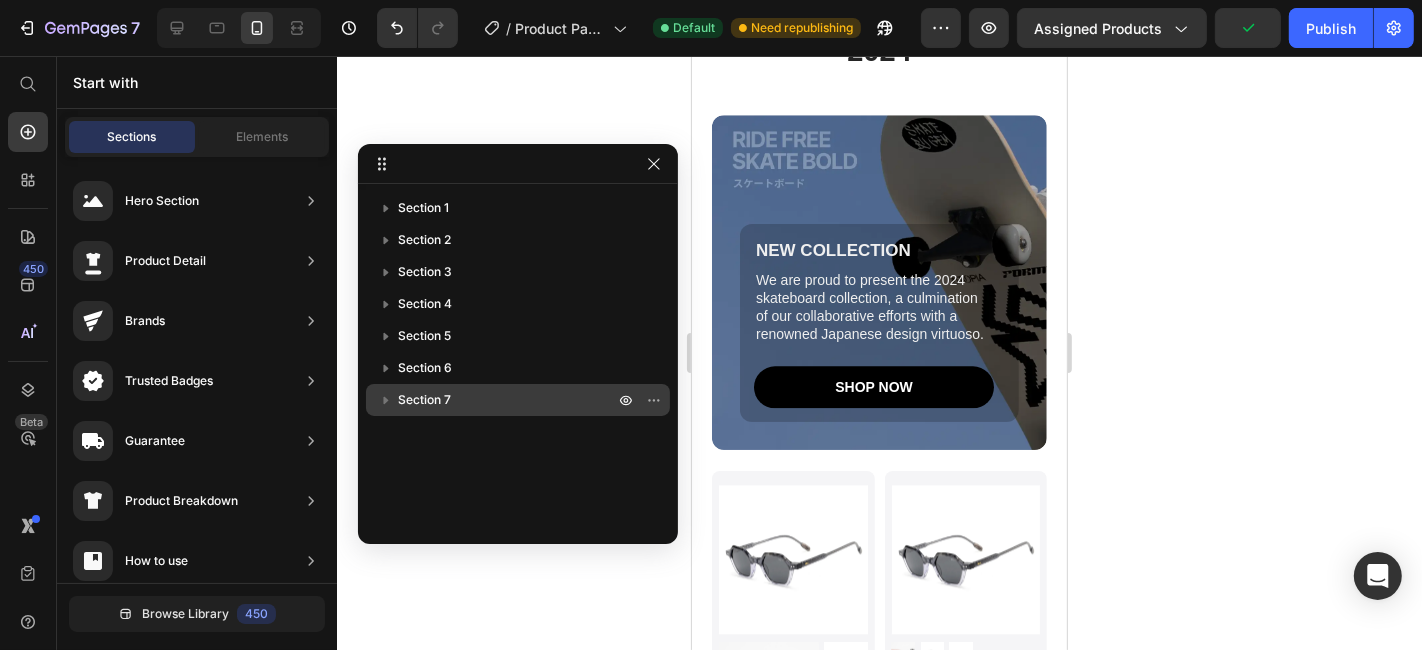 click on "Section 7" at bounding box center [508, 400] 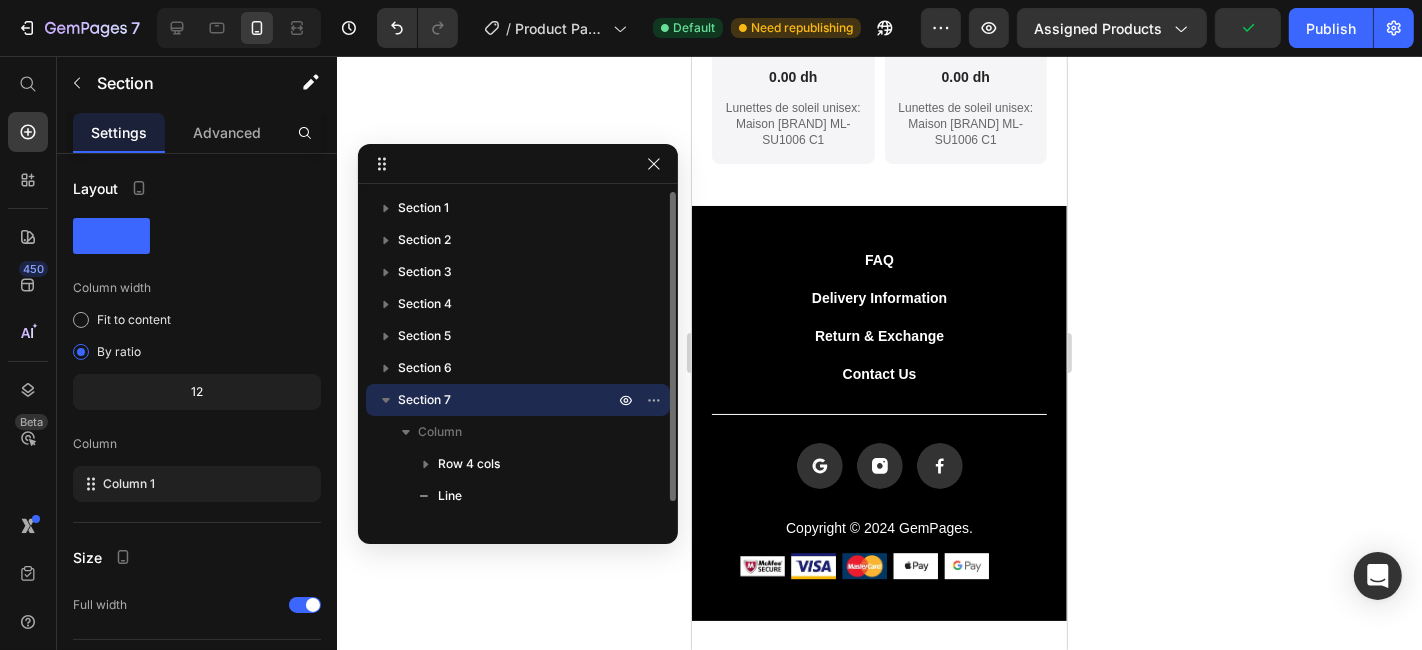 scroll, scrollTop: 4764, scrollLeft: 0, axis: vertical 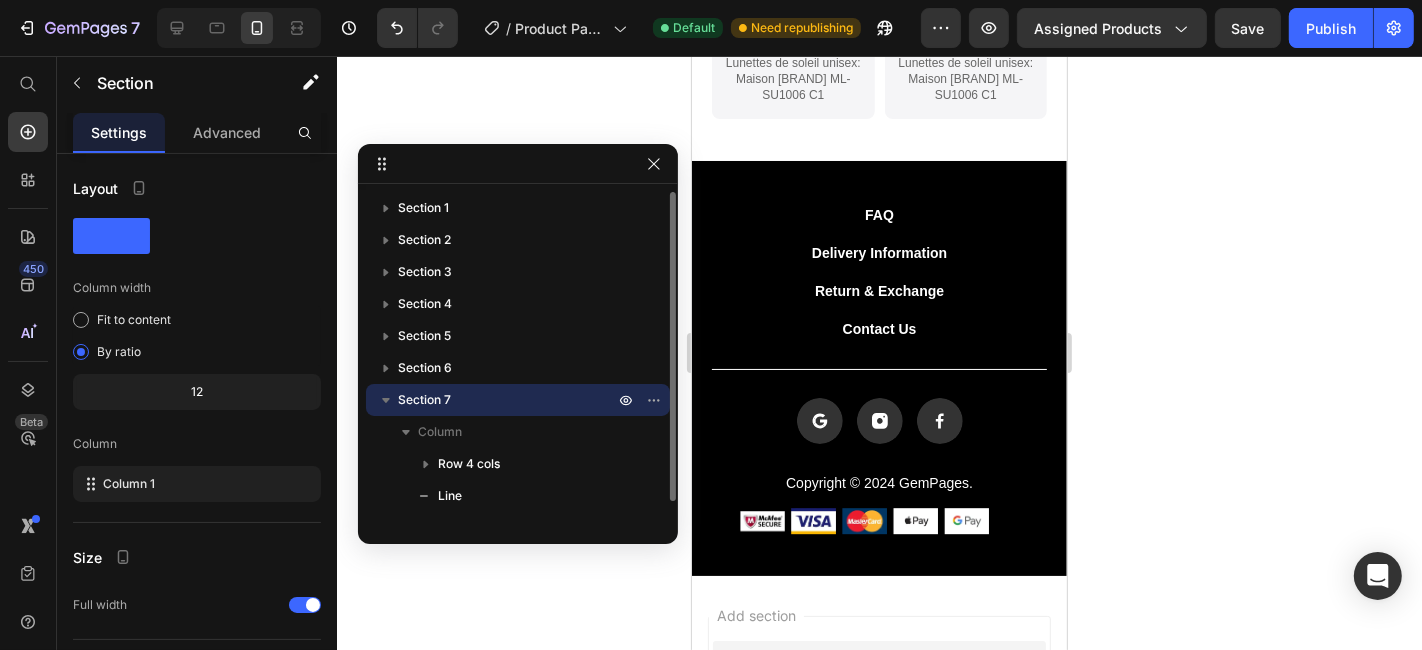 click 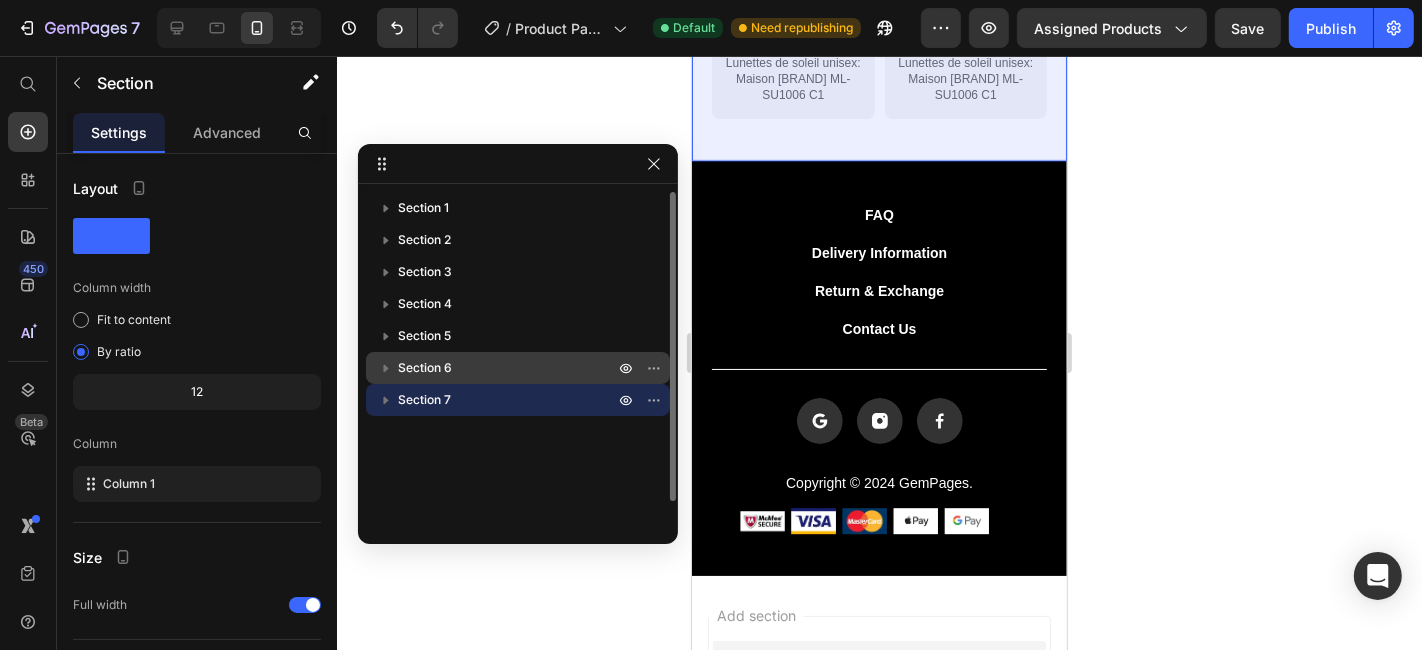 click on "Section 6" at bounding box center [508, 368] 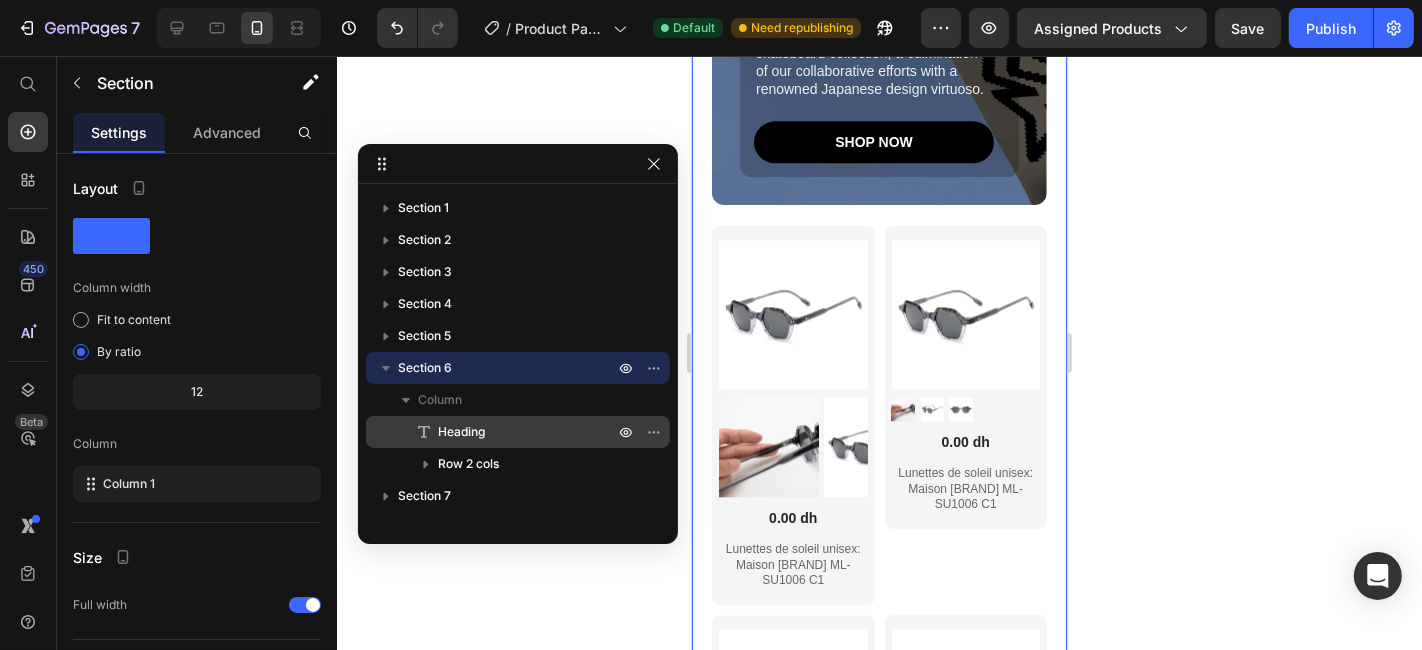 scroll, scrollTop: 3545, scrollLeft: 0, axis: vertical 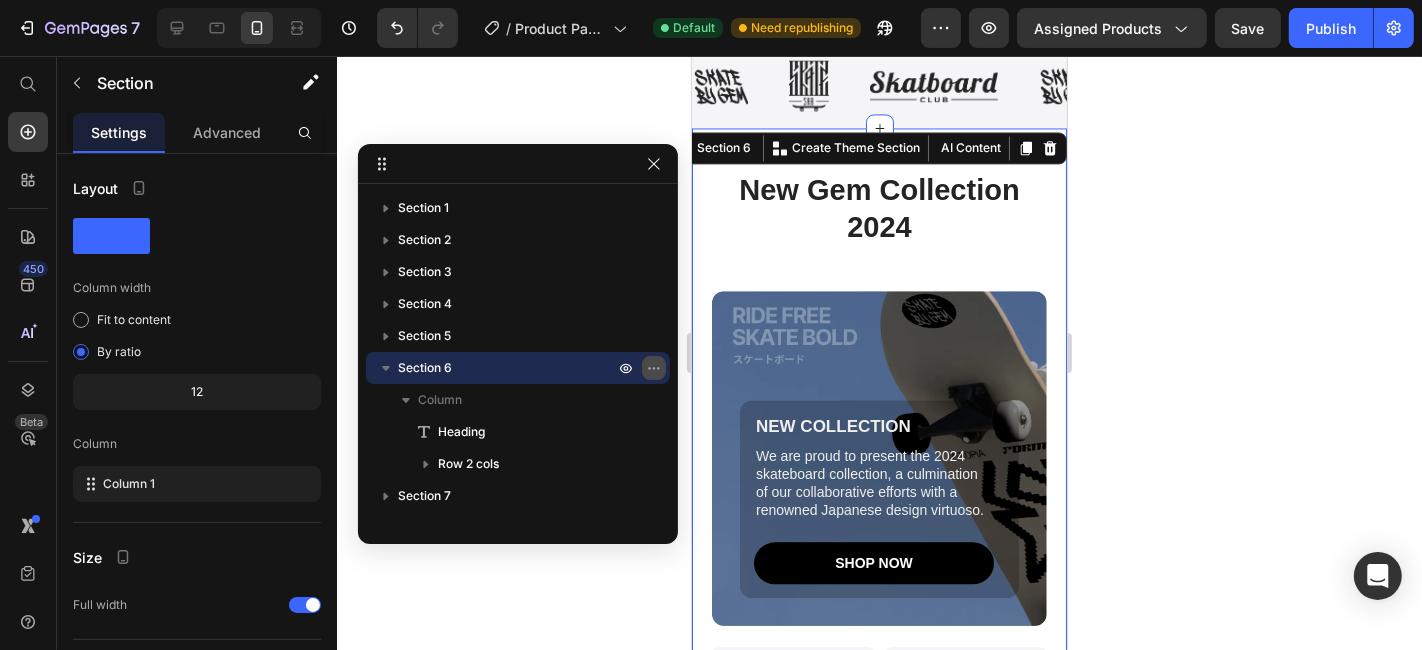 click 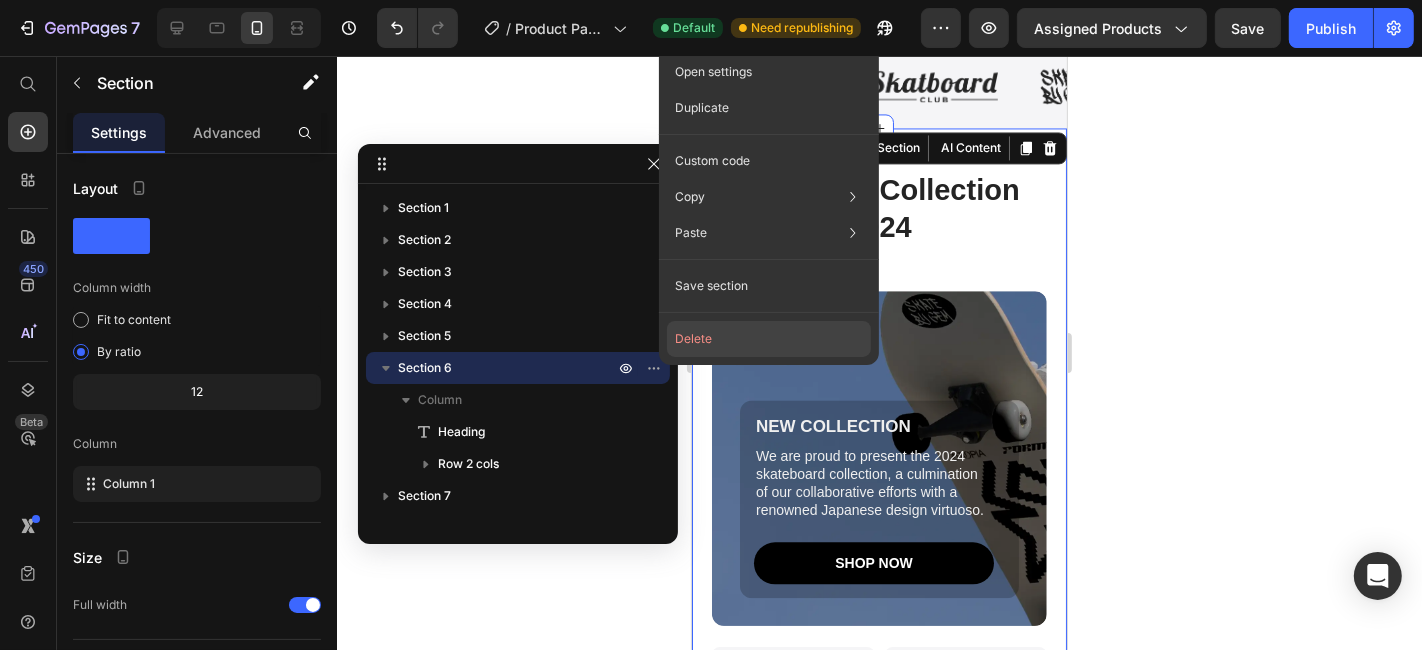 click on "Delete" 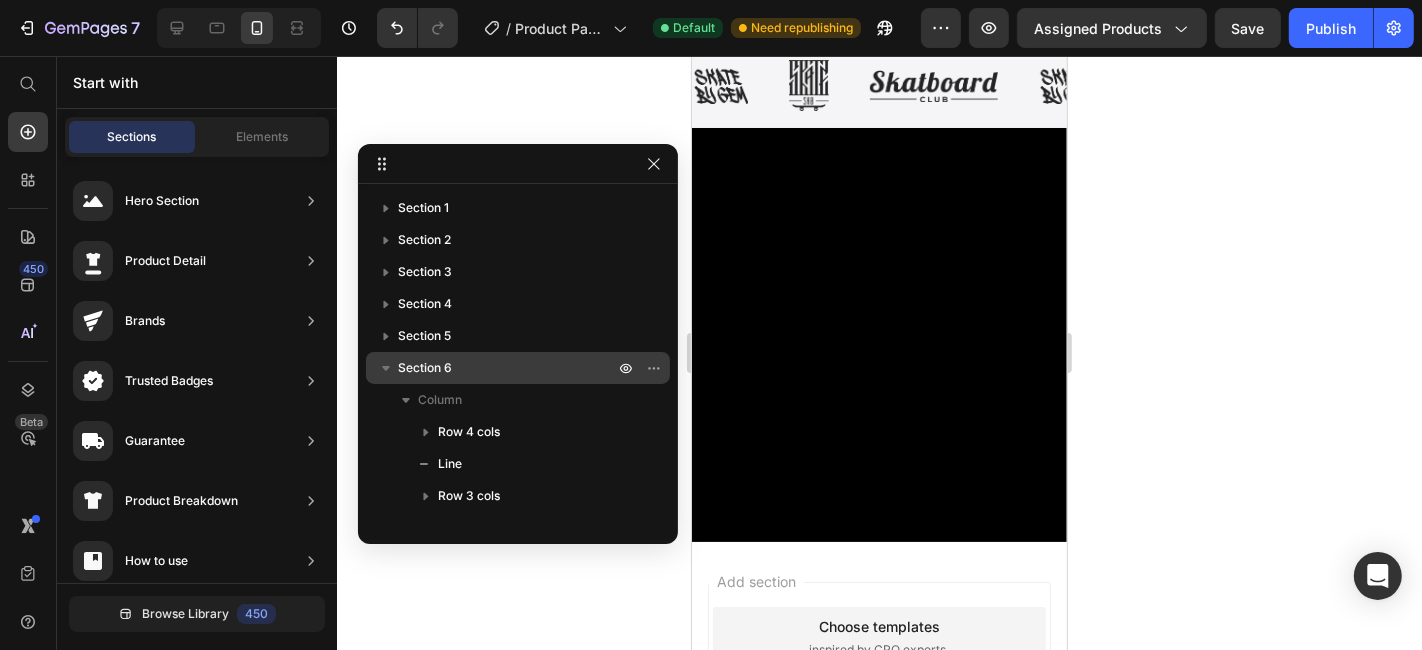 click 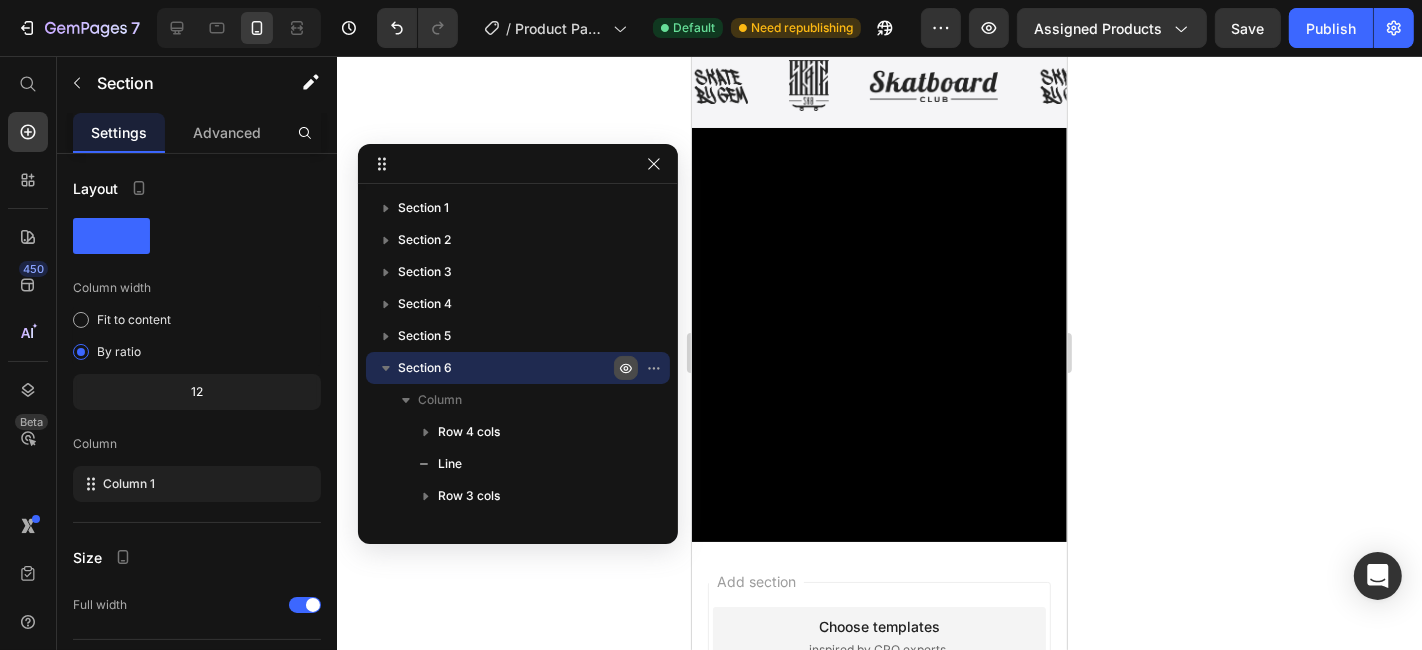 click 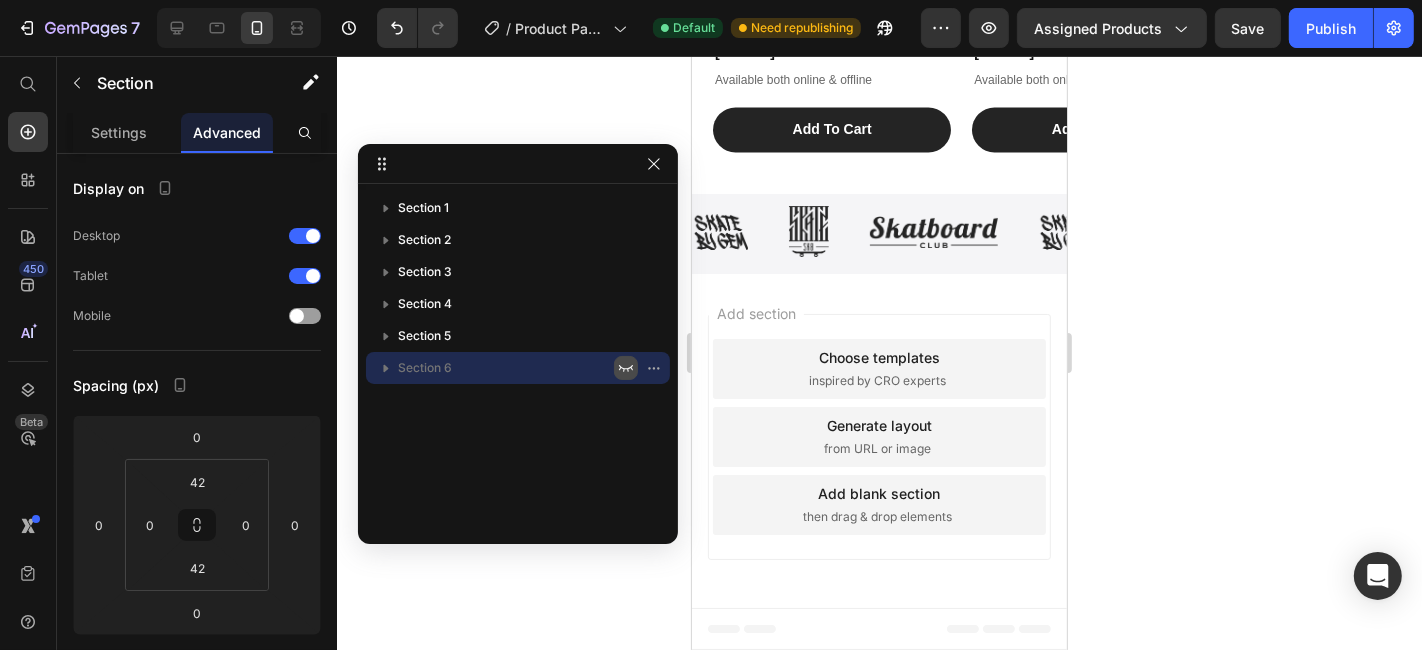 scroll, scrollTop: 3397, scrollLeft: 0, axis: vertical 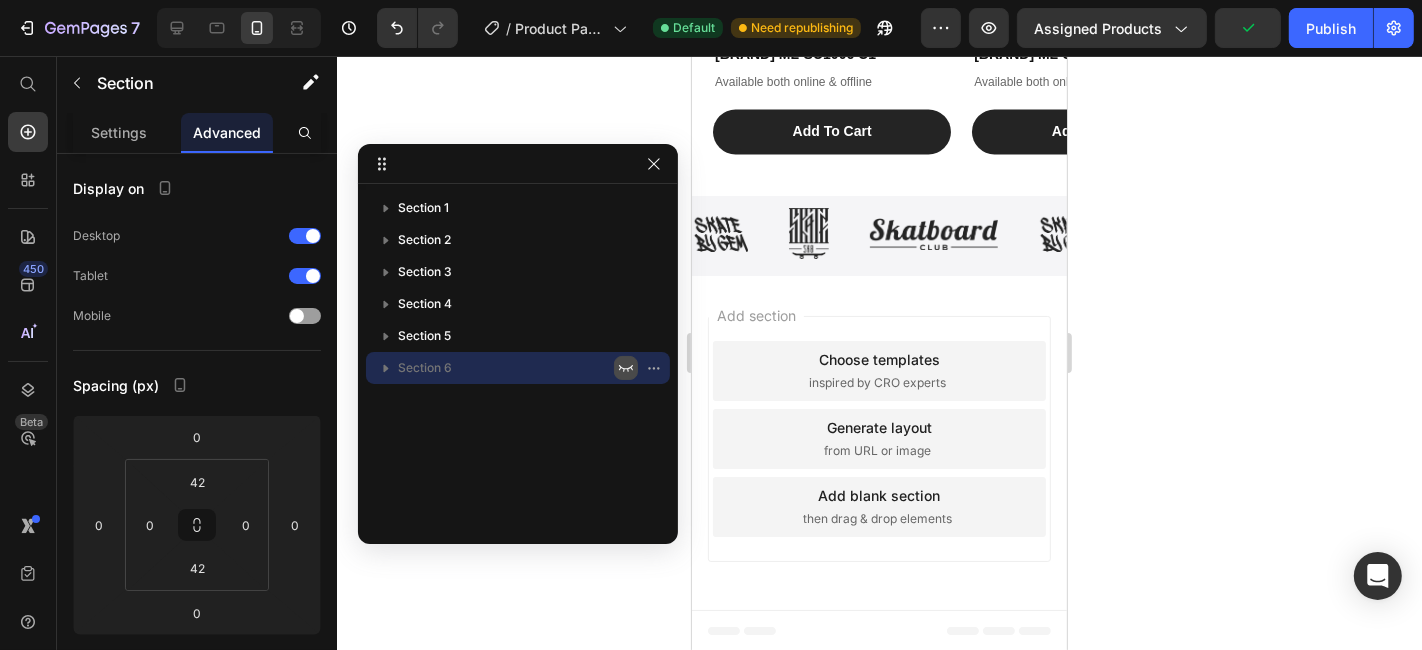 click 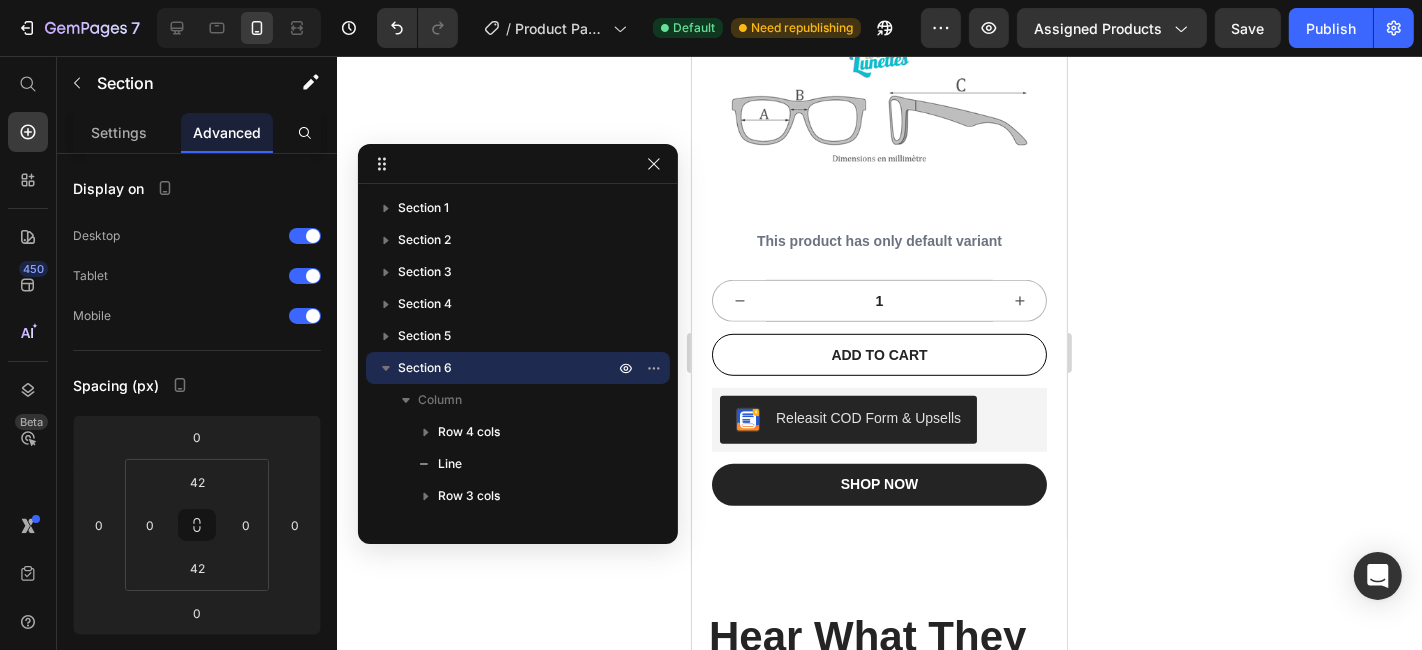 scroll, scrollTop: 934, scrollLeft: 0, axis: vertical 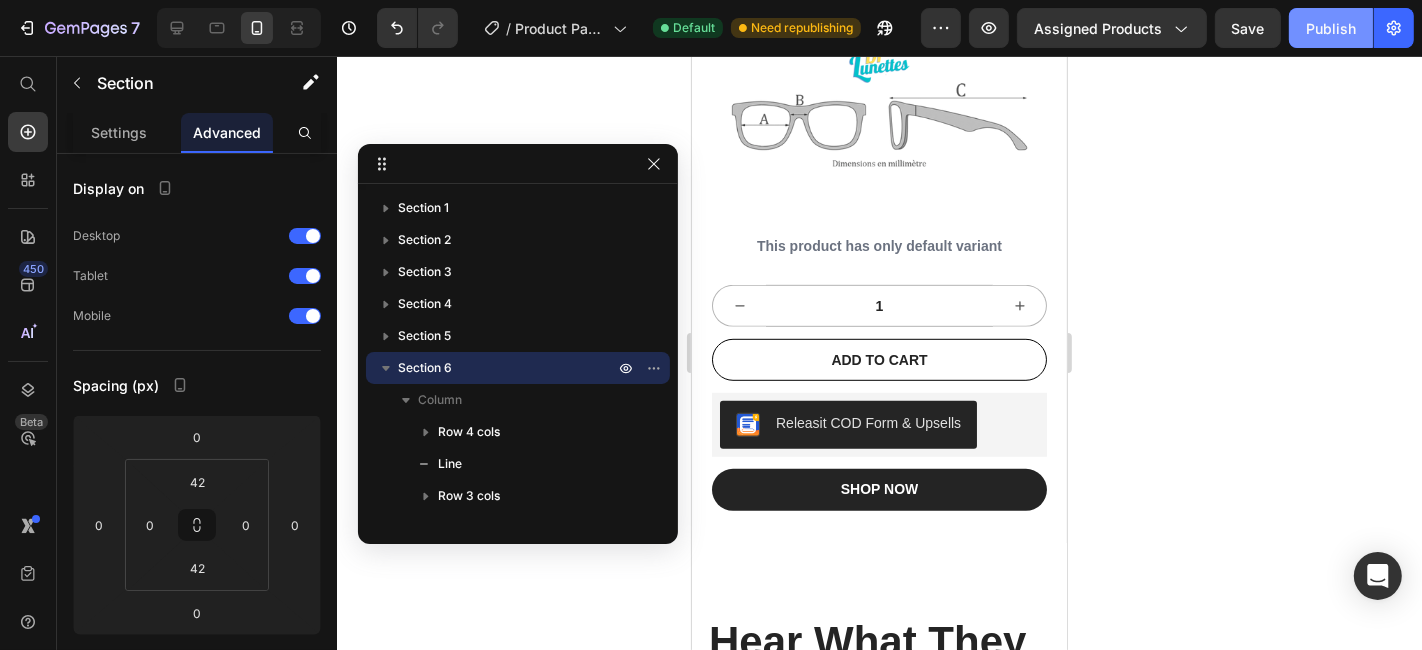 click on "Publish" 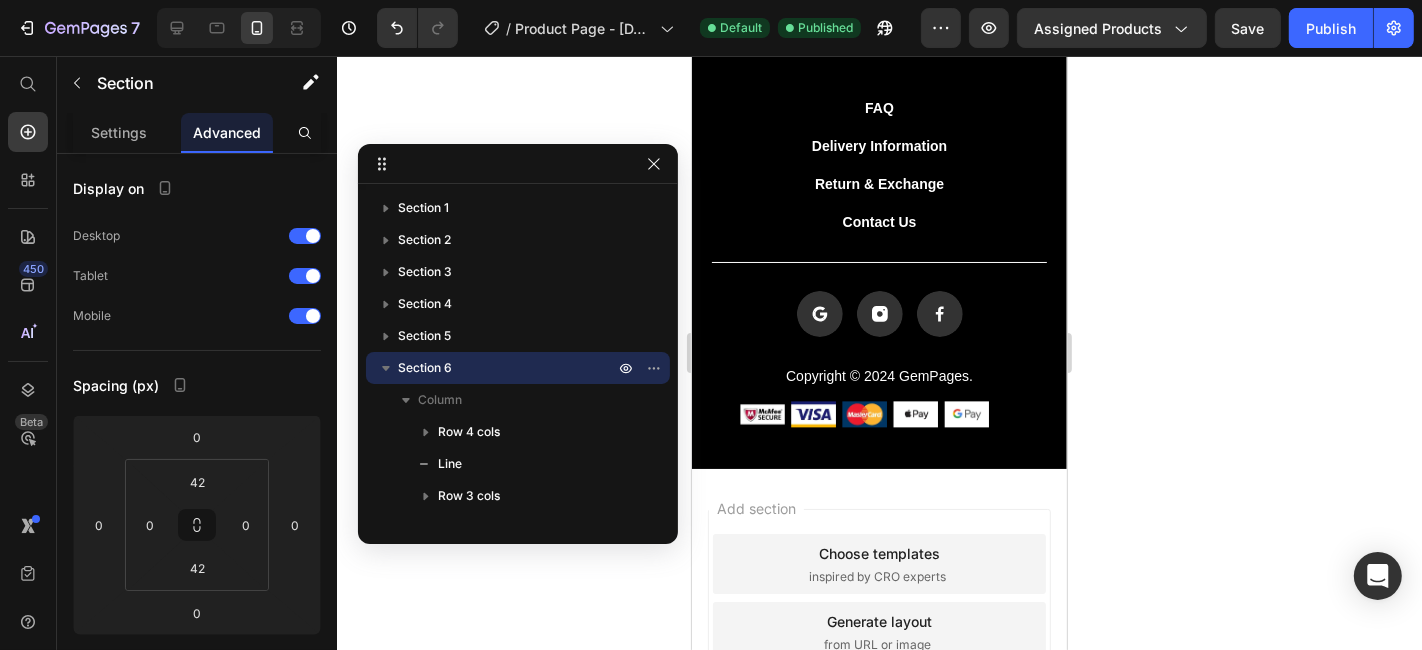 scroll, scrollTop: 3119, scrollLeft: 0, axis: vertical 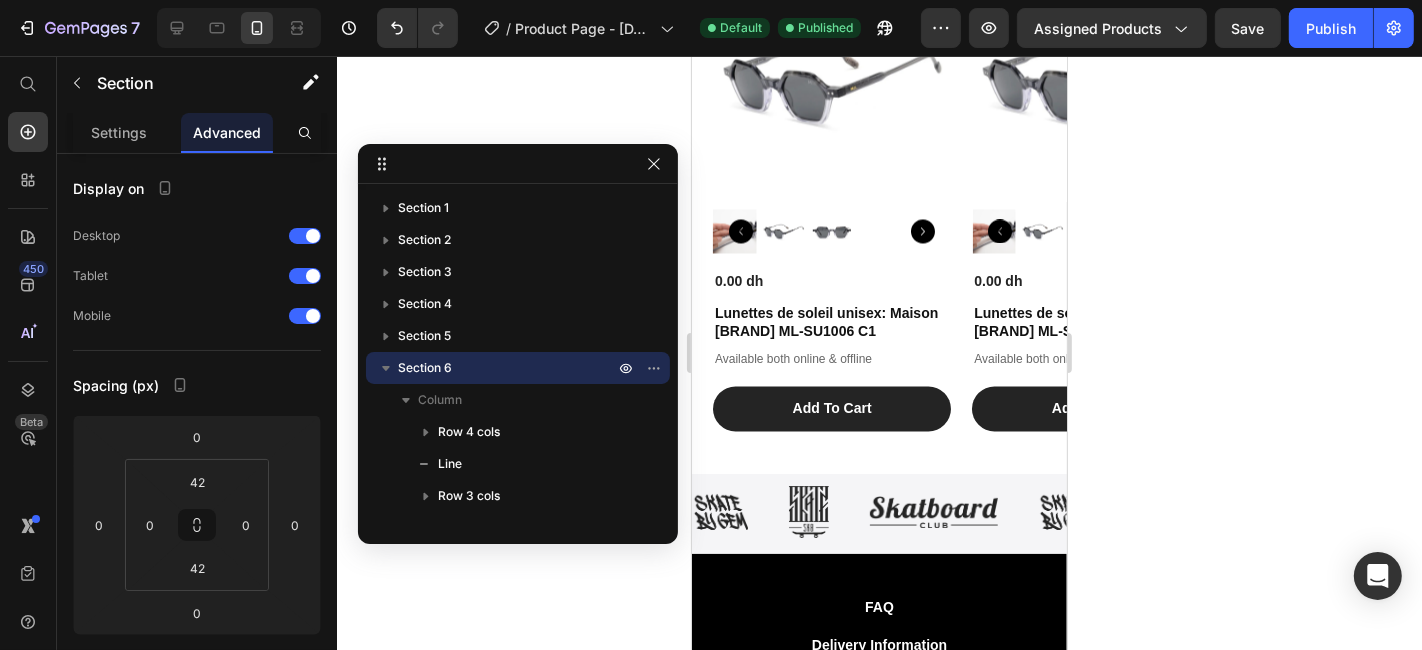 click 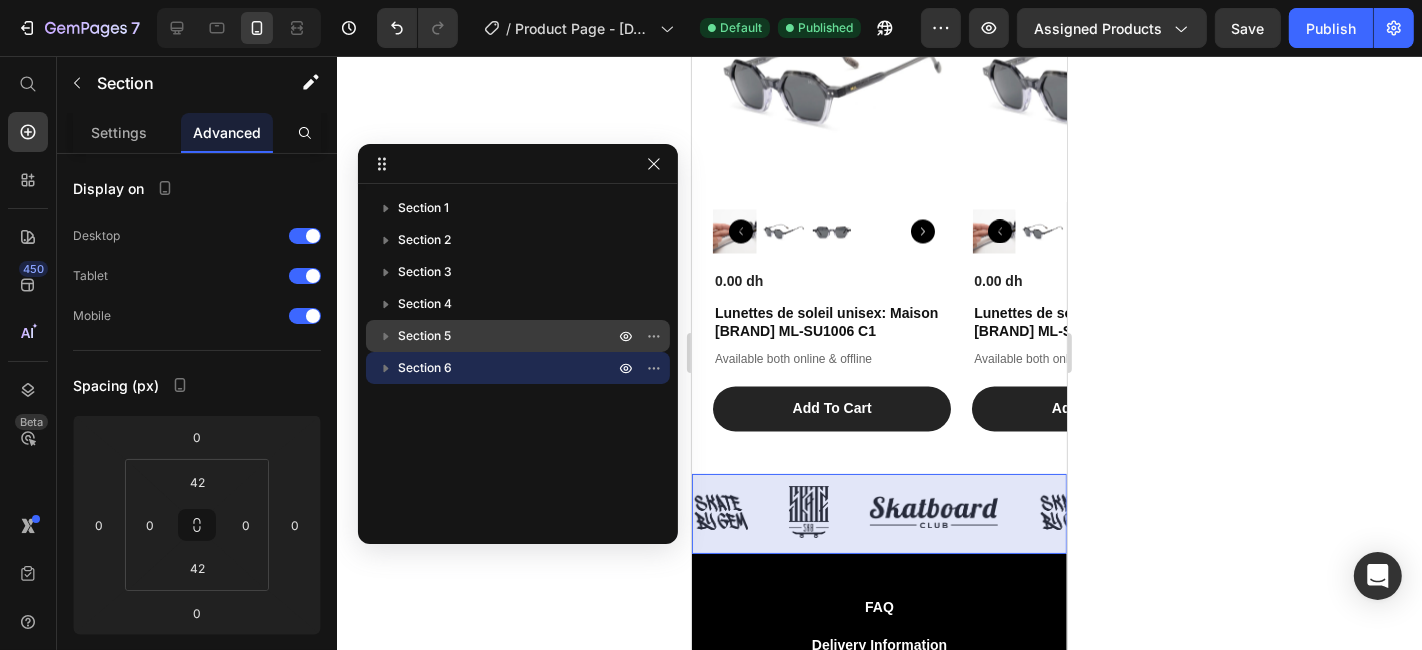 click on "Section 5" at bounding box center (508, 336) 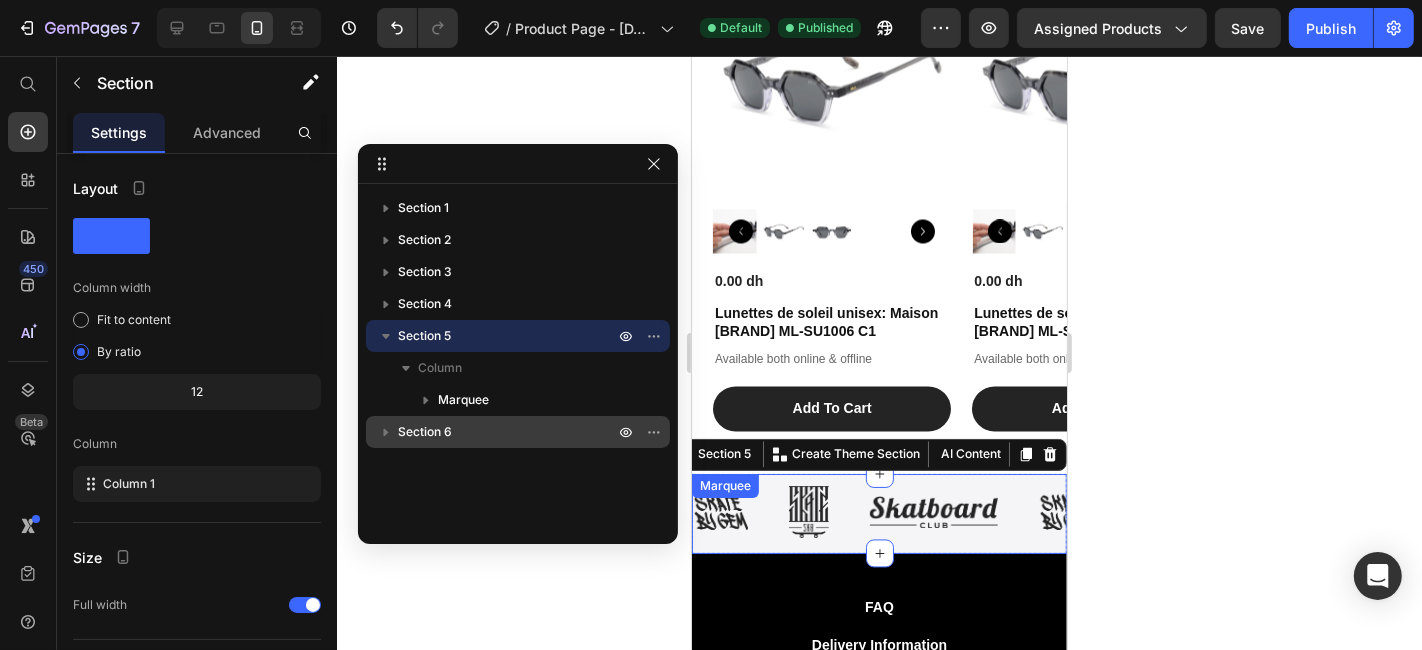 drag, startPoint x: 1180, startPoint y: 396, endPoint x: 847, endPoint y: 496, distance: 347.69095 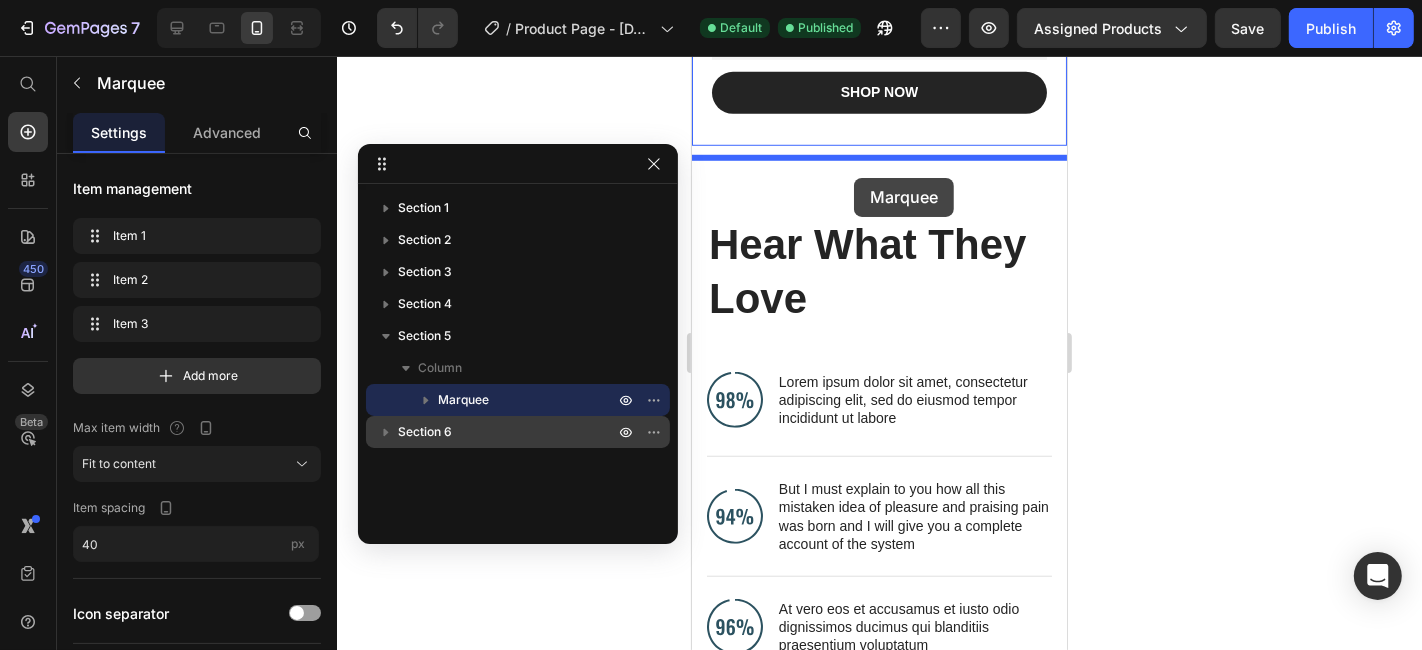 scroll, scrollTop: 1325, scrollLeft: 0, axis: vertical 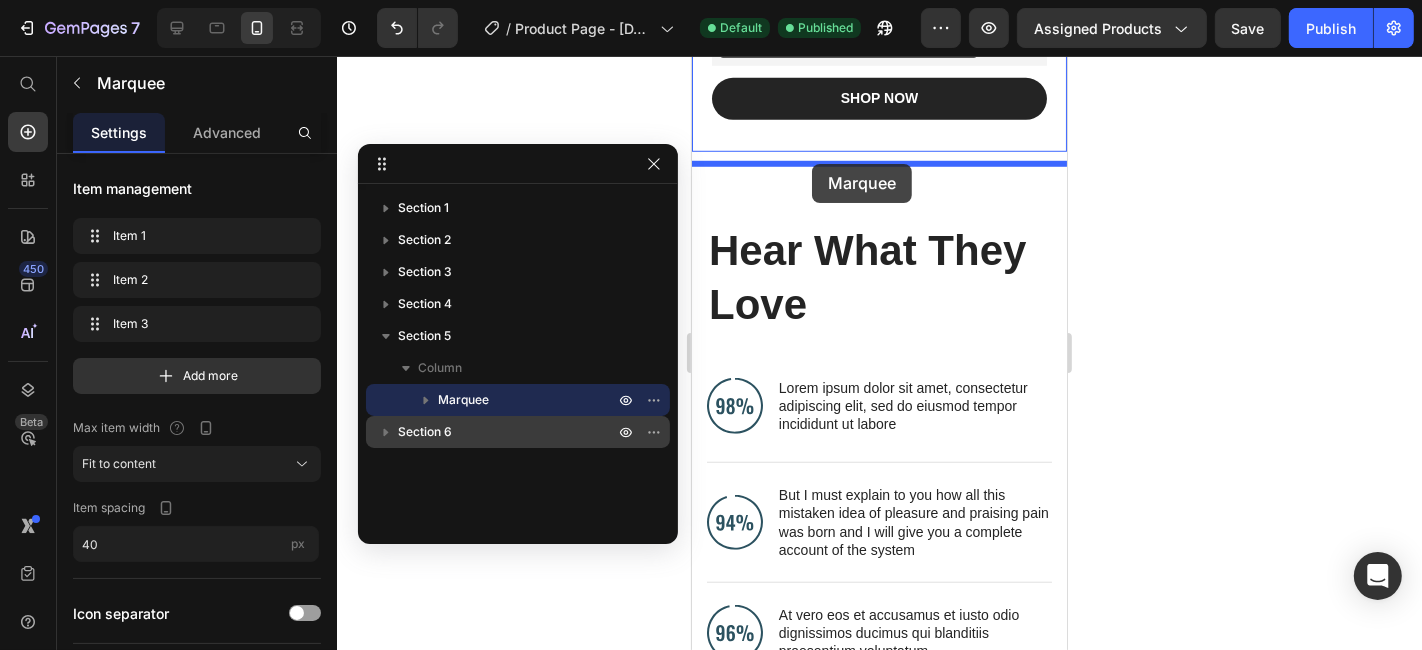 drag, startPoint x: 847, startPoint y: 496, endPoint x: 811, endPoint y: 163, distance: 334.9403 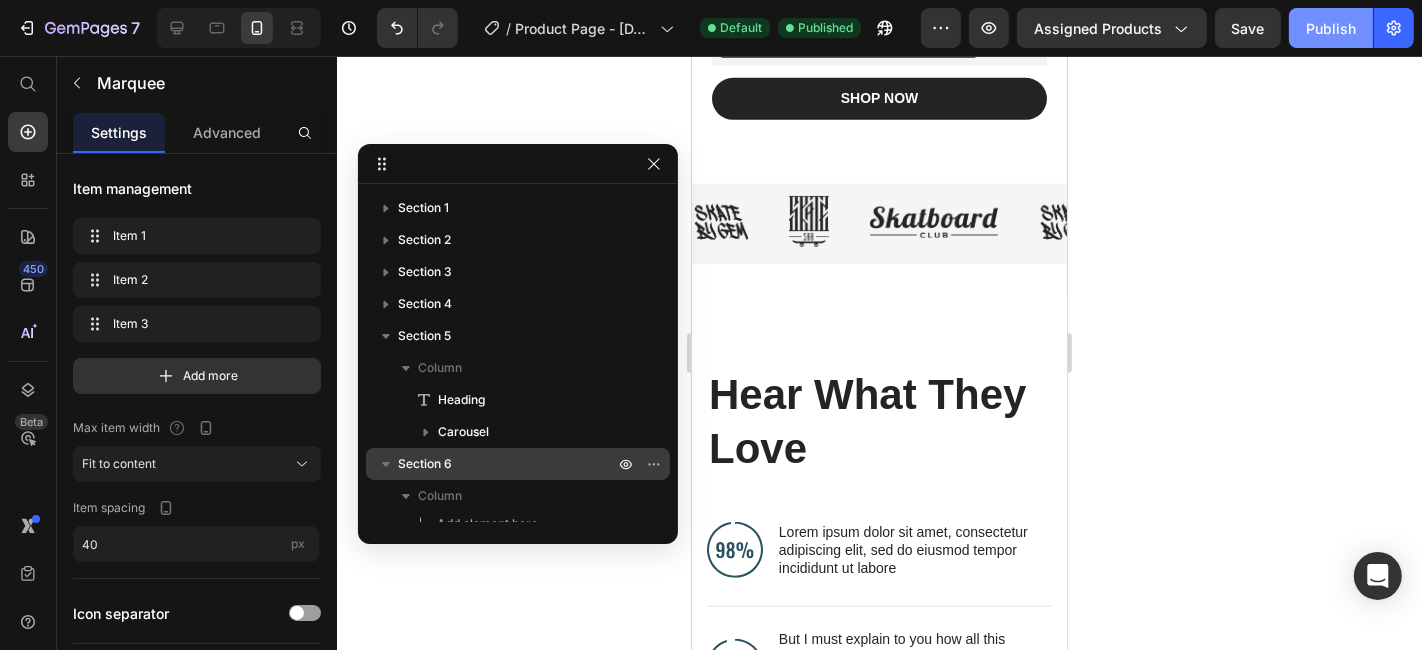 click on "Publish" at bounding box center (1331, 28) 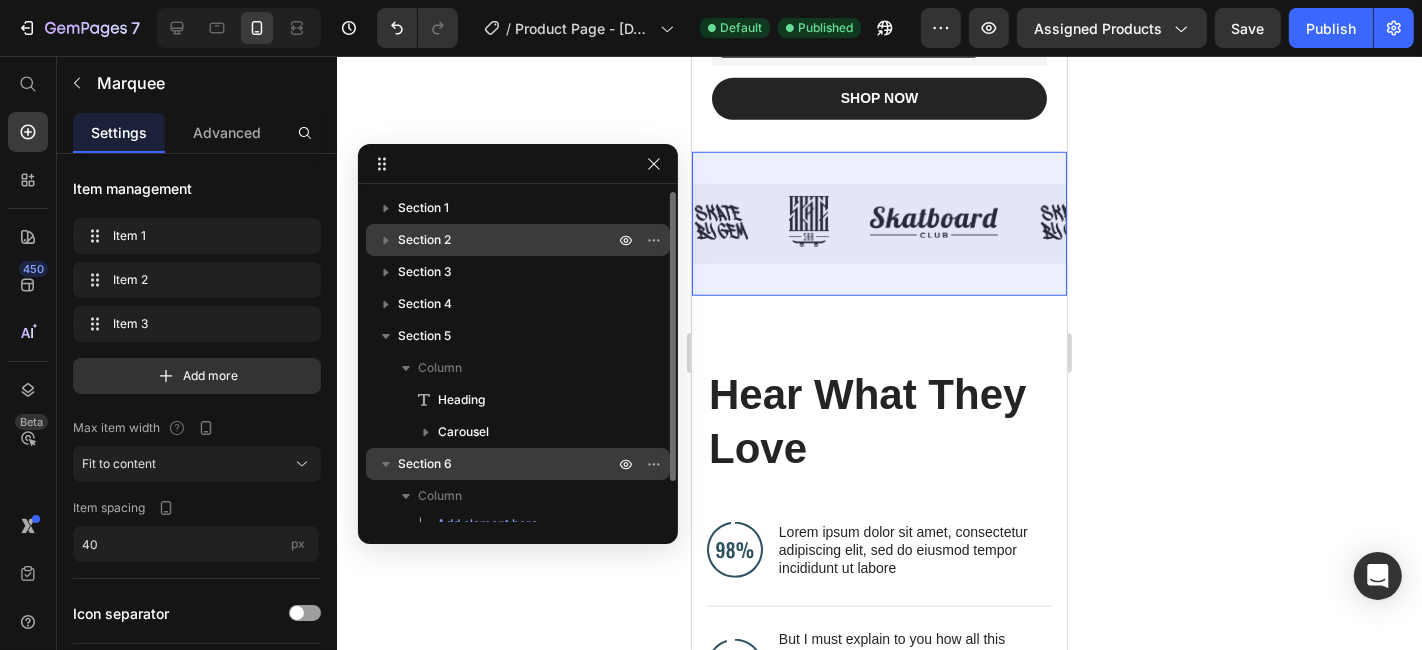 click on "Section 2" at bounding box center (508, 240) 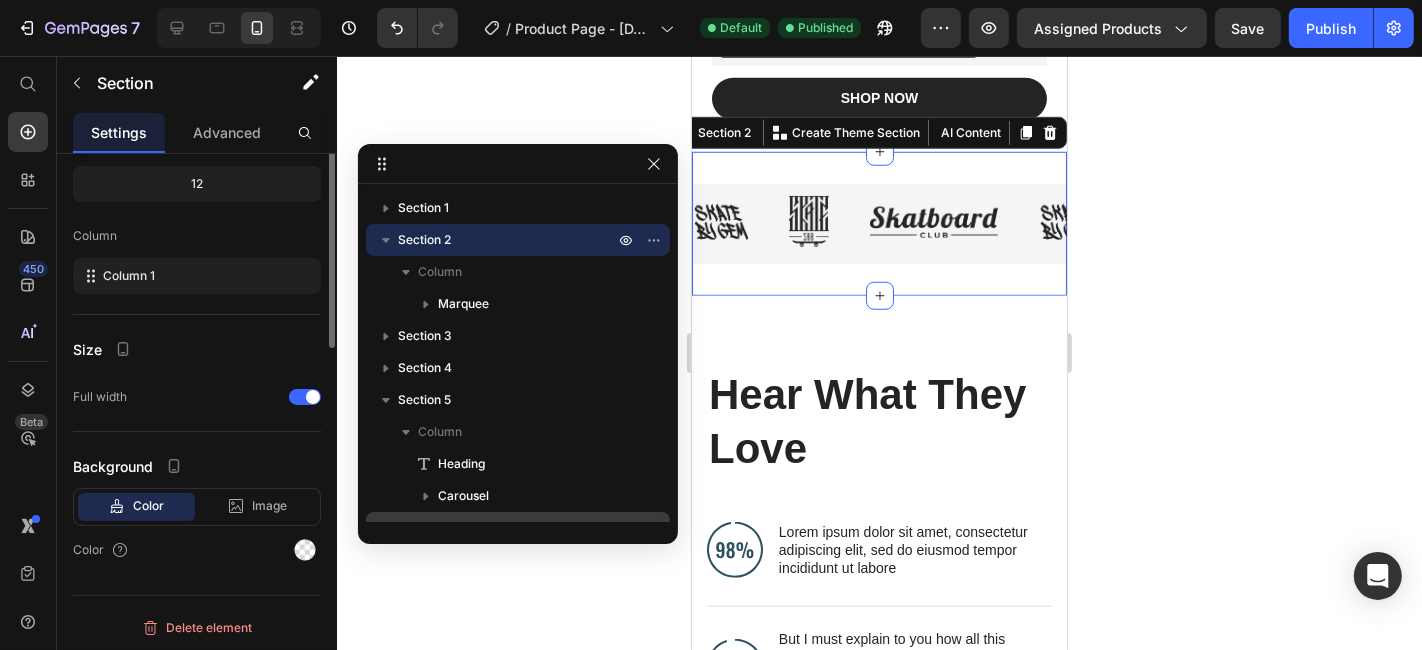 scroll, scrollTop: 0, scrollLeft: 0, axis: both 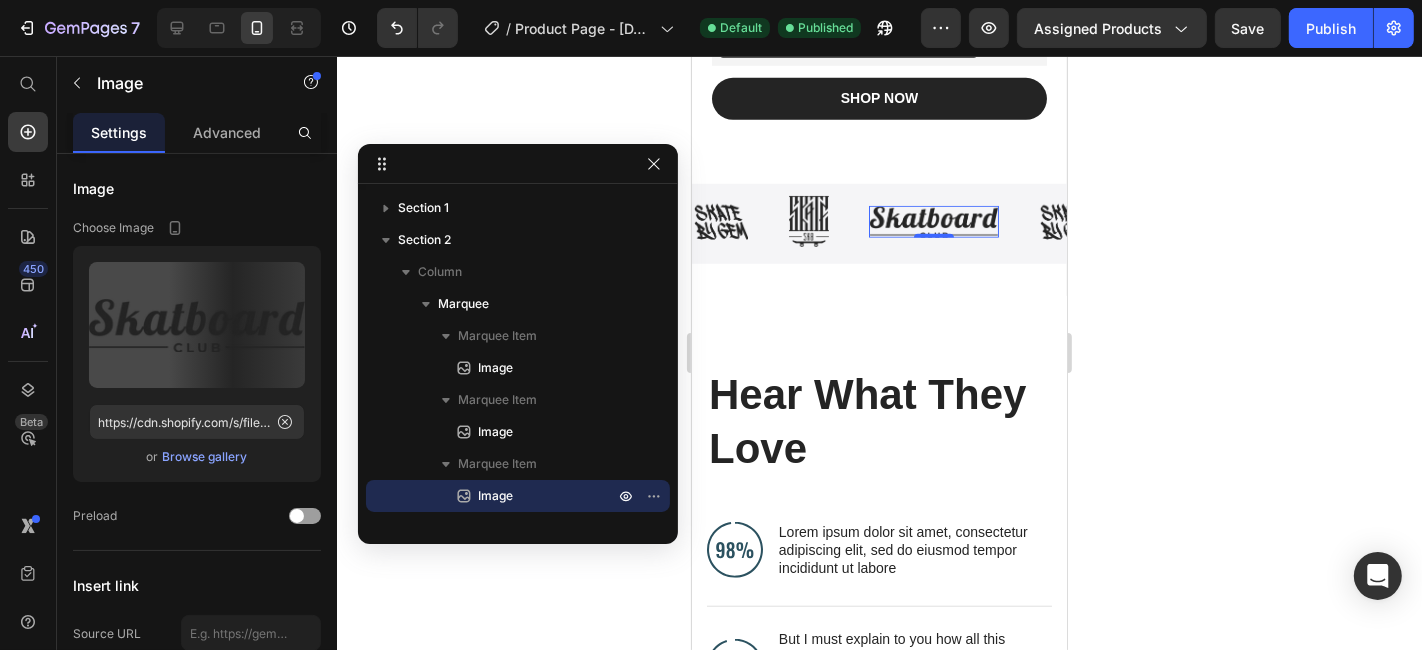 click at bounding box center (933, 221) 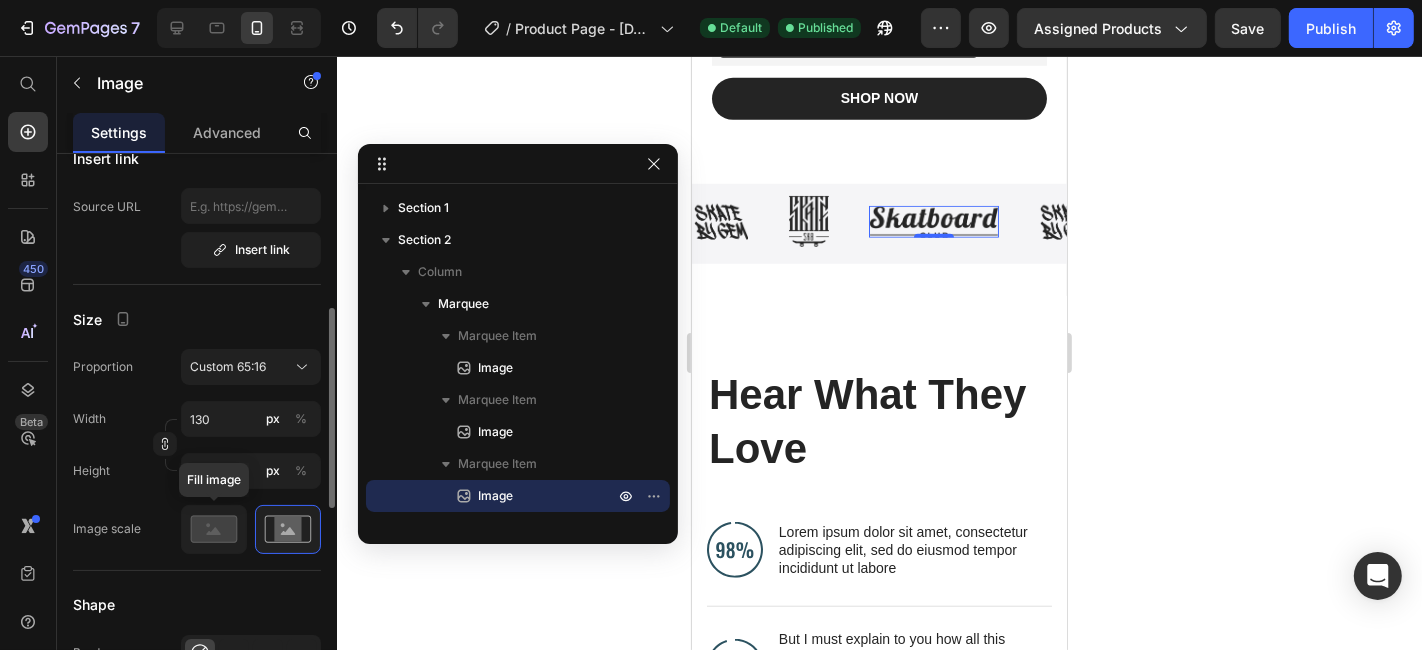 scroll, scrollTop: 428, scrollLeft: 0, axis: vertical 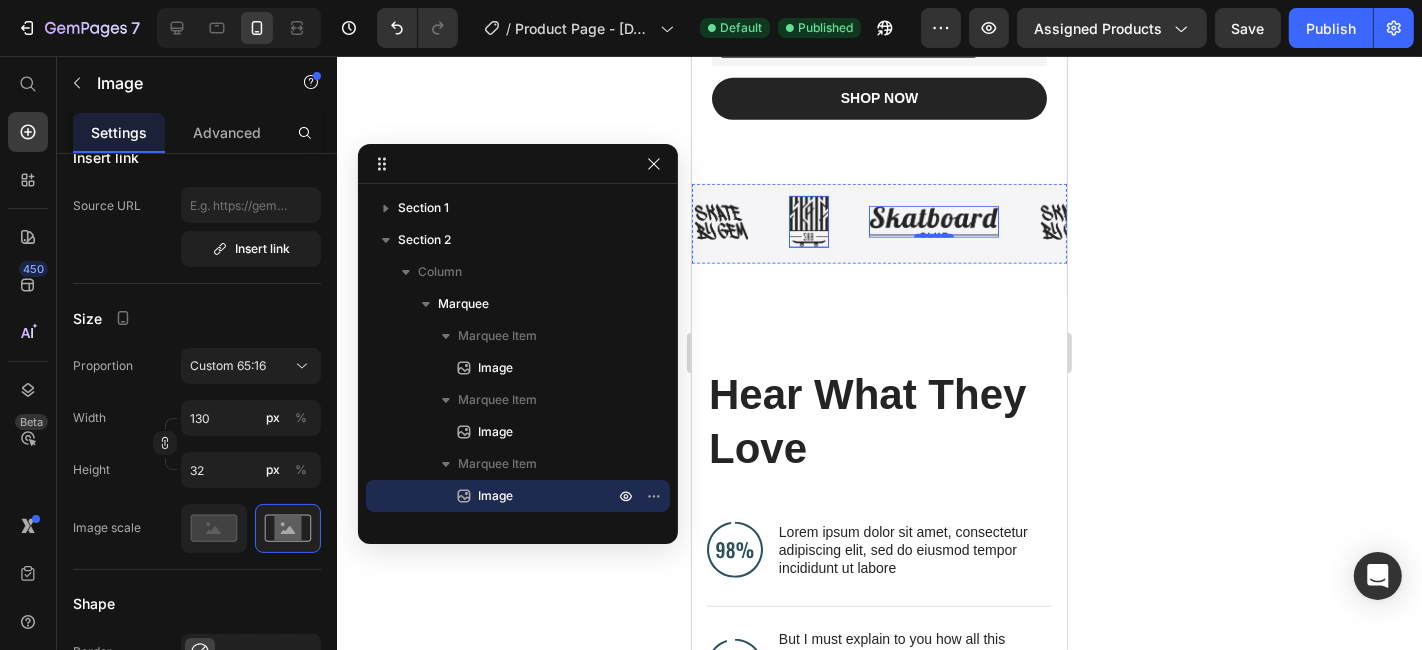 click at bounding box center (808, 221) 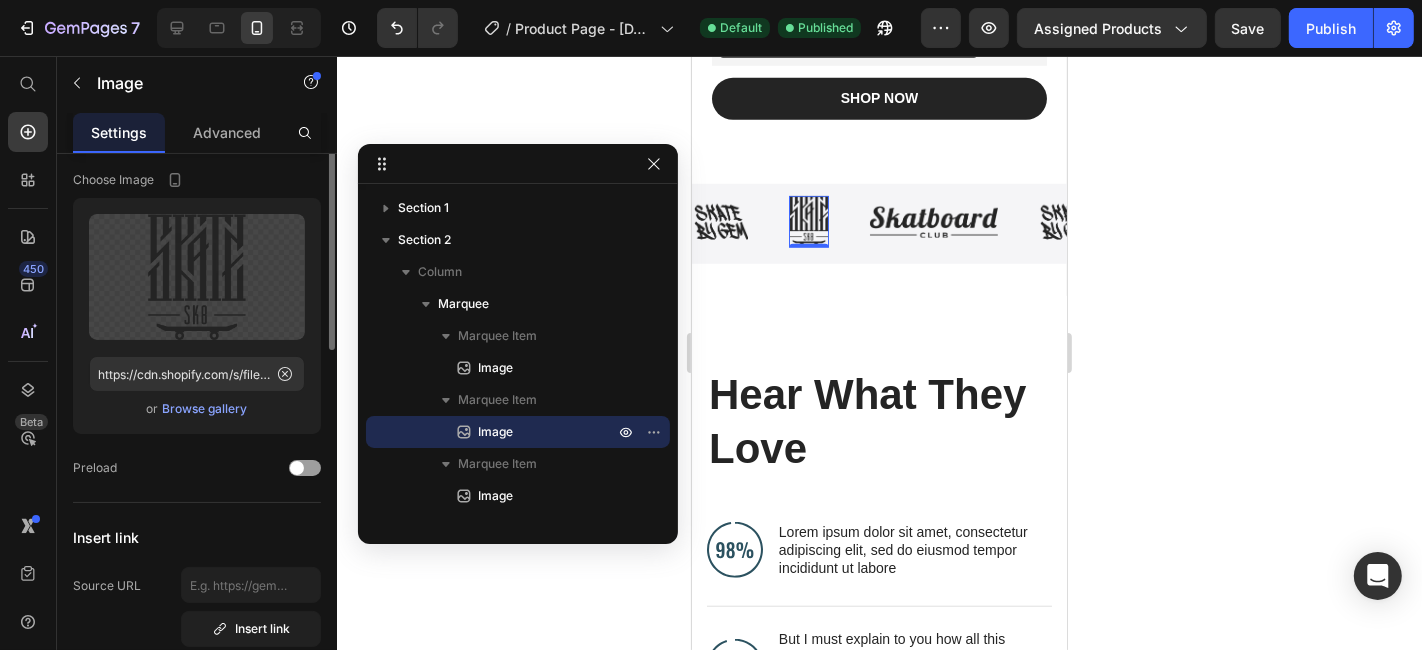 scroll, scrollTop: 0, scrollLeft: 0, axis: both 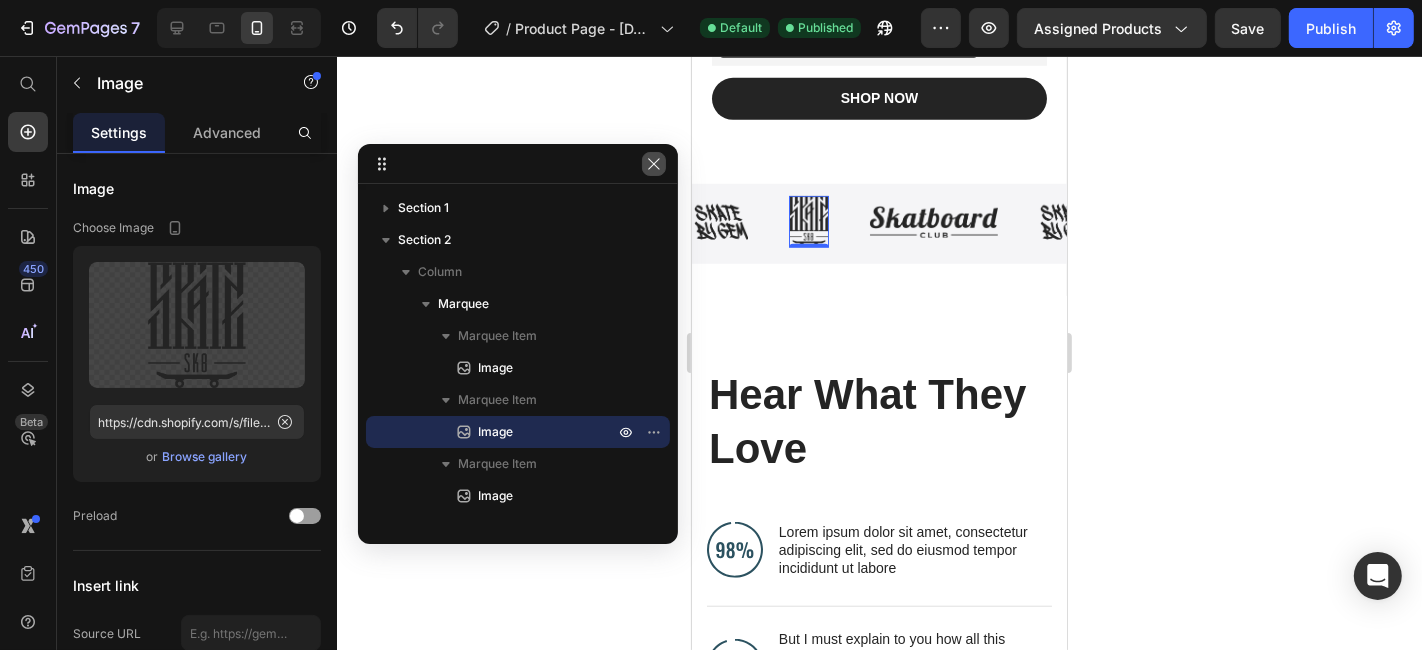 click 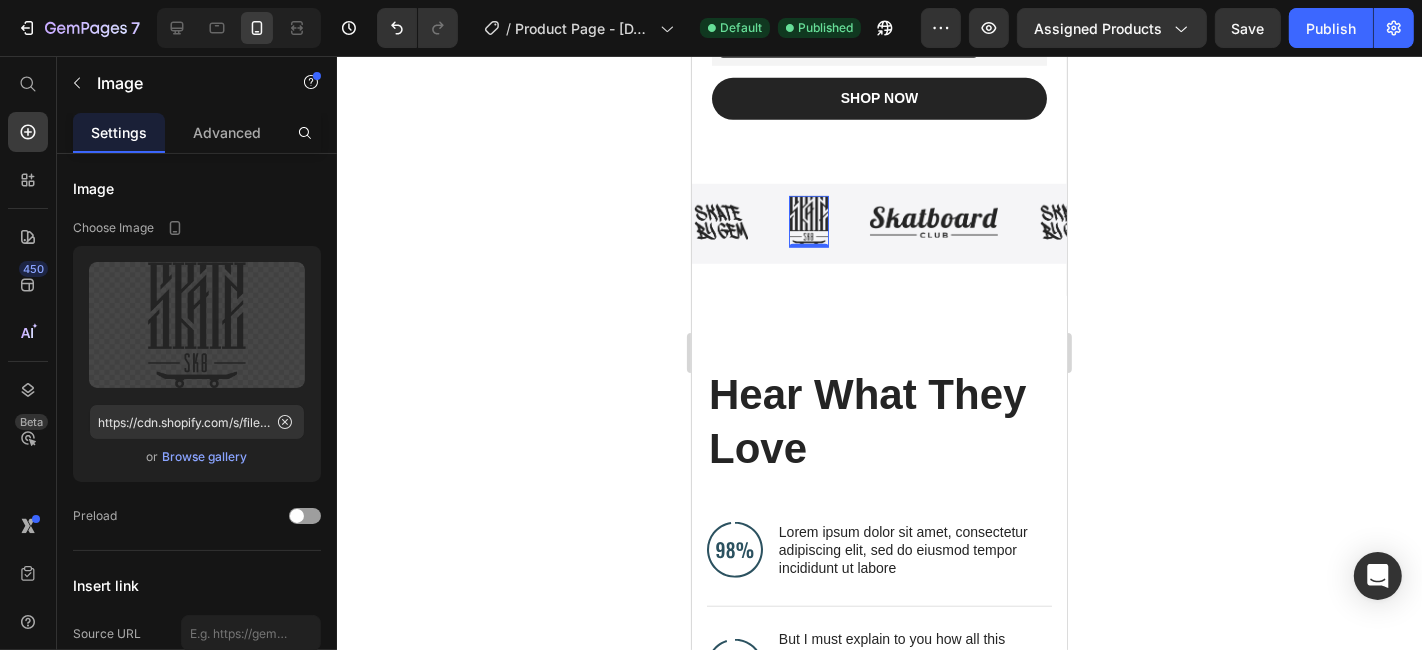 click 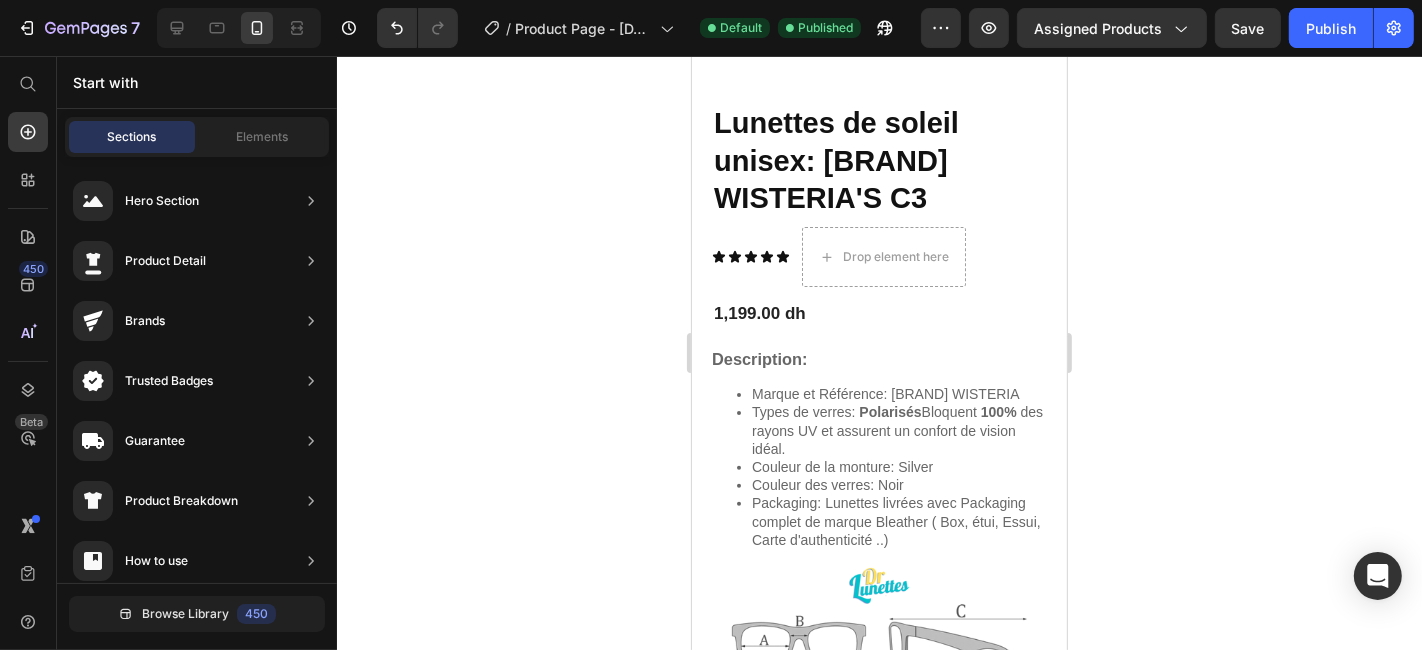scroll, scrollTop: 0, scrollLeft: 0, axis: both 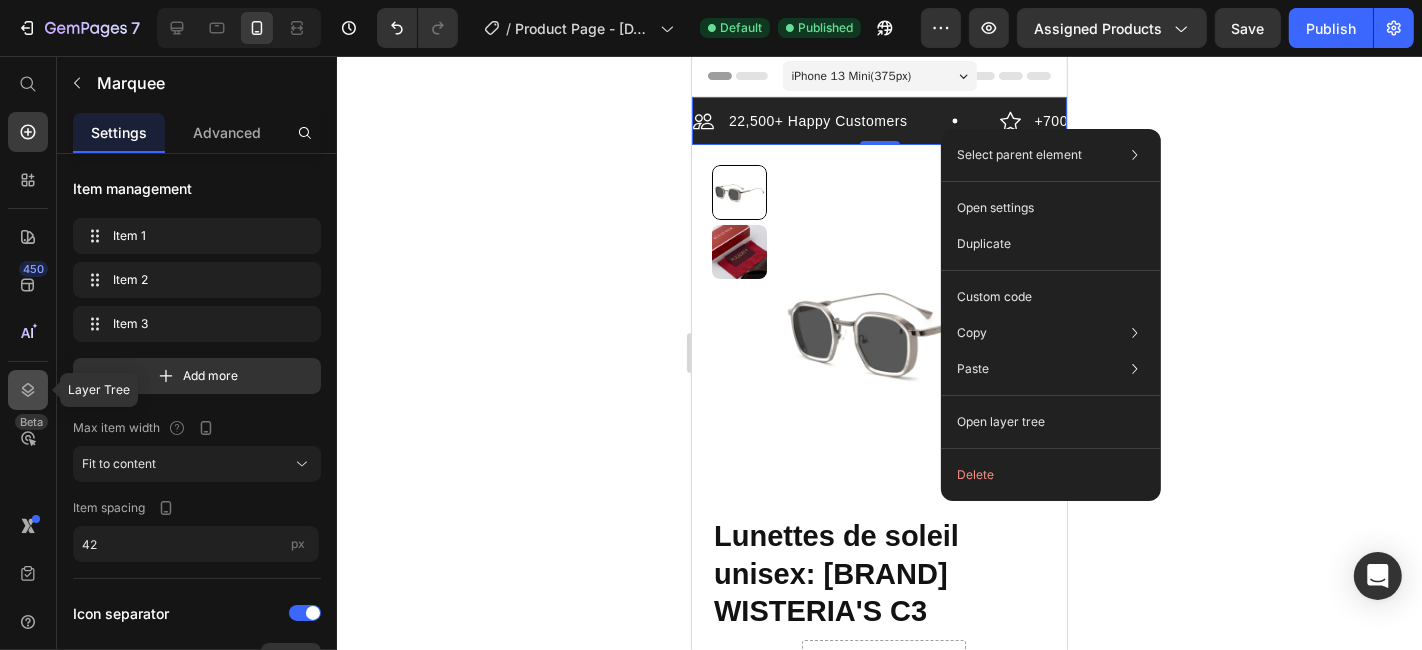 click 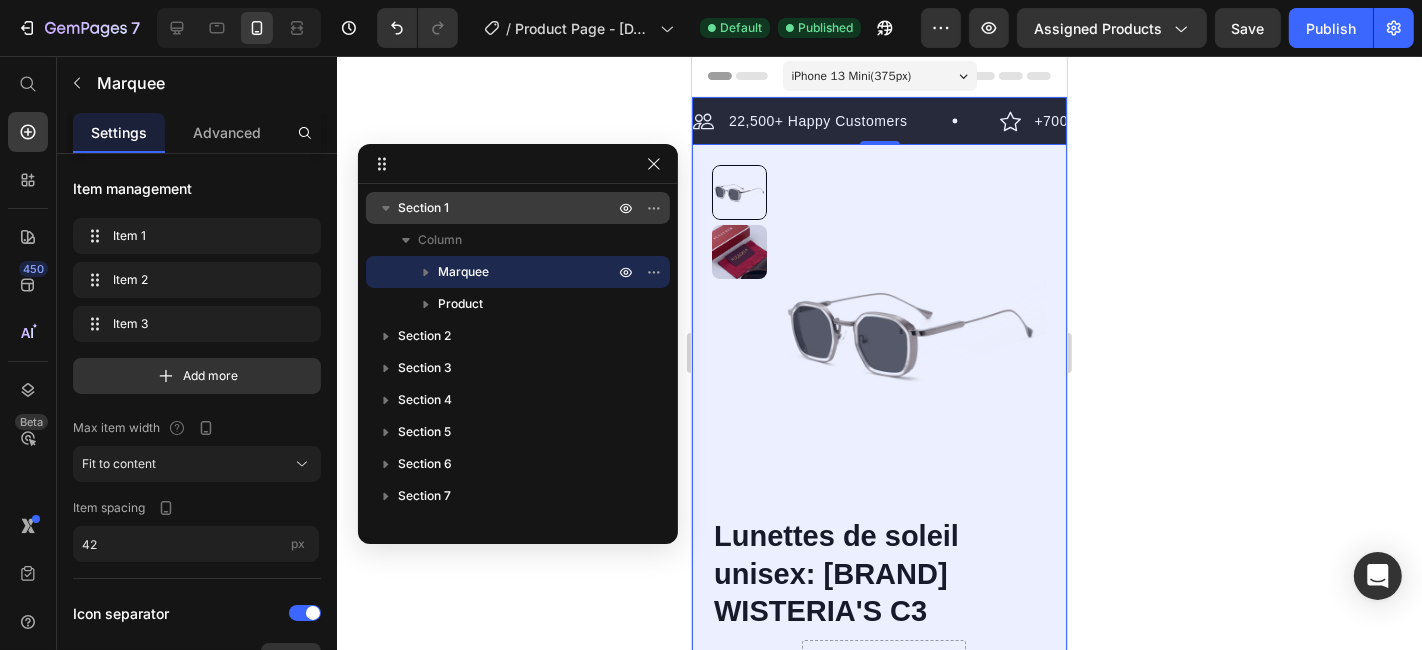 click on "Section 1" at bounding box center [508, 208] 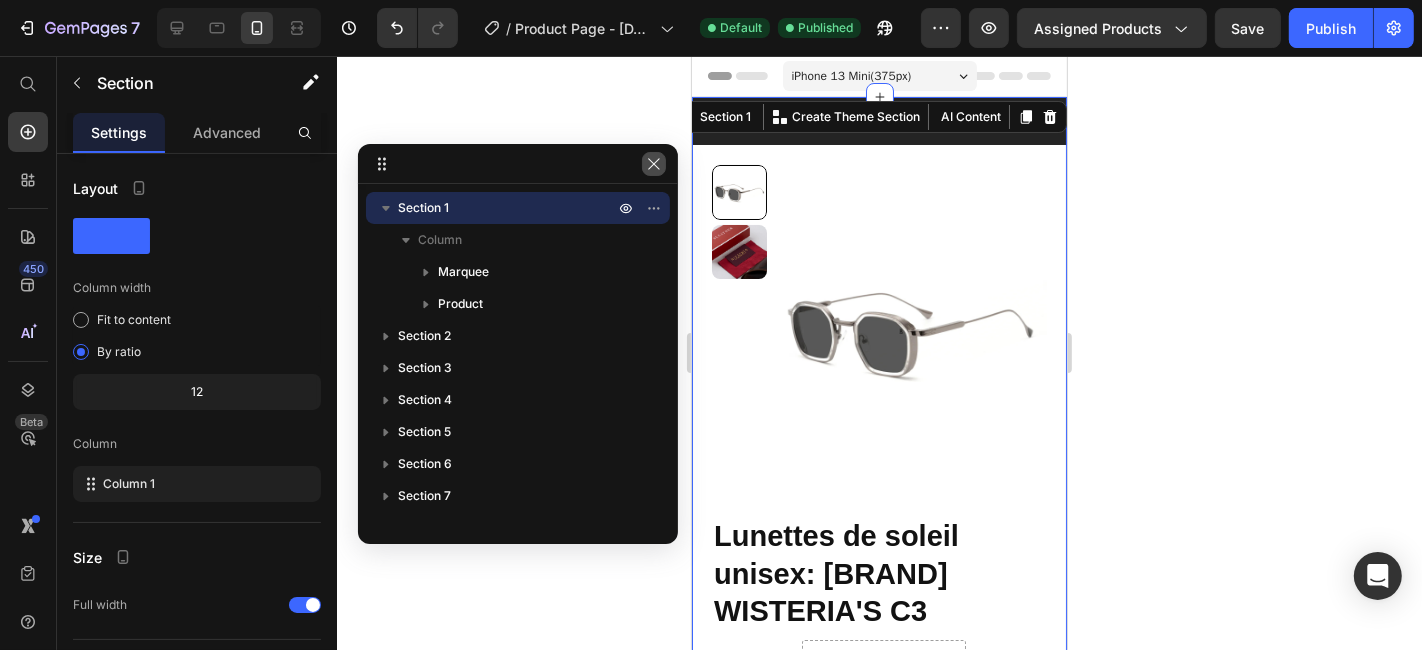 click 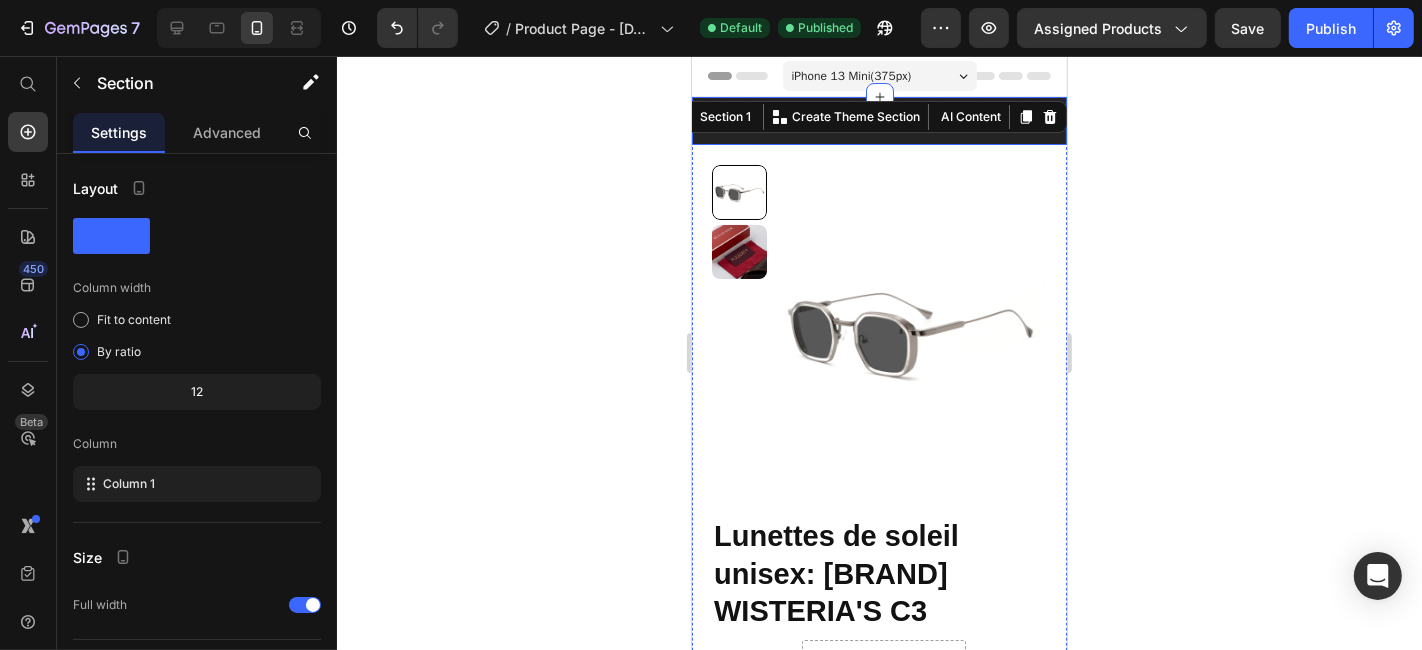 click on "22,500+ Happy Customers Item List
+700 5-Start Review Item List
30 Day Guarantee Item List
22,500+ Happy Customers Item List
+700 5-Start Review Item List
30 Day Guarantee Item List" at bounding box center (878, 126) 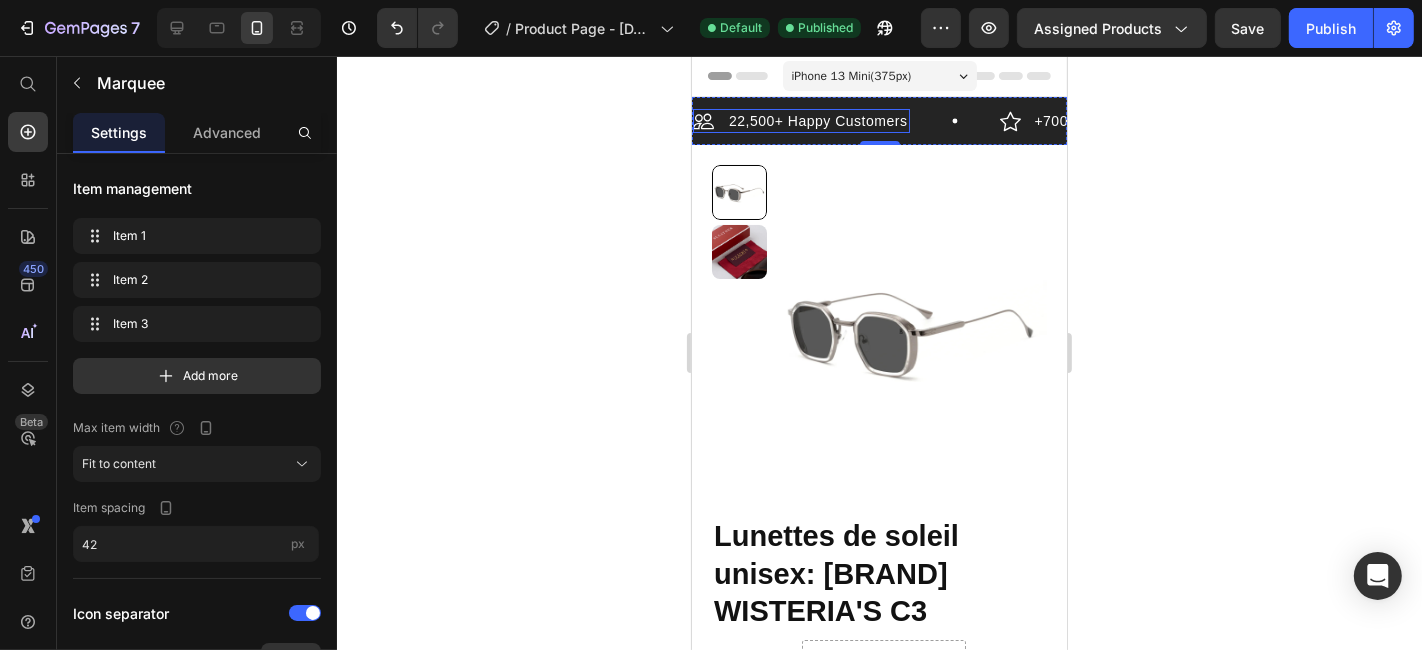 click on "22,500+ Happy Customers" at bounding box center [817, 120] 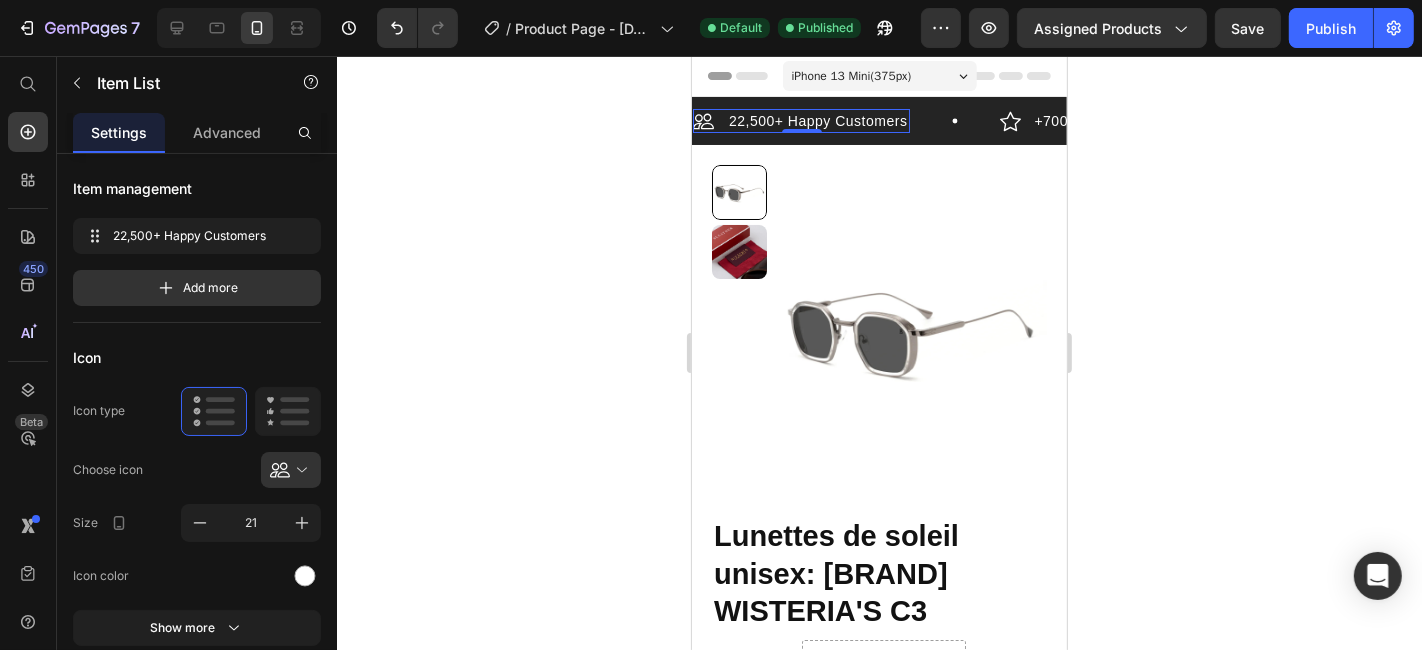 click 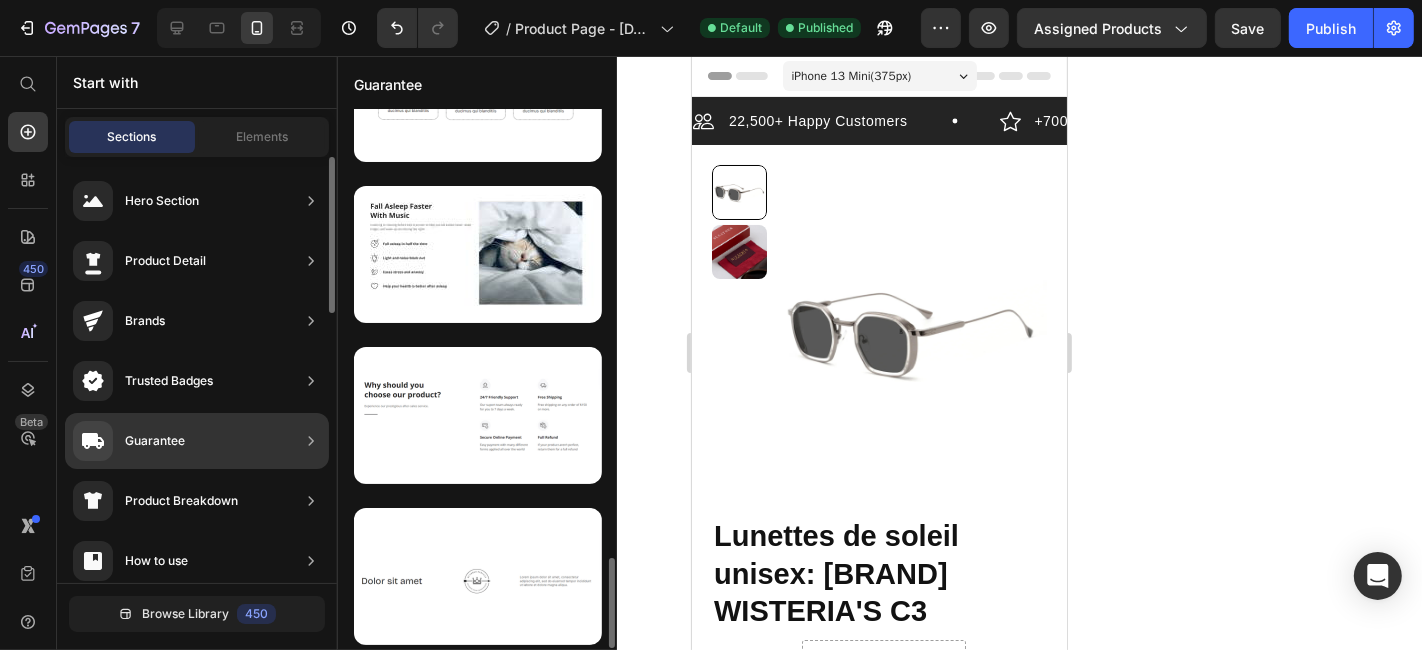 scroll, scrollTop: 91, scrollLeft: 0, axis: vertical 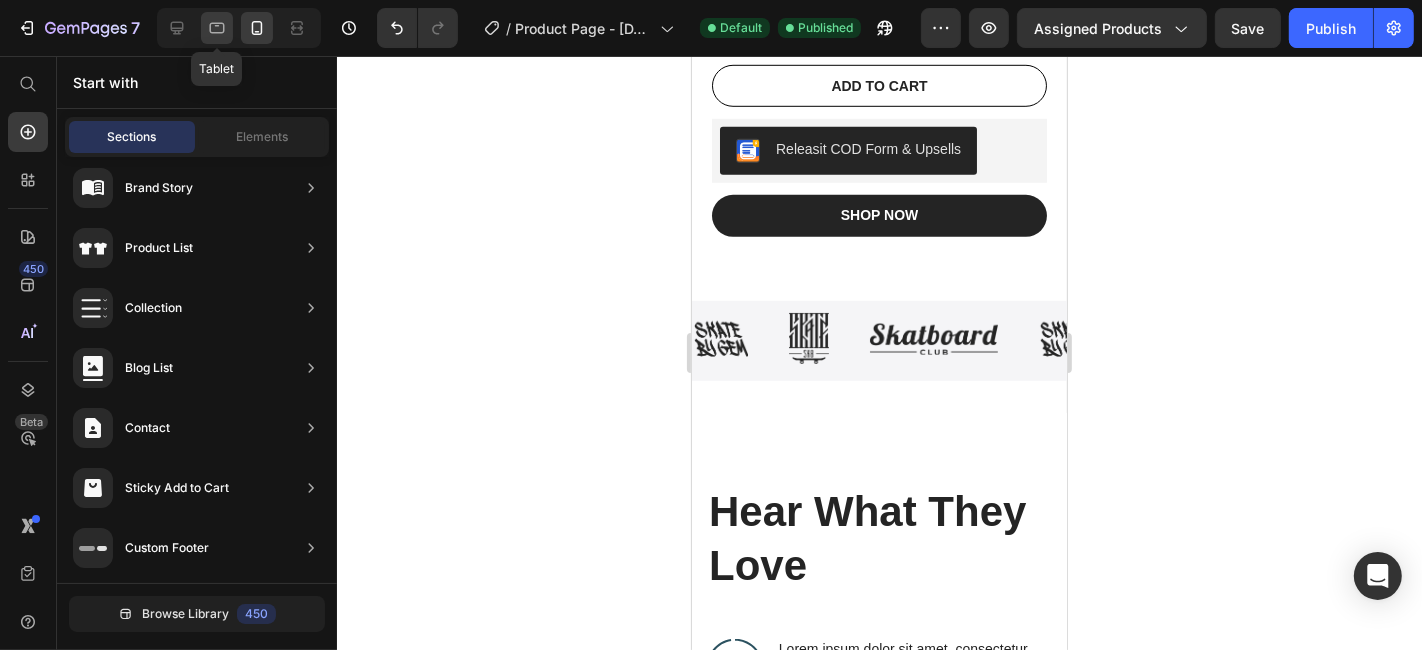 click 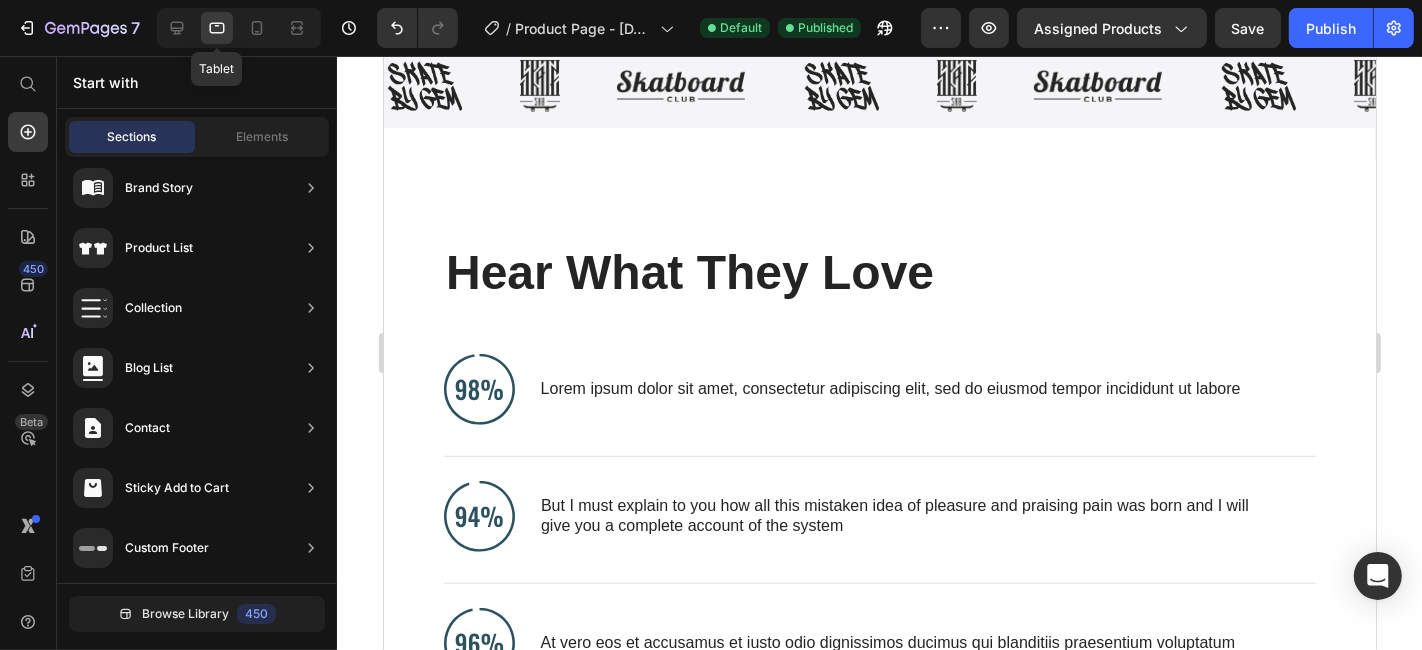 scroll, scrollTop: 1150, scrollLeft: 0, axis: vertical 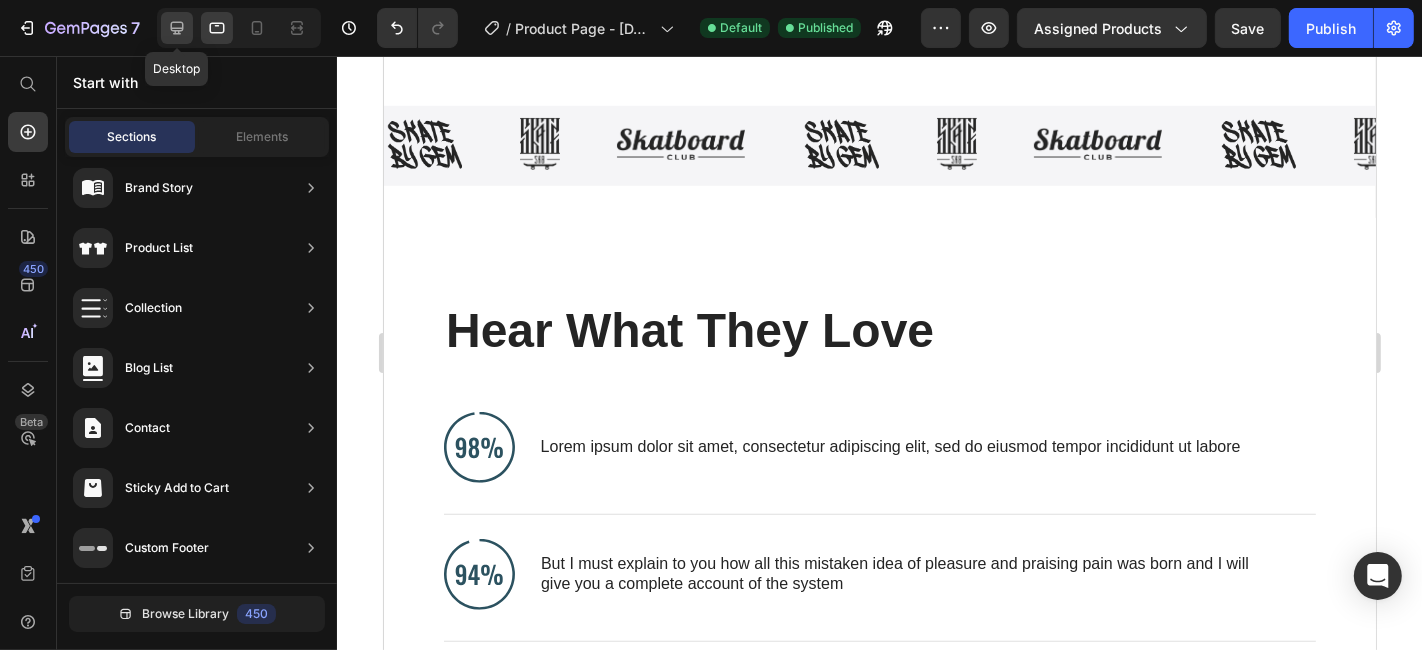 click 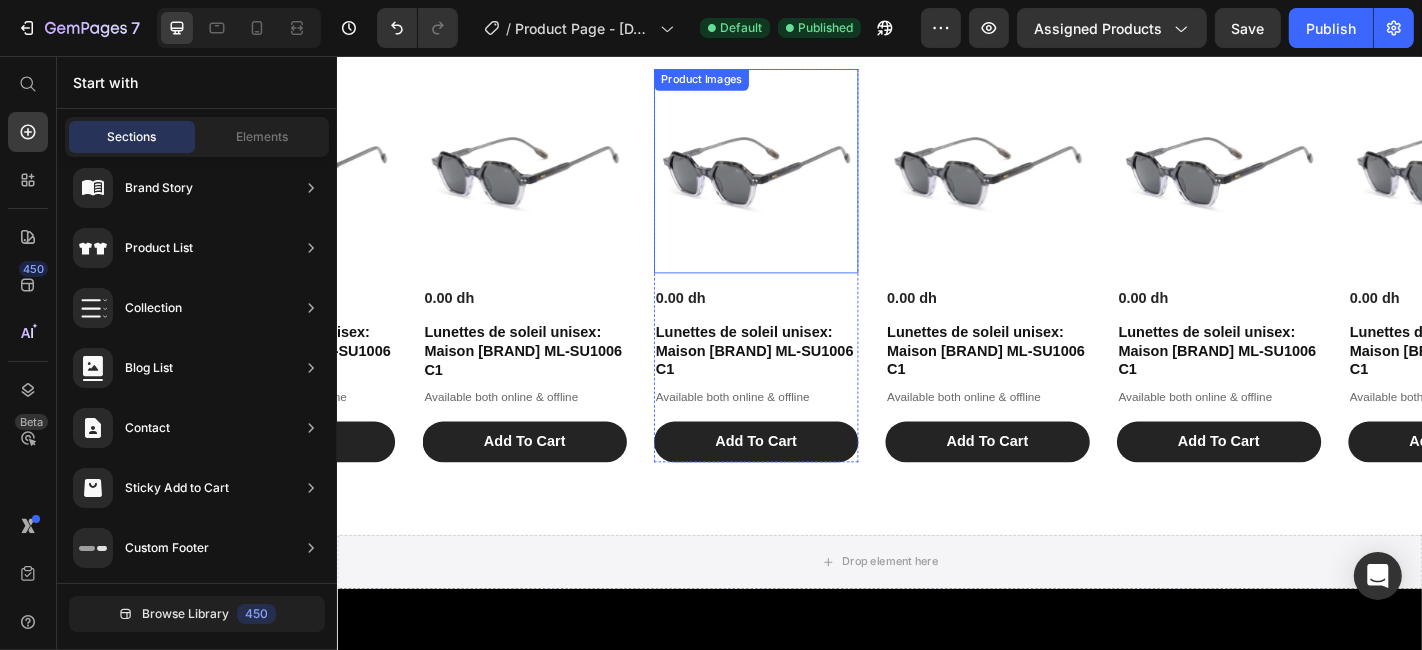 scroll, scrollTop: 2334, scrollLeft: 0, axis: vertical 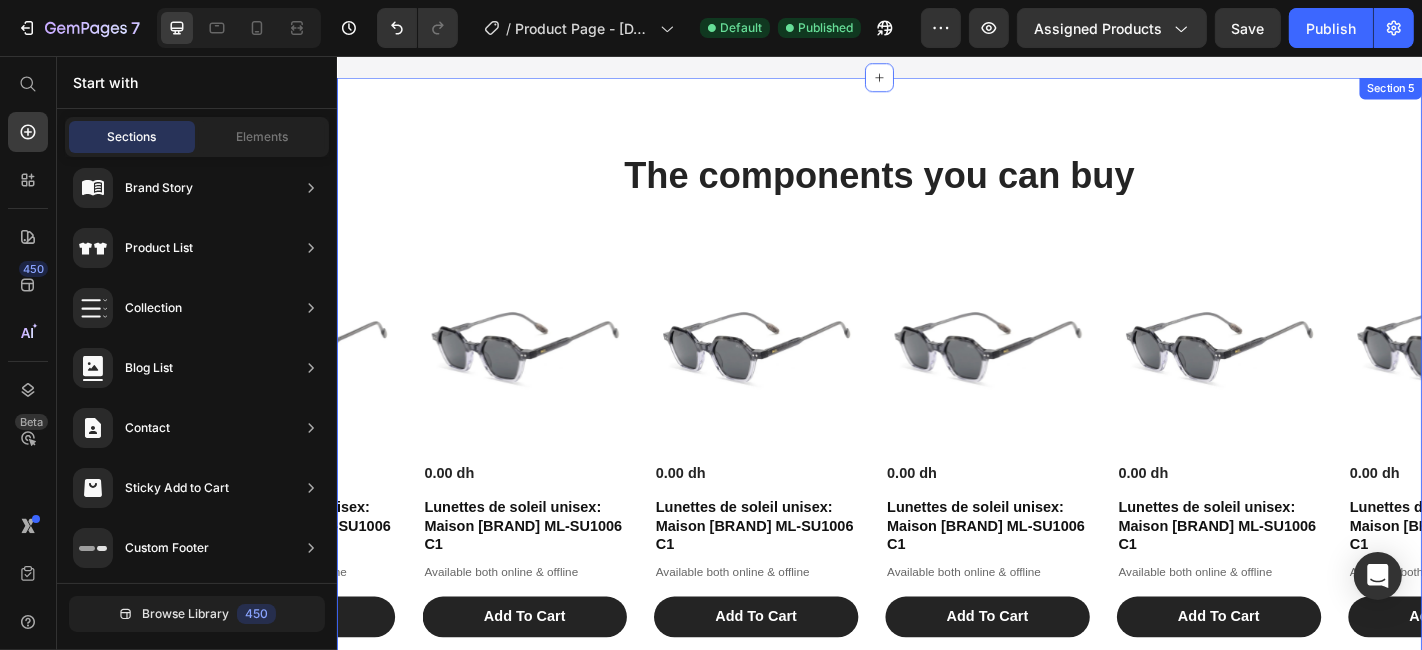 click on "The components you can buy Heading Product Images 0.00 dh Product Price Lunettes de soleil unisex: Maison Lorraine ML-SU1006 C1 Product Title Available both online & offline Text Block Add To Cart Add to Cart Product Product Images 0.00 dh Product Price Lunettes de soleil unisex: Maison Lorraine ML-SU1006 C1 Product Title Available both online & offline Text Block Add To Cart Add to Cart Product Product Images 0.00 dh Product Price Lunettes de soleil unisex: Maison Lorraine ML-SU1006 C1 Product Title Available both online & offline Text Block Add To Cart Add to Cart Product Product Images 0.00 dh Product Price Lunettes de soleil unisex: Maison Lorraine ML-SU1006 C1 Product Title Available both online & offline Text Block Add To Cart Add to Cart Product Product Images 0.00 dh Product Price Lunettes de soleil unisex: Maison Lorraine ML-SU1006 C1 Product Title Available both online & offline Text Block Add To Cart Add to Cart Product Product Images 0.00 dh Product Price Product Title Text Block Add To Cart" at bounding box center [936, 429] 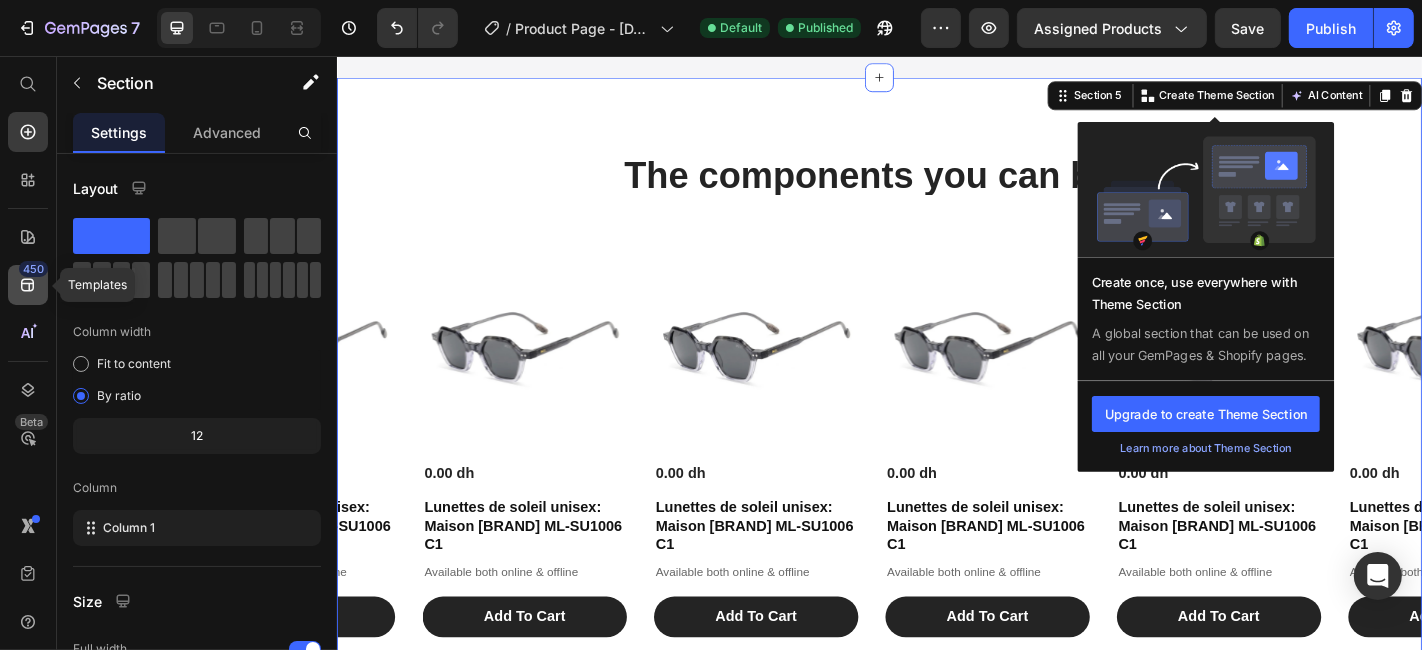 click on "450" 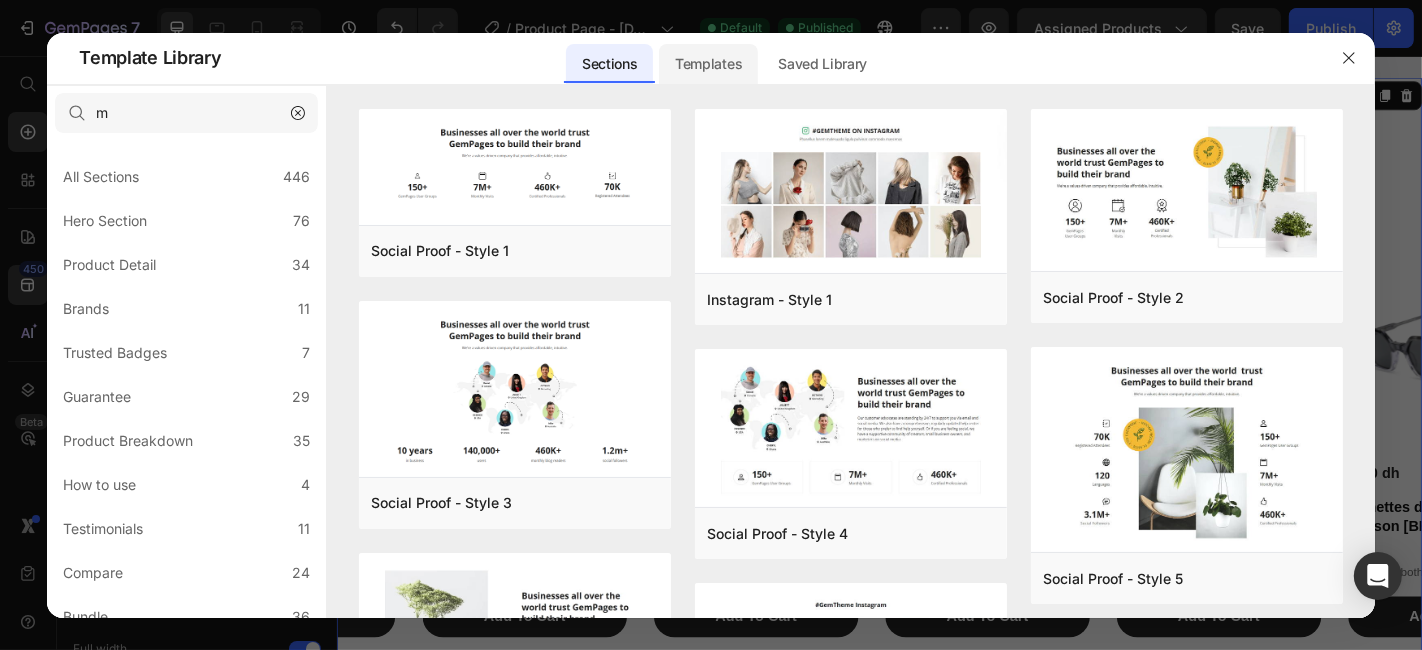 click on "Templates" 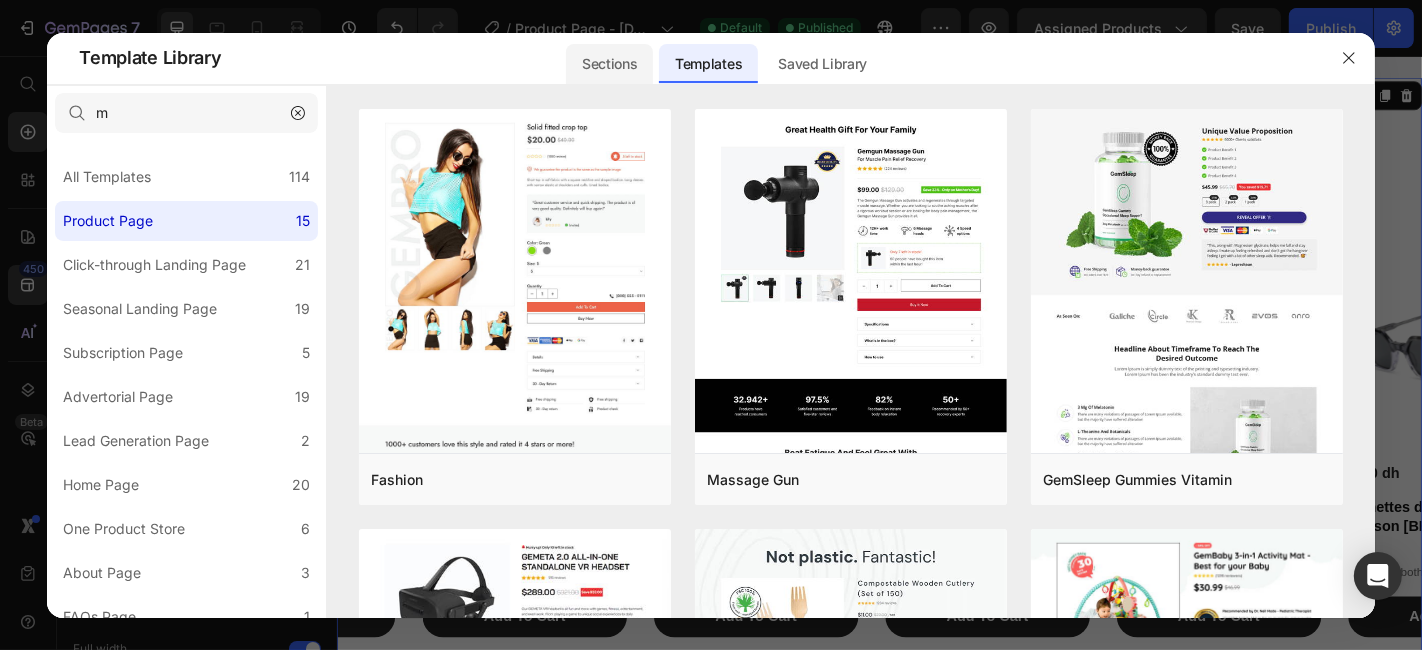click on "Sections" 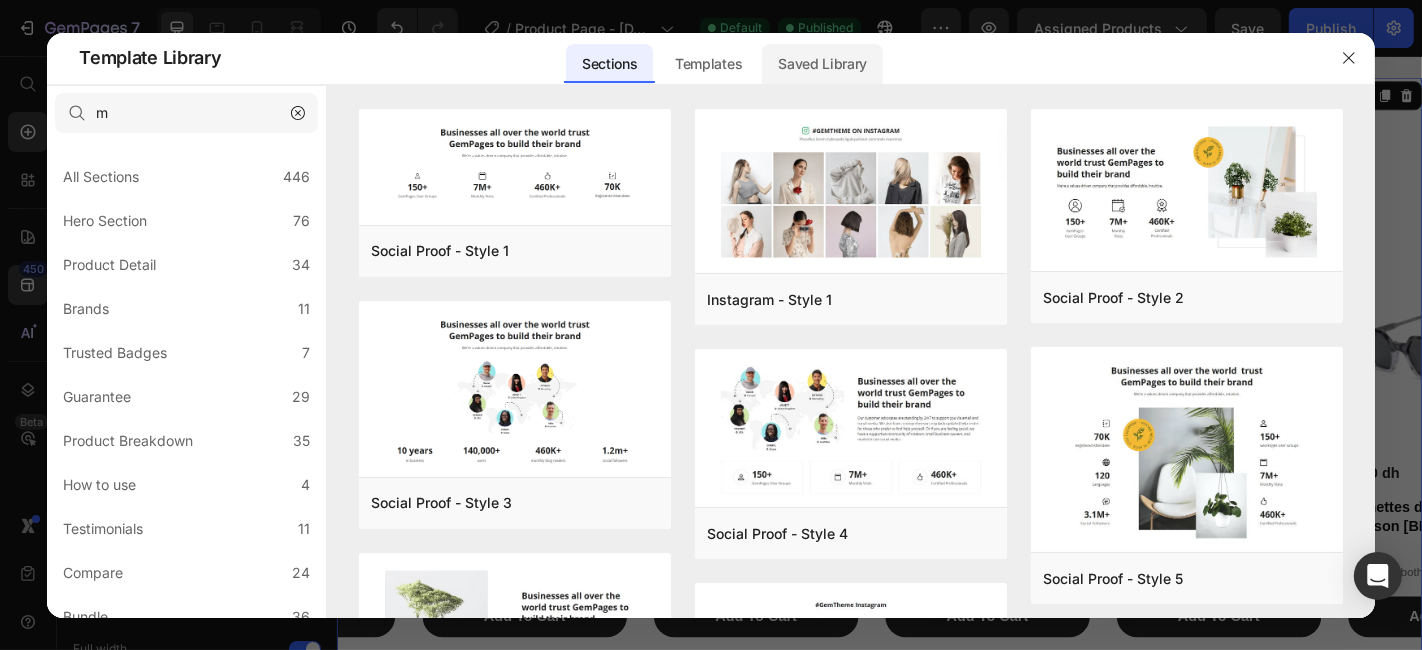 click on "Saved Library" 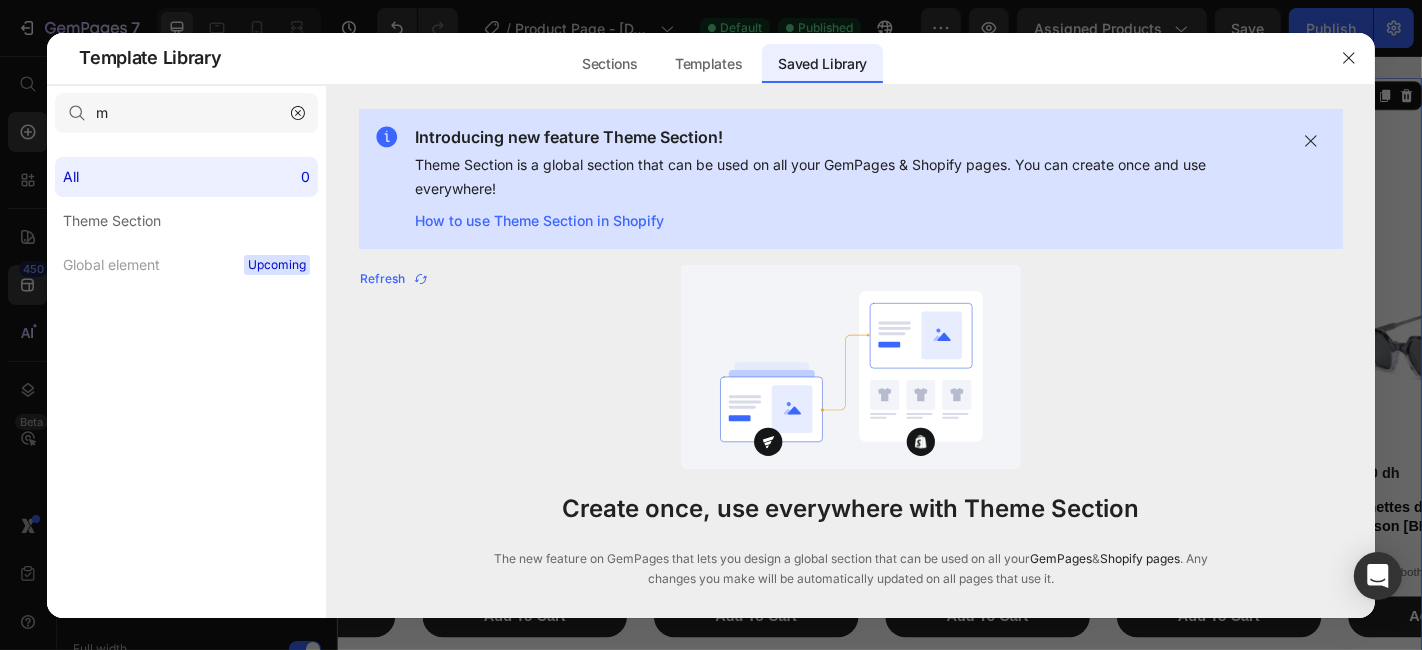 click on "Sections Templates Existing pages Saved Library Templates Saved Library" at bounding box center (723, 58) 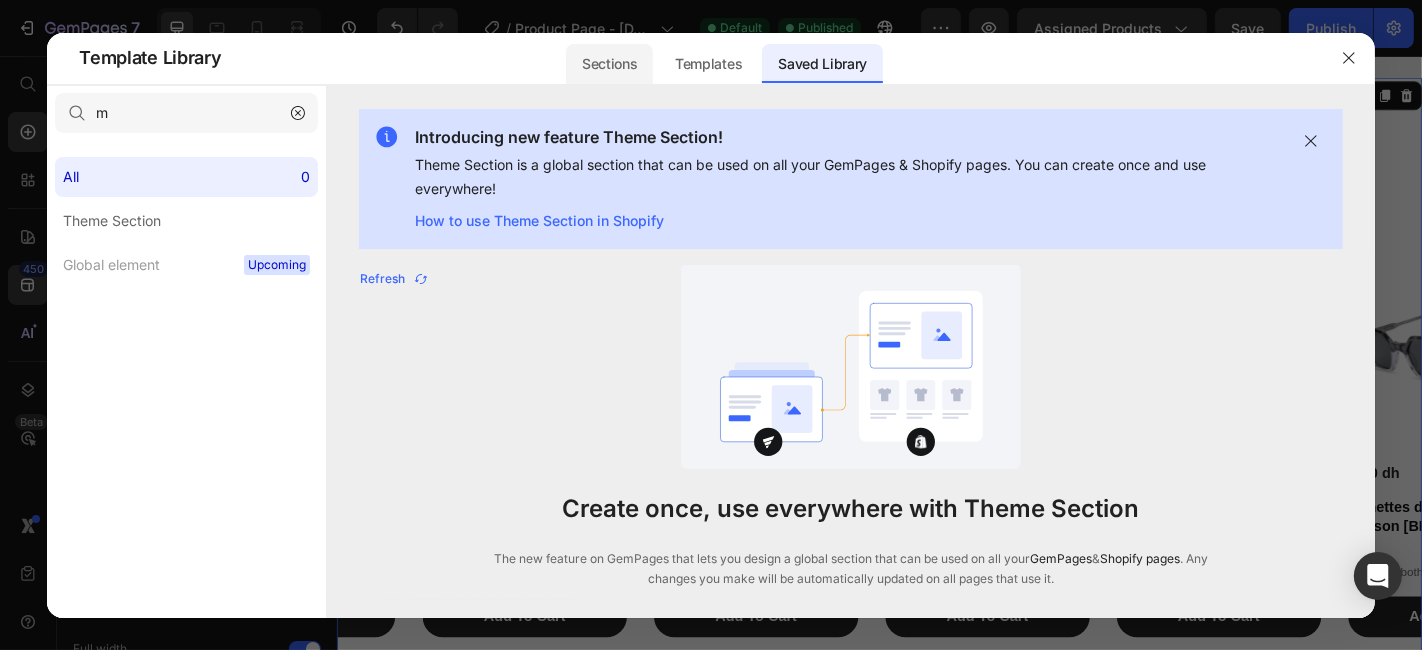 click on "Sections" 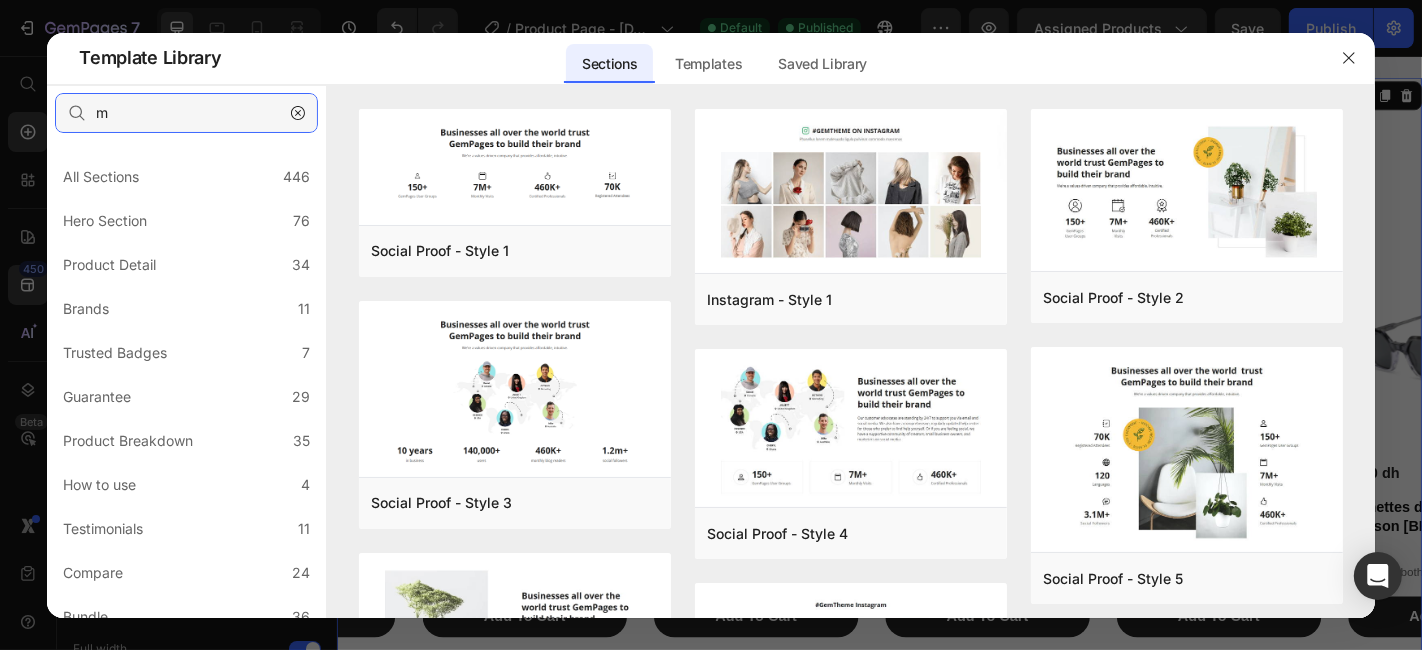 click on "m" at bounding box center (186, 113) 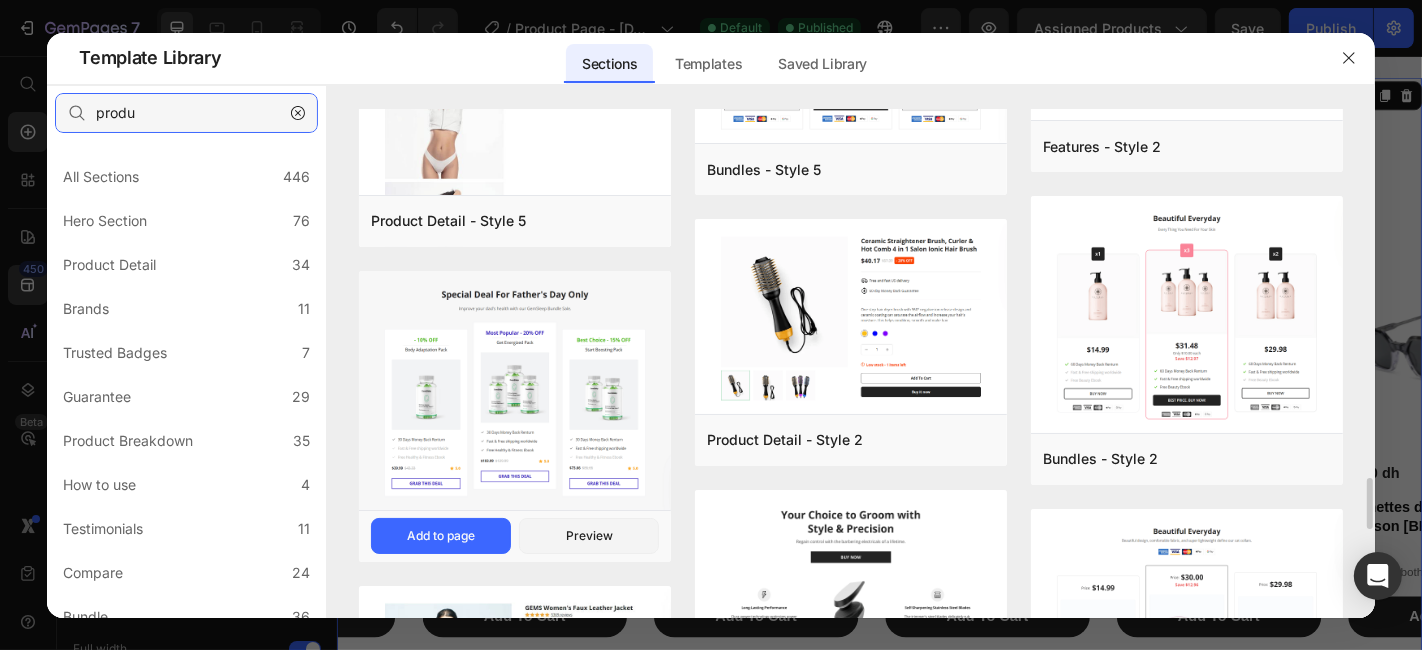 scroll, scrollTop: 0, scrollLeft: 0, axis: both 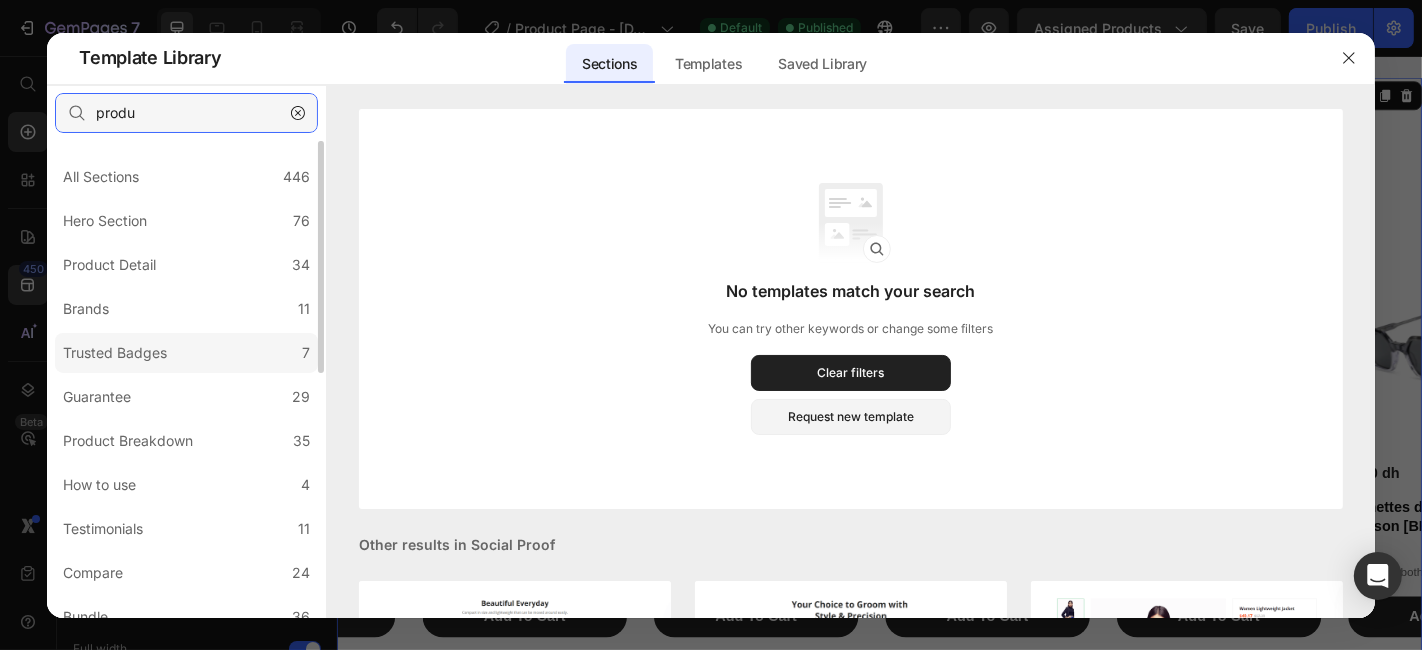 type on "produ" 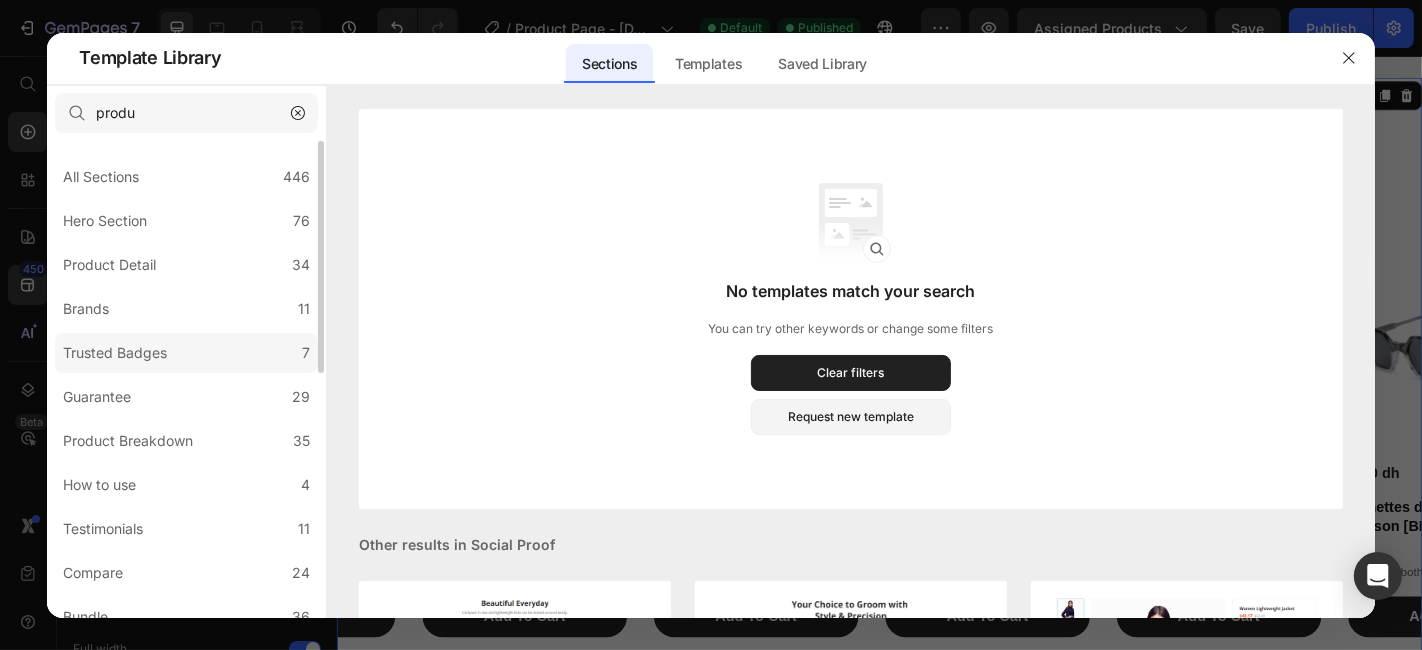 click on "Trusted Badges 7" 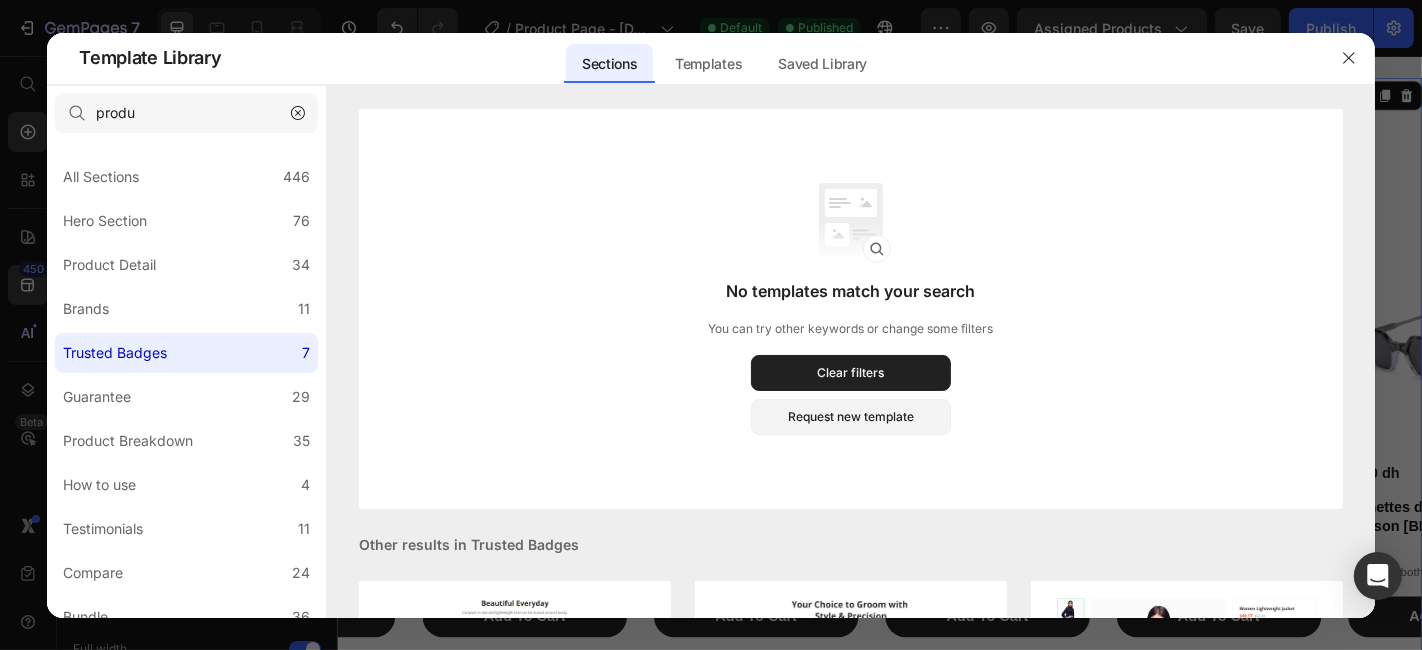 click 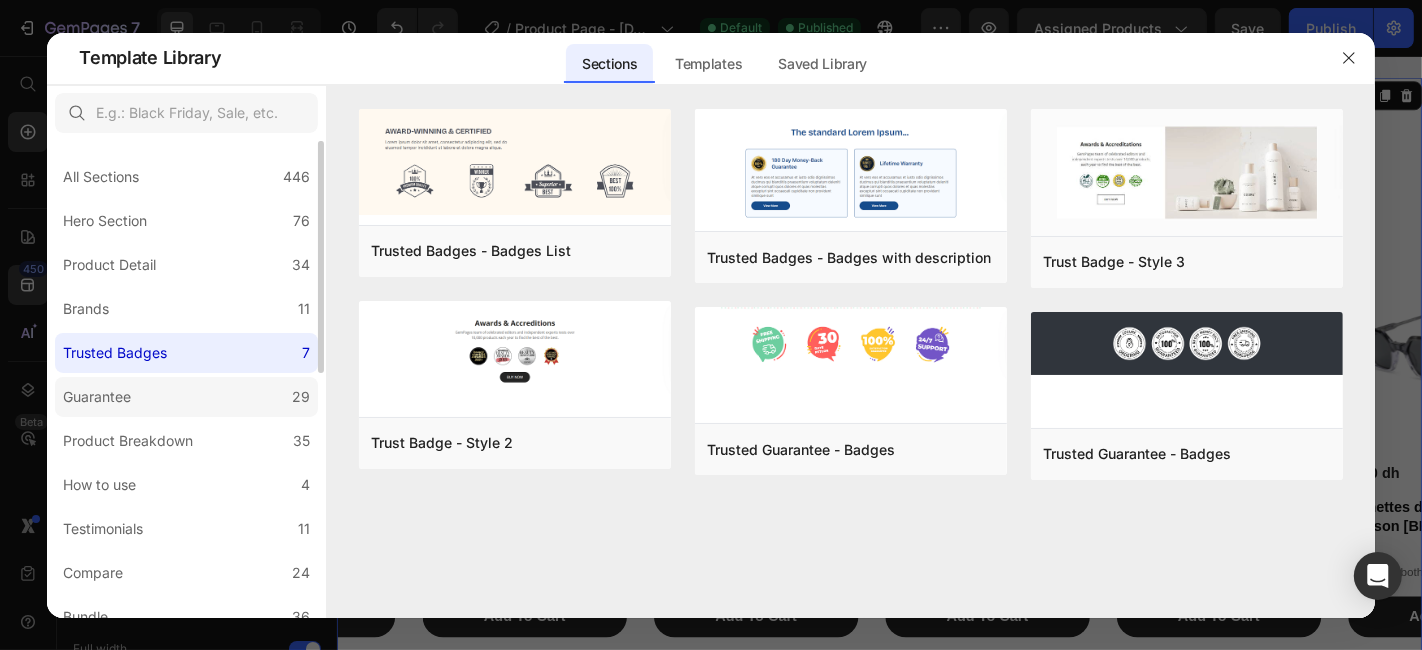 click on "Guarantee 29" 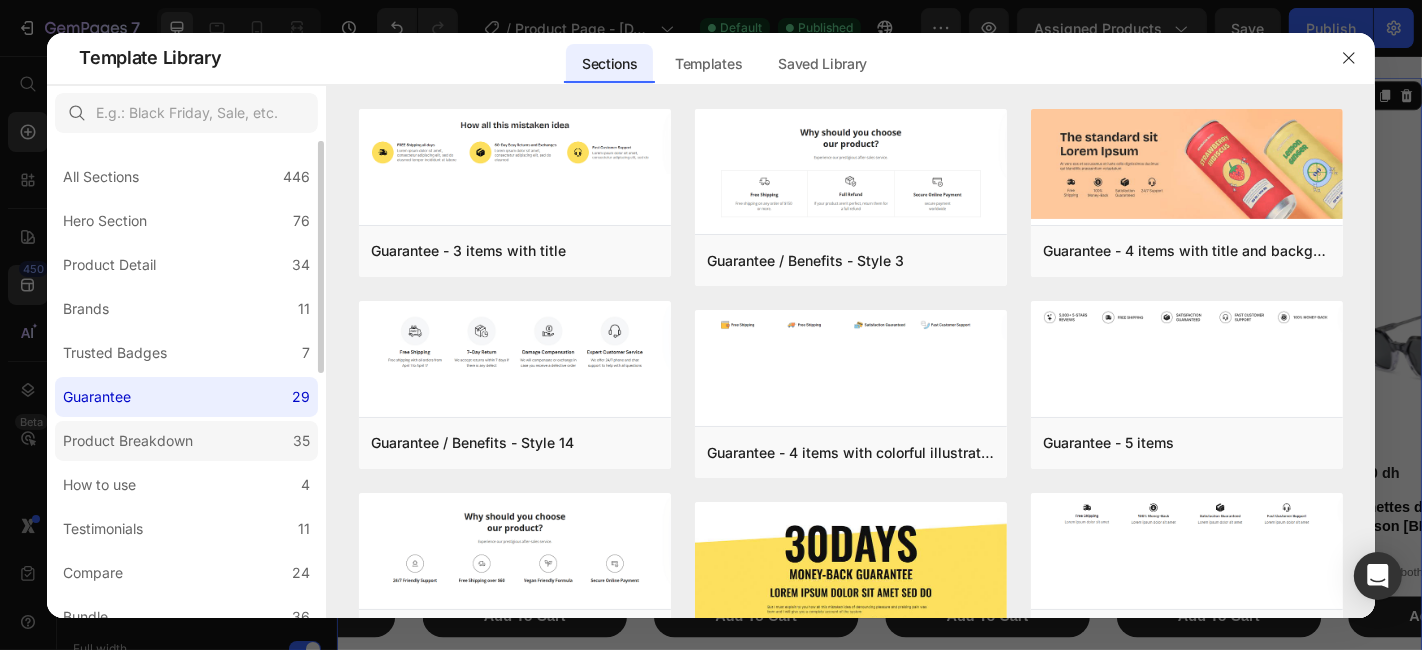click on "Product Breakdown" at bounding box center [132, 441] 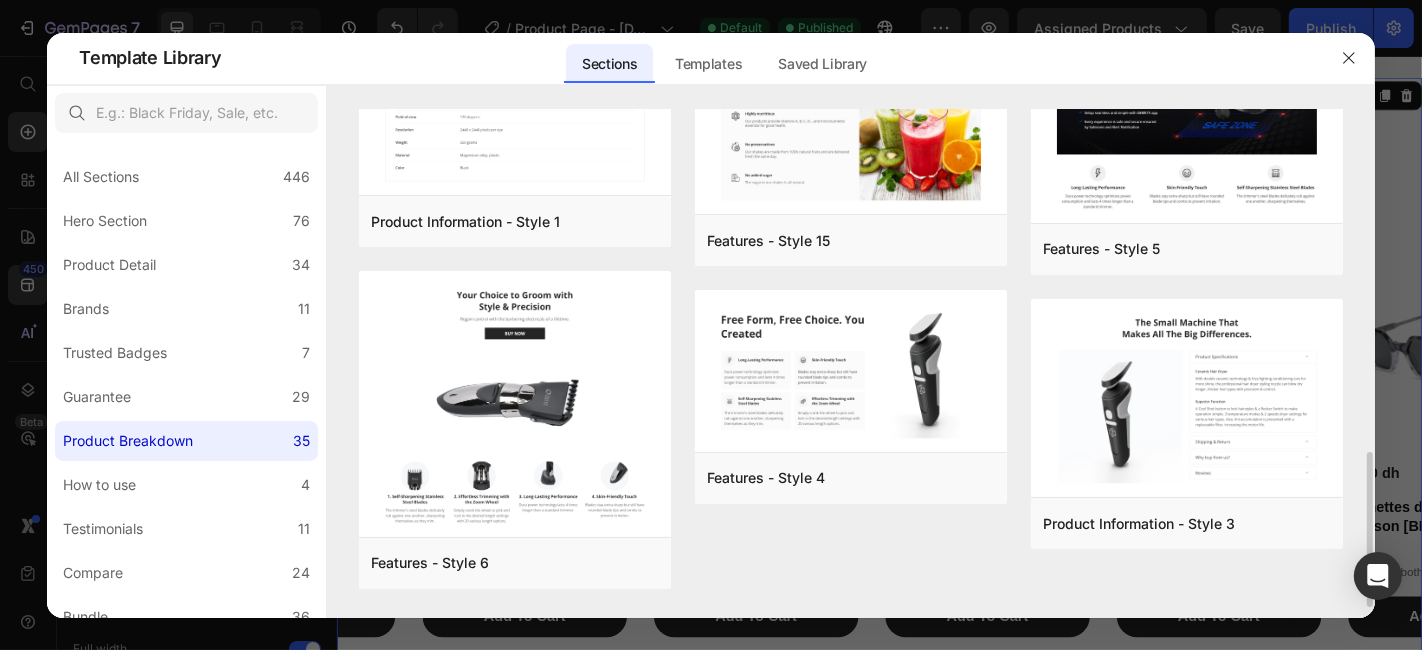 scroll, scrollTop: 727, scrollLeft: 0, axis: vertical 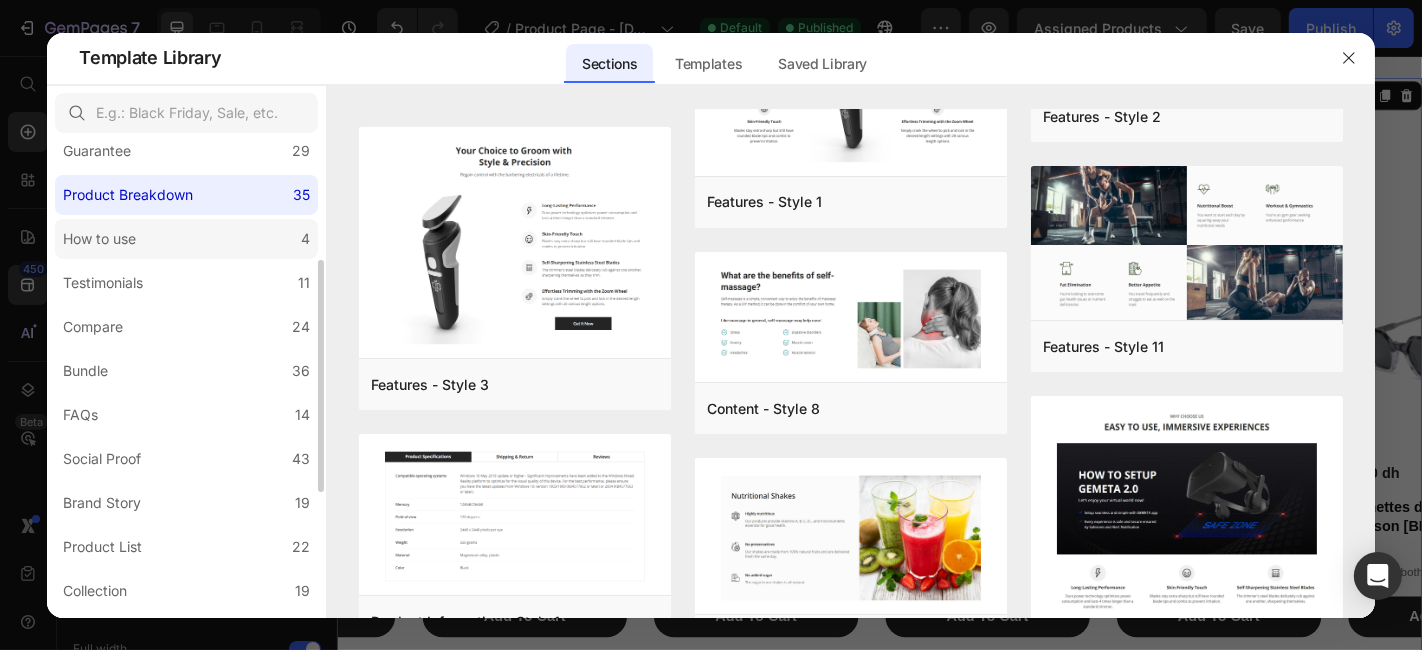 click on "How to use 4" 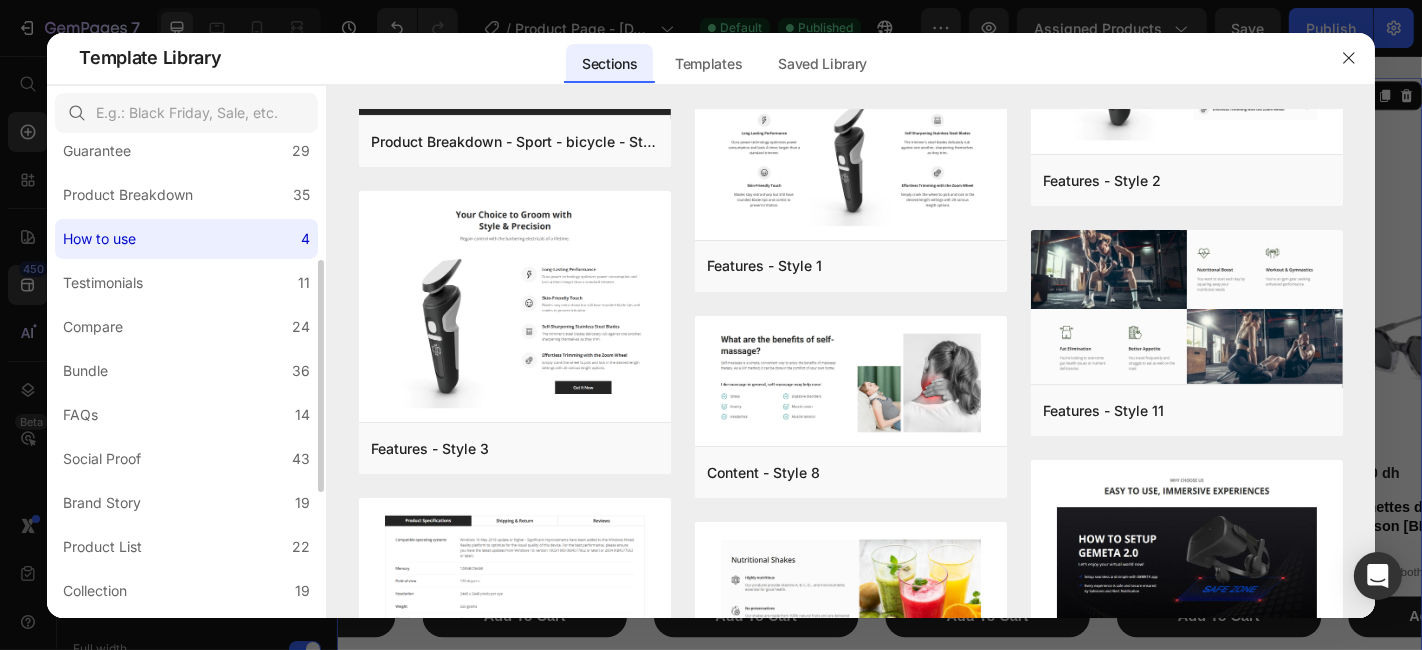 scroll, scrollTop: 0, scrollLeft: 0, axis: both 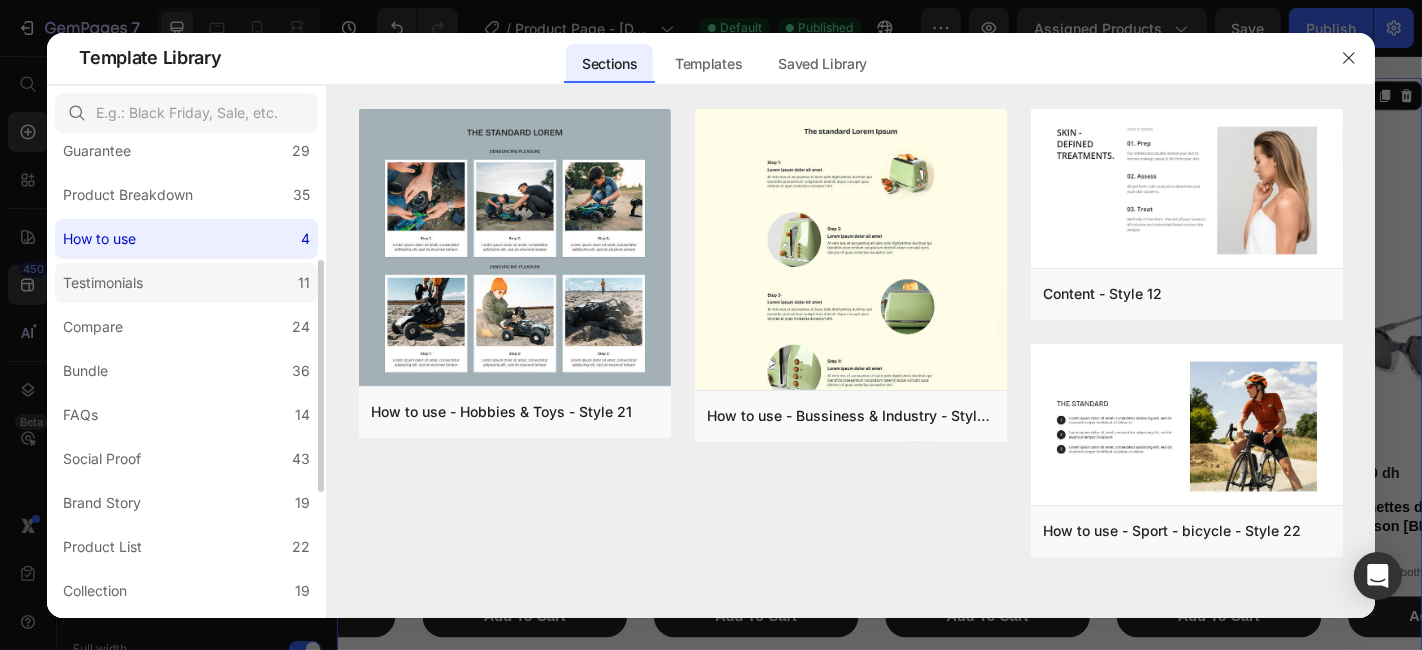 click on "Testimonials 11" 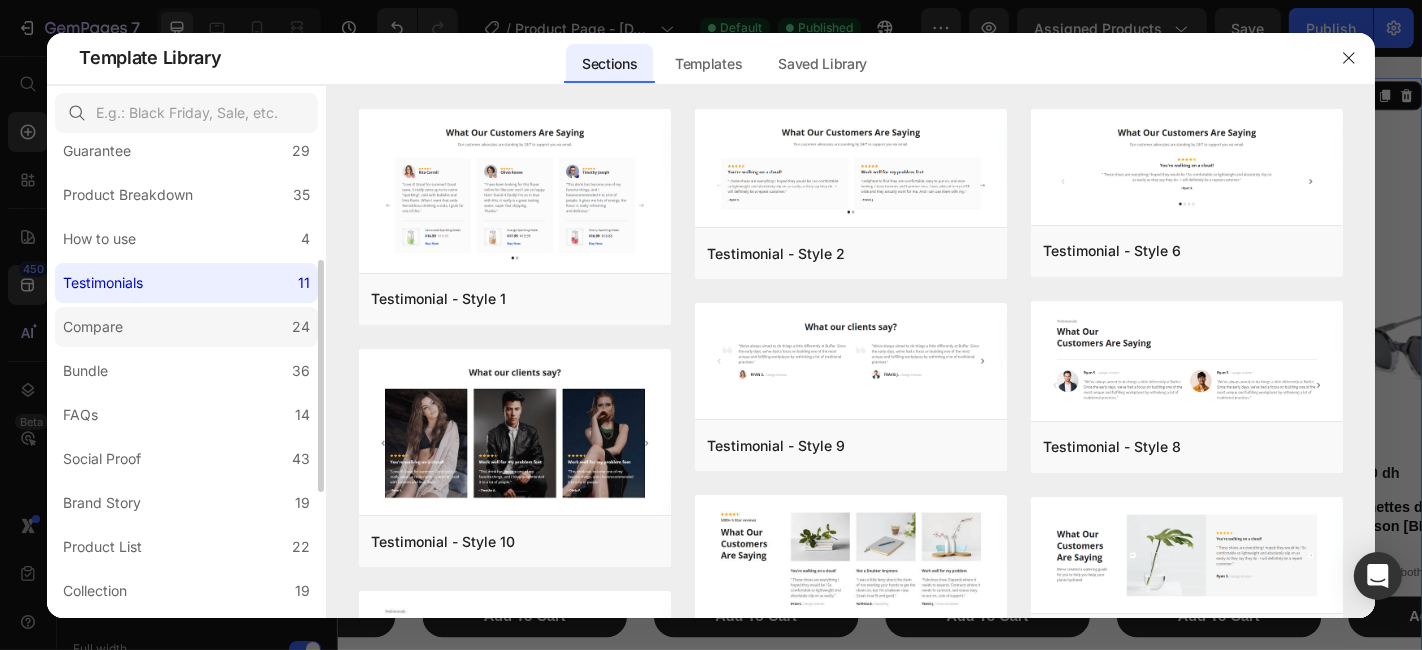 click on "Compare 24" 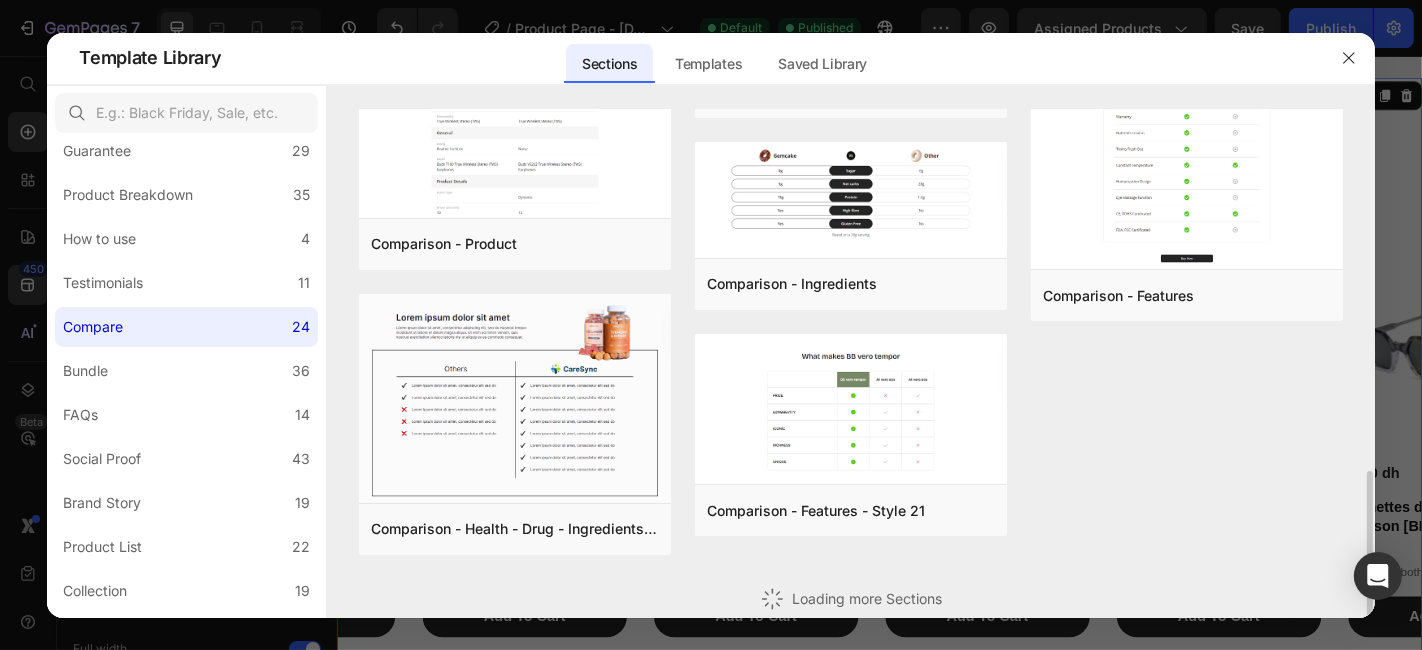 scroll, scrollTop: 854, scrollLeft: 0, axis: vertical 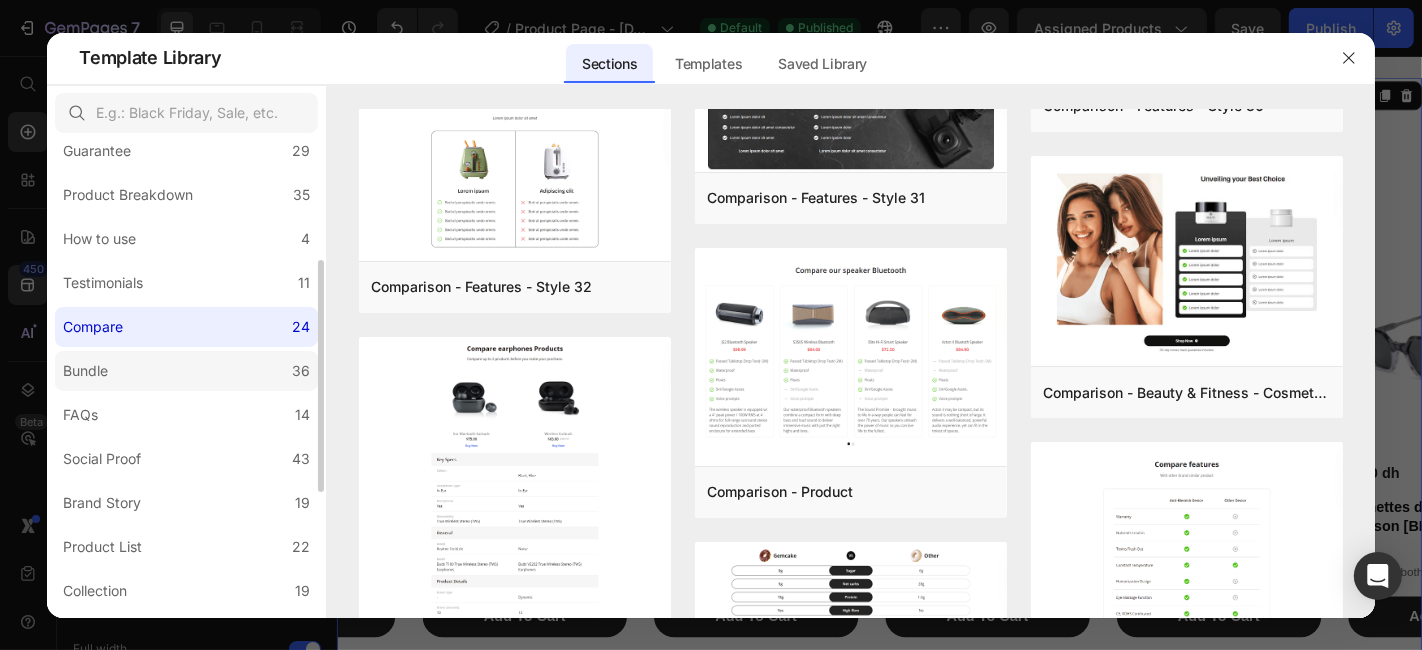 click on "Bundle 36" 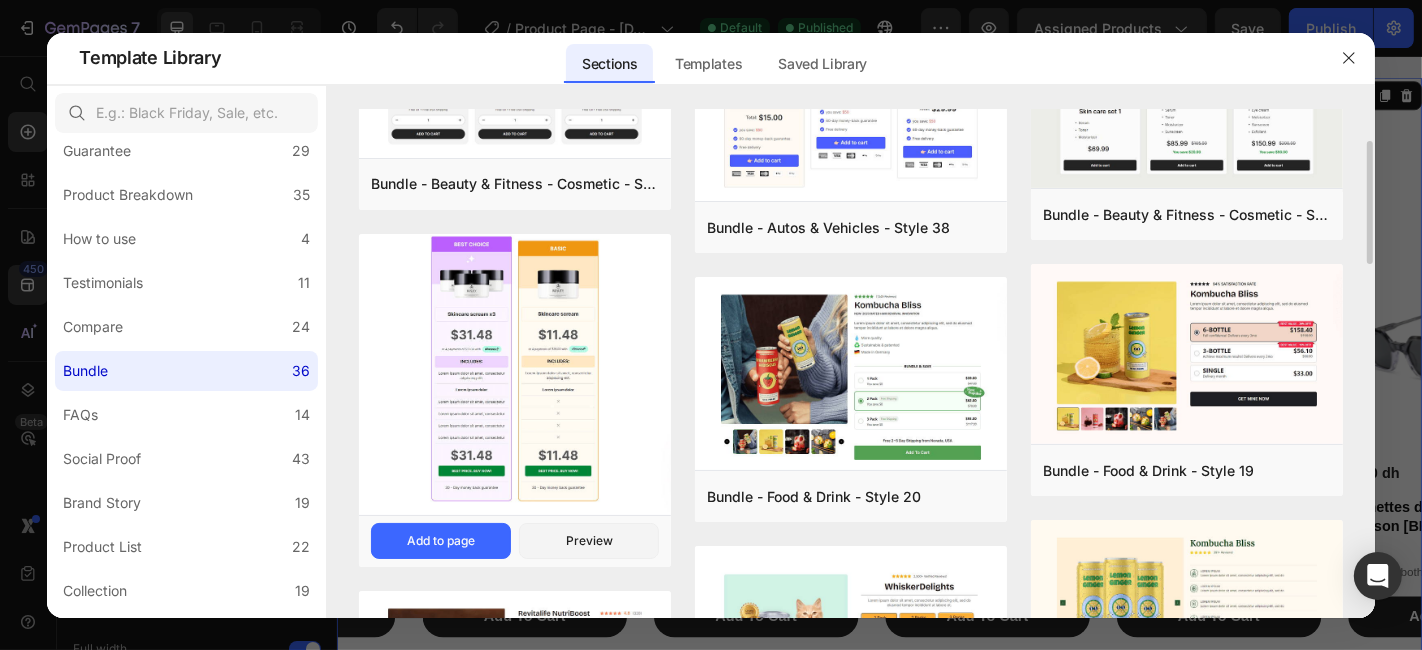 scroll, scrollTop: 138, scrollLeft: 0, axis: vertical 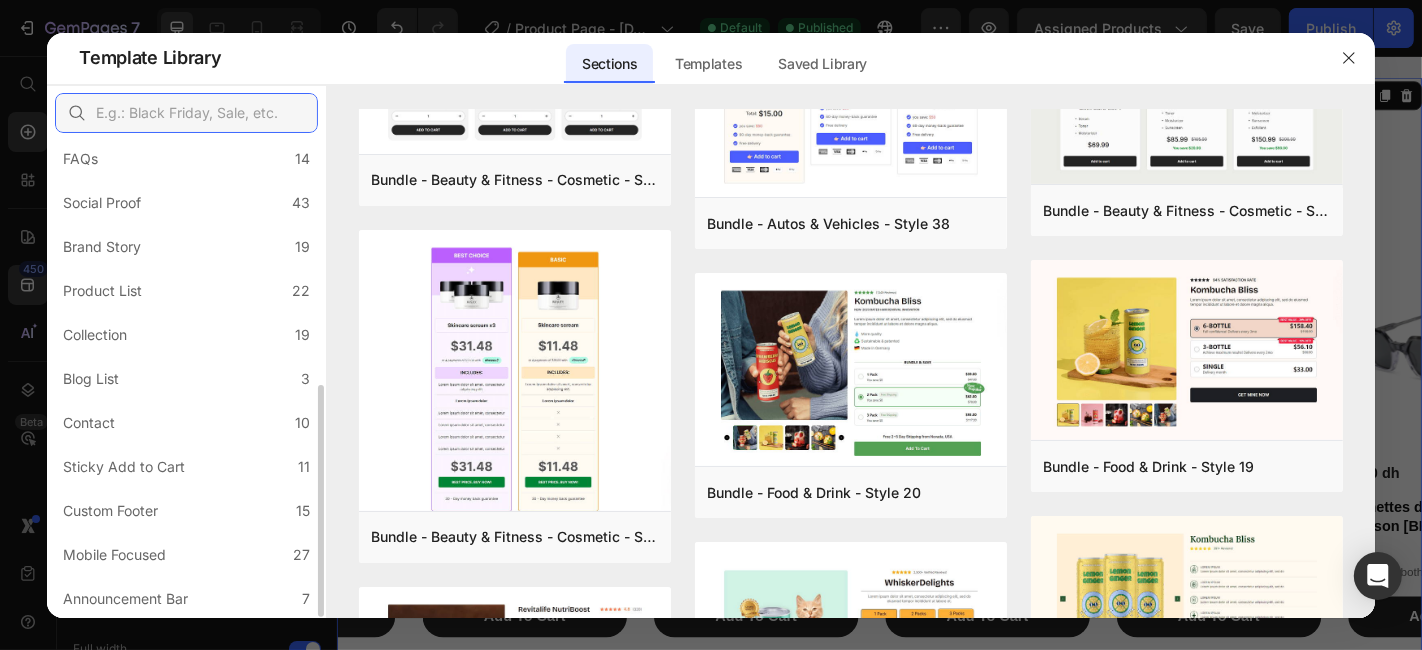 click at bounding box center [186, 113] 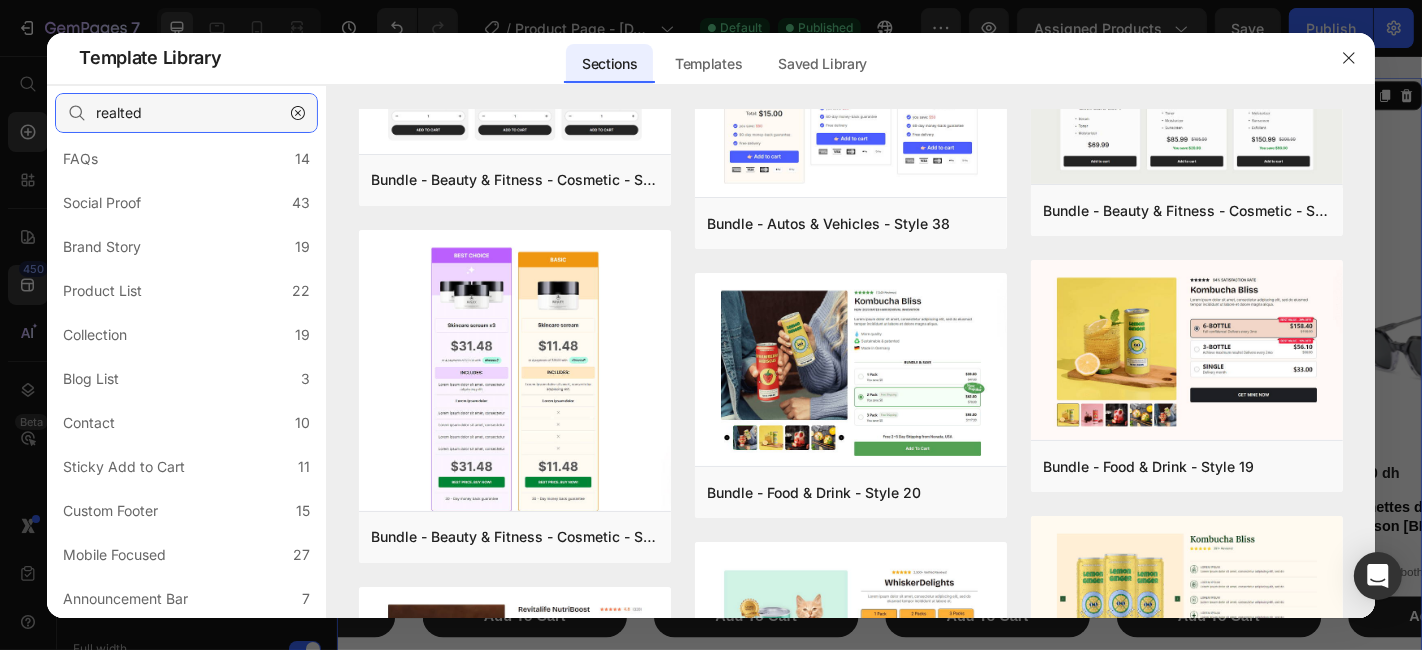 scroll, scrollTop: 0, scrollLeft: 0, axis: both 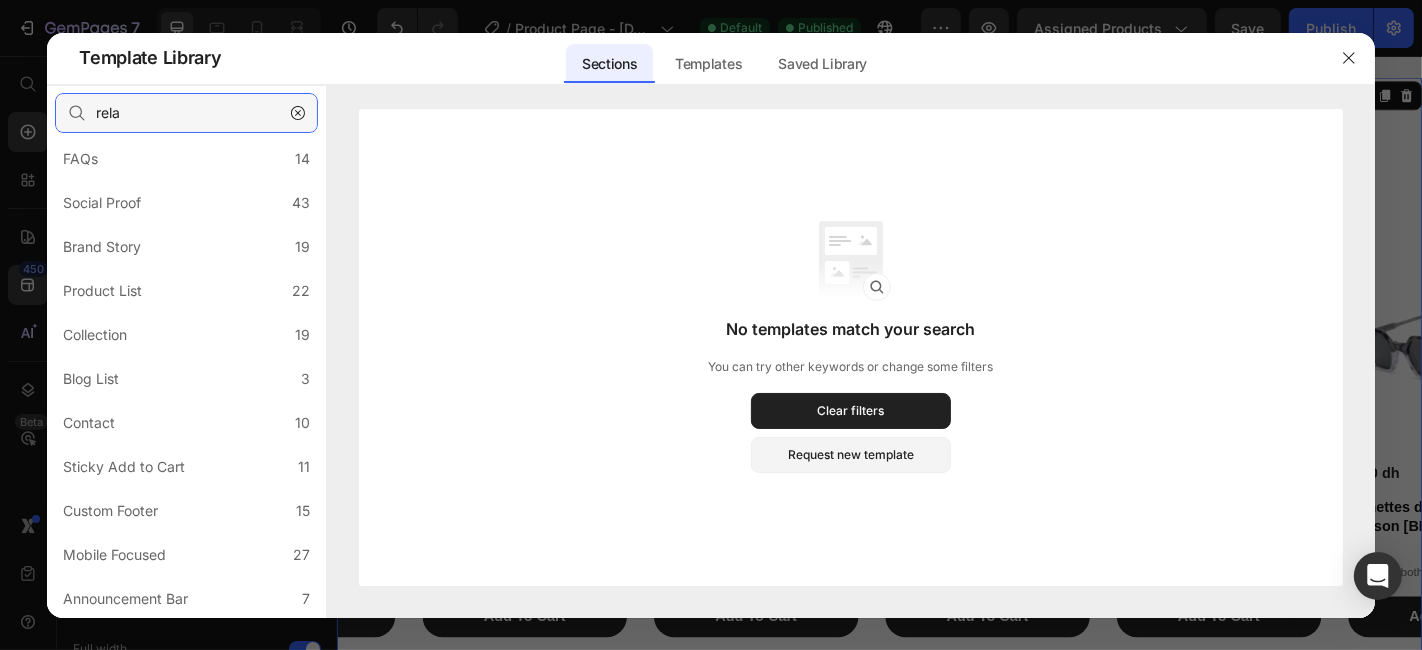 type on "relat" 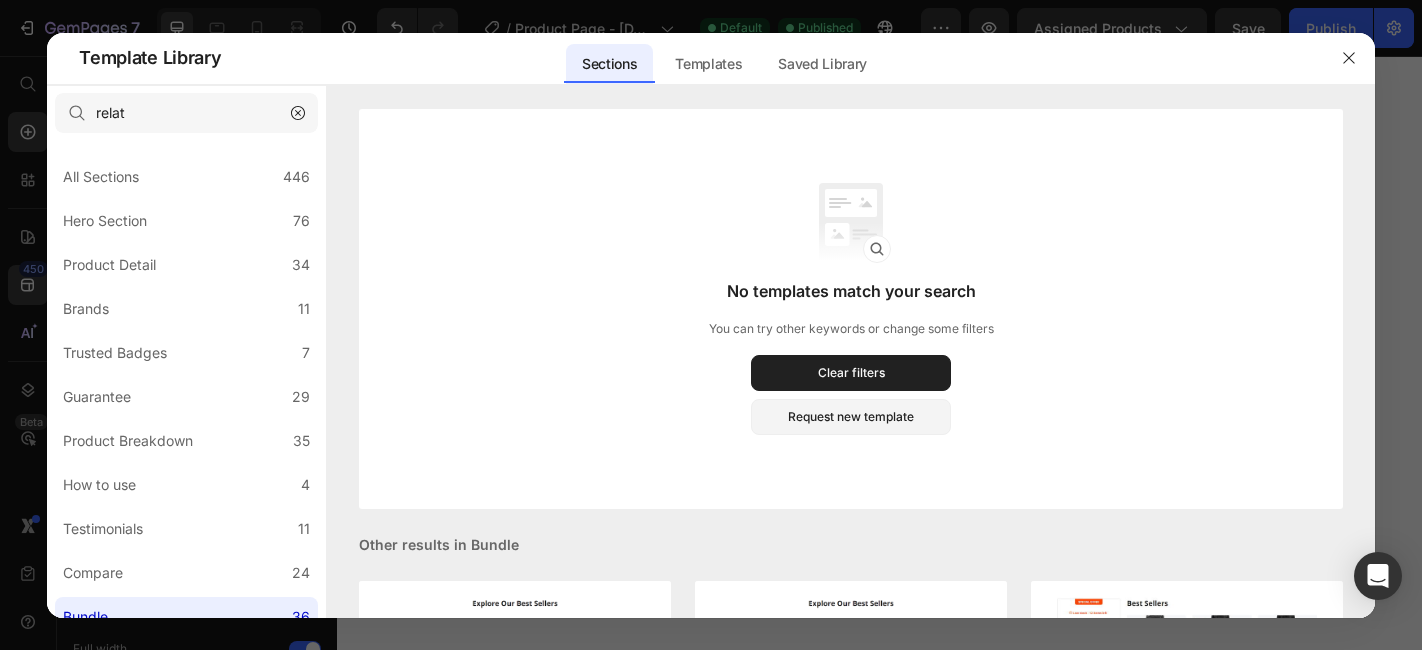 scroll, scrollTop: 0, scrollLeft: 0, axis: both 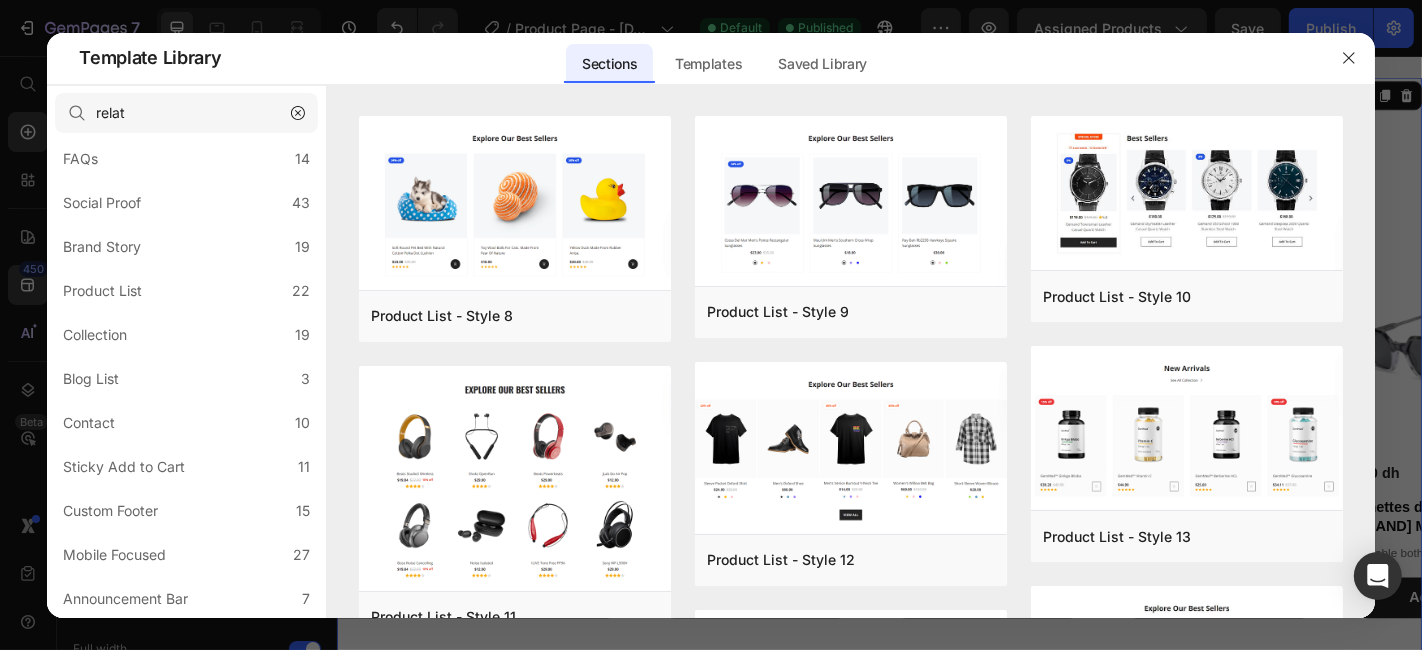 type on "relat" 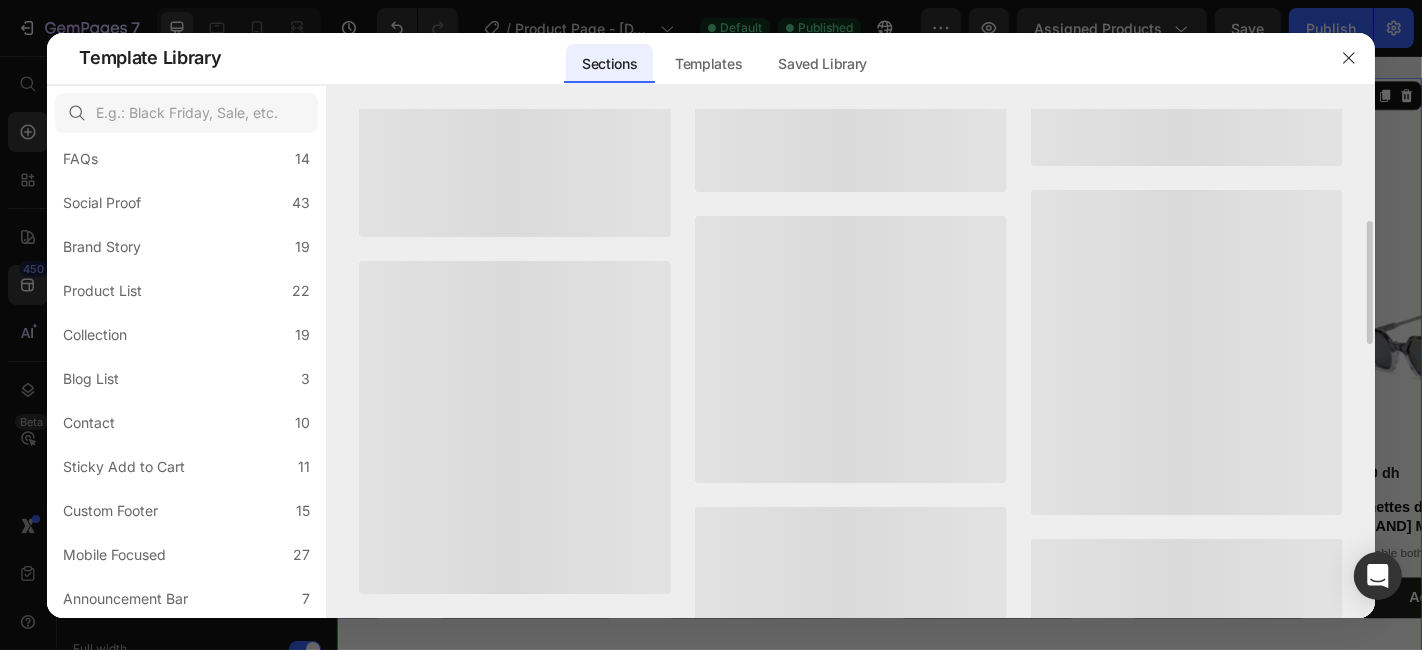 scroll, scrollTop: 0, scrollLeft: 0, axis: both 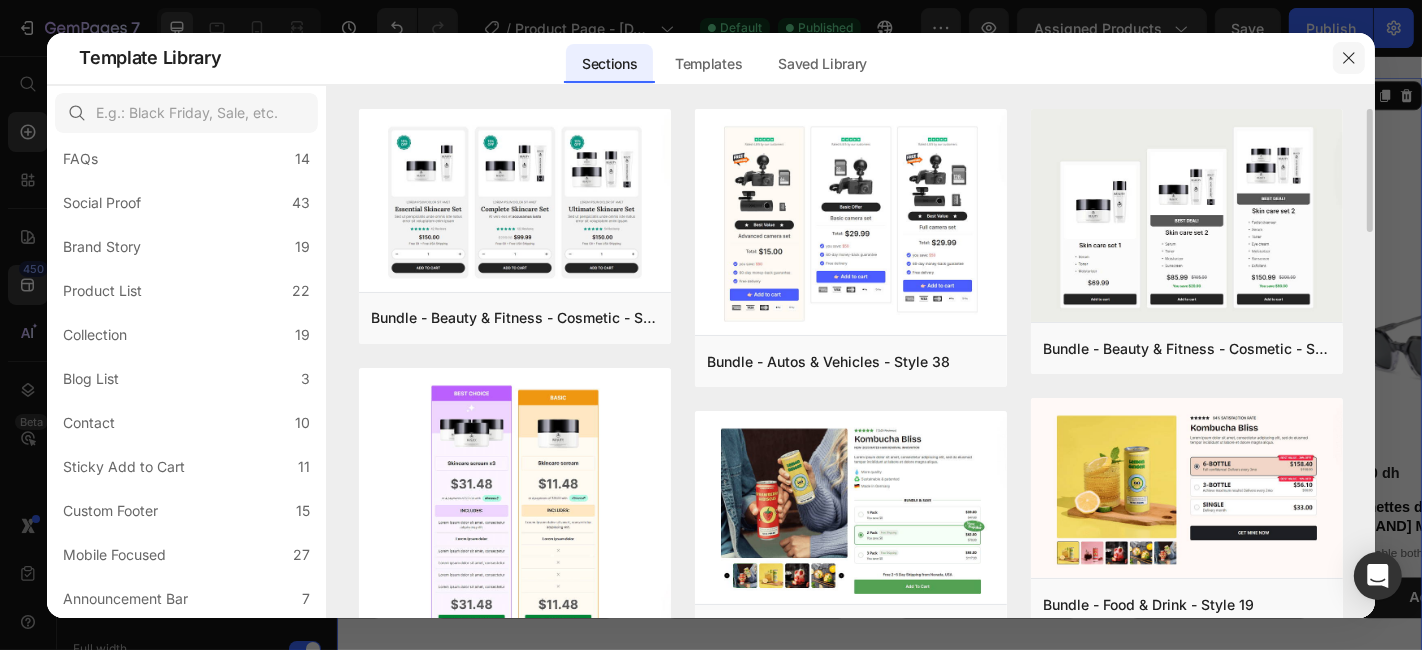 click 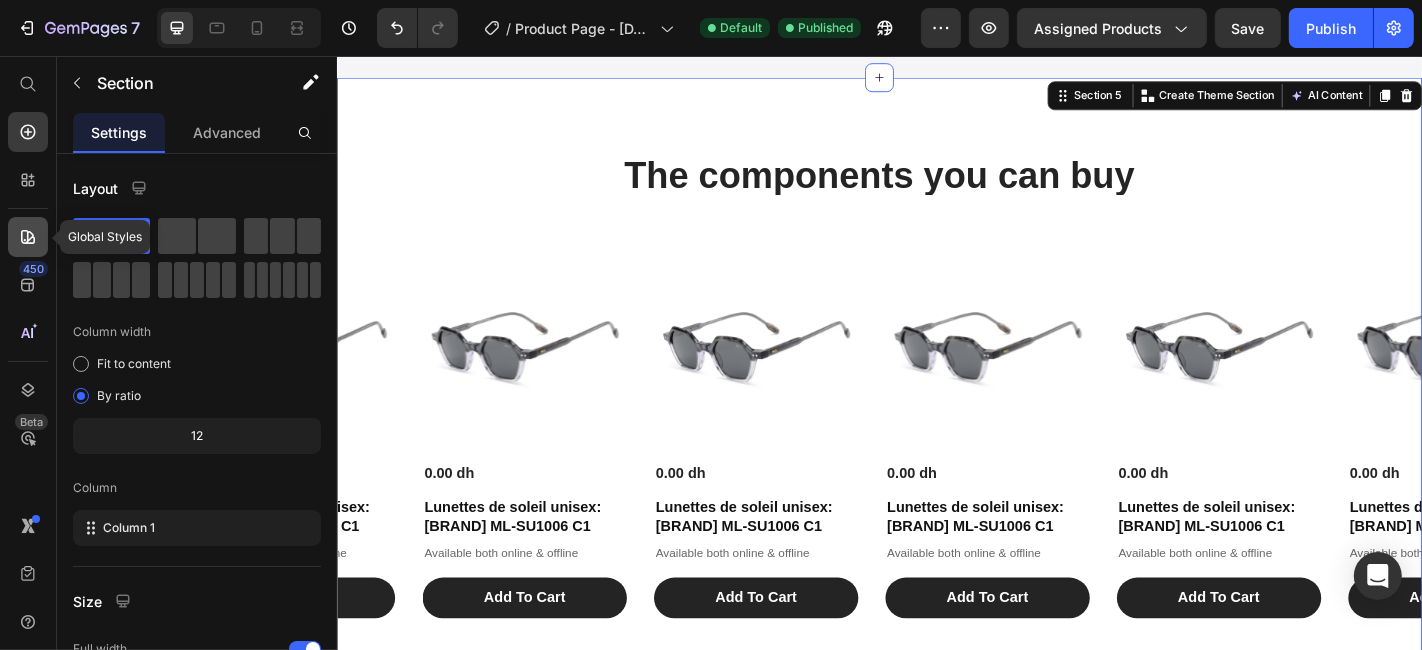 click 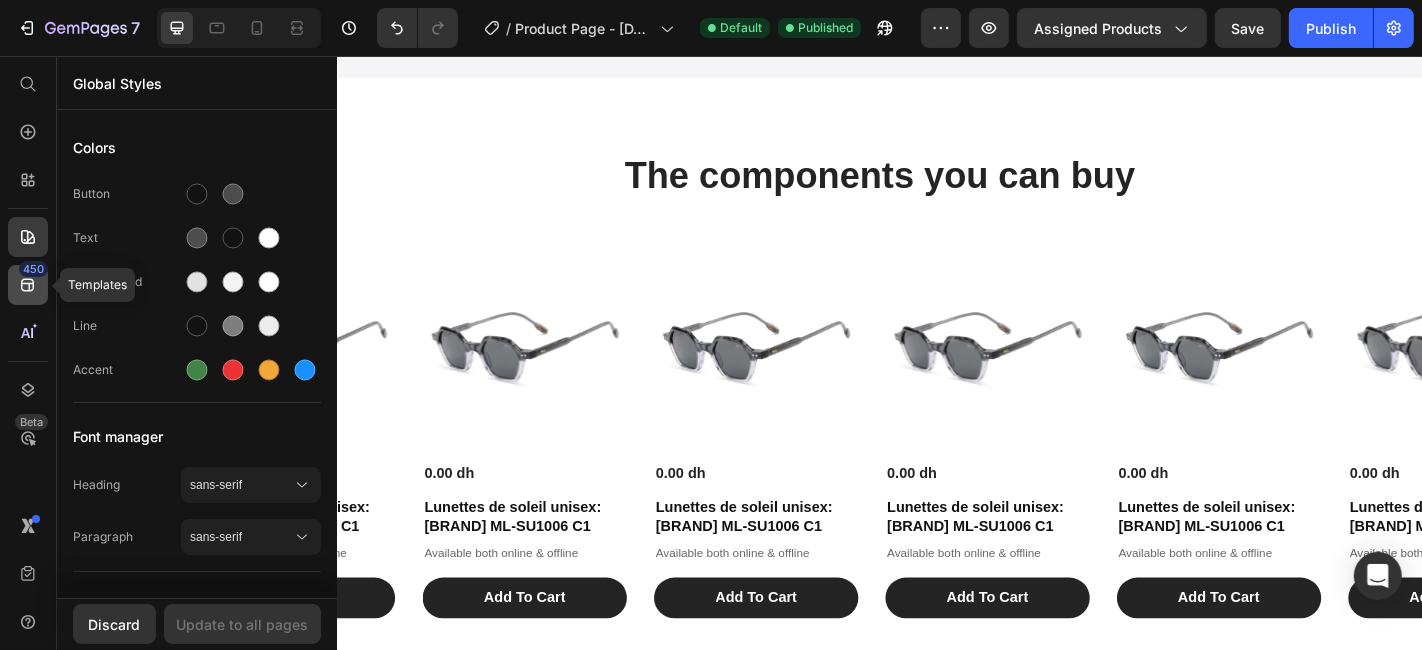 click on "450" 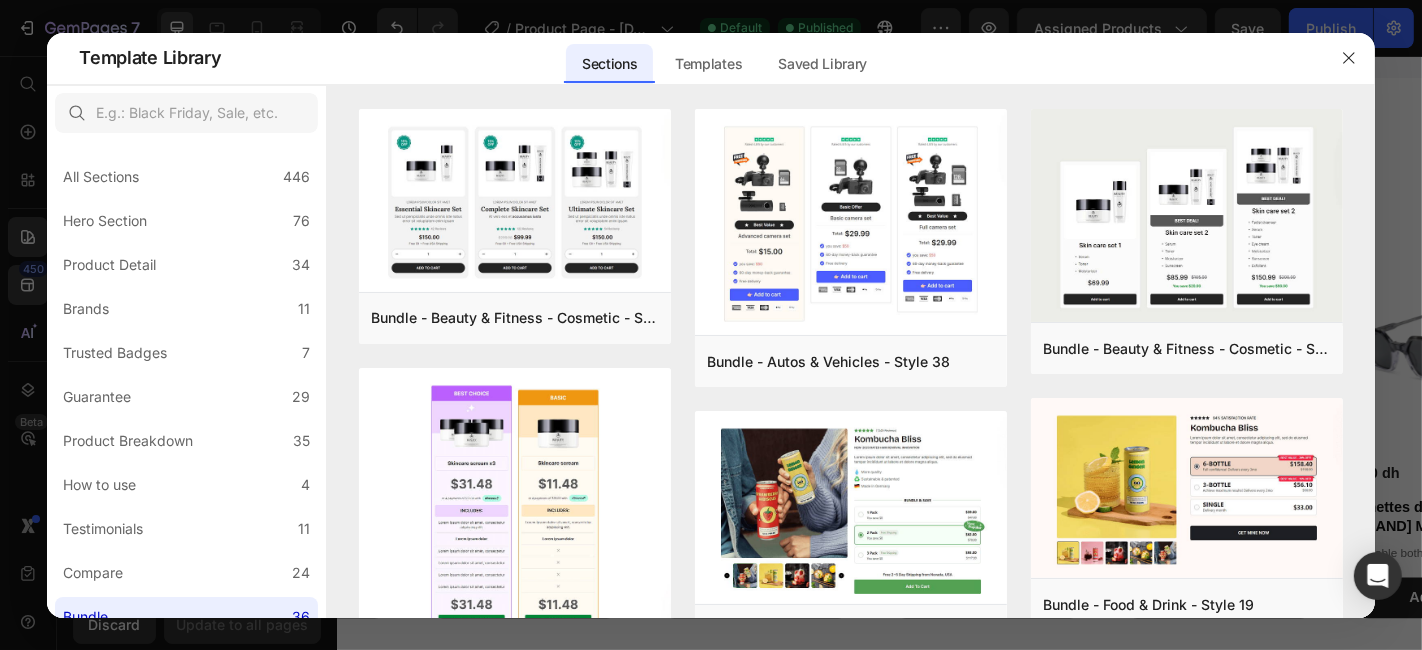 click at bounding box center [711, 325] 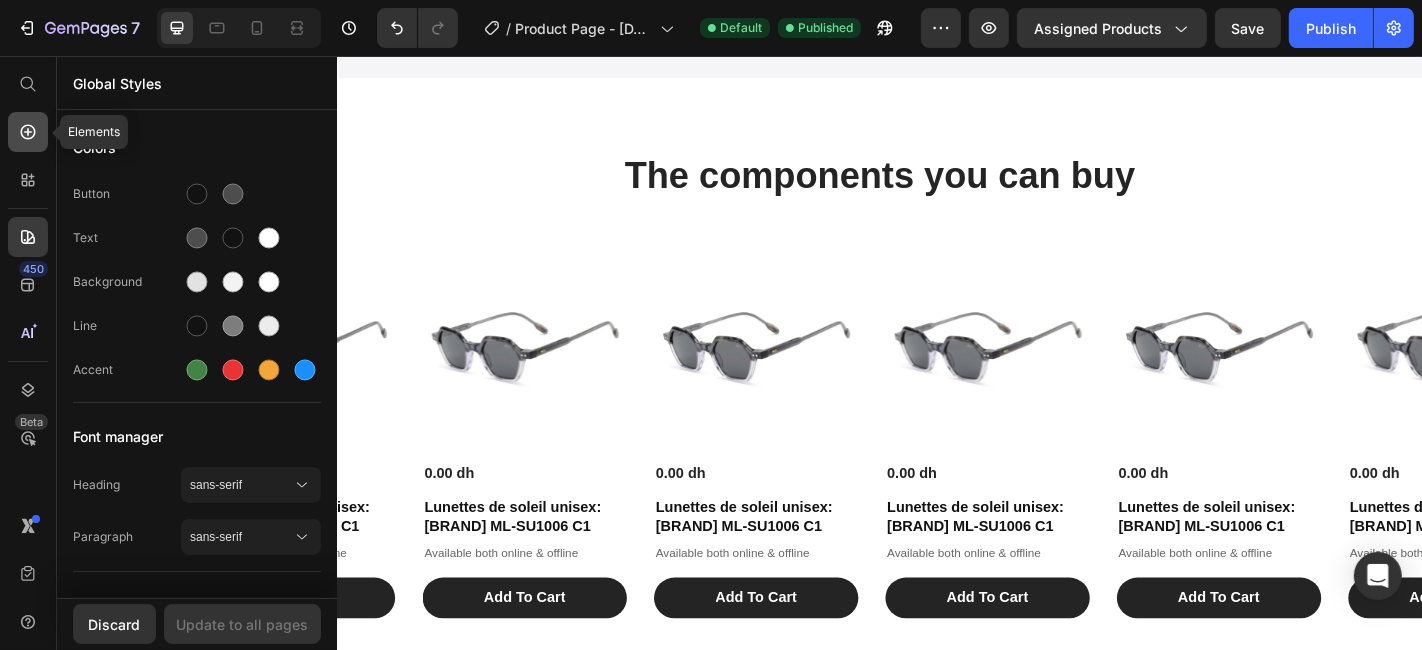 click 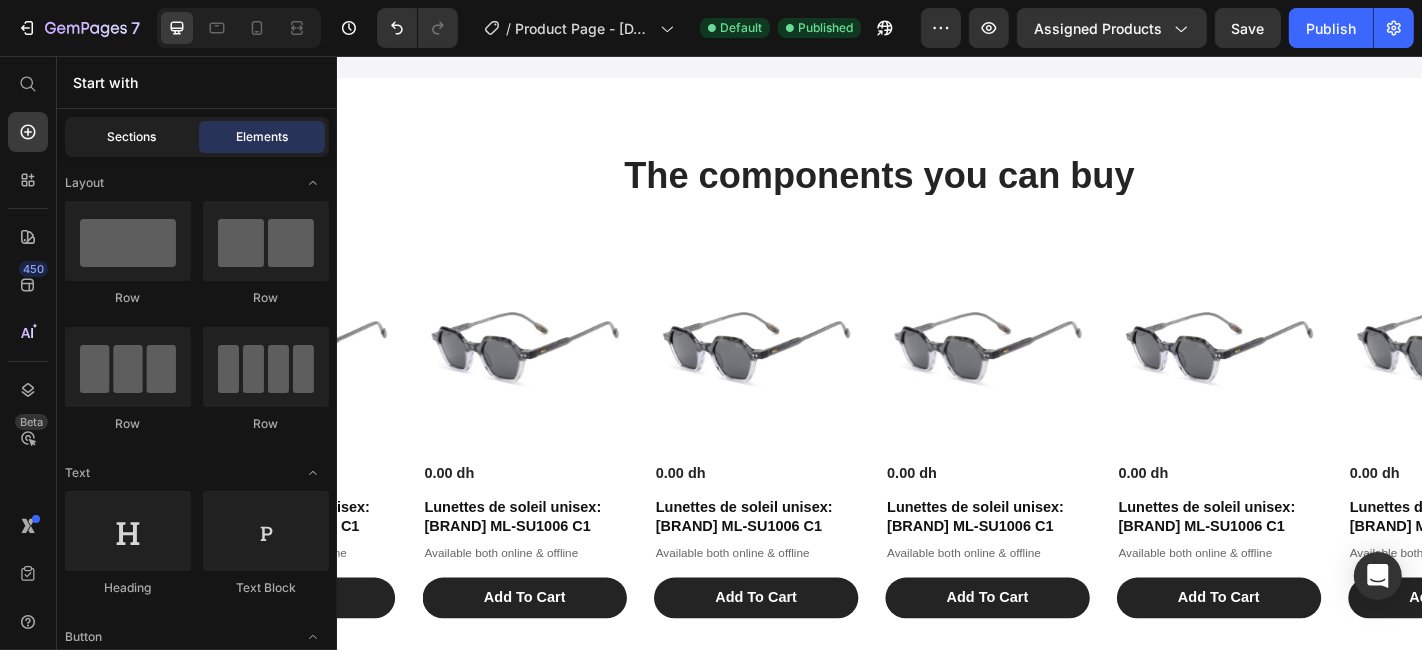 click on "Sections" at bounding box center [132, 137] 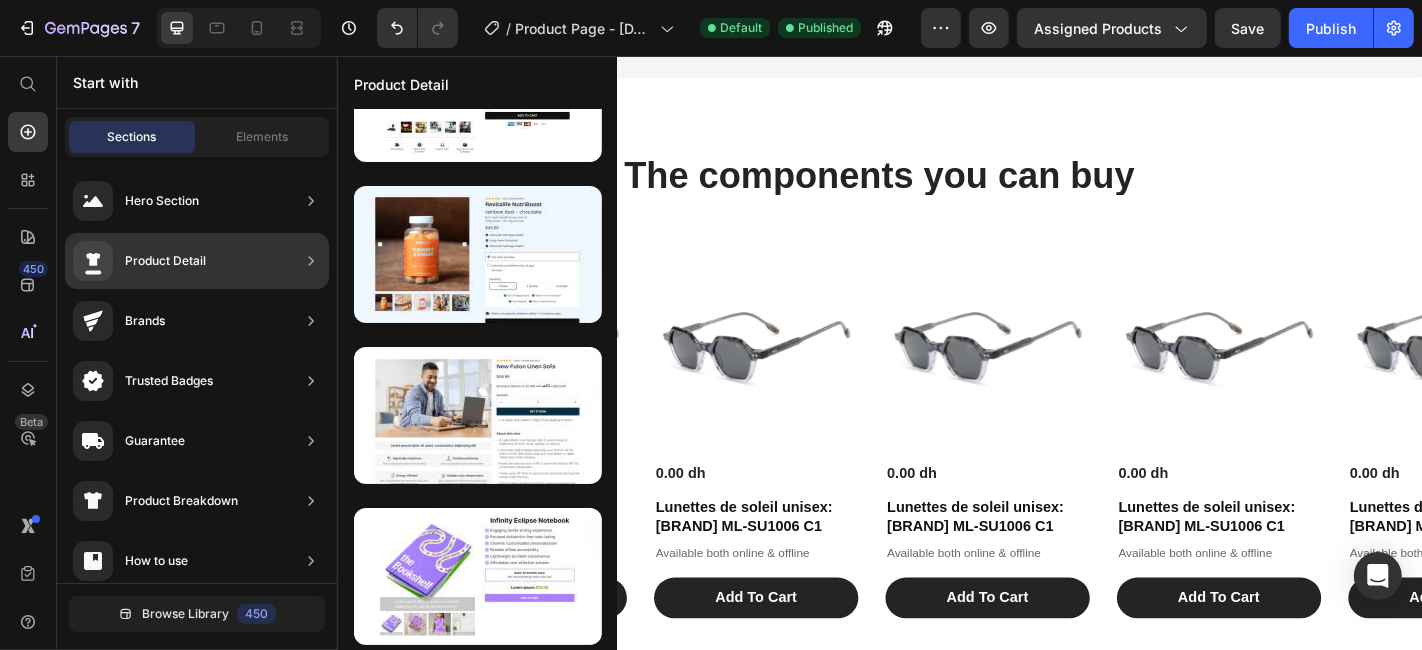 scroll, scrollTop: 413, scrollLeft: 0, axis: vertical 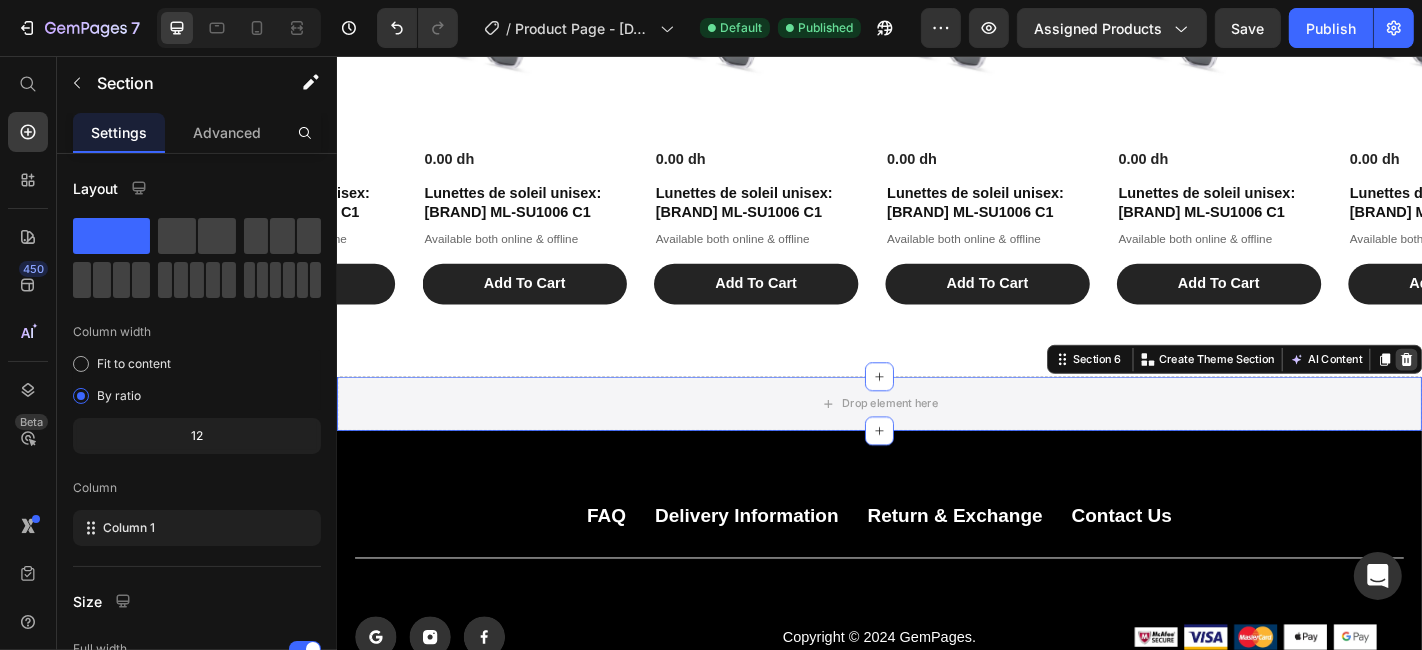 click 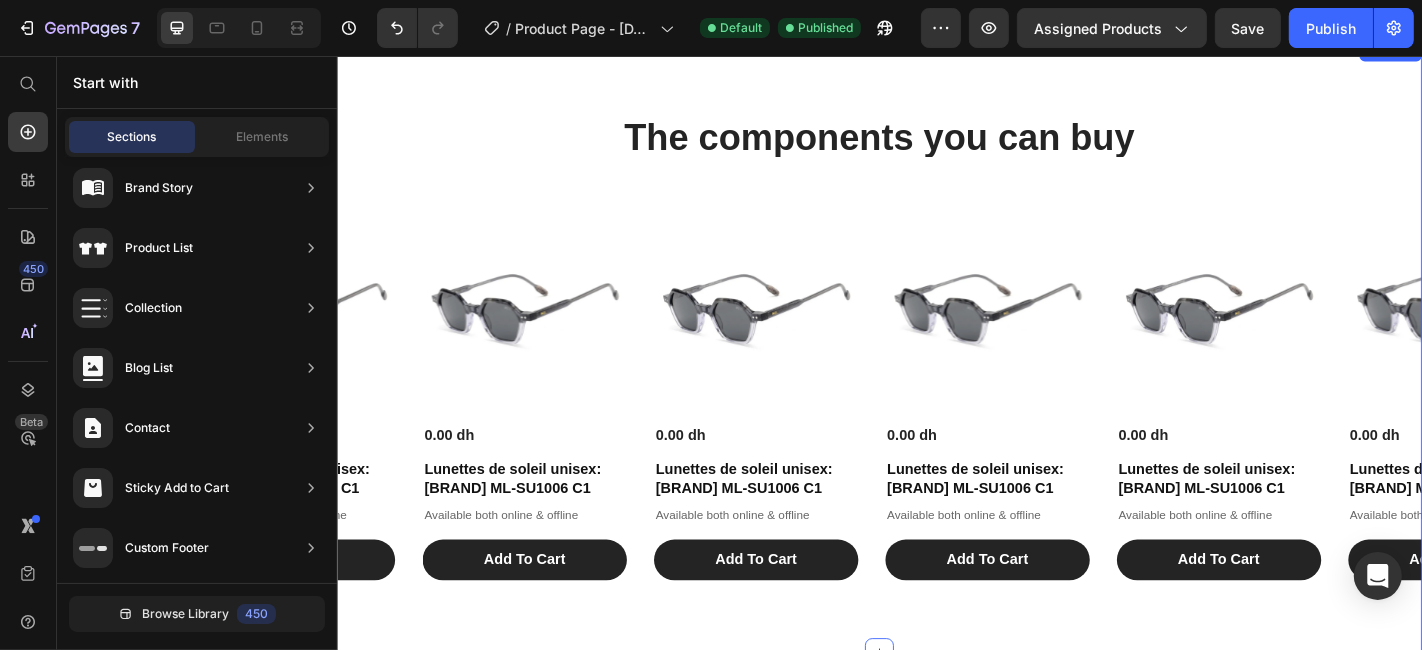 scroll, scrollTop: 2375, scrollLeft: 0, axis: vertical 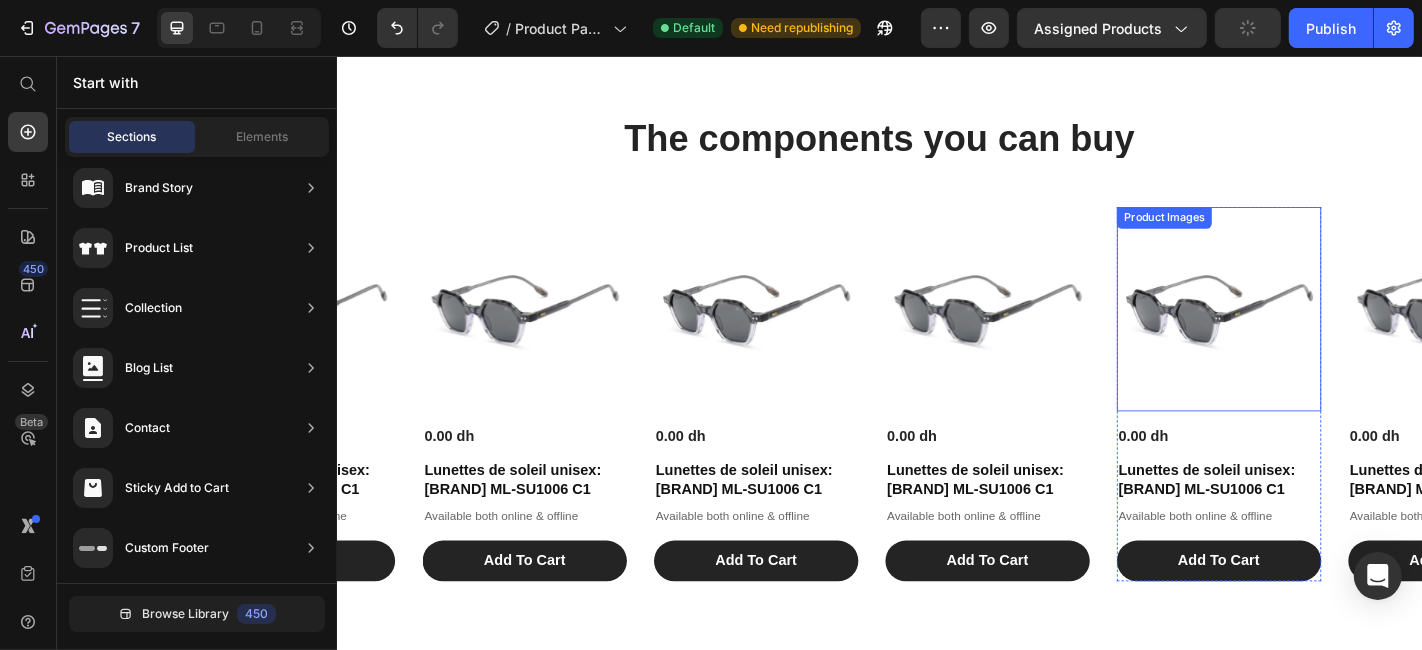 click on "Product Images" at bounding box center [1250, 235] 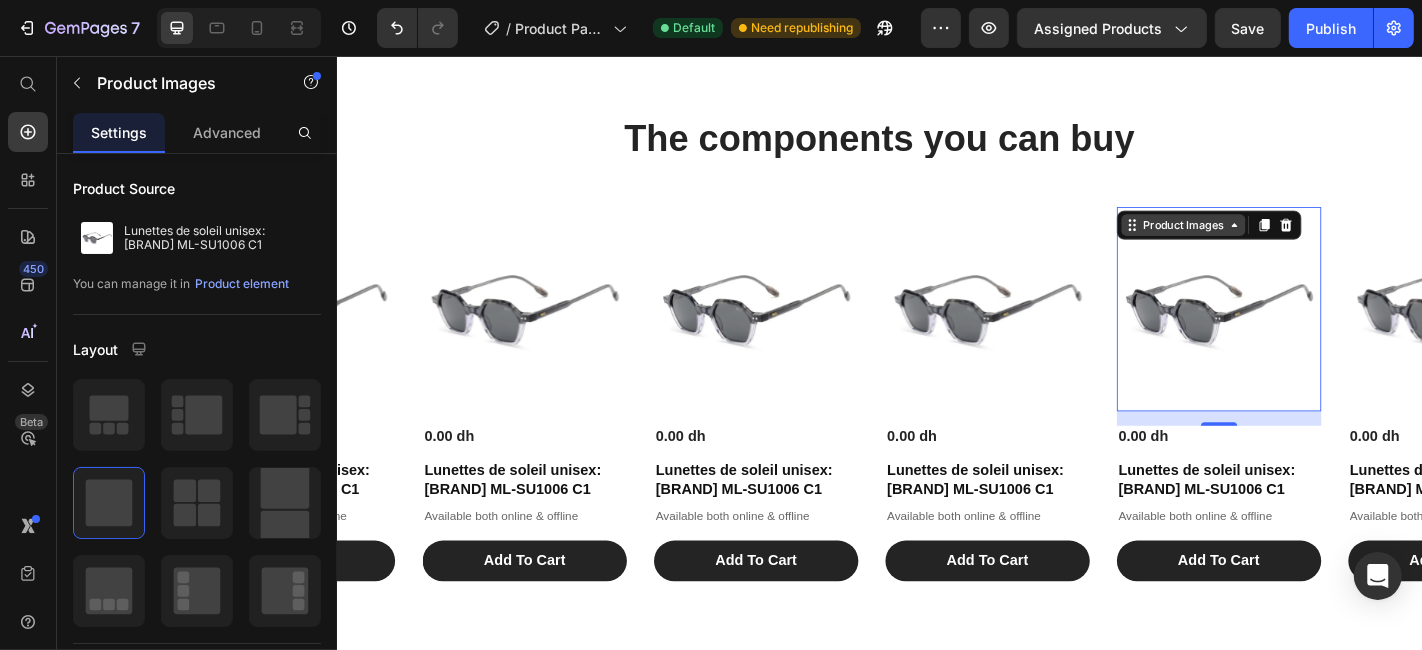click on "Product Images" at bounding box center (1271, 243) 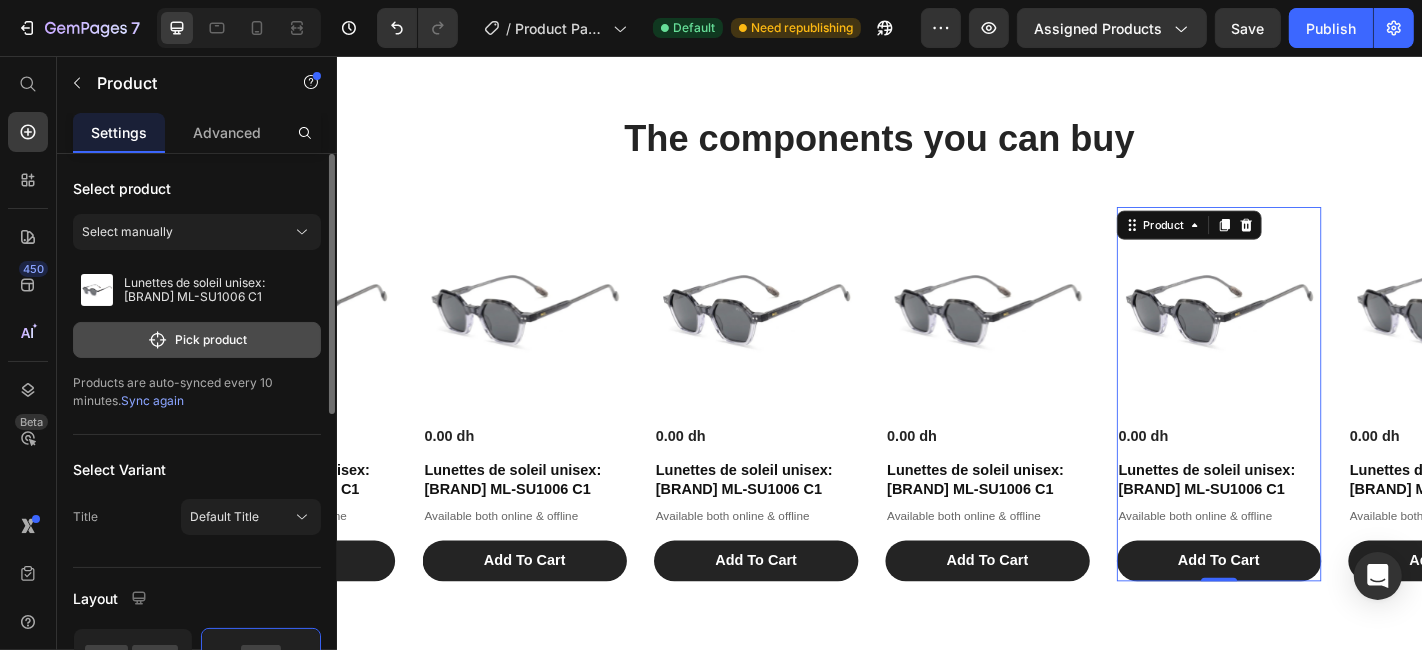 click on "Pick product" 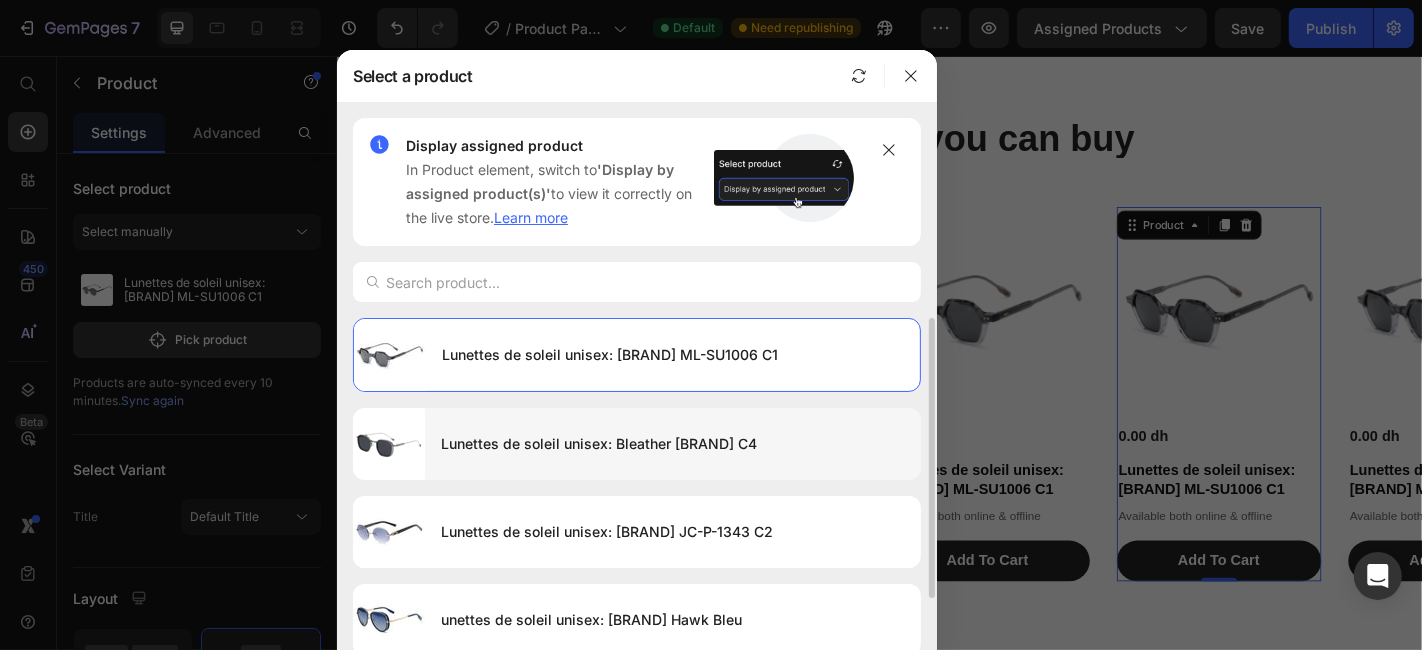 click on "Lunettes de soleil unisex: Bleather WISTERIA'S C4" at bounding box center [673, 444] 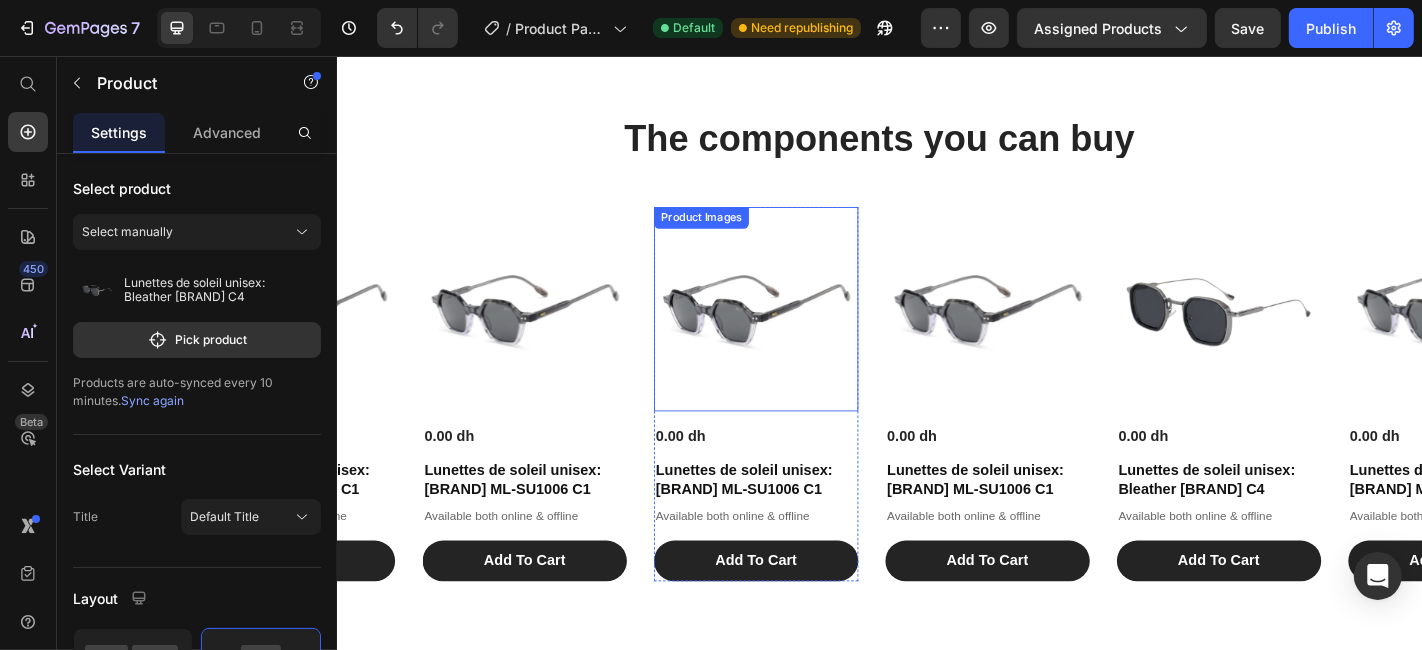 click on "Product Images" at bounding box center [739, 235] 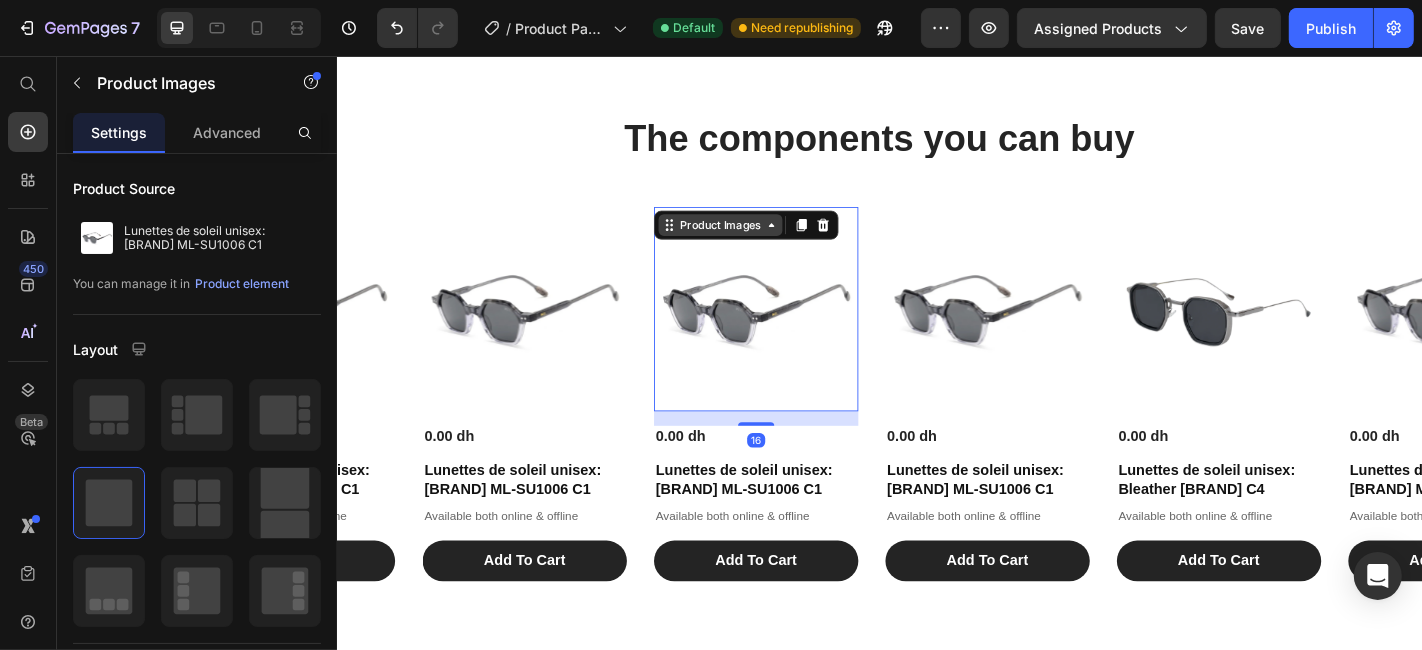 click 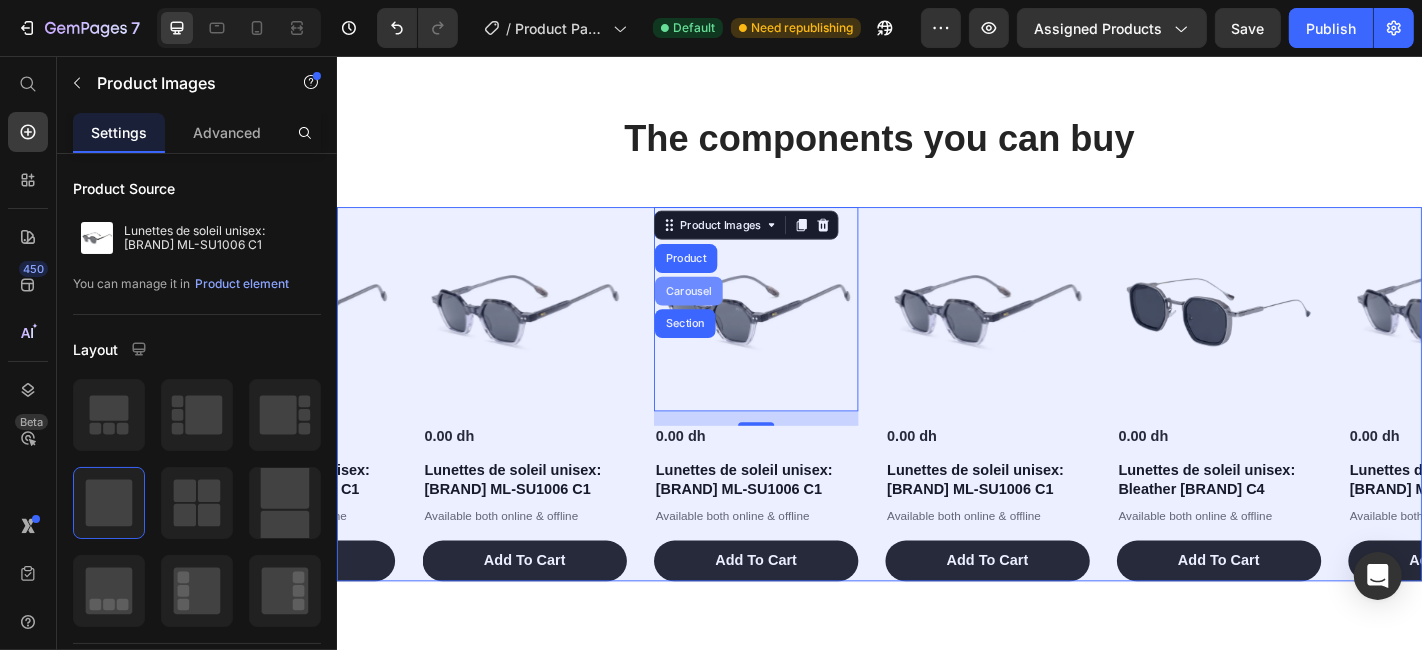 click on "Carousel" at bounding box center [725, 316] 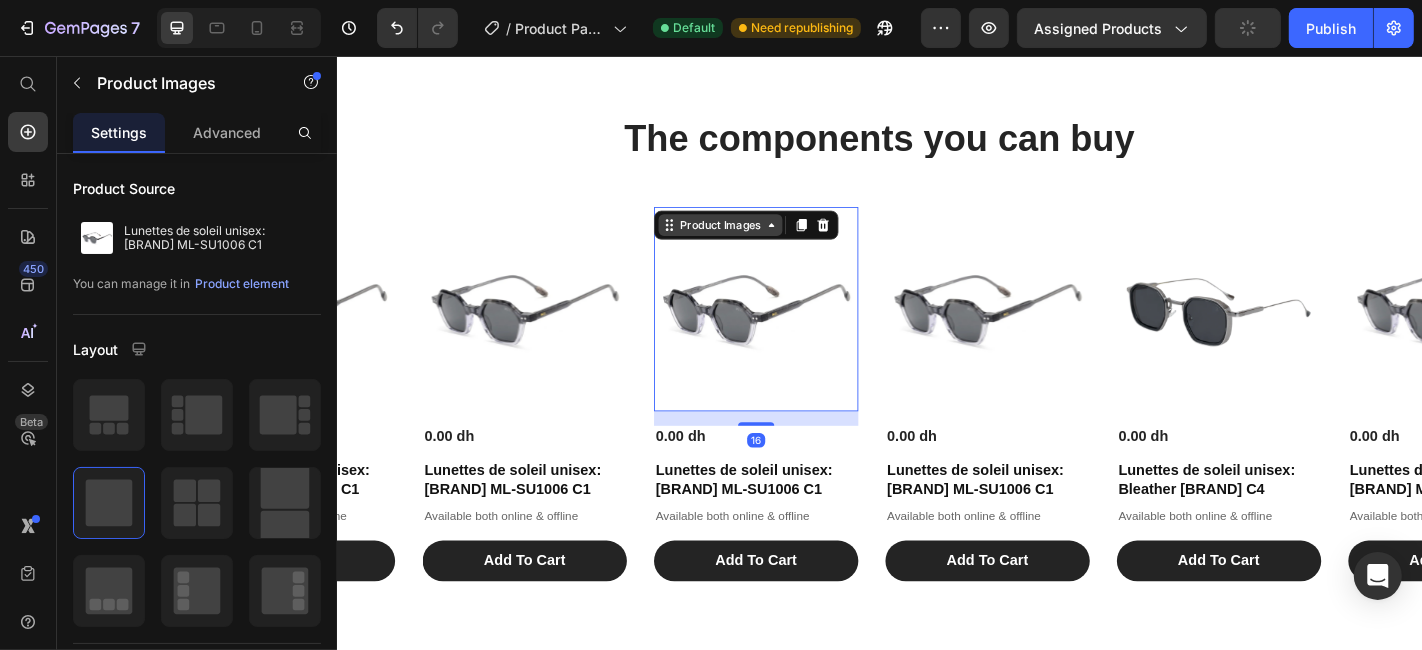 click on "Product Images" at bounding box center [760, 243] 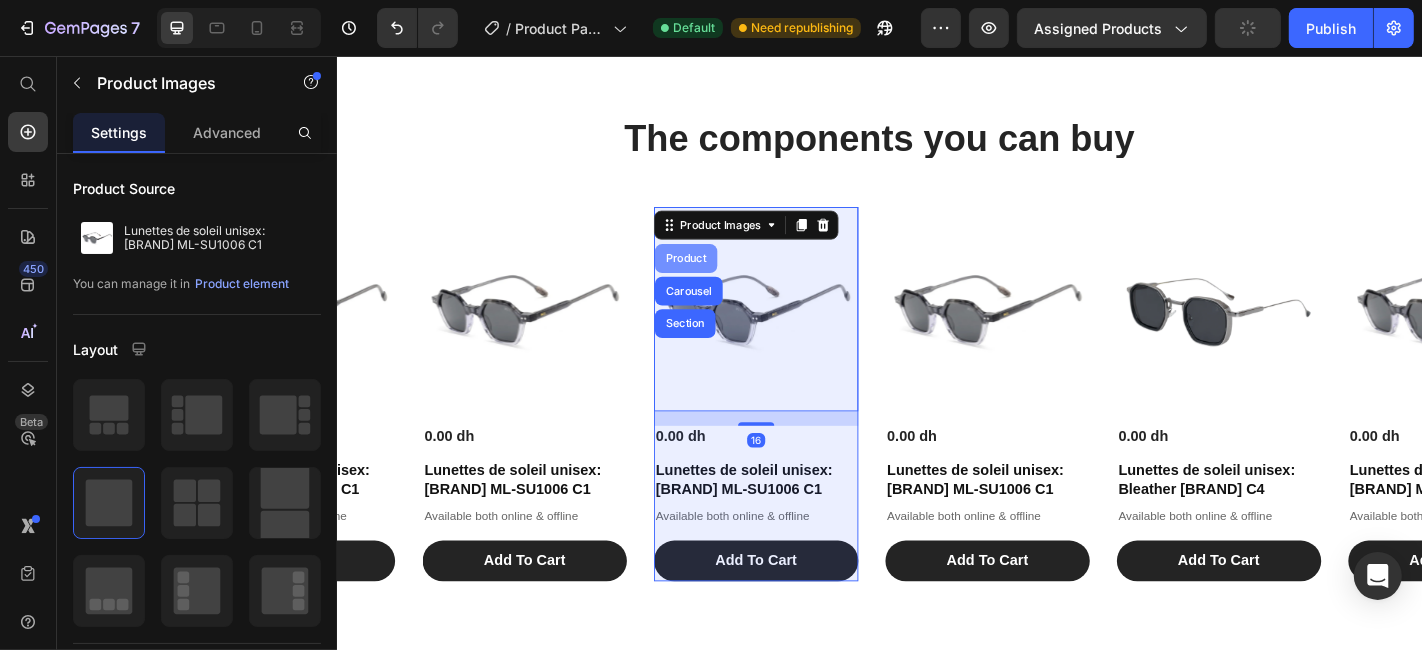 click on "Product" at bounding box center (722, 280) 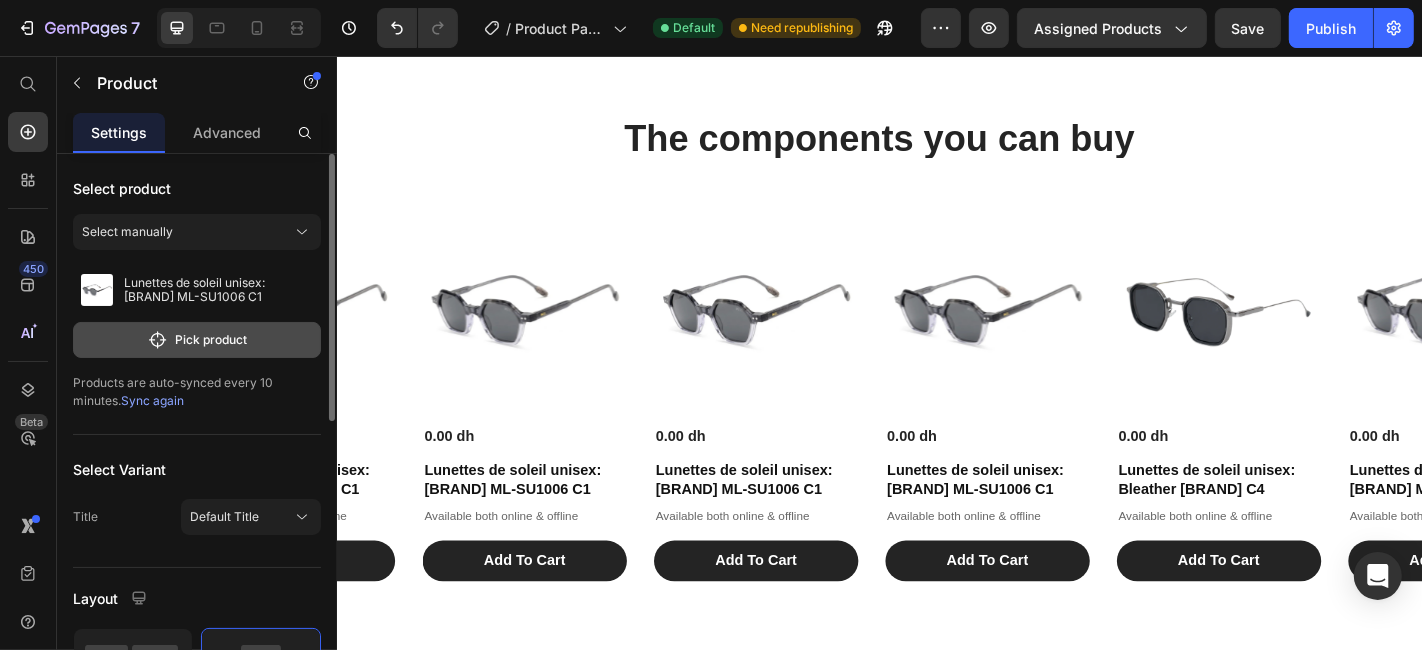 click on "Pick product" at bounding box center (197, 340) 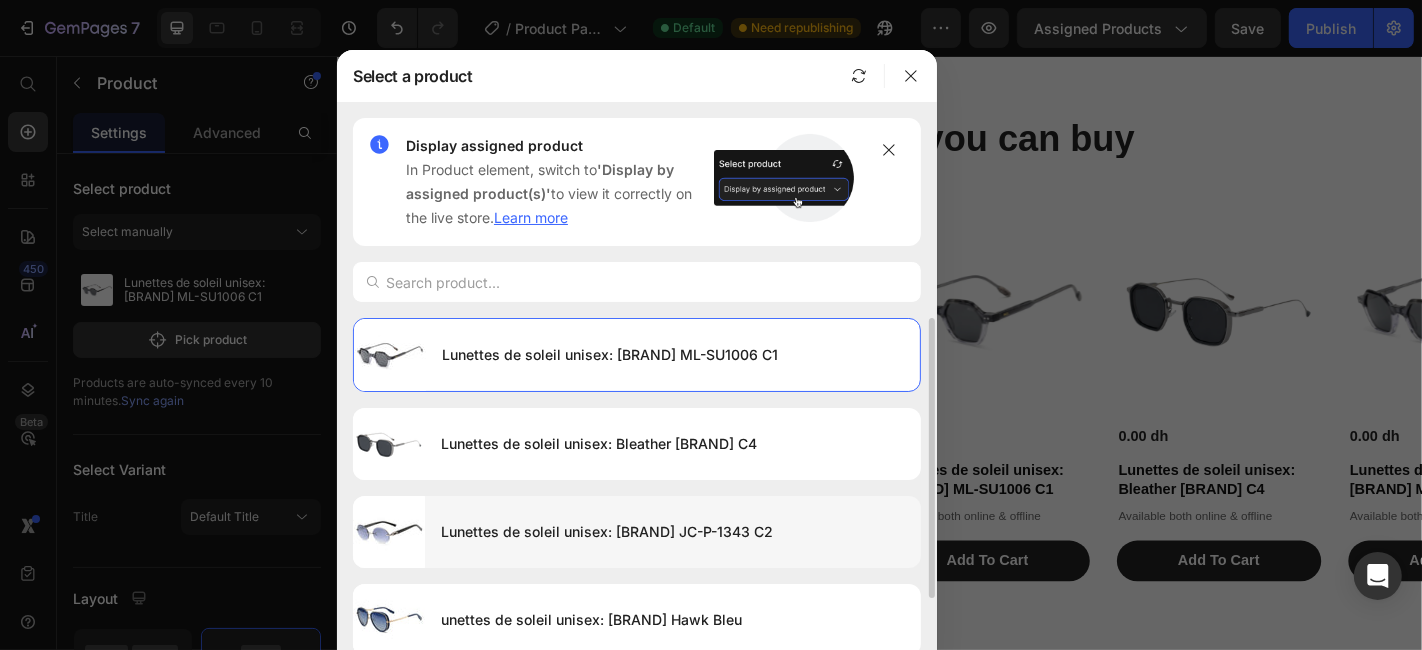 click on "Lunettes de soleil unisex: [PERSON] [LASTNAME] C2" at bounding box center (673, 532) 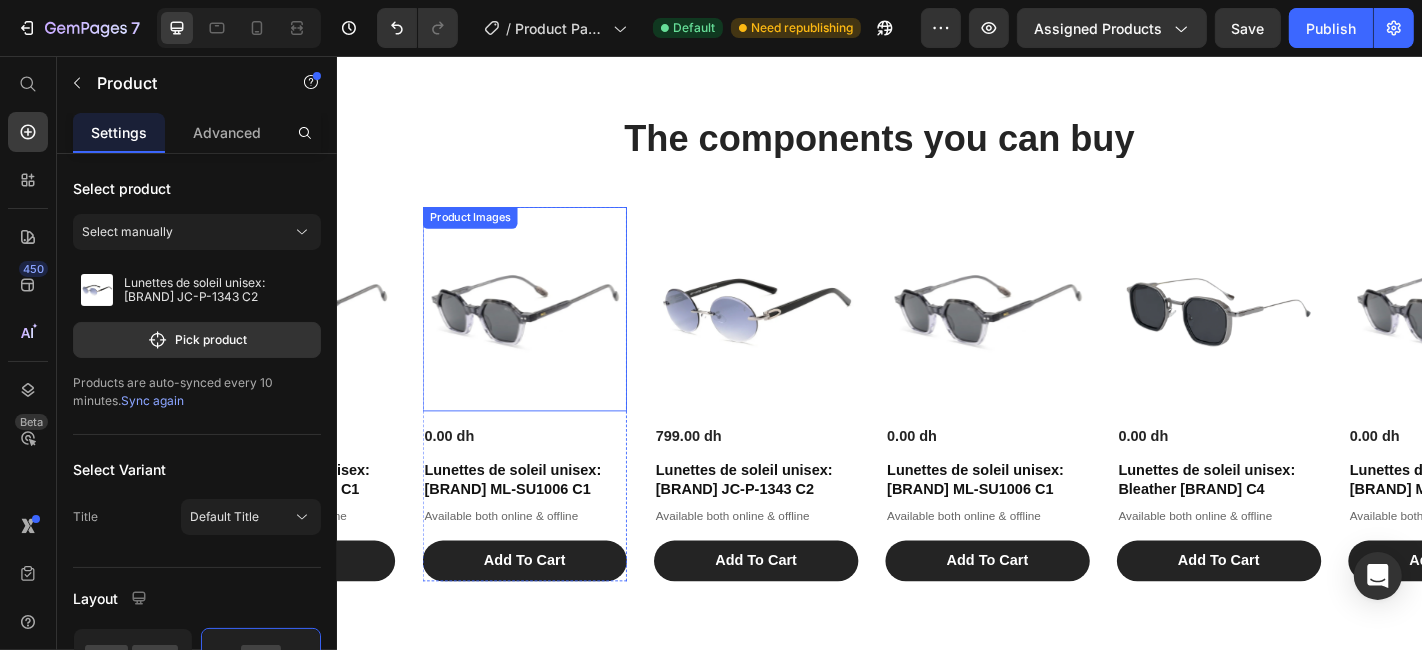 click on "Product Images" at bounding box center (483, 235) 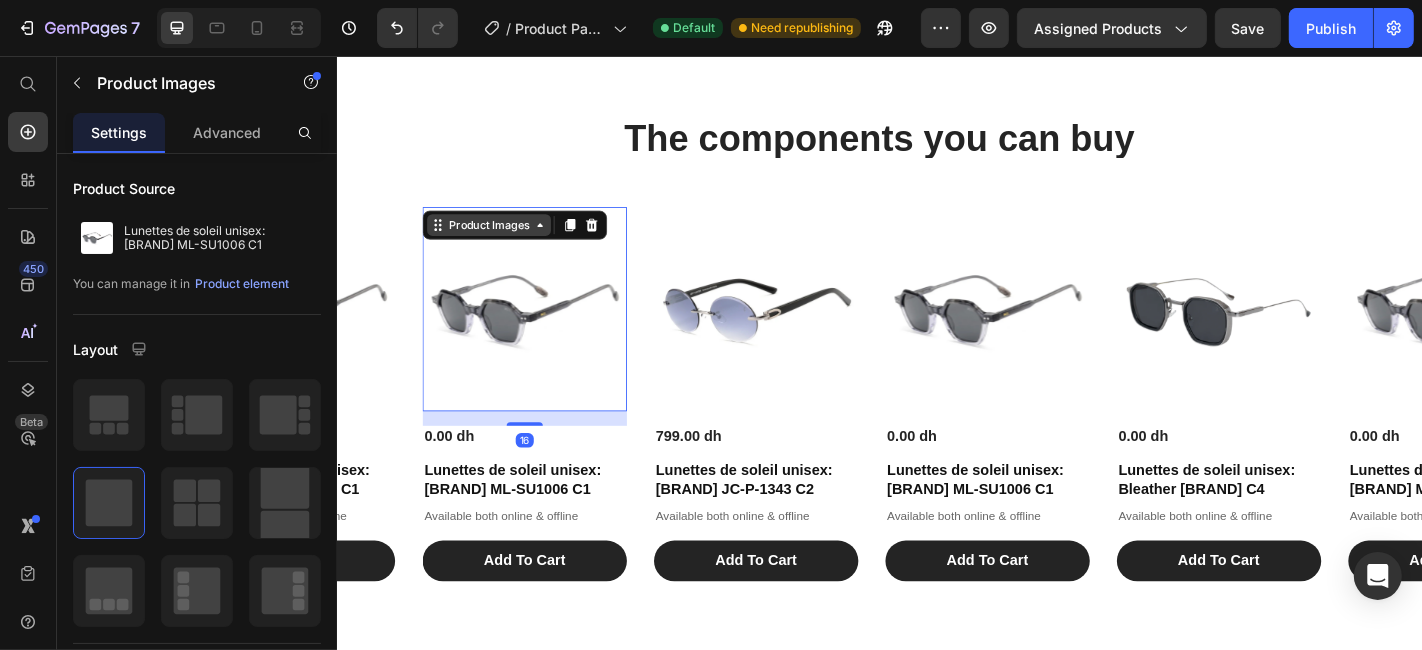 click on "Product Images" at bounding box center [504, 243] 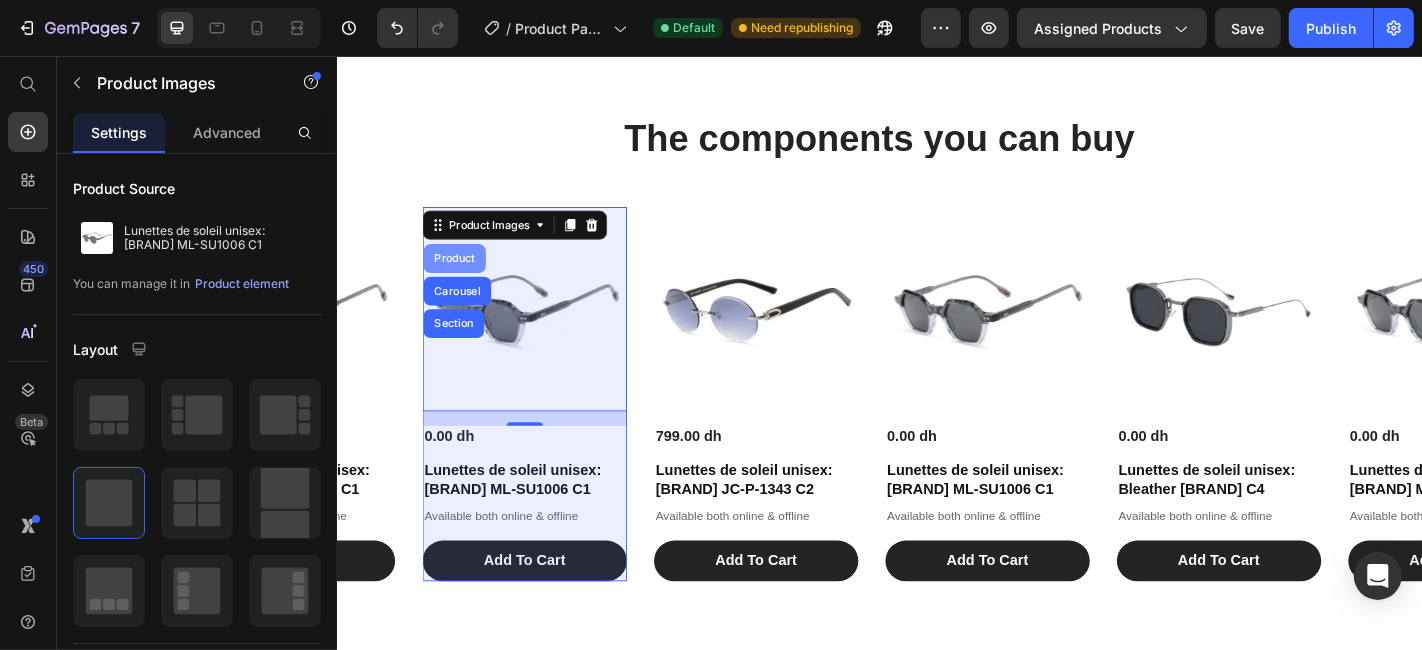 click on "Product" at bounding box center [466, 280] 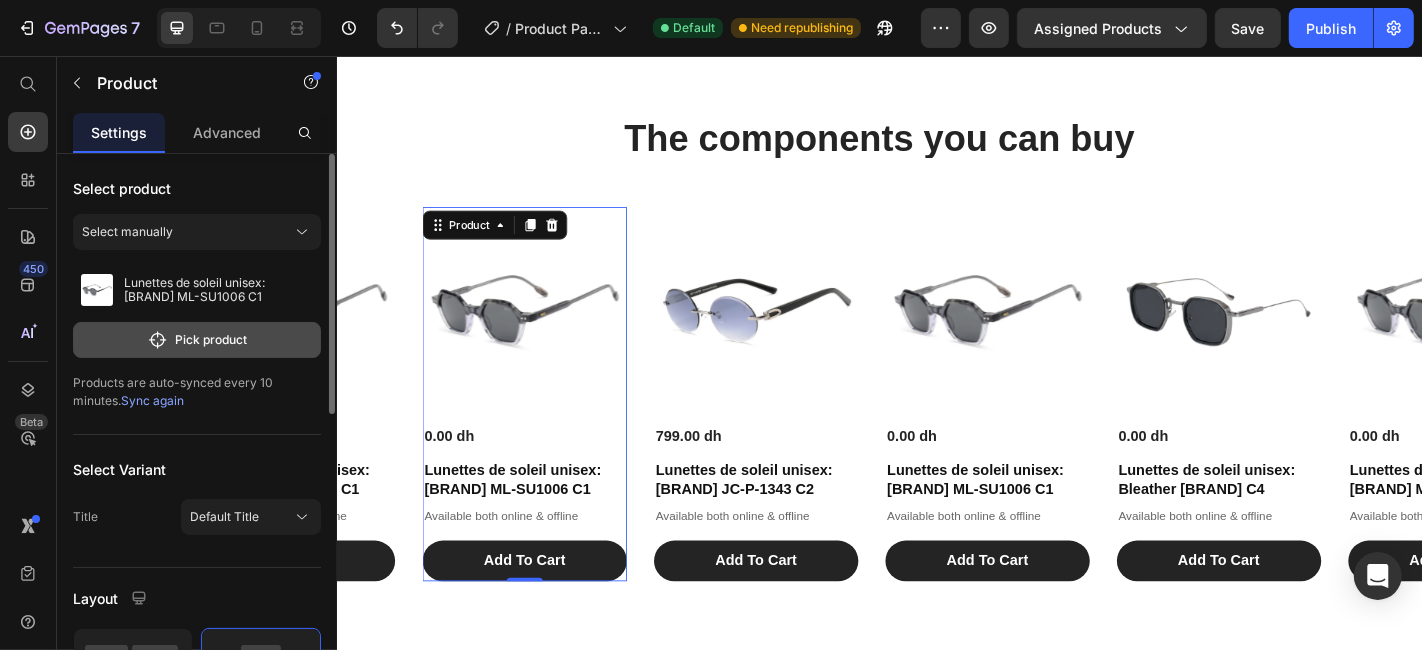 click on "Pick product" 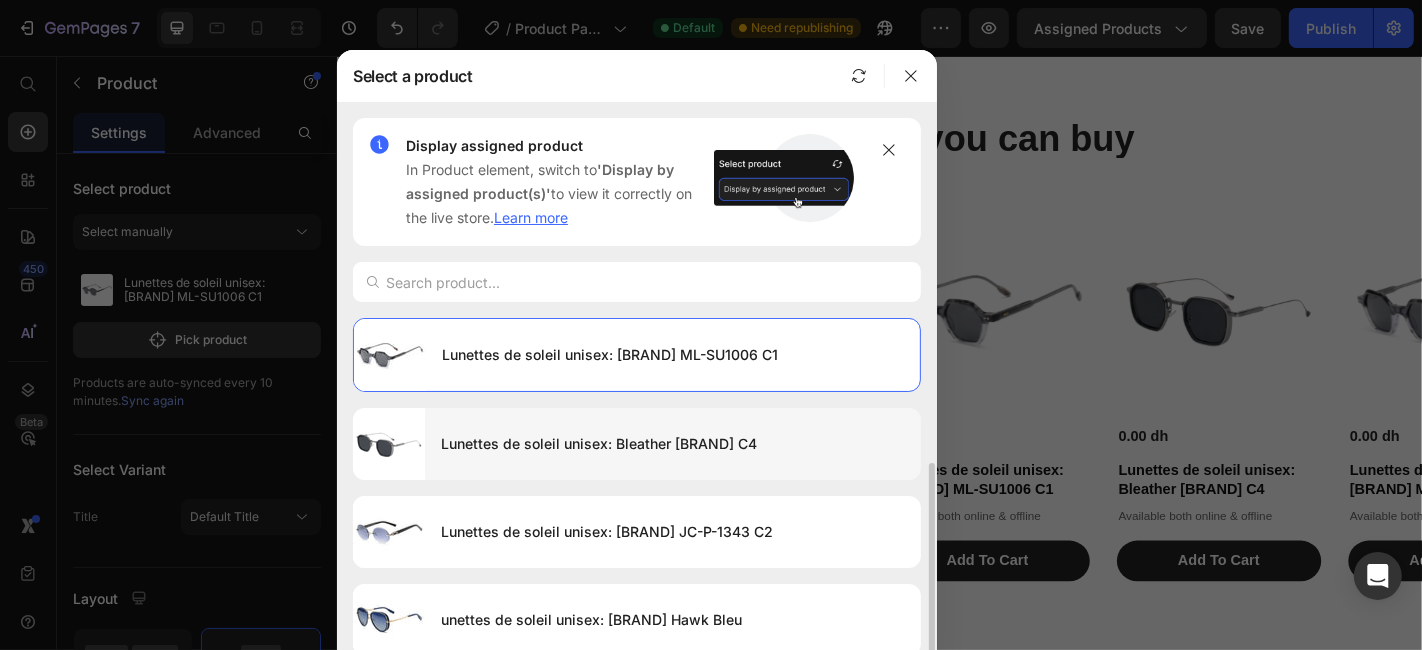 scroll, scrollTop: 80, scrollLeft: 0, axis: vertical 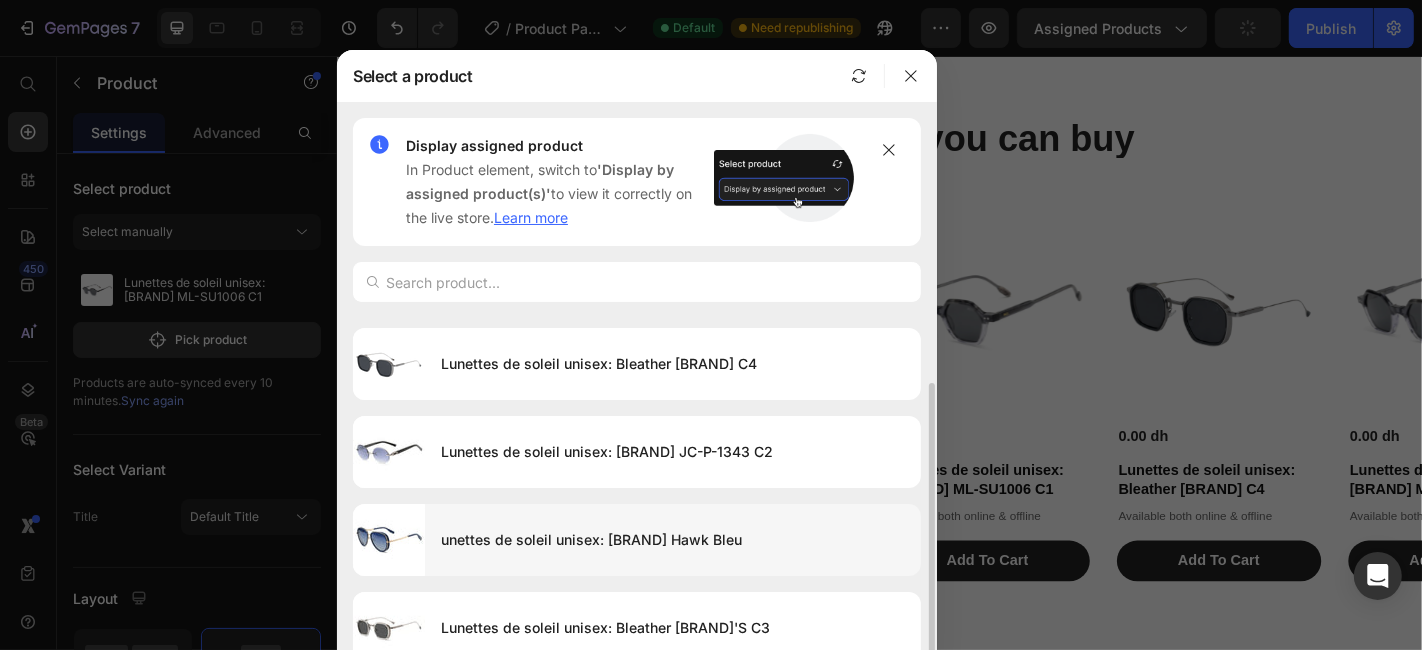click on "unettes de soleil unisex: [PERSON] [LASTNAME] Bleu" at bounding box center [673, 540] 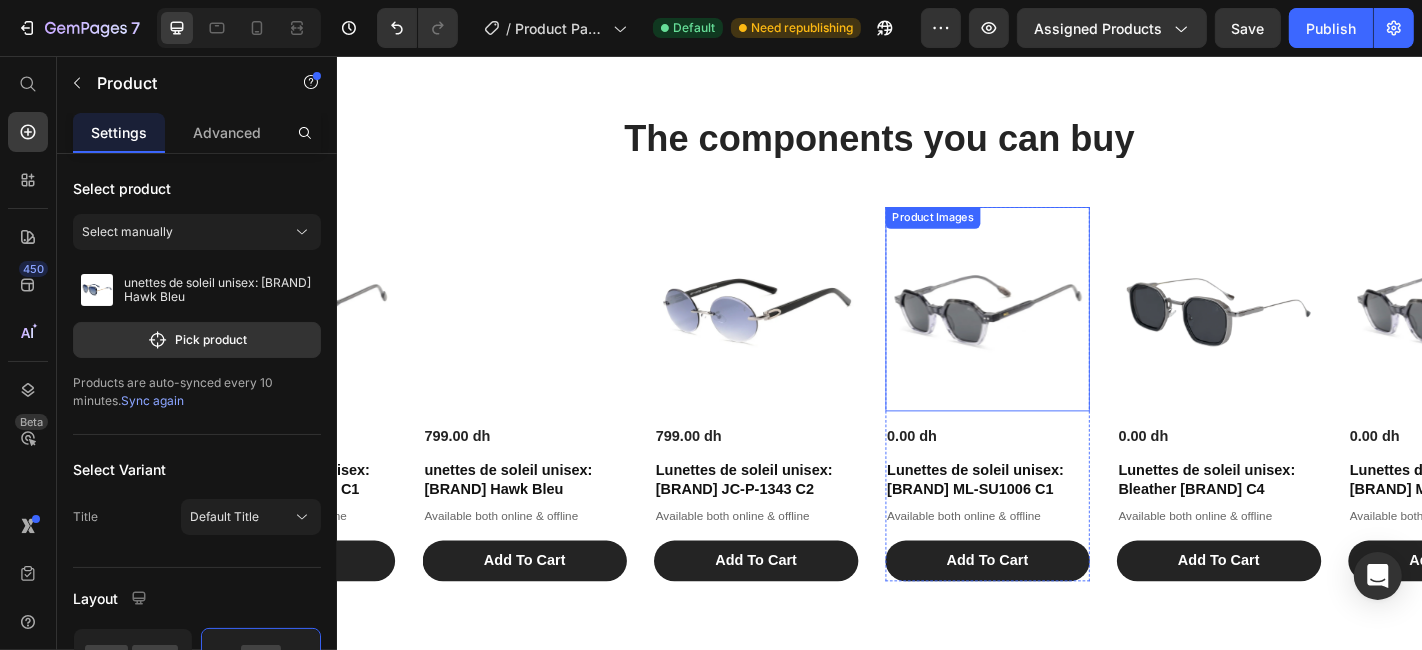 click on "Product Images" at bounding box center (994, 235) 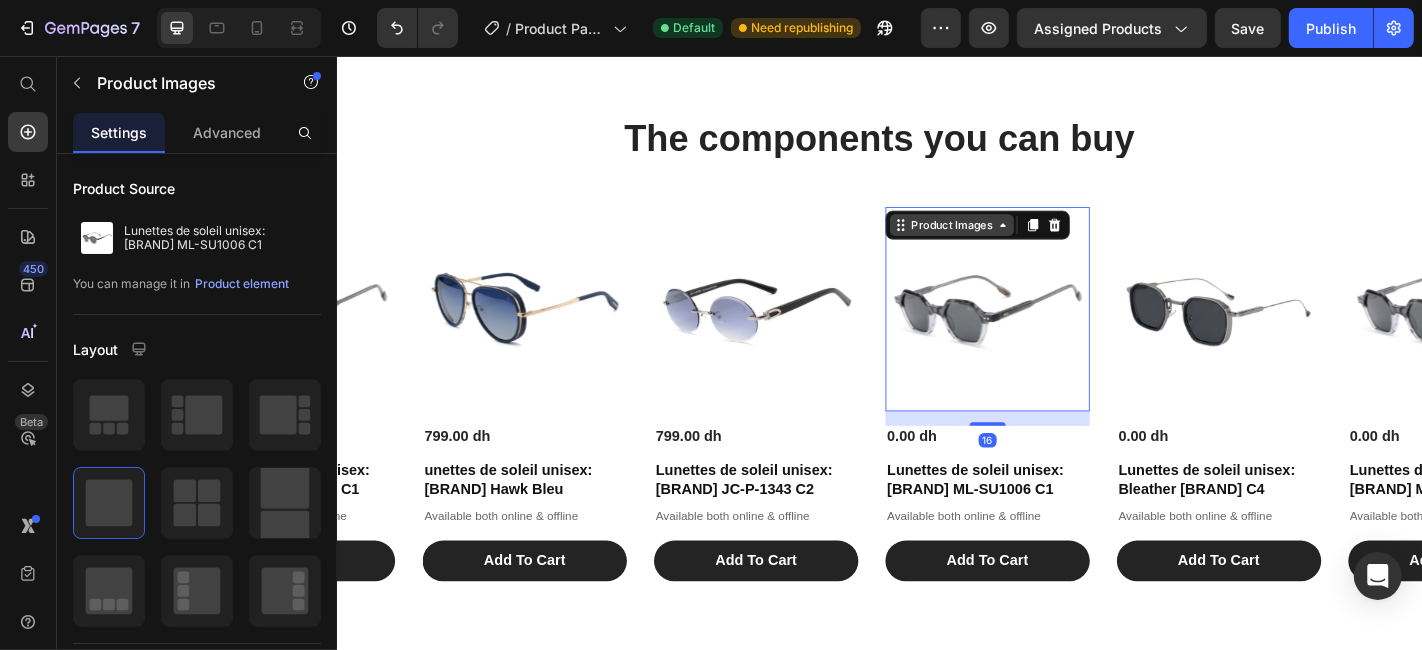 click on "Product Images" at bounding box center [1015, 243] 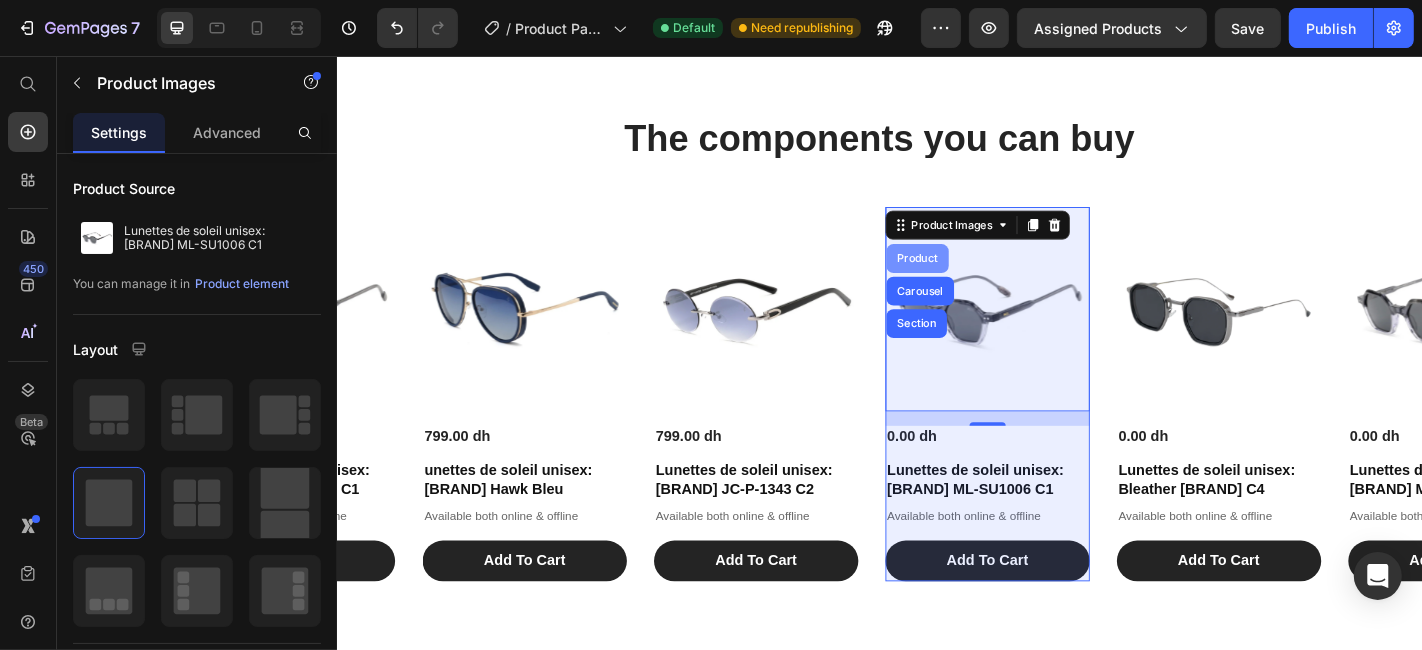 click on "Product" at bounding box center (977, 280) 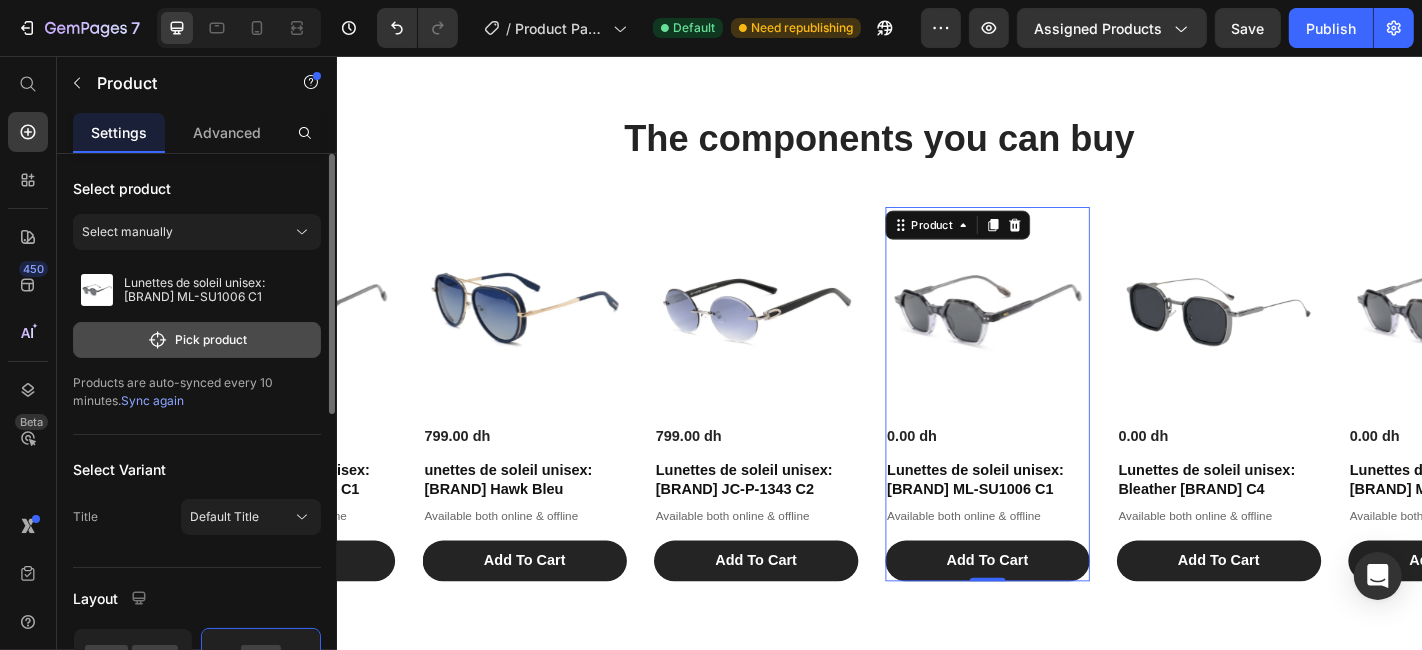 click on "Pick product" at bounding box center (197, 340) 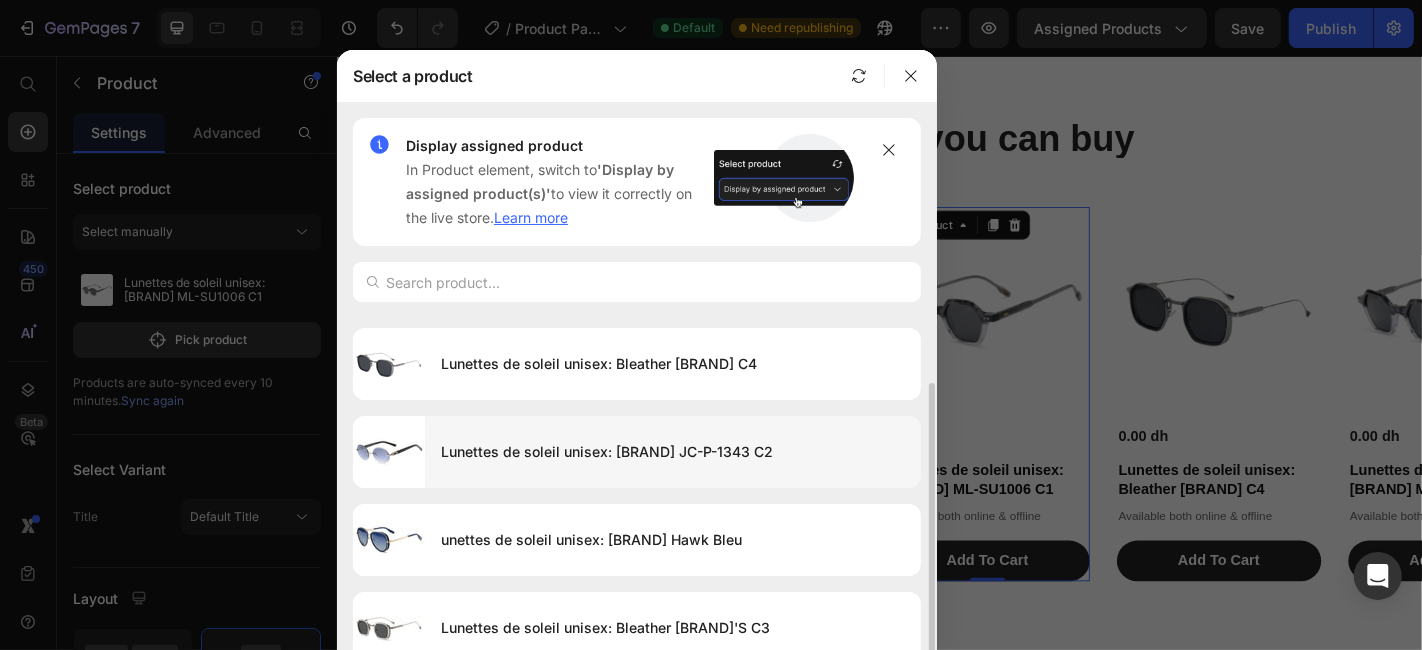 scroll, scrollTop: 0, scrollLeft: 0, axis: both 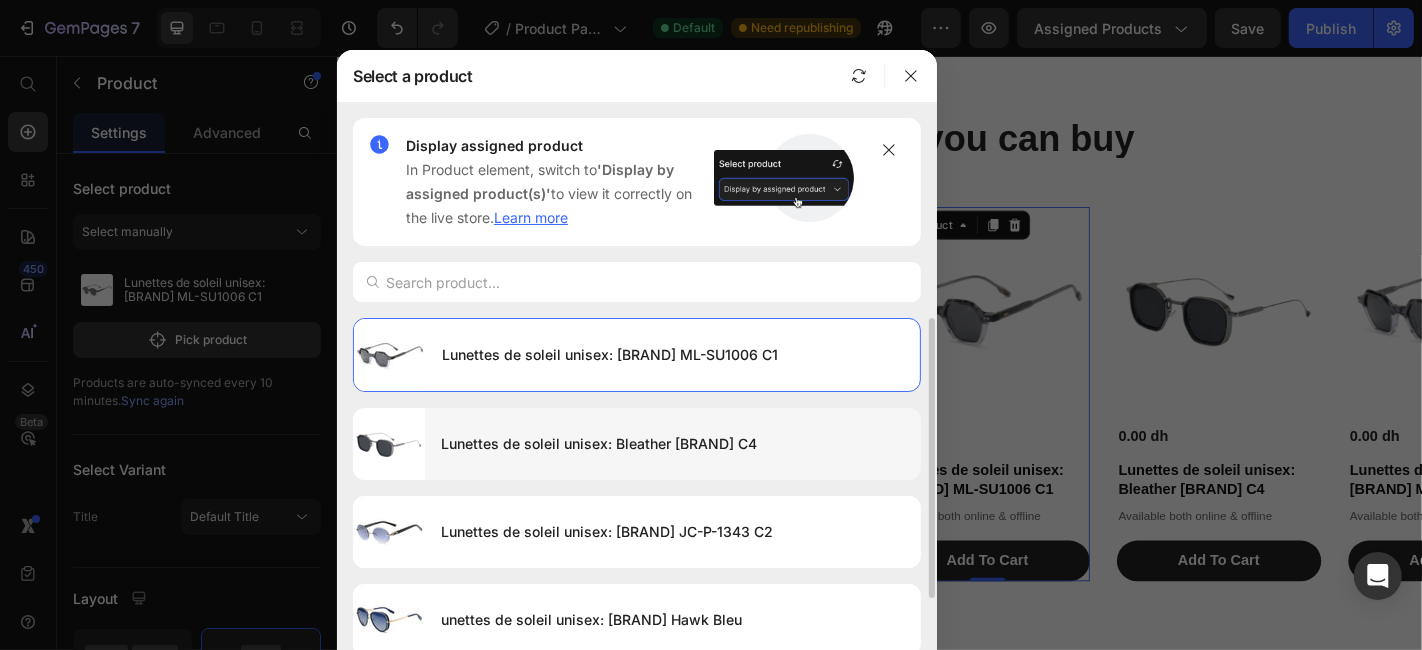 click on "Lunettes de soleil unisex: Bleather WISTERIA'S C4" at bounding box center [673, 444] 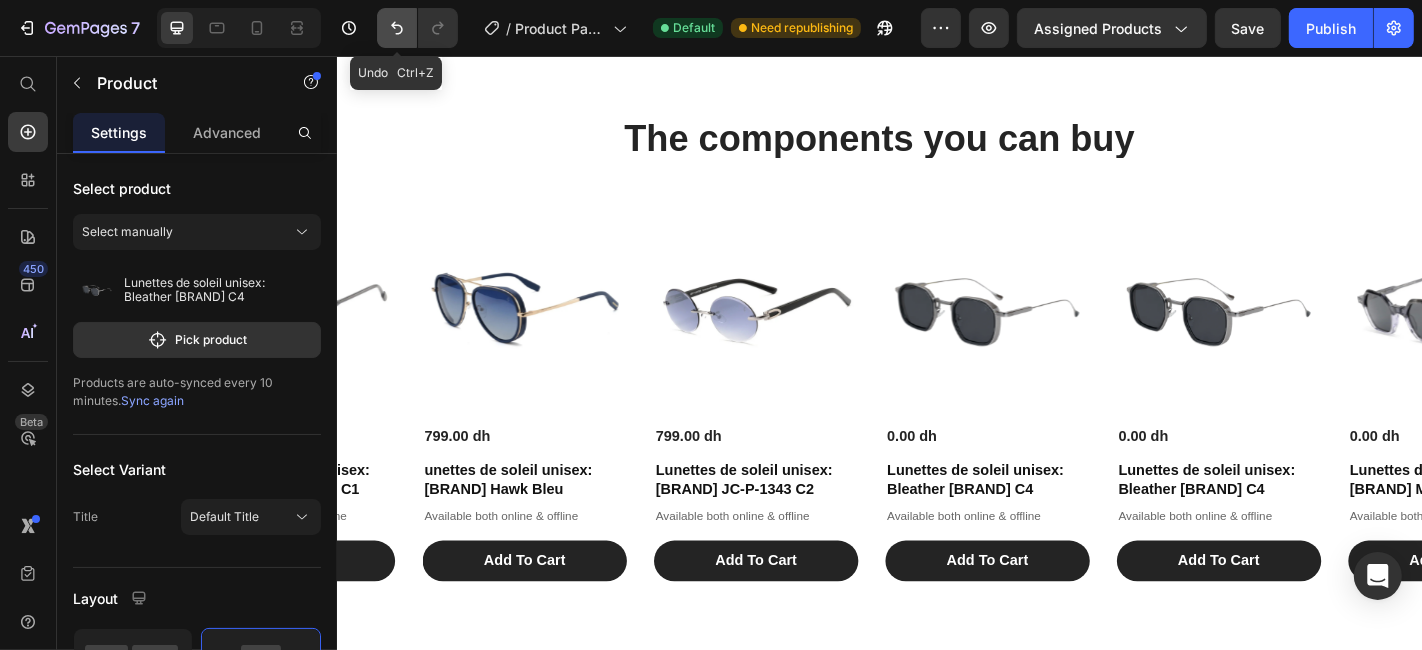 click 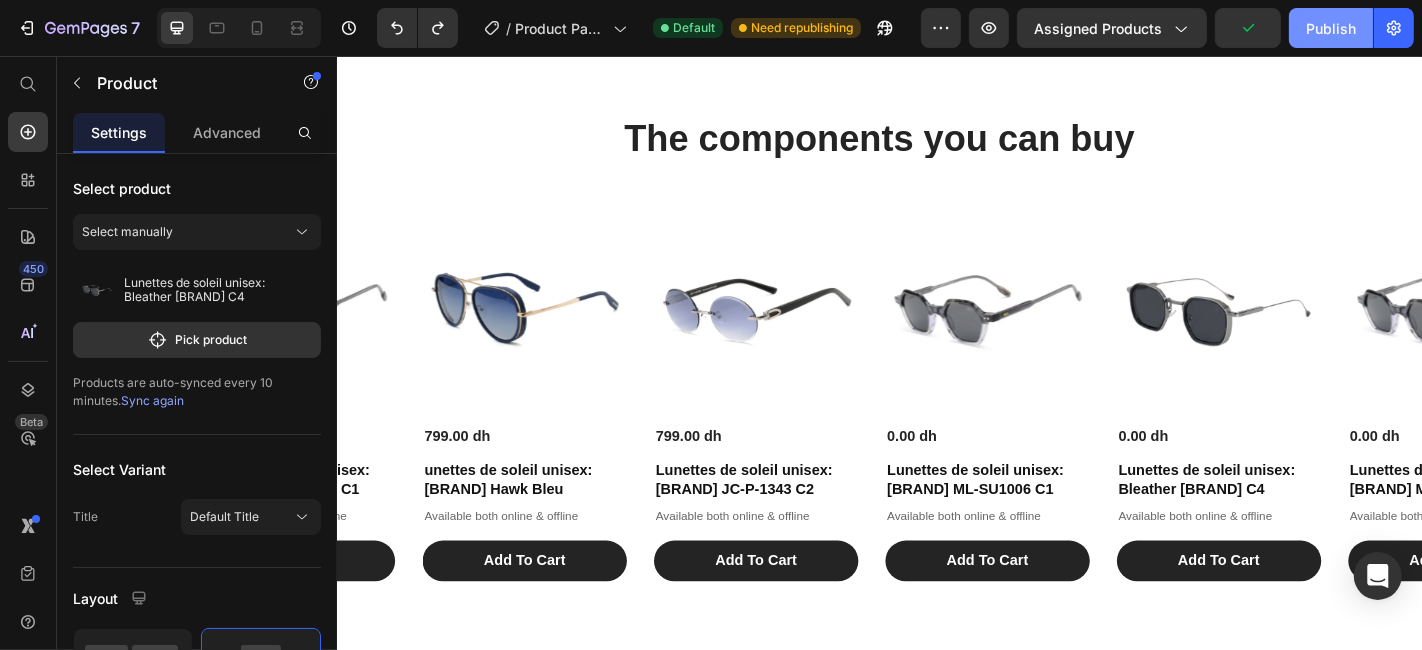click on "Publish" at bounding box center [1331, 28] 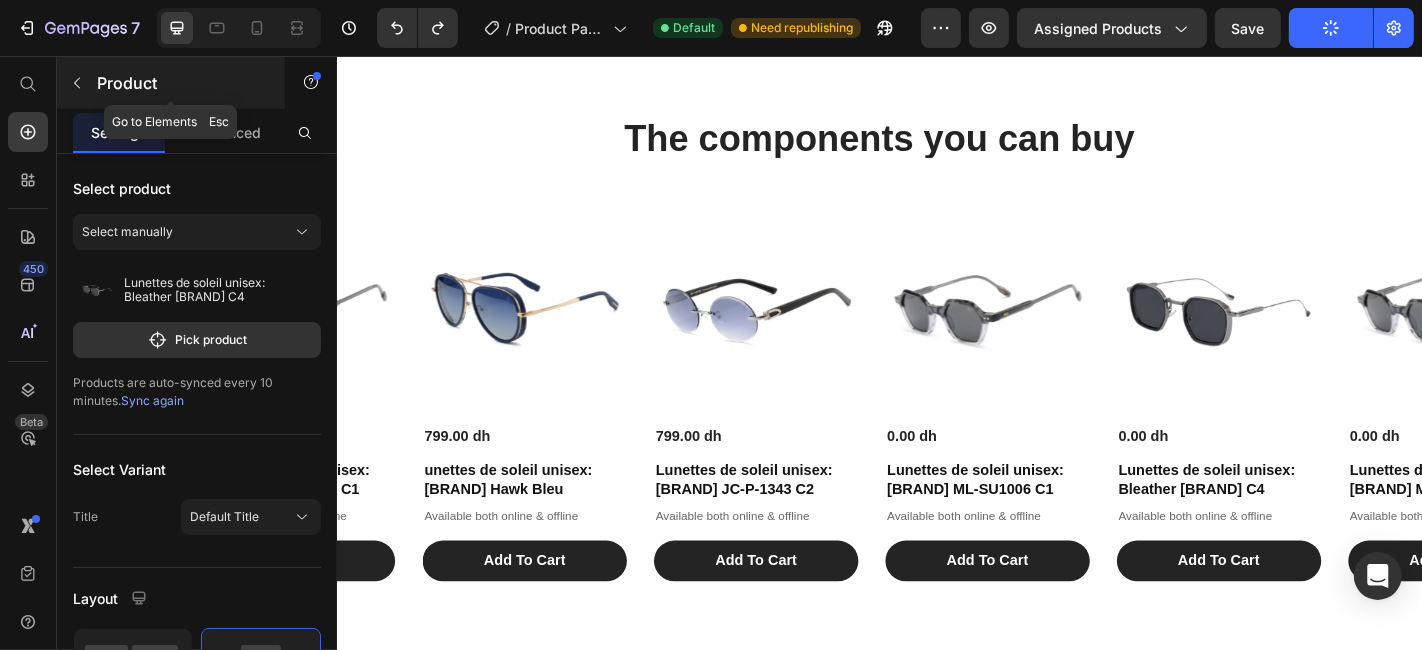 click 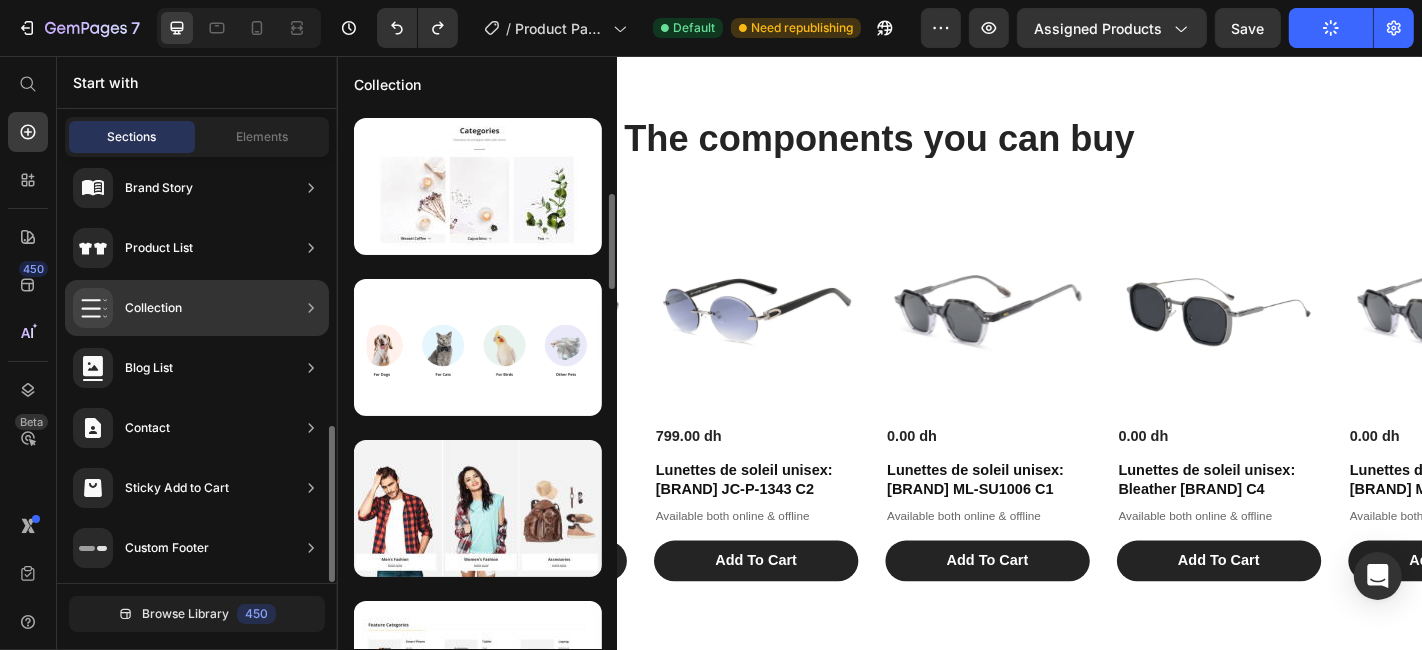 scroll, scrollTop: 0, scrollLeft: 0, axis: both 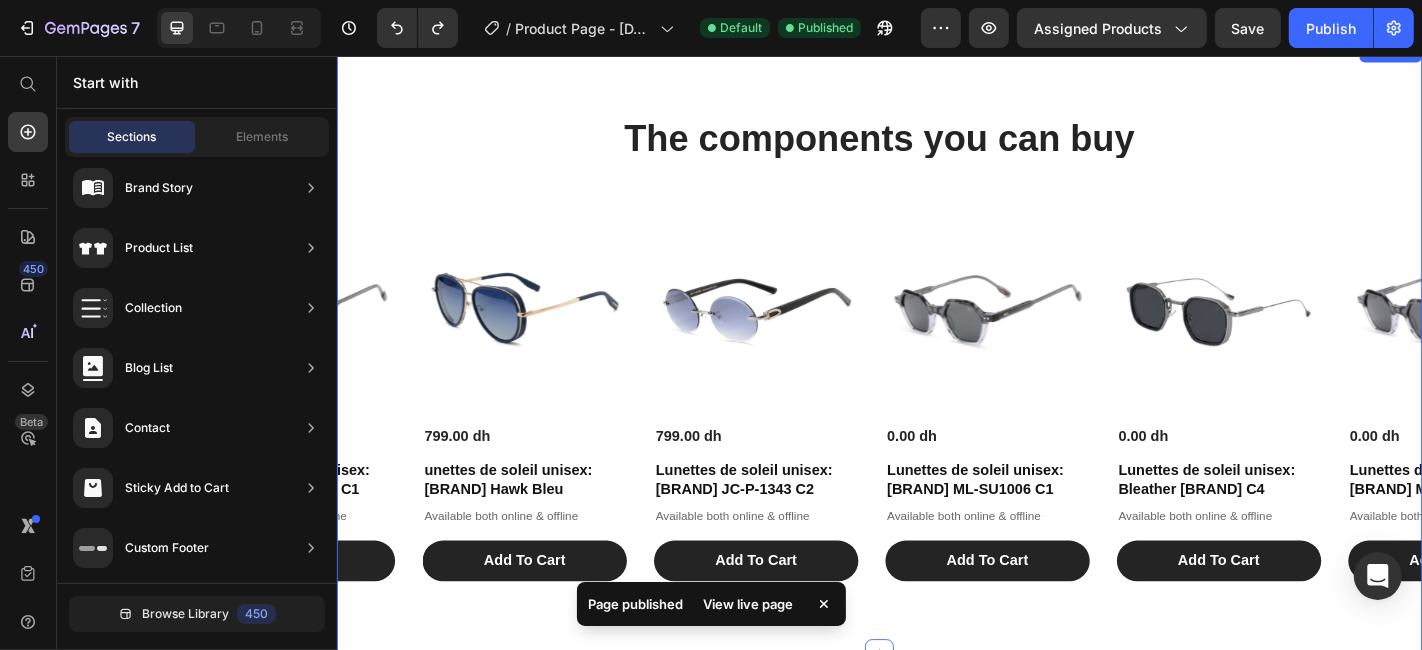 click on "The components you can buy Heading Product Images 799.00 dh Product Price unettes de soleil unisex: Jeff Carter Hawk Bleu Product Title Available both online & offline Text Block Add To Cart Add to Cart Product Product Images 799.00 dh Product Price Lunettes de soleil unisex: Jeff Carter JC-P-1343 C2 Product Title Available both online & offline Text Block Add To Cart Add to Cart Product Product Images 0.00 dh Product Price Lunettes de soleil unisex: Maison Lorraine ML-SU1006 C1 Product Title Available both online & offline Text Block Add To Cart Add to Cart Product Product Images 0.00 dh Product Price Lunettes de soleil unisex: Bleather WISTERIA'S C4 Product Title Available both online & offline Text Block Add To Cart Add to Cart Product Product Images 0.00 dh Product Price Lunettes de soleil unisex: Maison Lorraine ML-SU1006 C1 Product Title Available both online & offline Text Block Add To Cart Add to Cart Product Product Images 0.00 dh Product Price Lunettes de soleil unisex: Maison Lorraine ML-SU1006 C1" at bounding box center [936, 378] 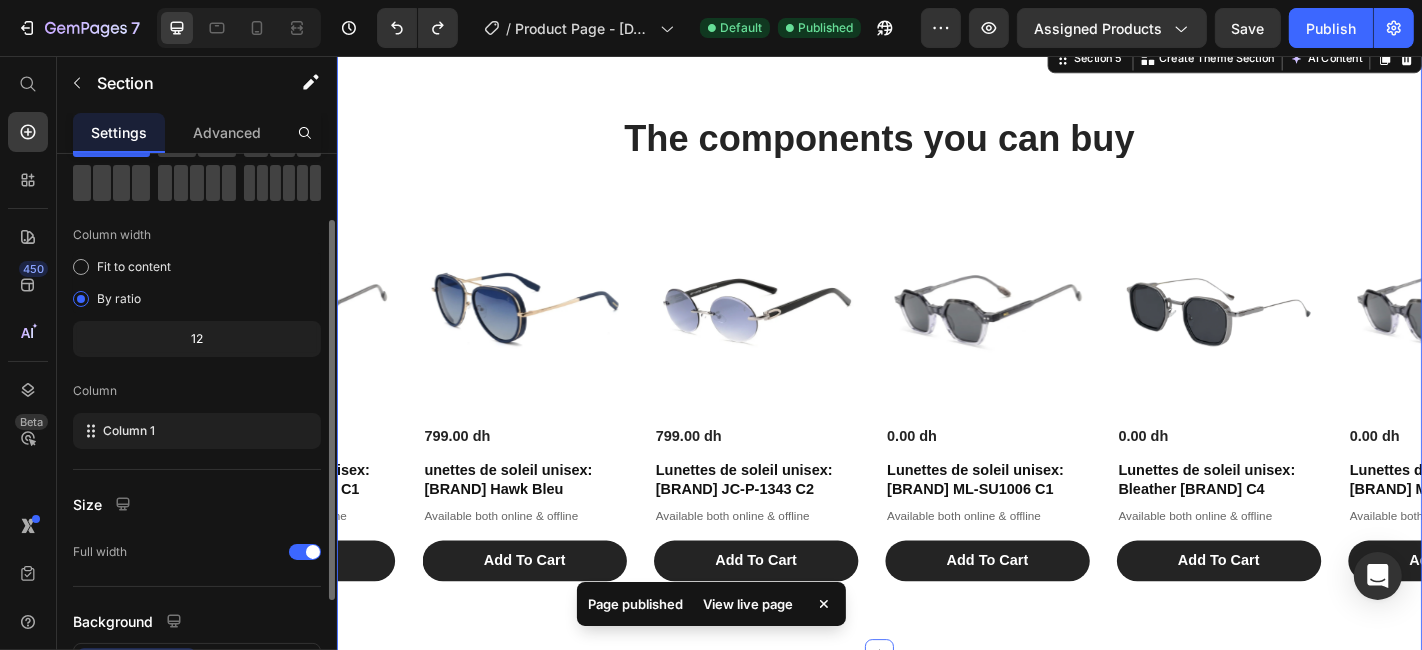 scroll, scrollTop: 0, scrollLeft: 0, axis: both 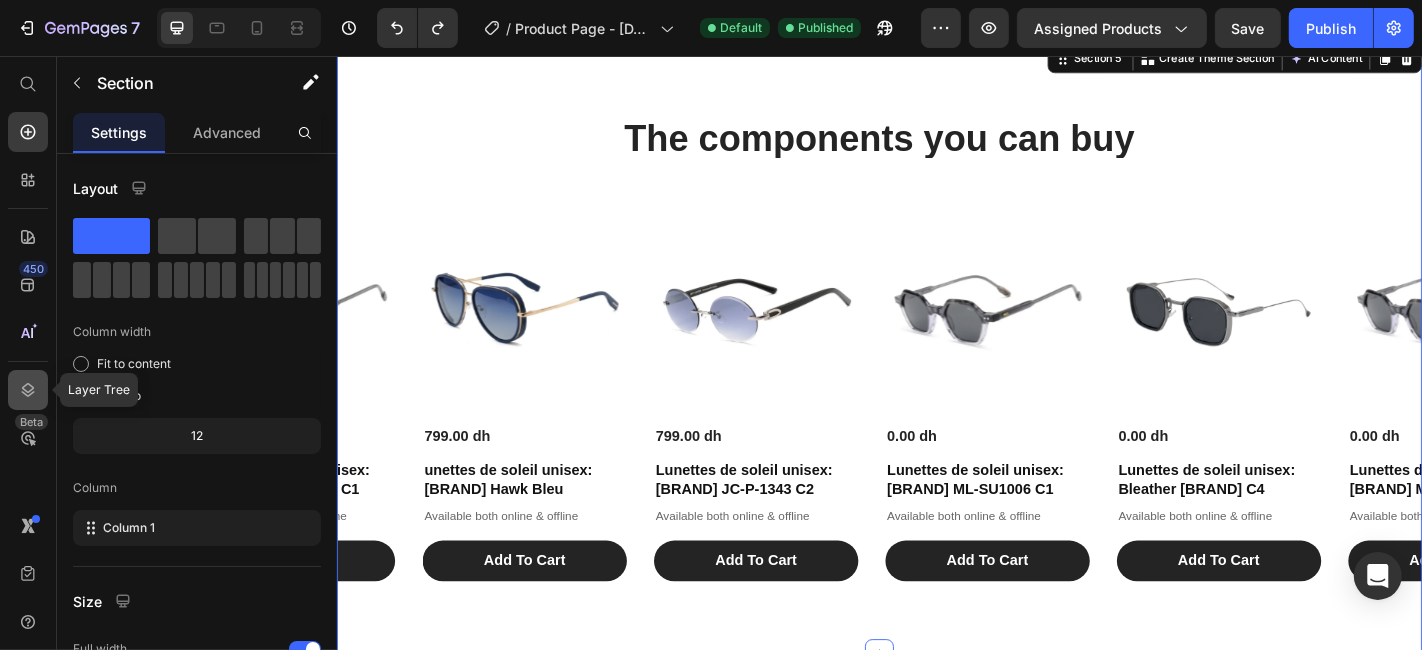 click 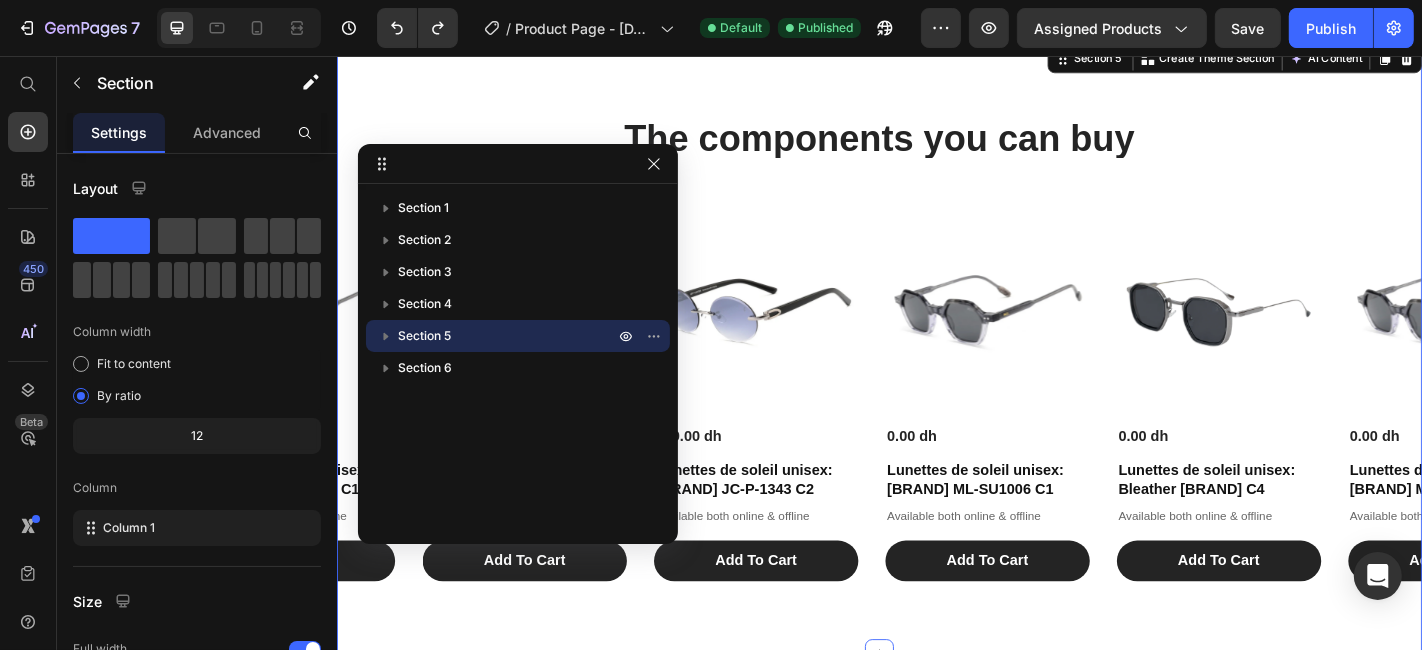 click on "Section 5" at bounding box center (424, 336) 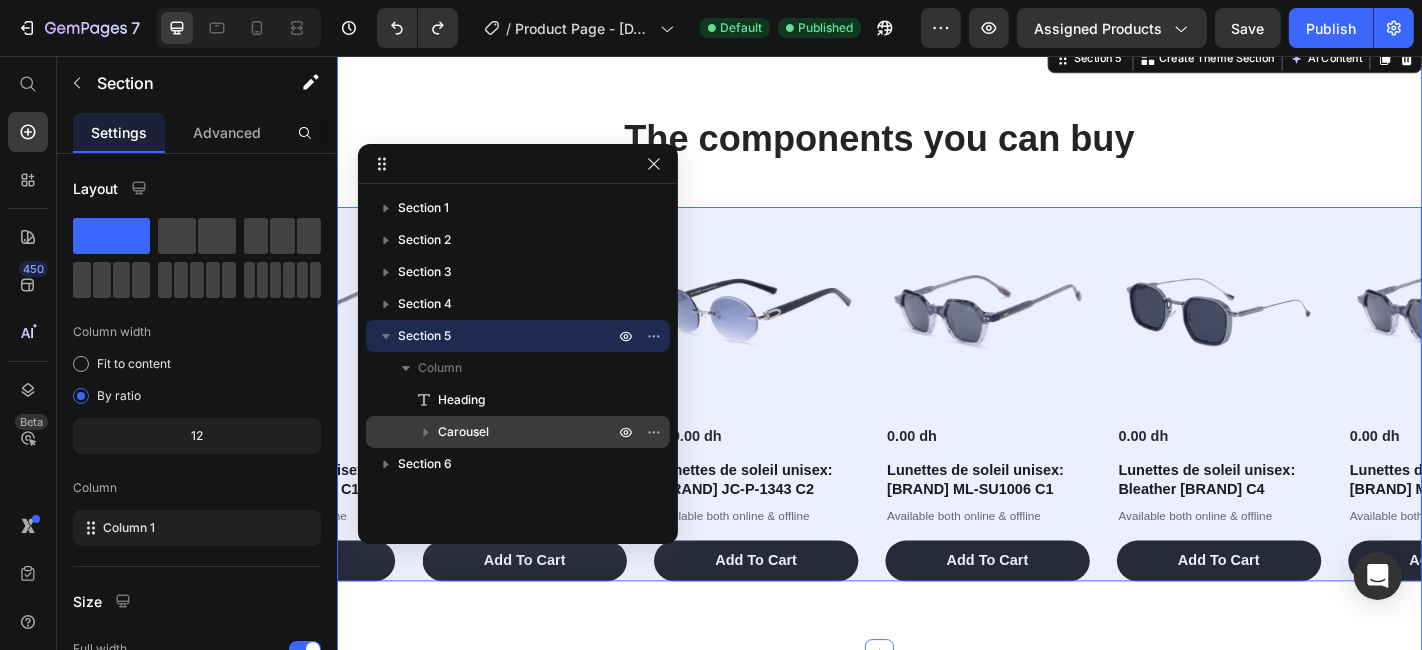 click on "Carousel" at bounding box center (463, 432) 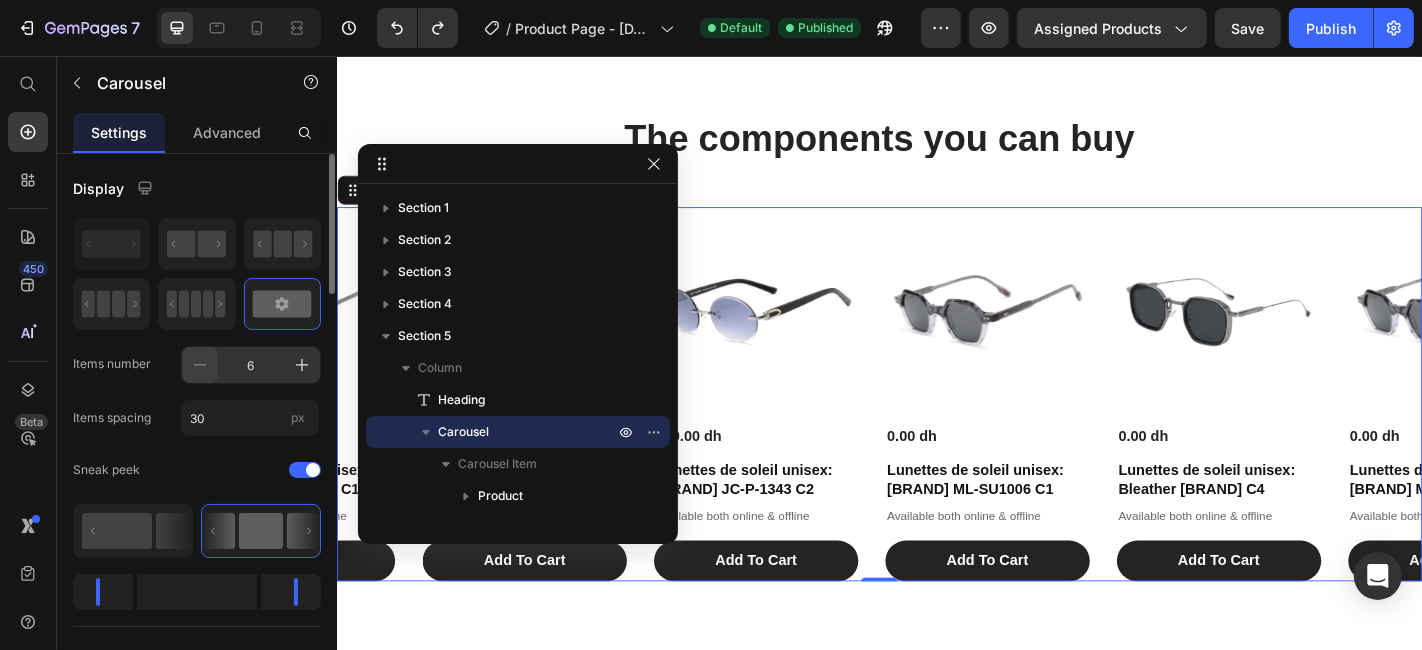 click 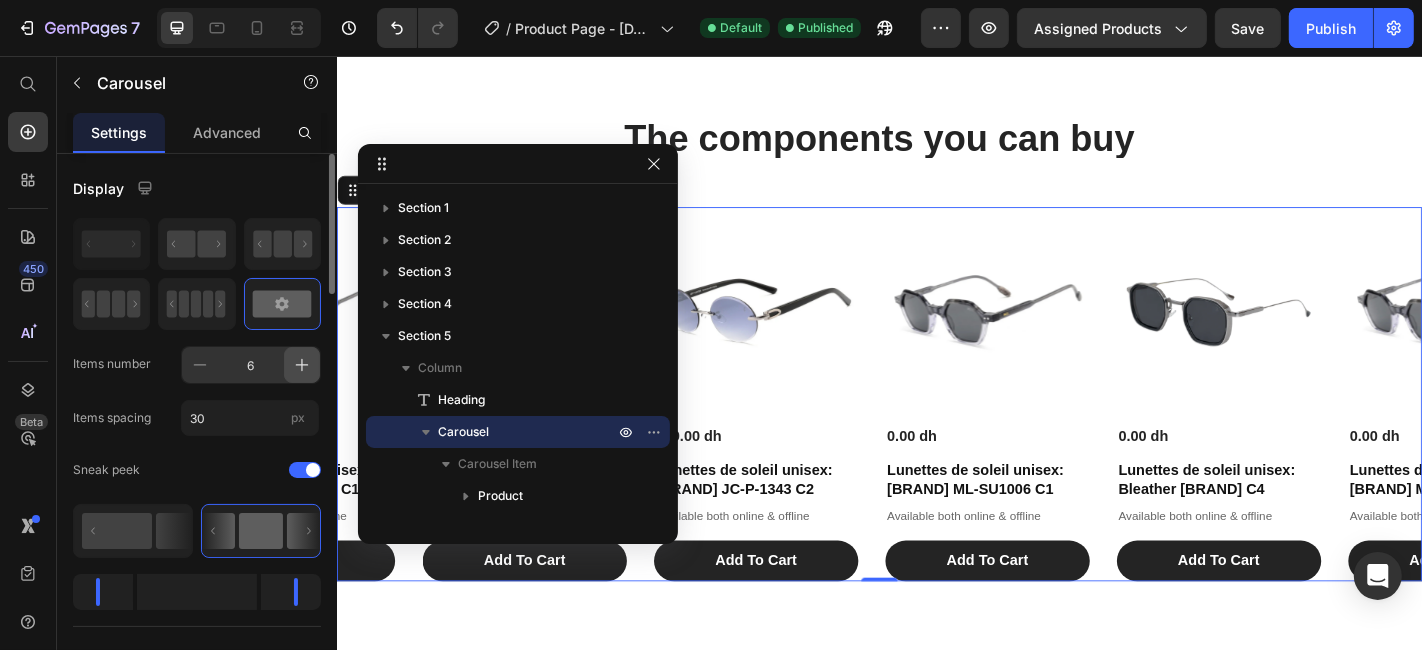 click 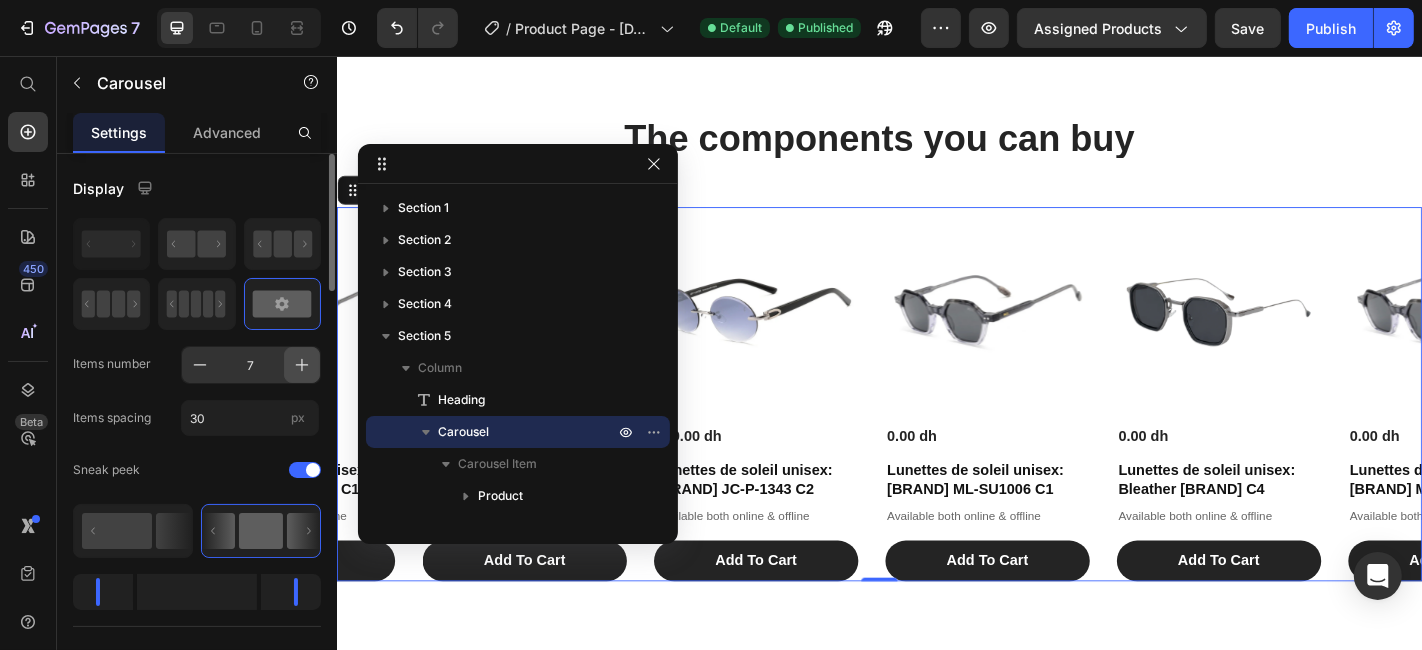 click 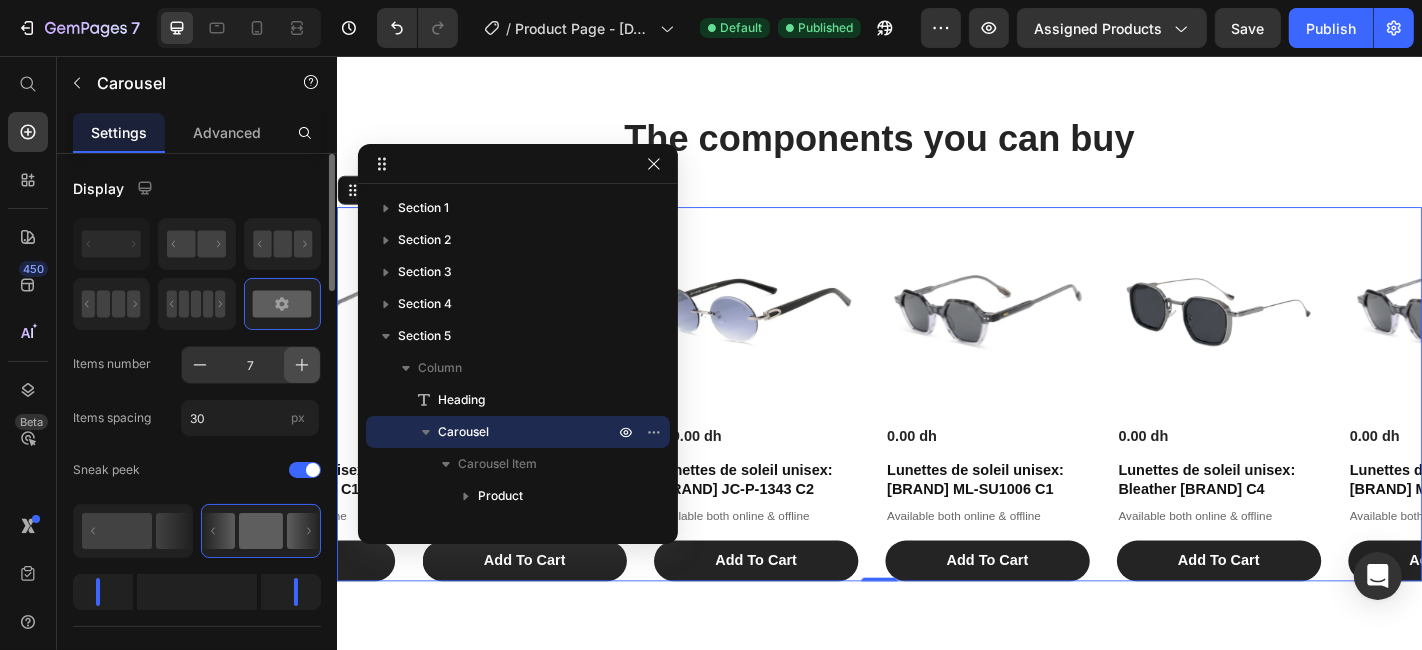 click 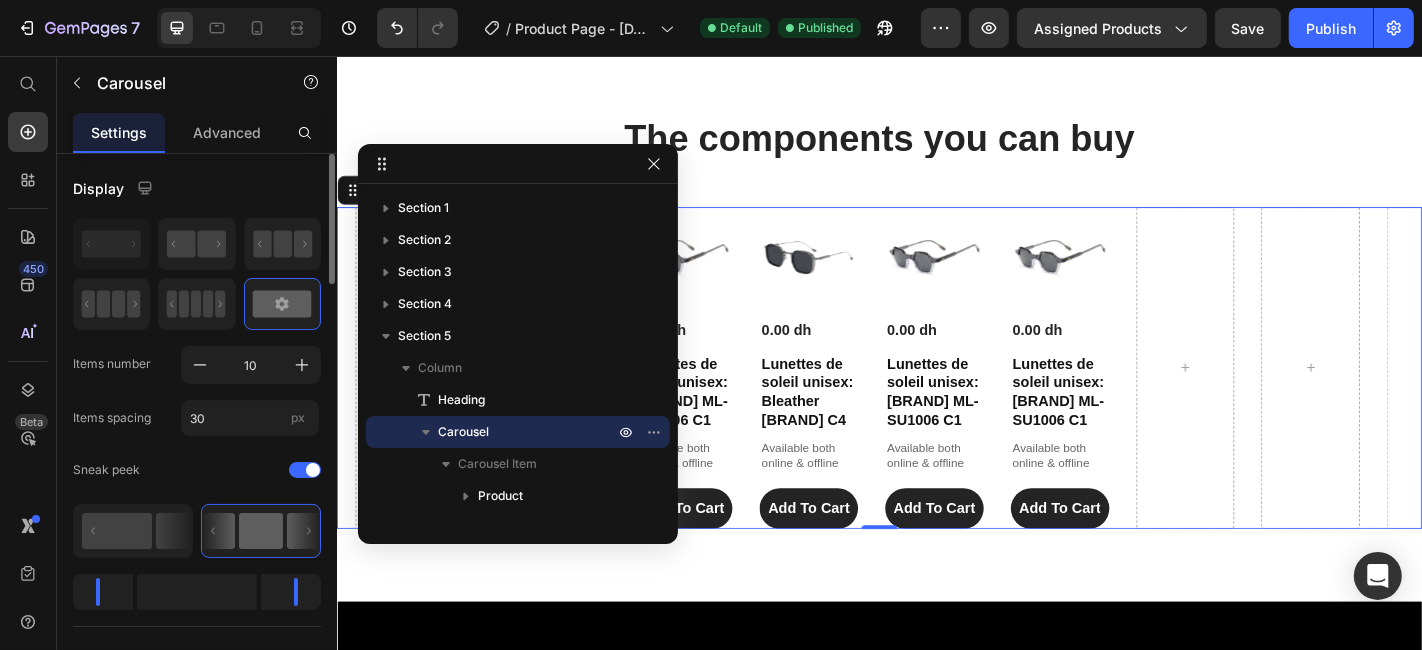 click on "Display  Items number  10 Items spacing 30 px Sneak peek" 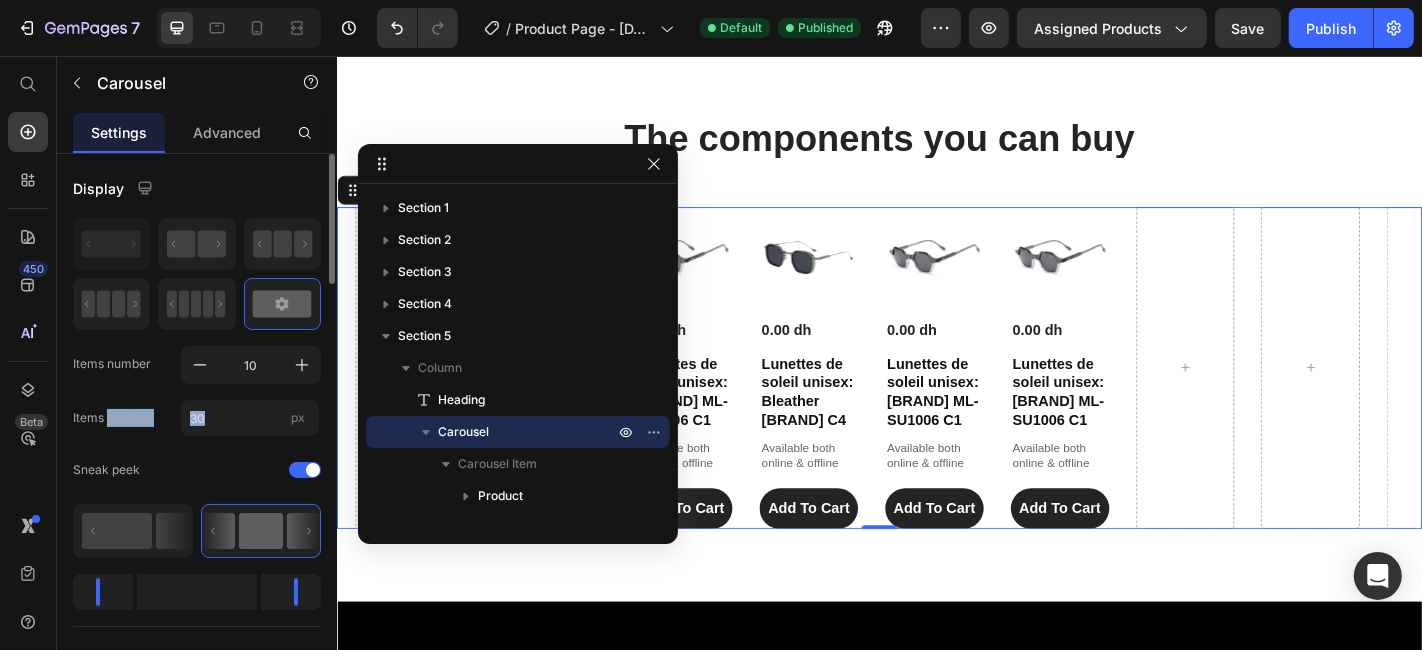 click on "Display  Items number  10 Items spacing 30 px Sneak peek" 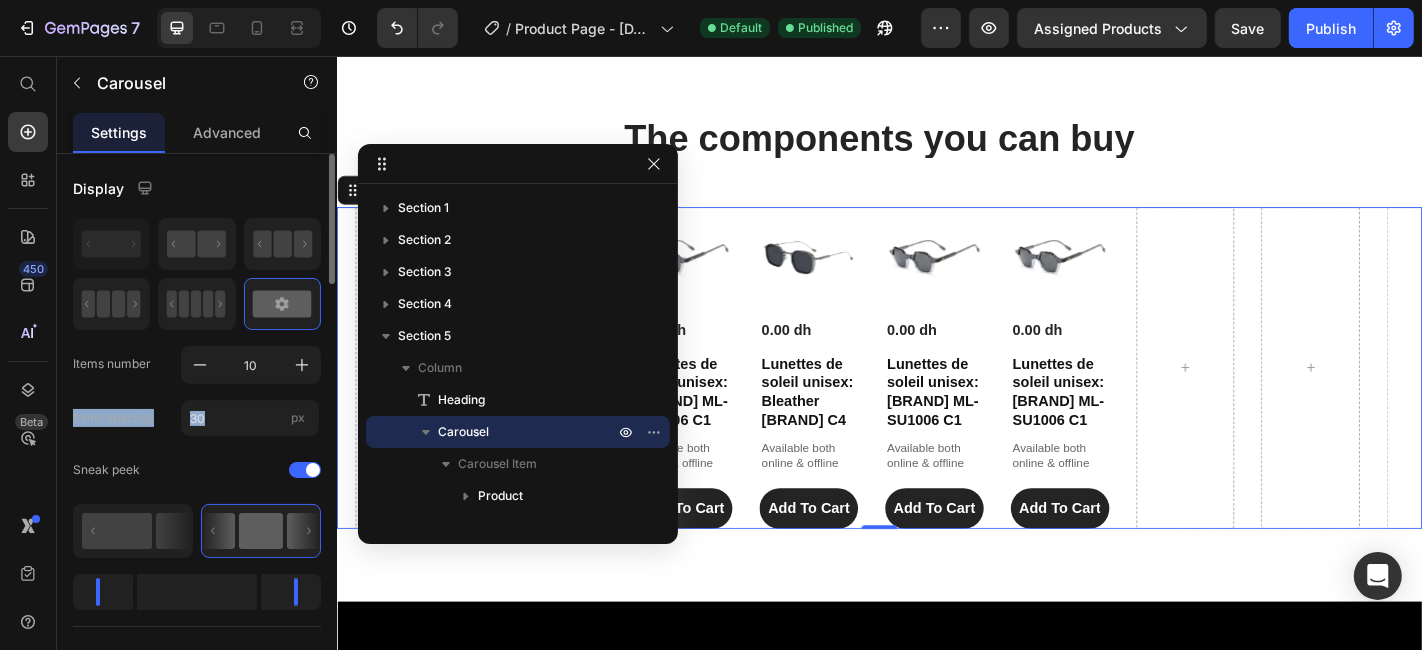 click on "Display  Items number  10 Items spacing 30 px Sneak peek" 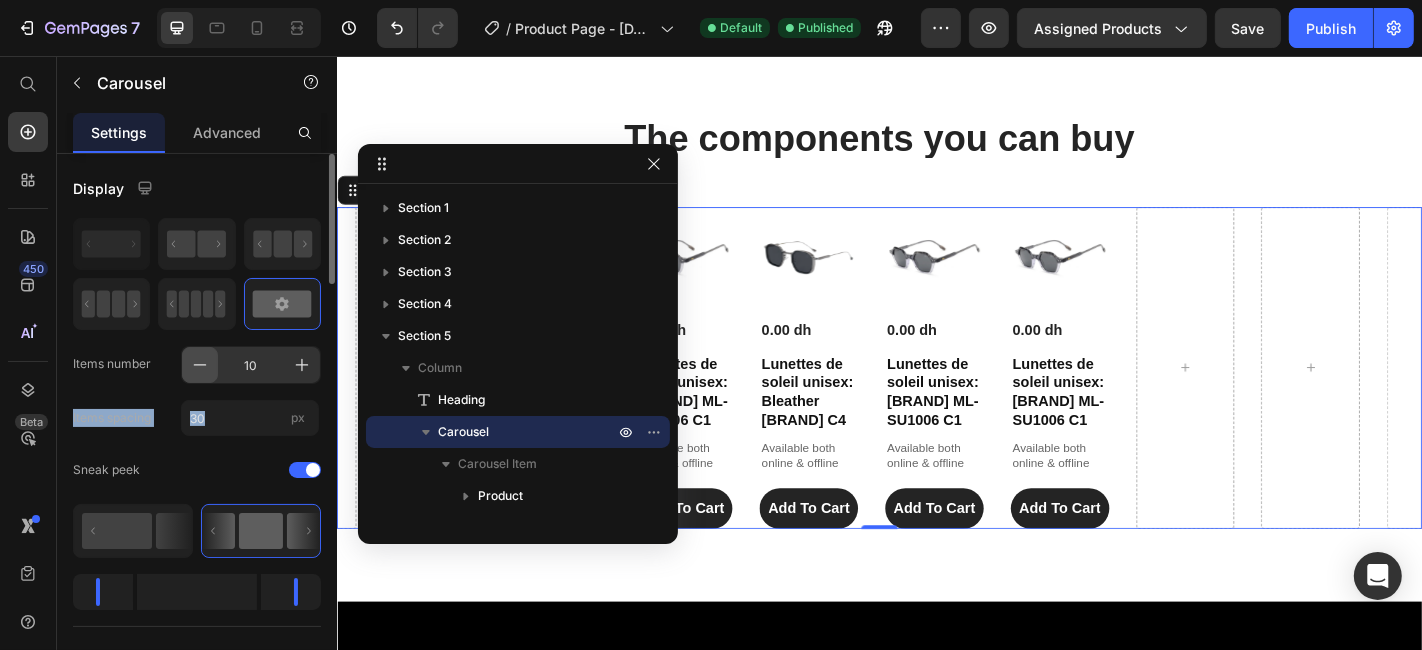 click 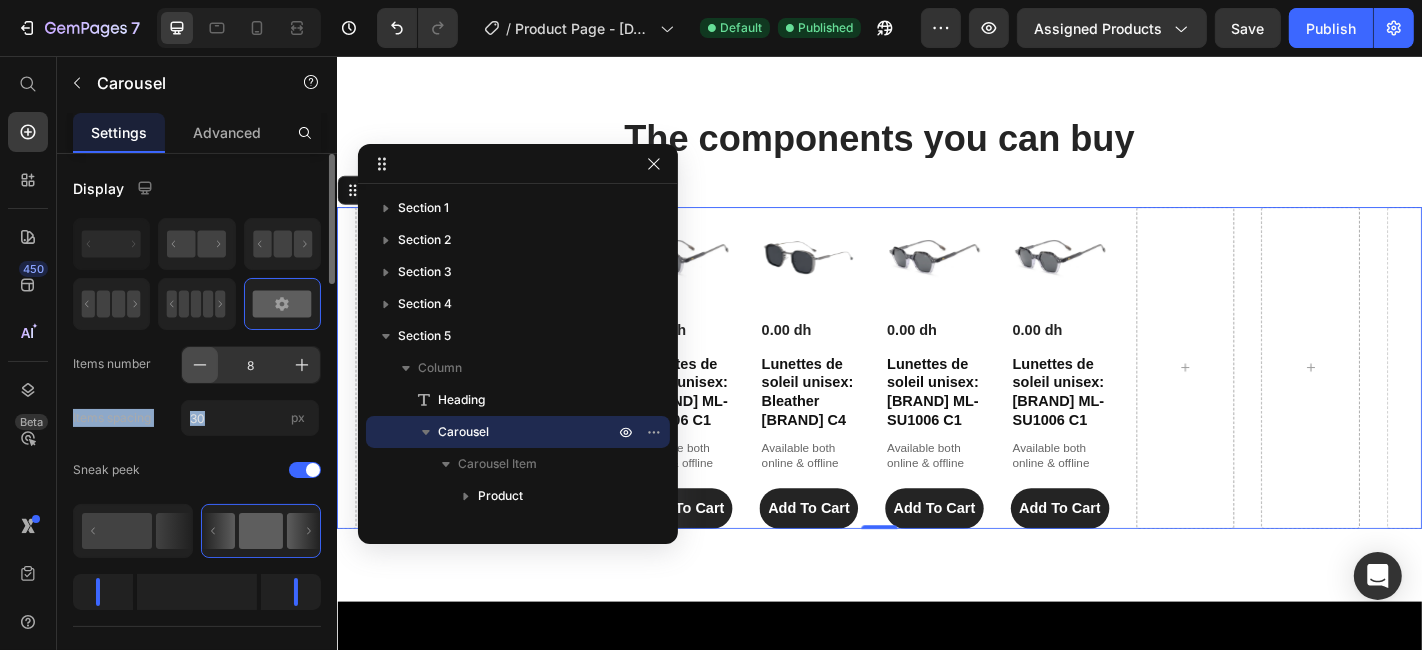 click 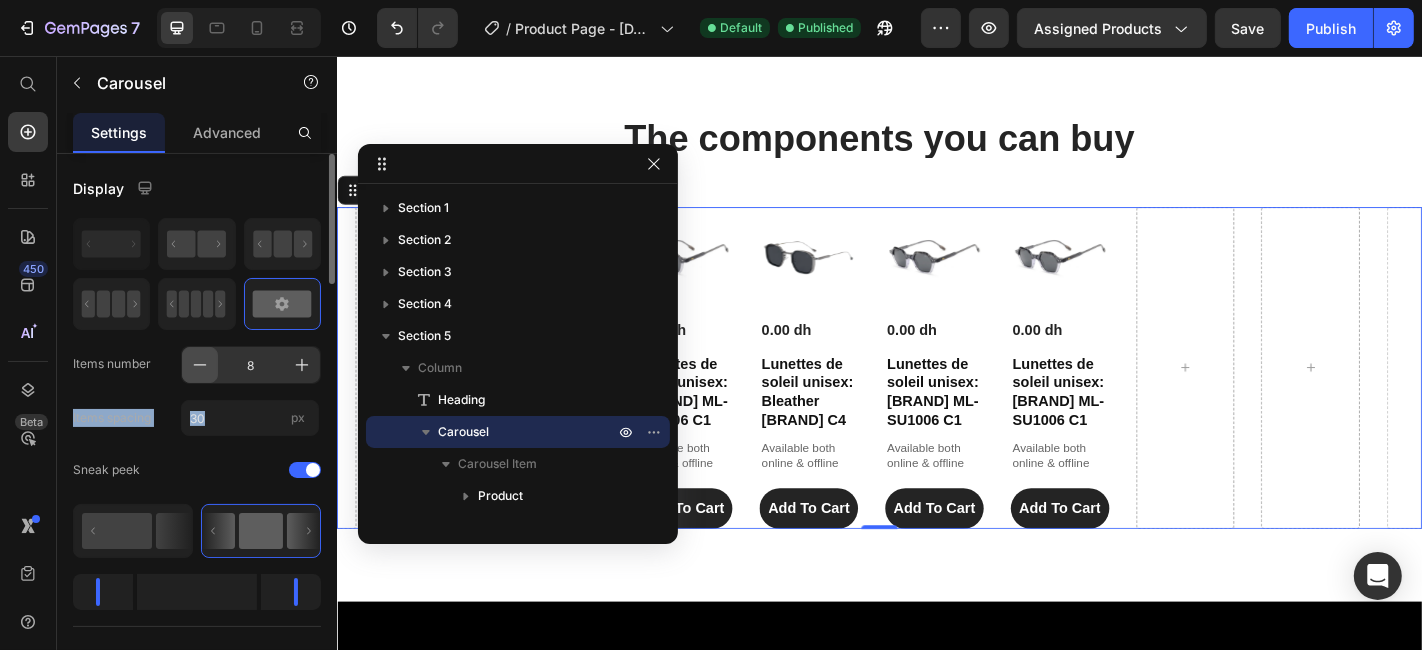 click 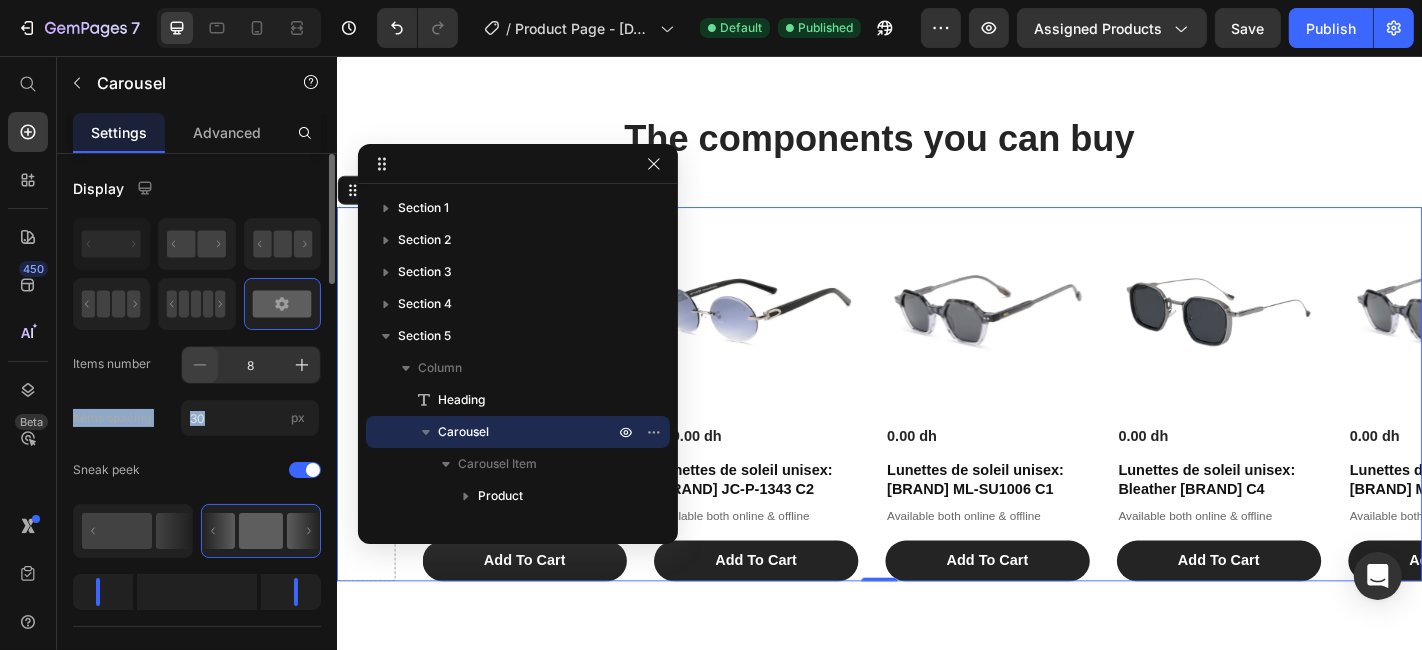 type on "6" 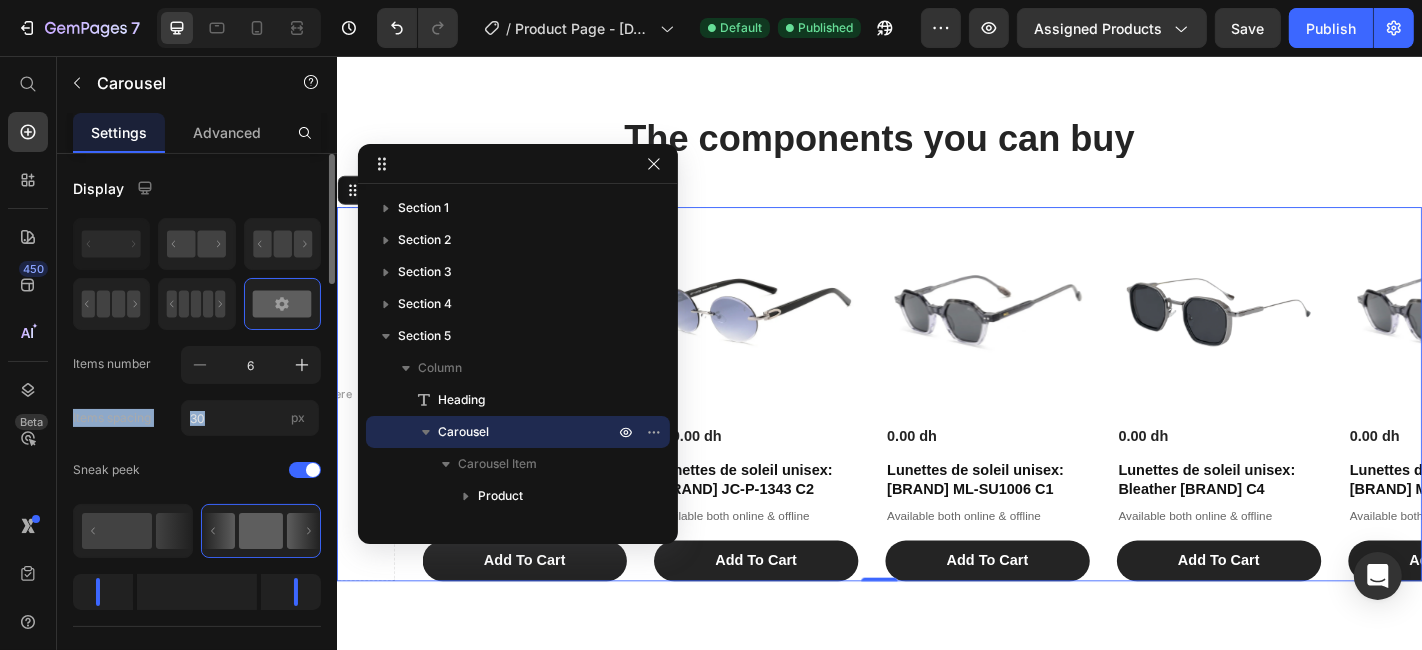 click on "Display  Items number  6 Items spacing 30 px Sneak peek" 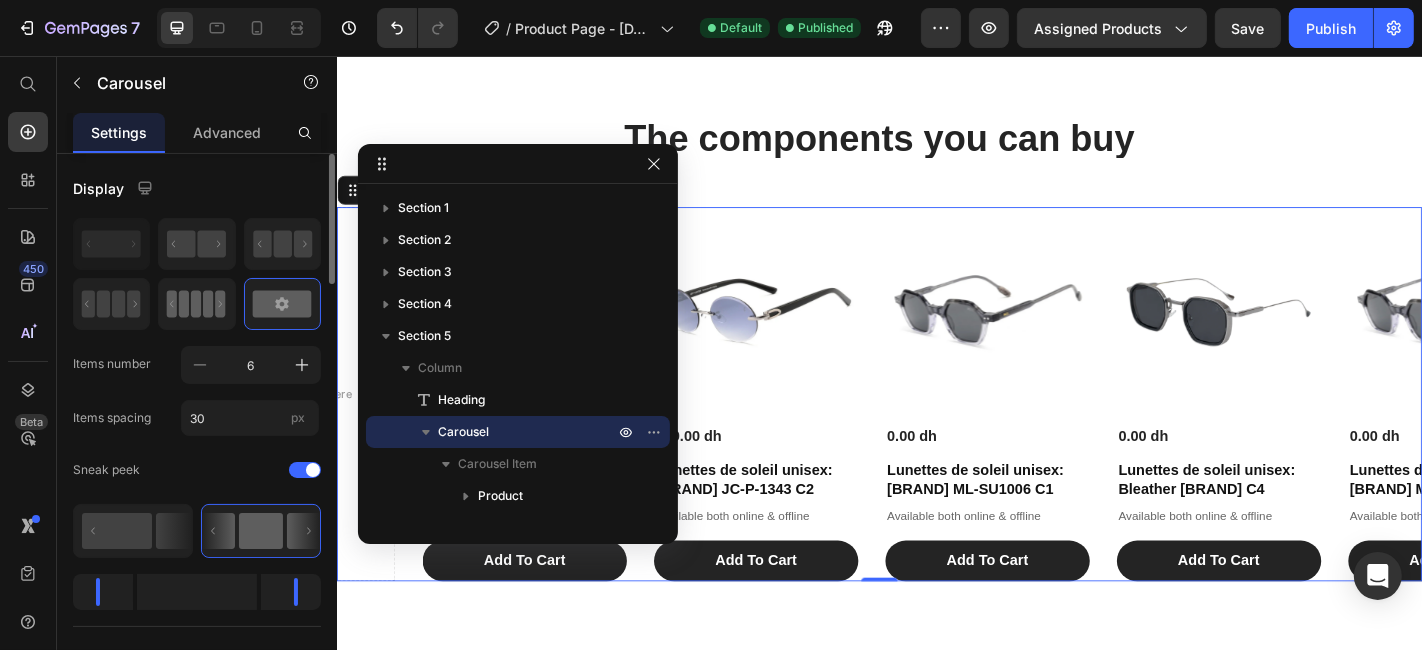 click 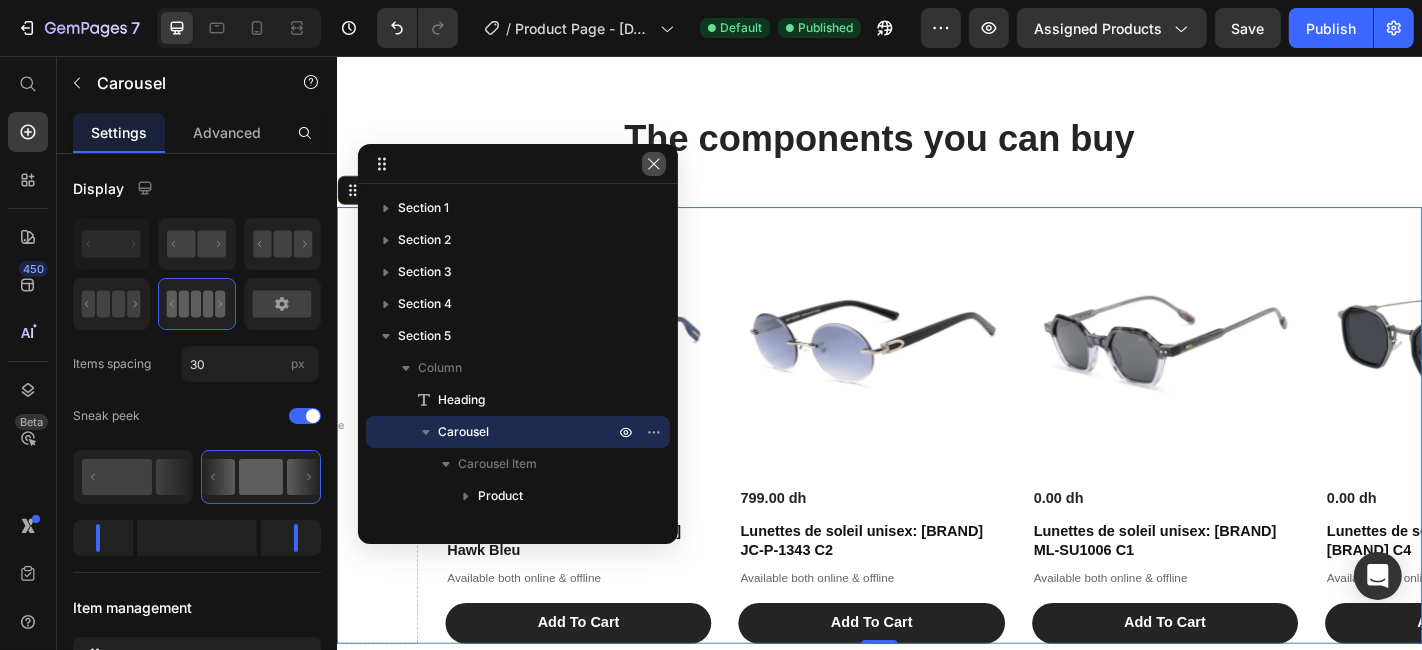 click 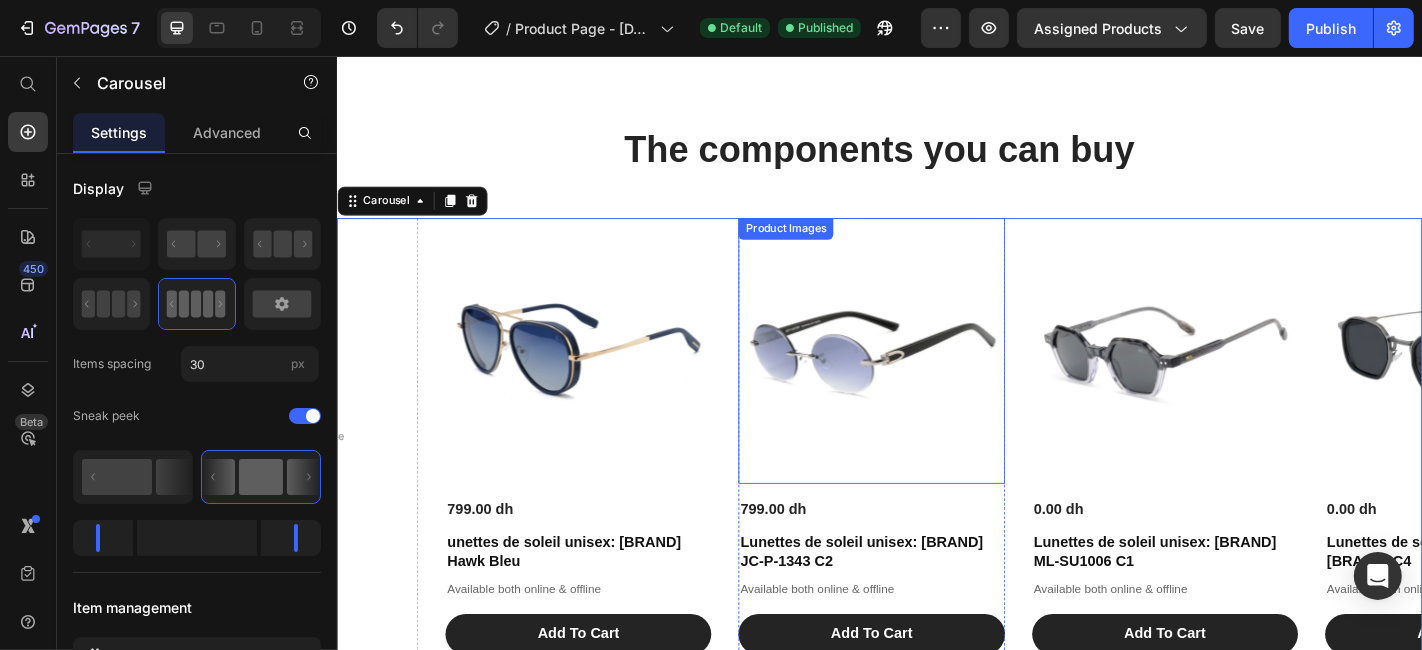 scroll, scrollTop: 2355, scrollLeft: 0, axis: vertical 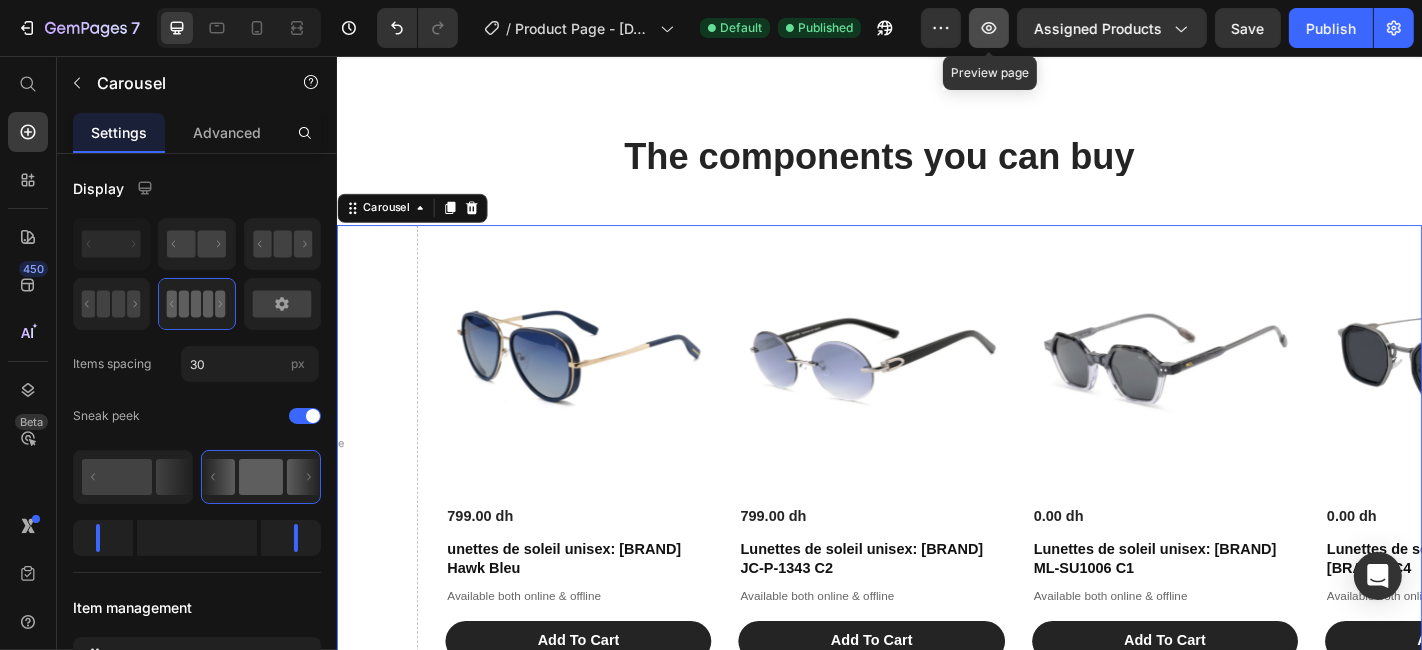 click 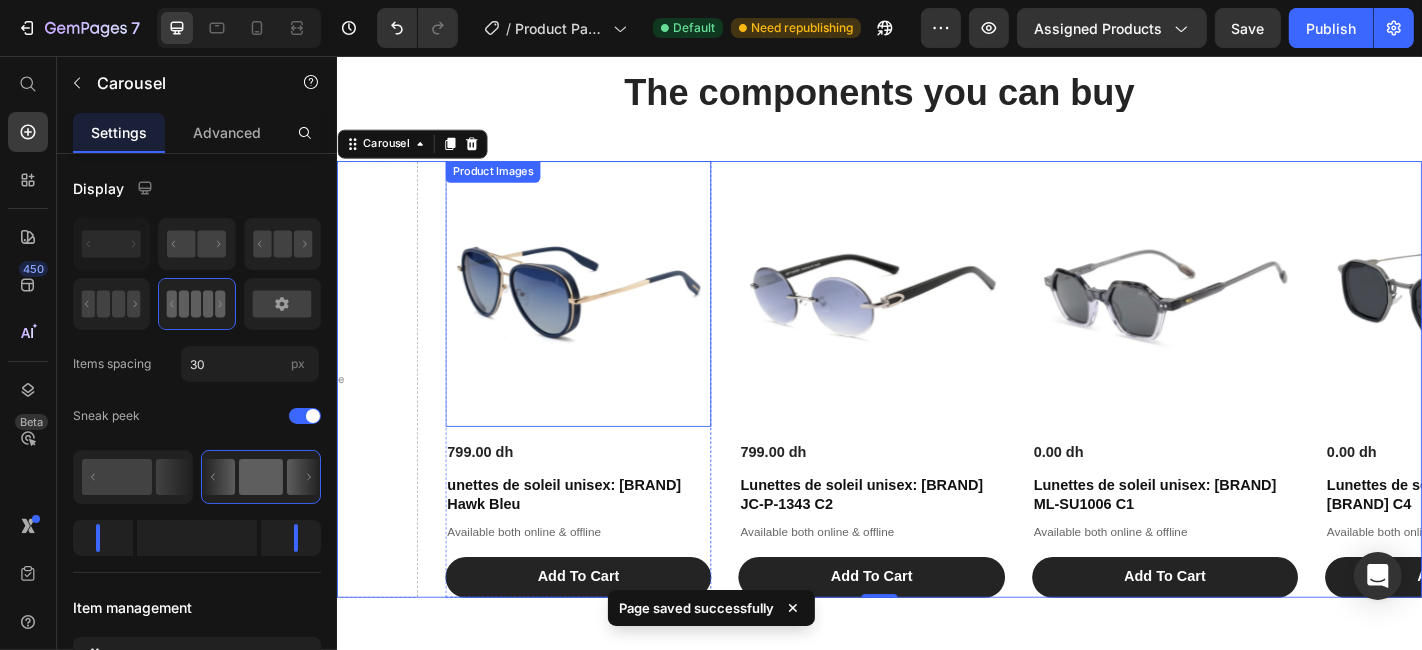 scroll, scrollTop: 2424, scrollLeft: 0, axis: vertical 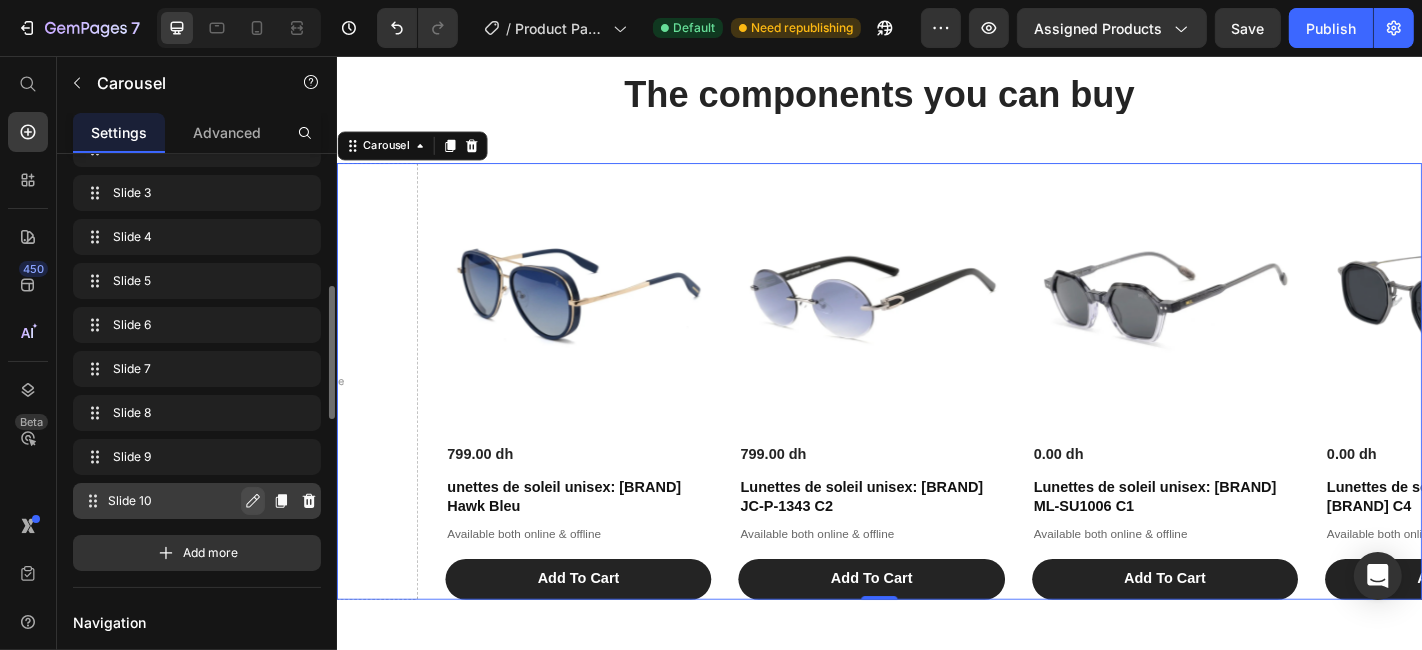 click 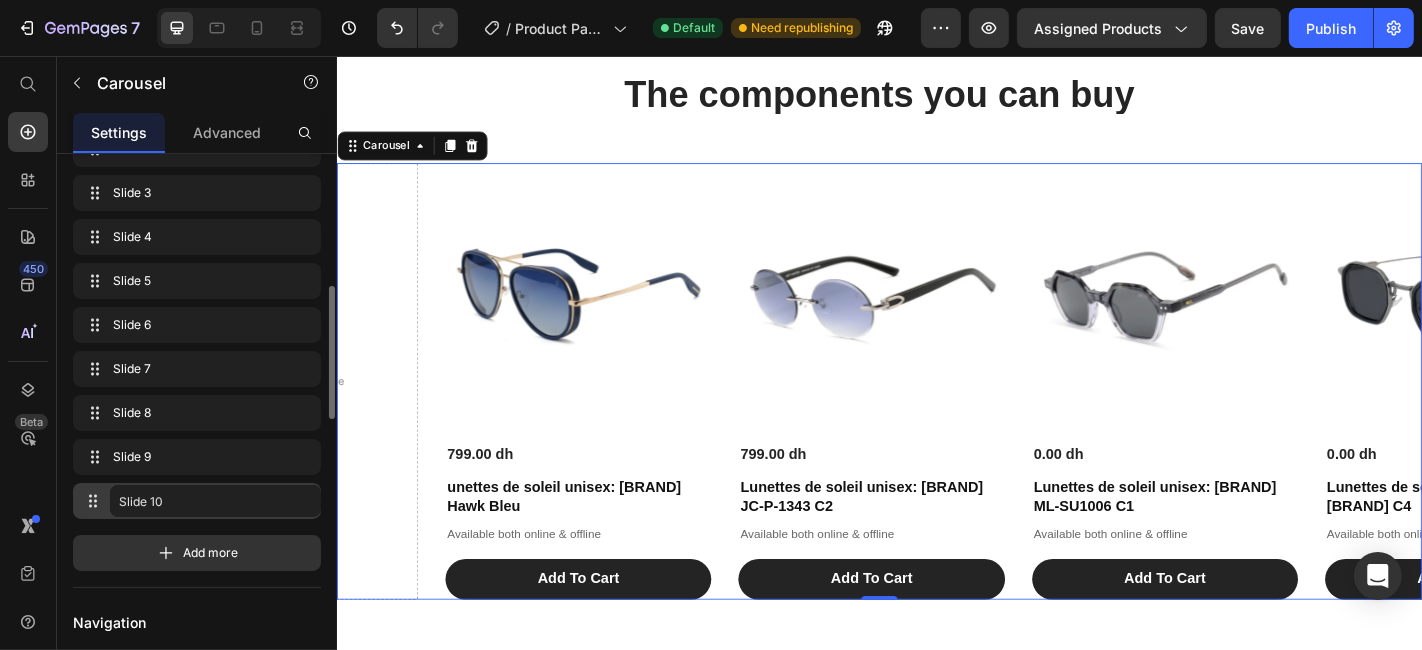 click on "Display Items spacing 30 px Sneak peek Item management Slide 1 Slide 1 Slide 2 Slide 2 Slide 3 Slide 3 Slide 4 Slide 4 Slide 5 Slide 5 Slide 6 Slide 6 Slide 7 Slide 7 Slide 8 Slide 8 Slide 9 Slide 9 Slide 10 Slide 10 Add more Navigation Dots Interaction Direction
Autoplay Drag to scroll Infinity loop Show more Size Width 100 px % Height Auto px Show more Shape Border Corner Shadow Background  Color  Align" at bounding box center (197, 708) 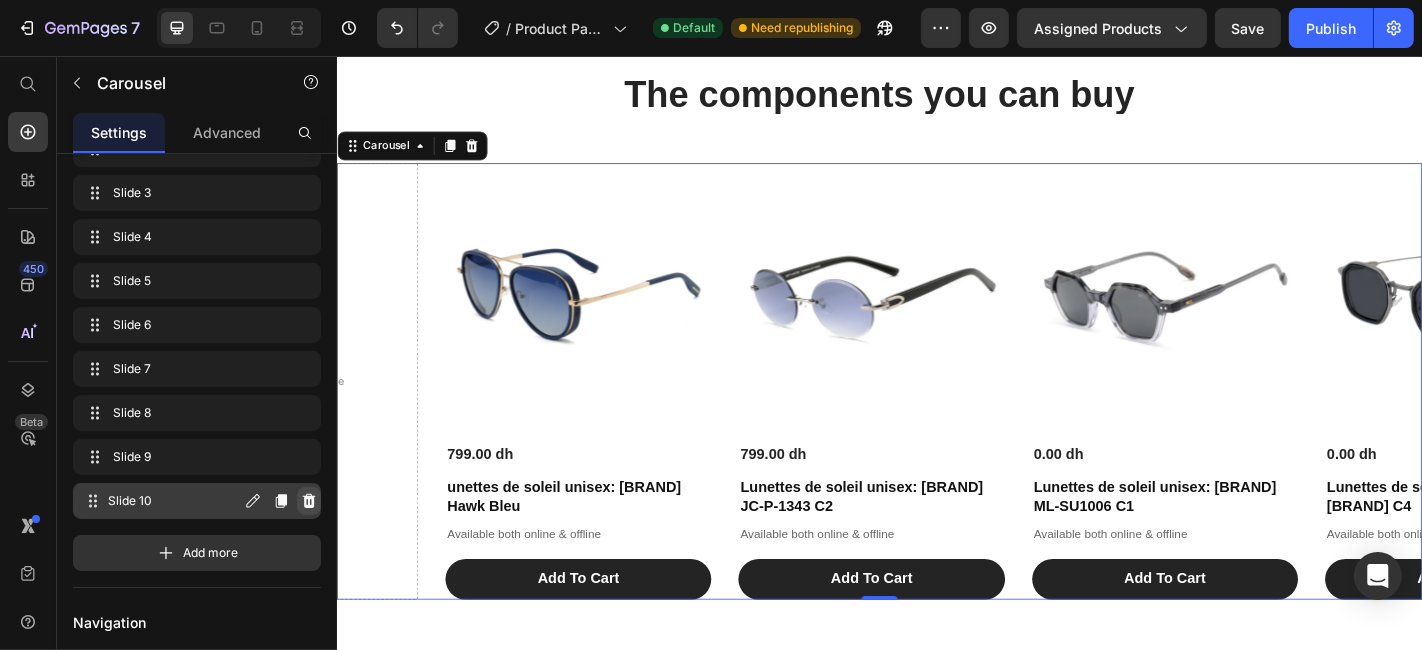 click 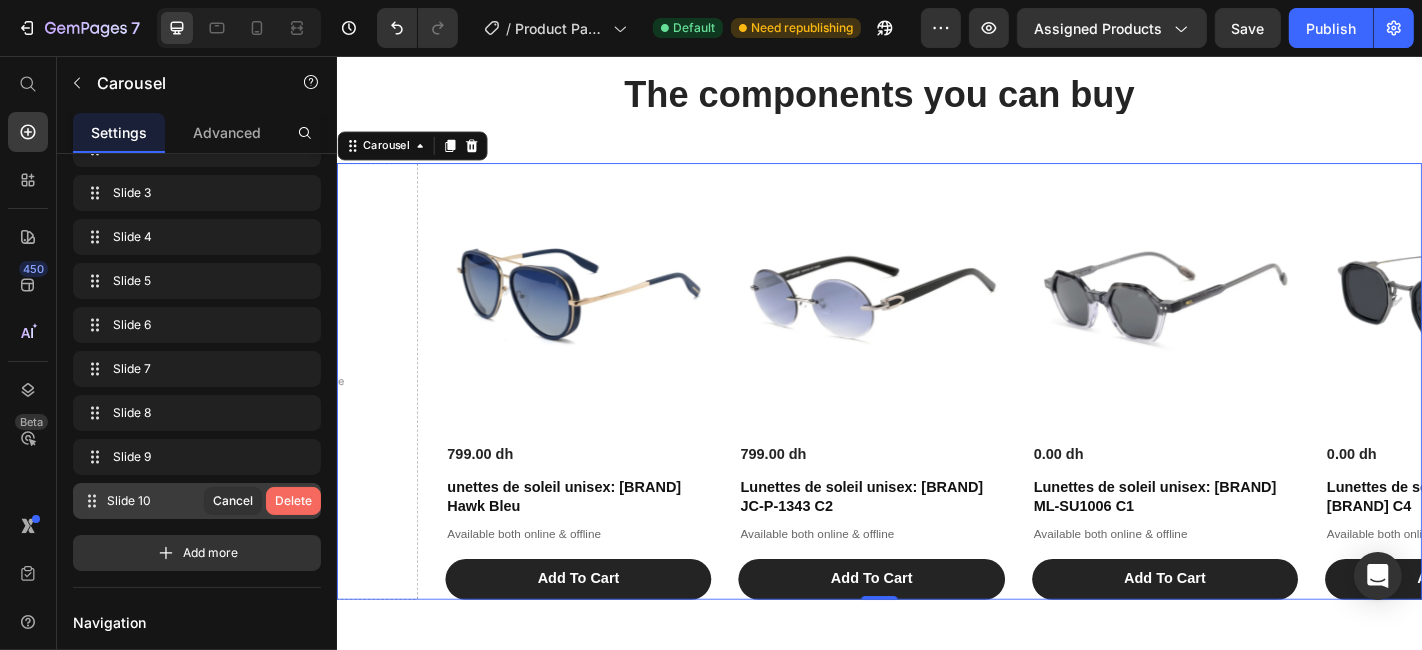 click on "Delete" at bounding box center (293, 501) 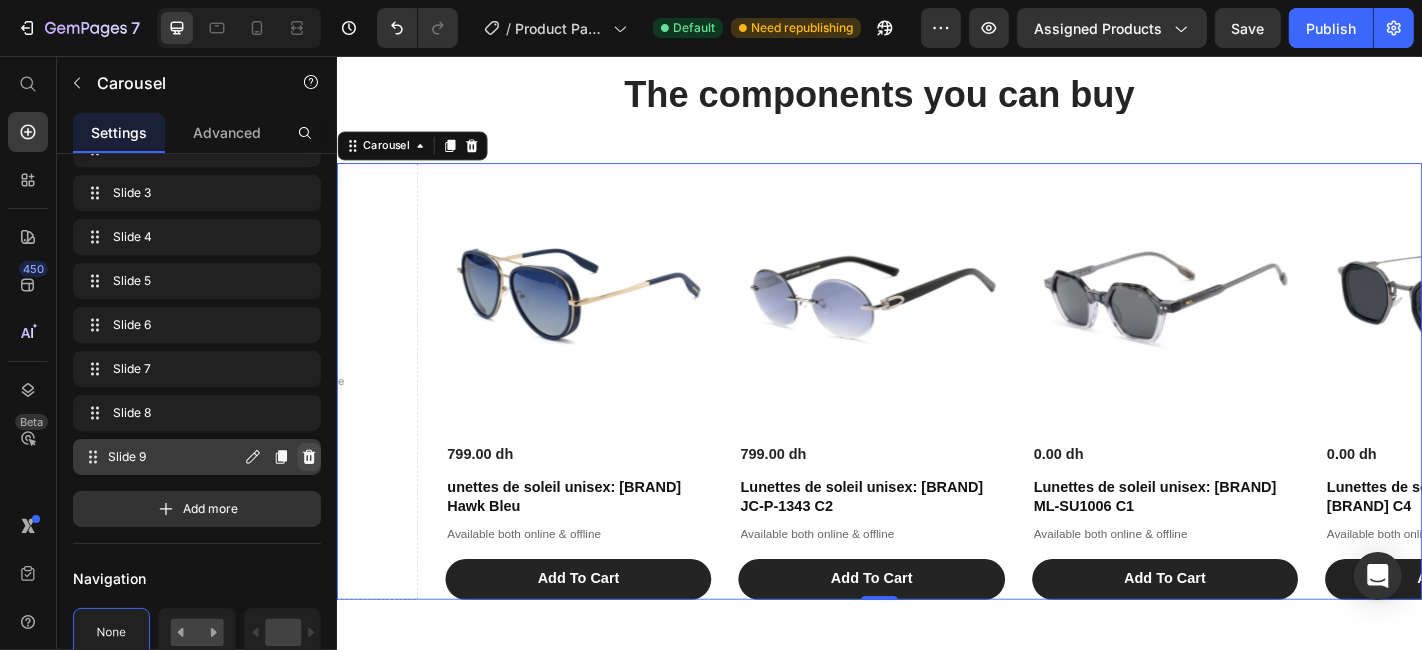 click 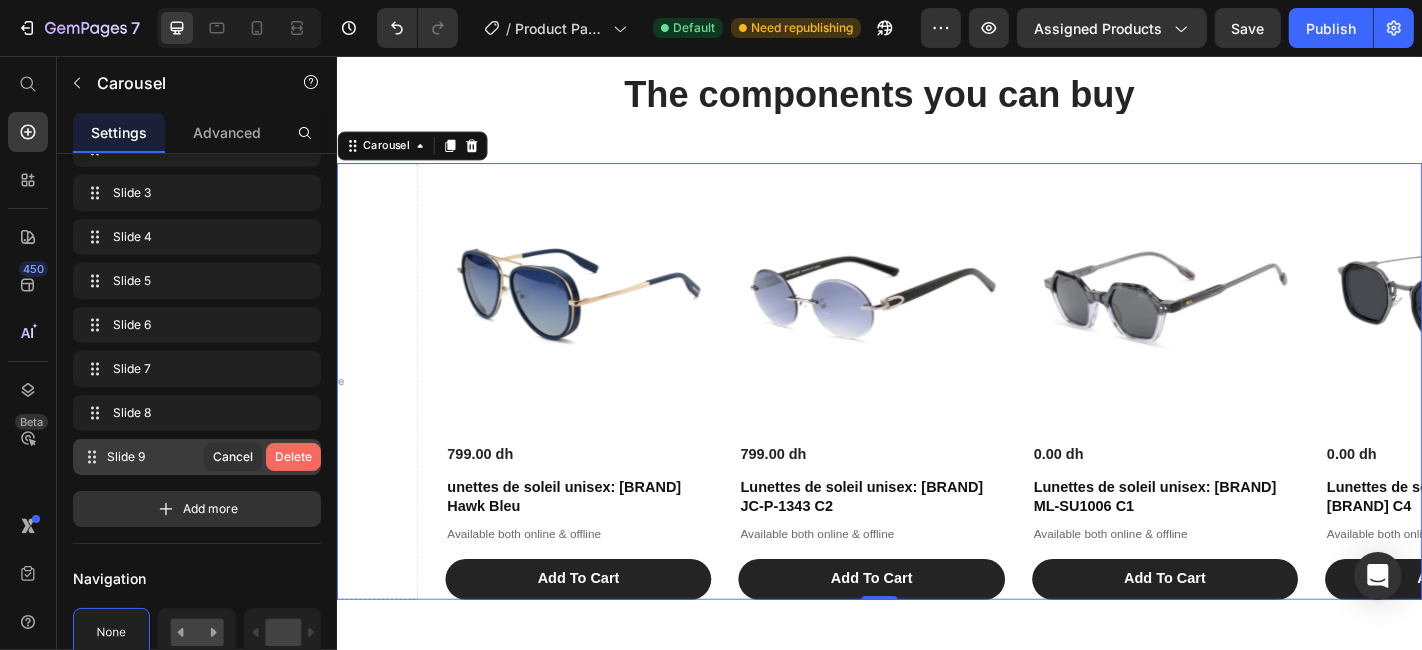 click on "Delete" at bounding box center [293, 457] 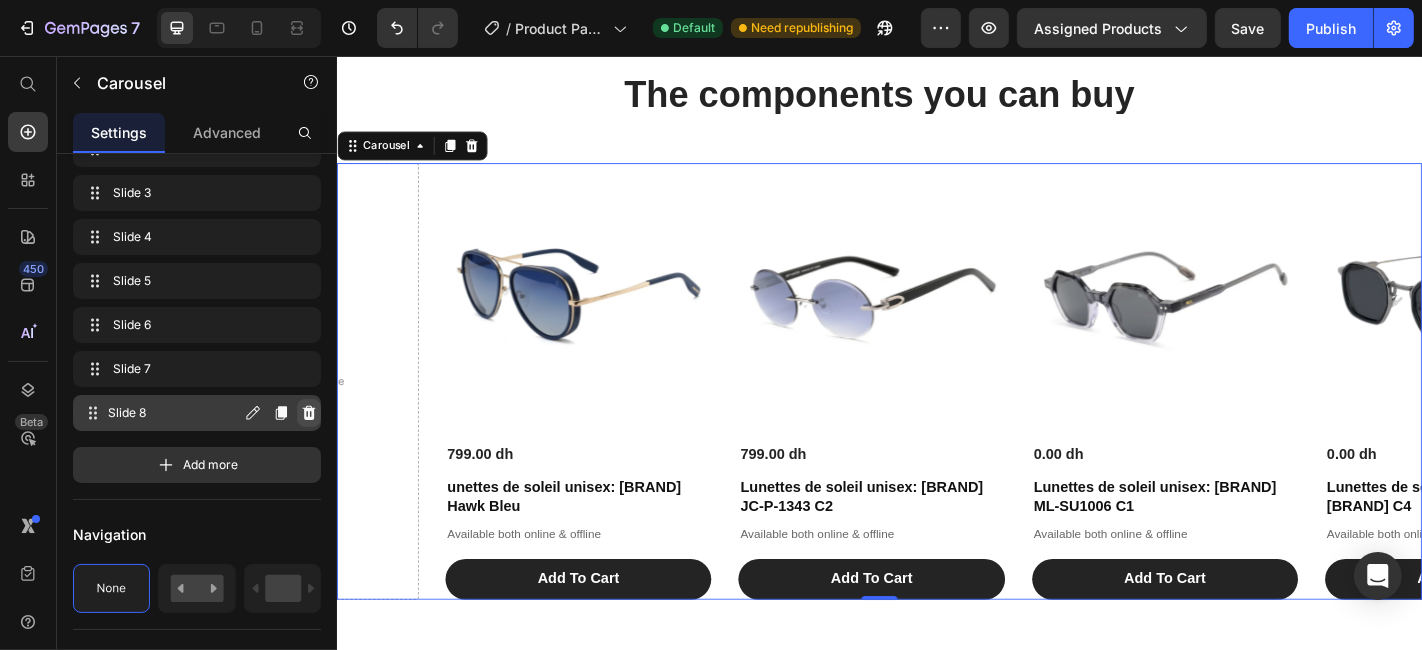 click 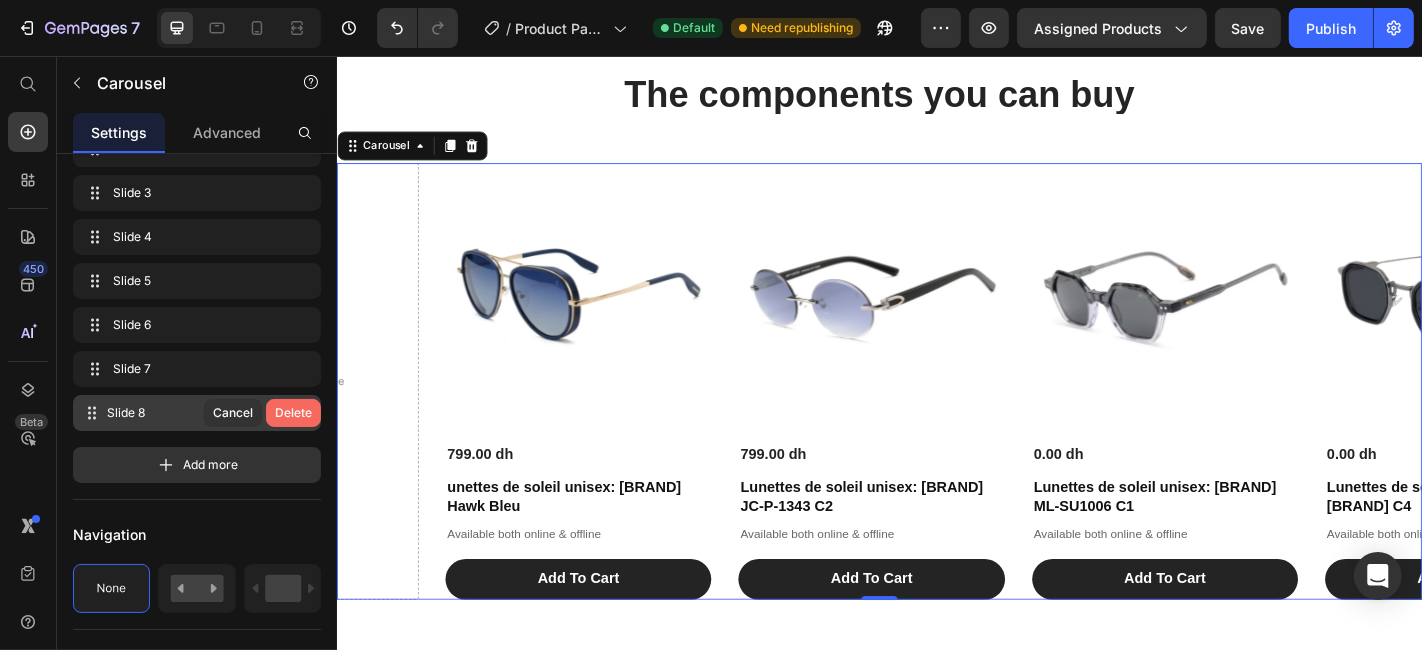 click on "Delete" at bounding box center (293, 413) 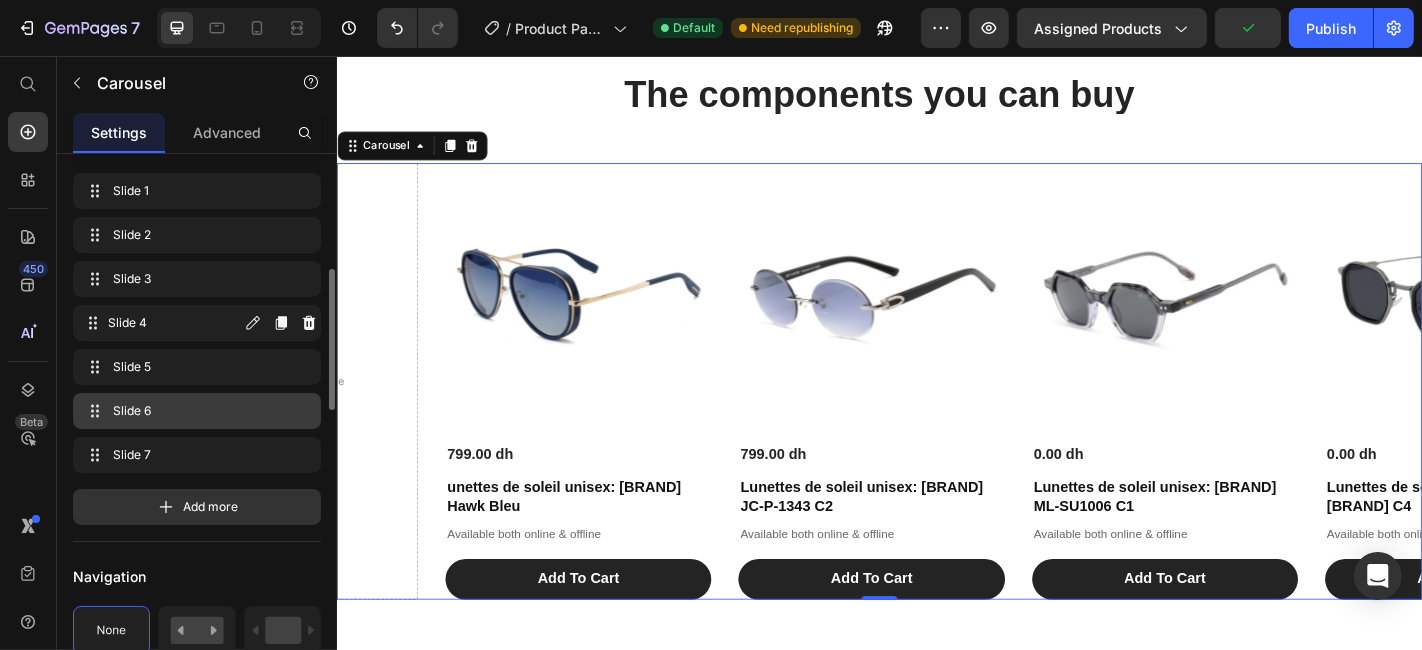 scroll, scrollTop: 462, scrollLeft: 0, axis: vertical 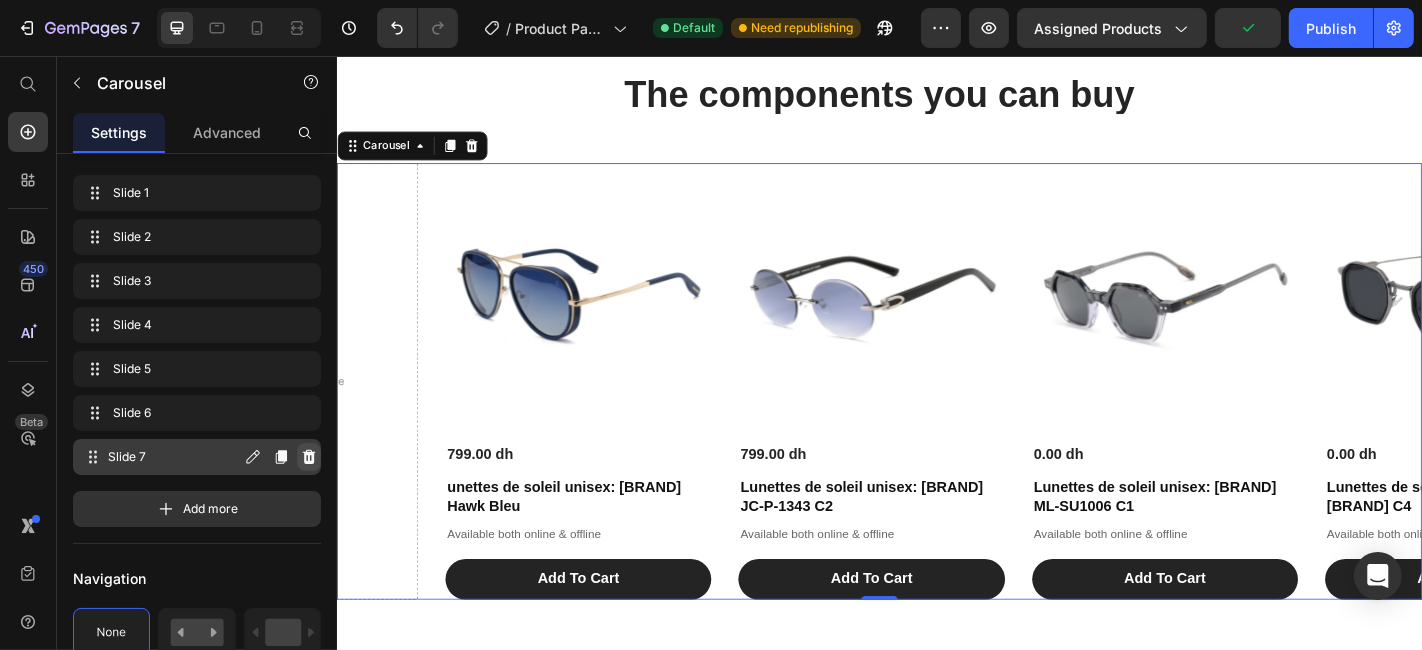 click 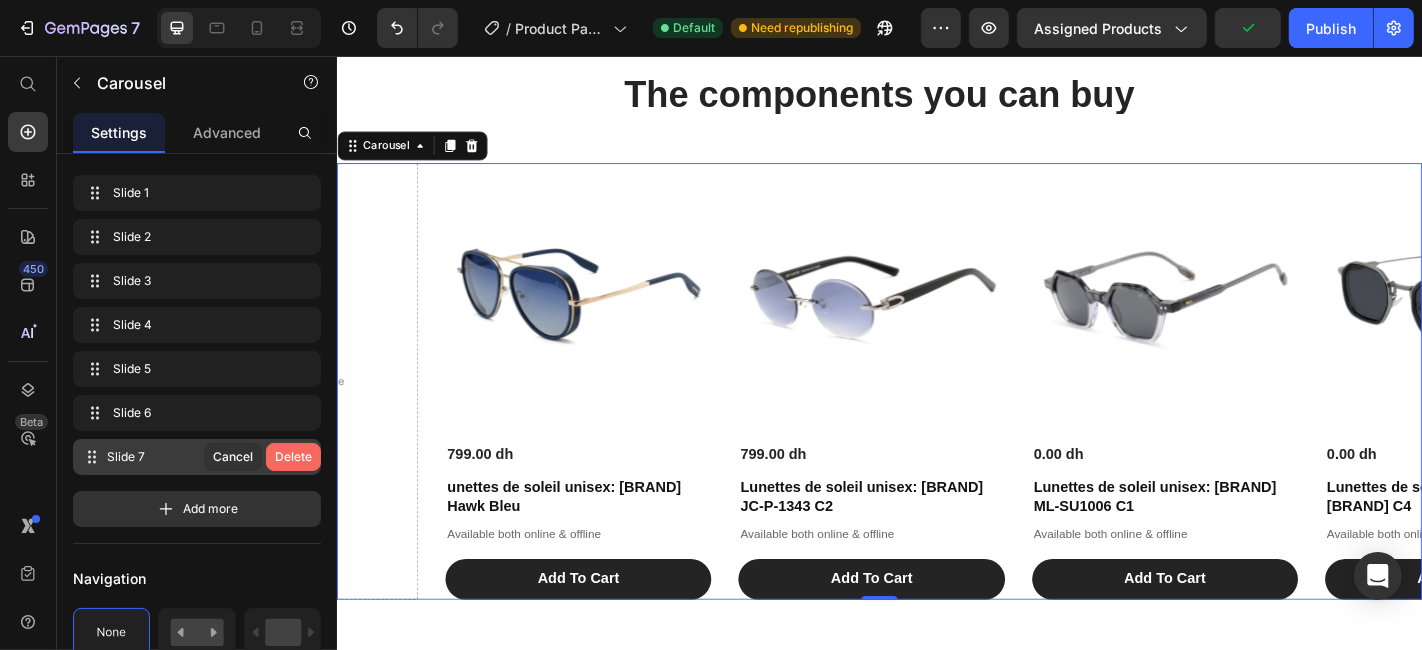 click on "Delete" at bounding box center (293, 457) 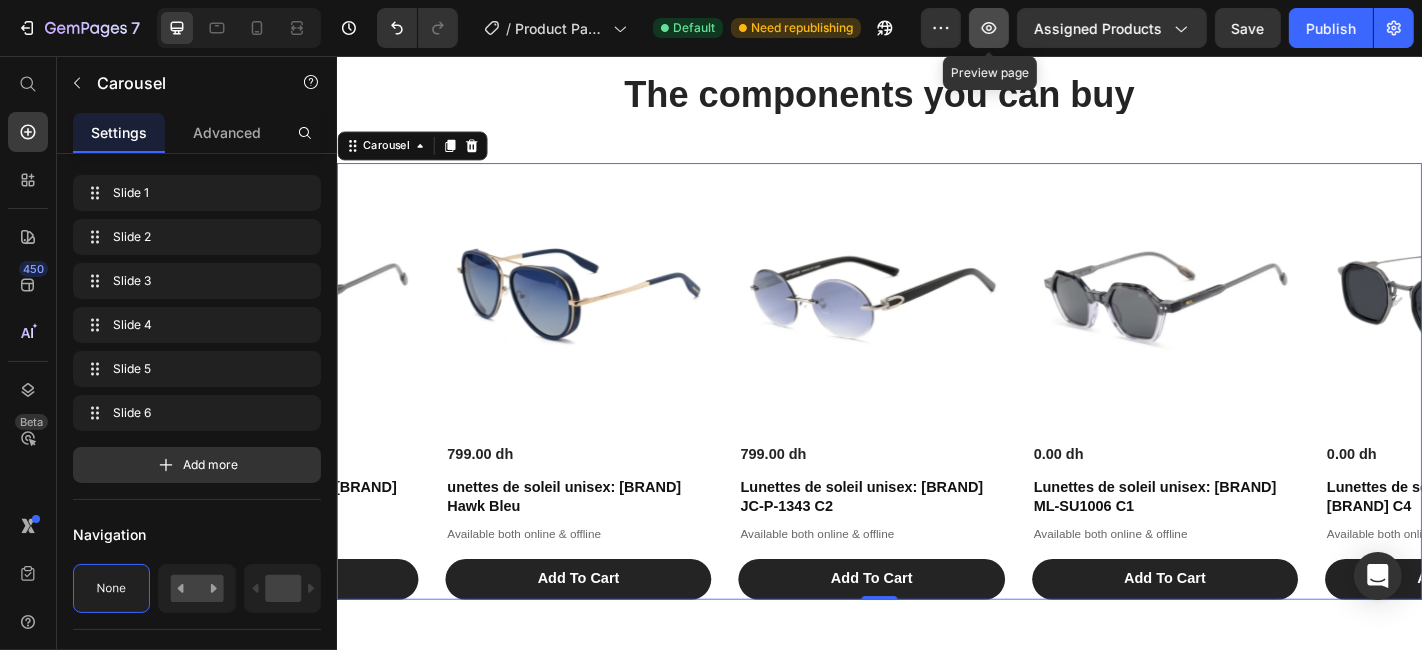 click 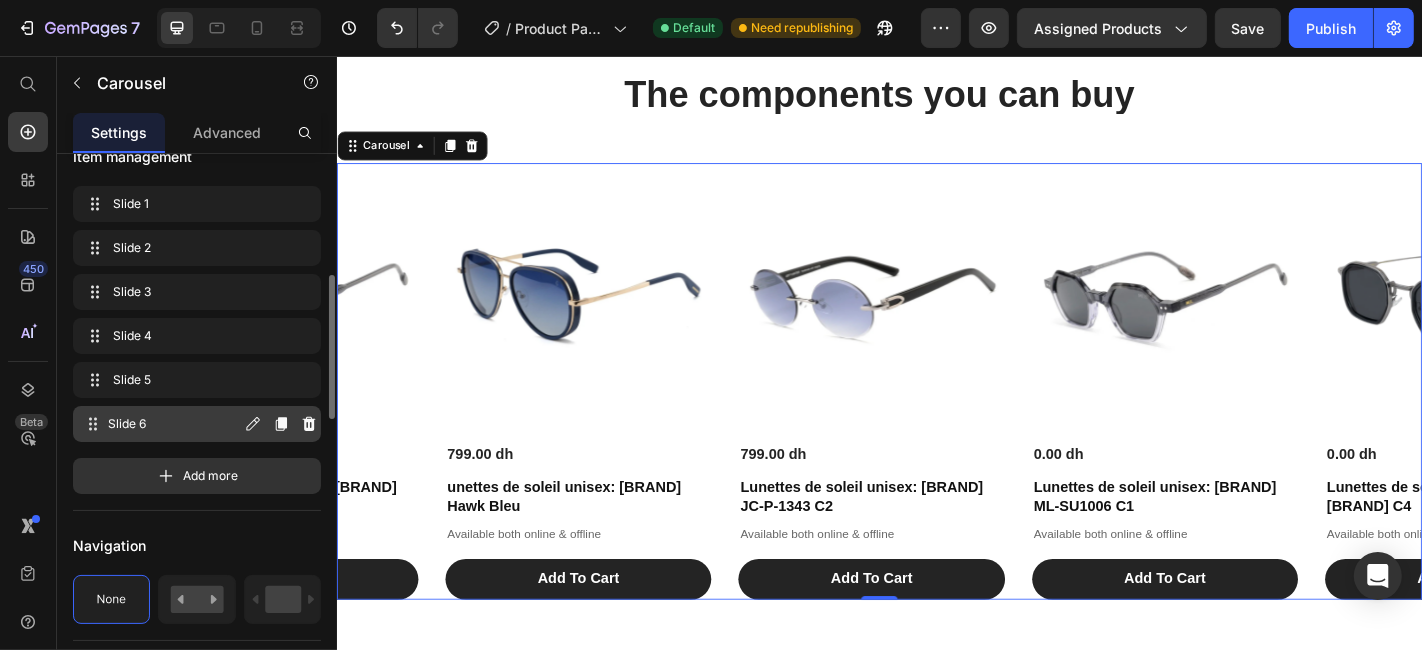 scroll, scrollTop: 454, scrollLeft: 0, axis: vertical 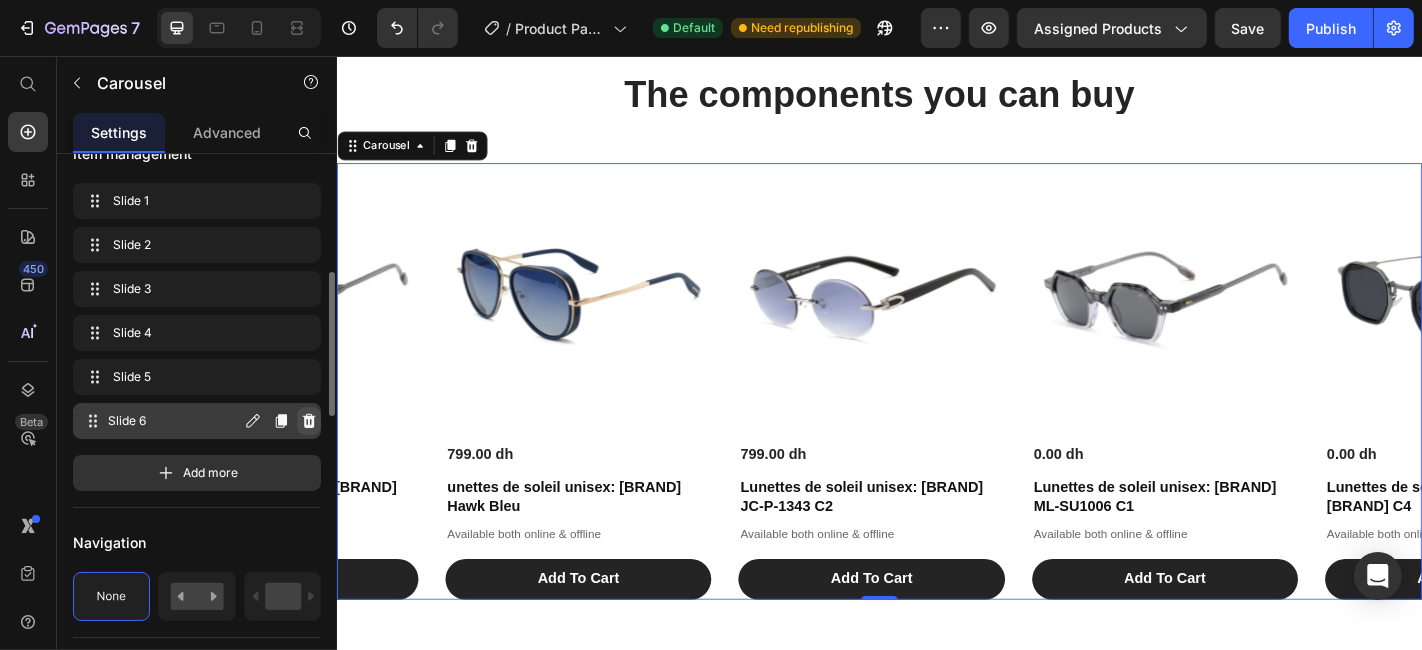 click 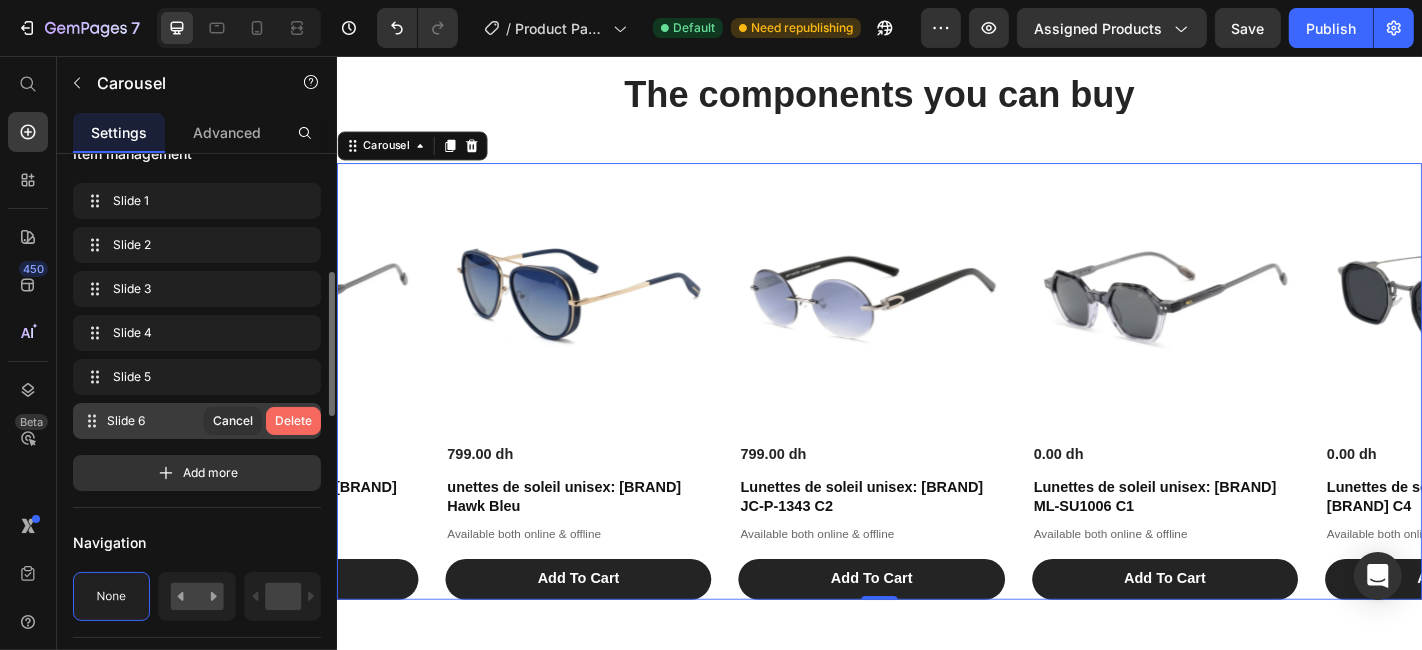click on "Delete" at bounding box center (293, 421) 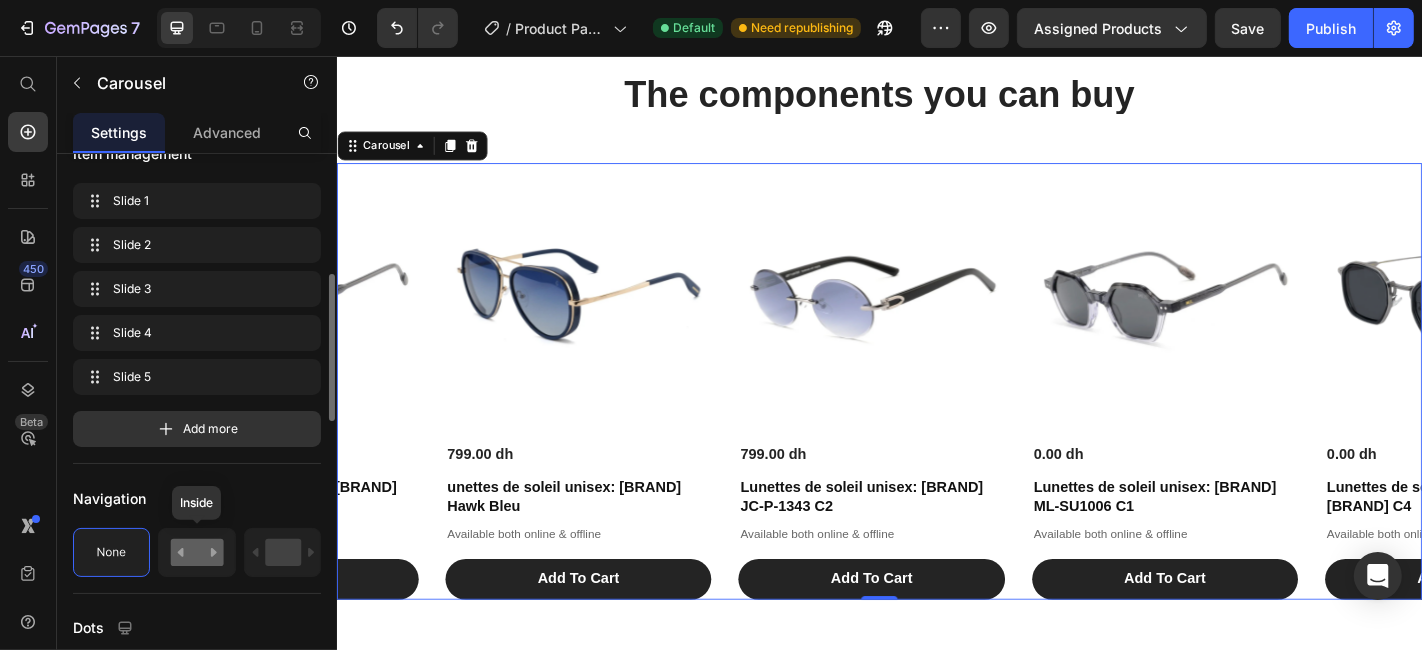 click 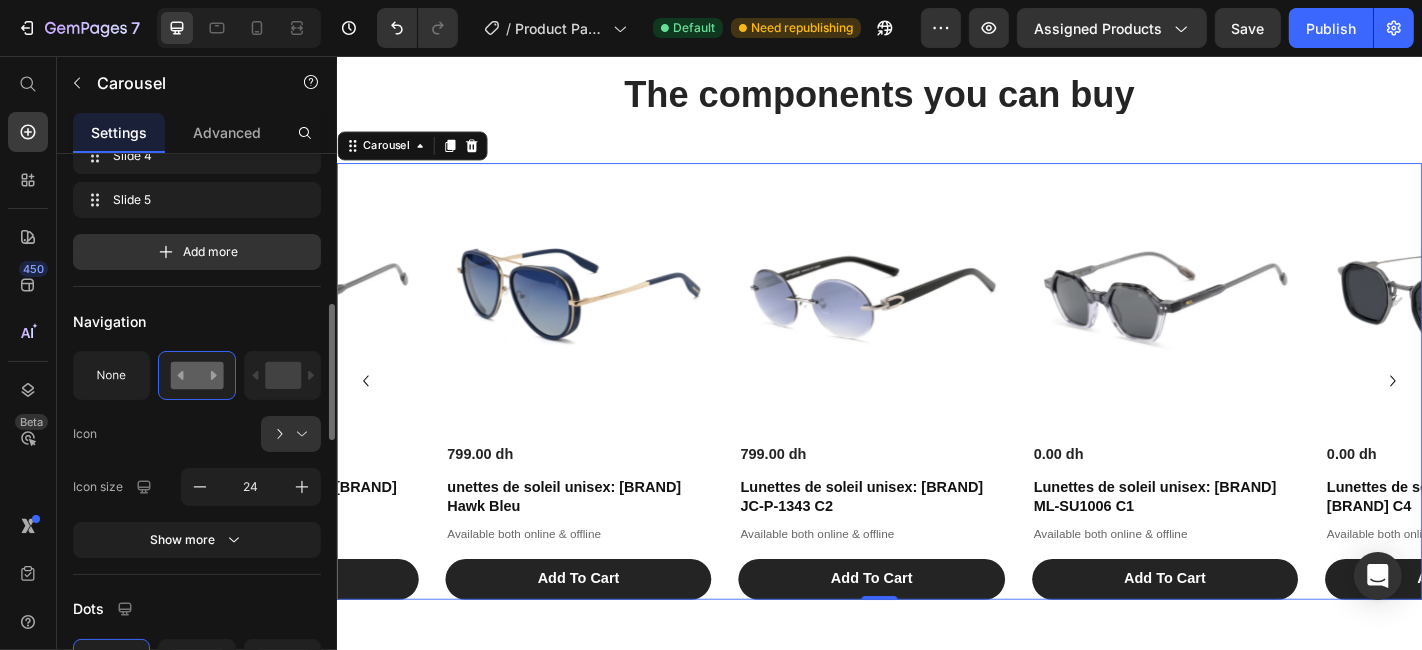 scroll, scrollTop: 625, scrollLeft: 0, axis: vertical 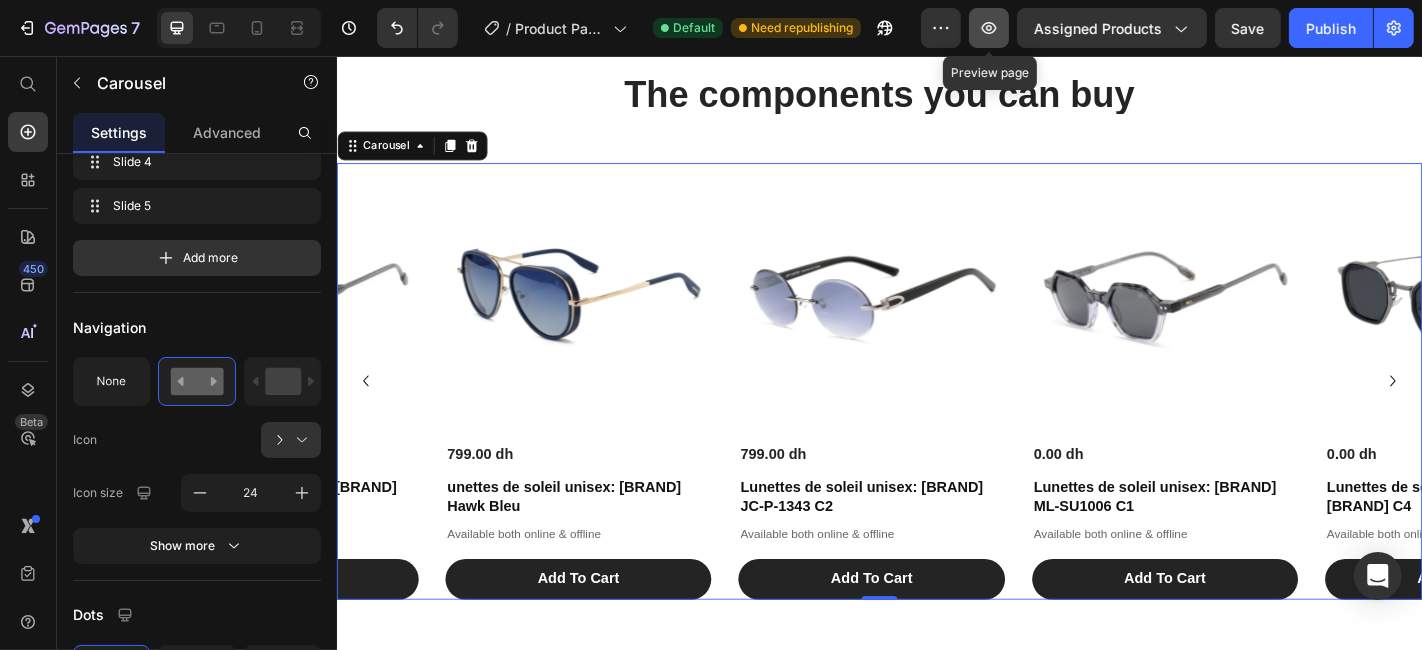 click 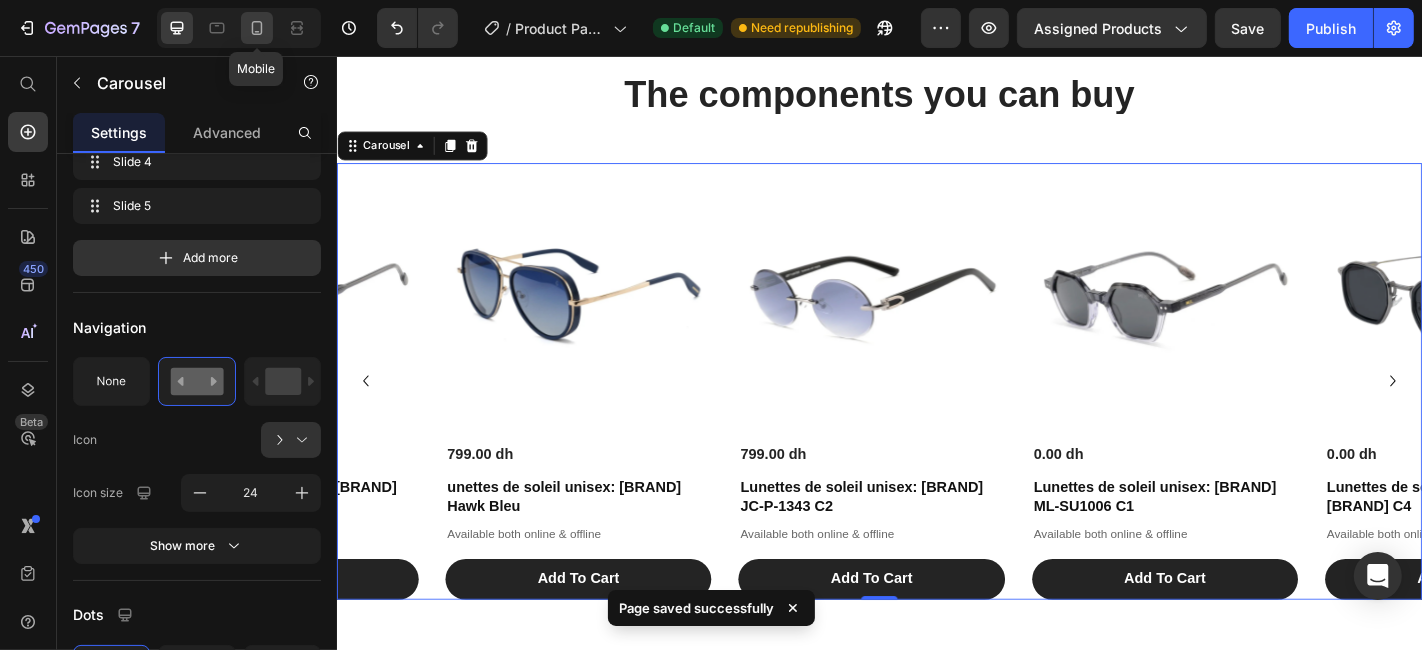 click 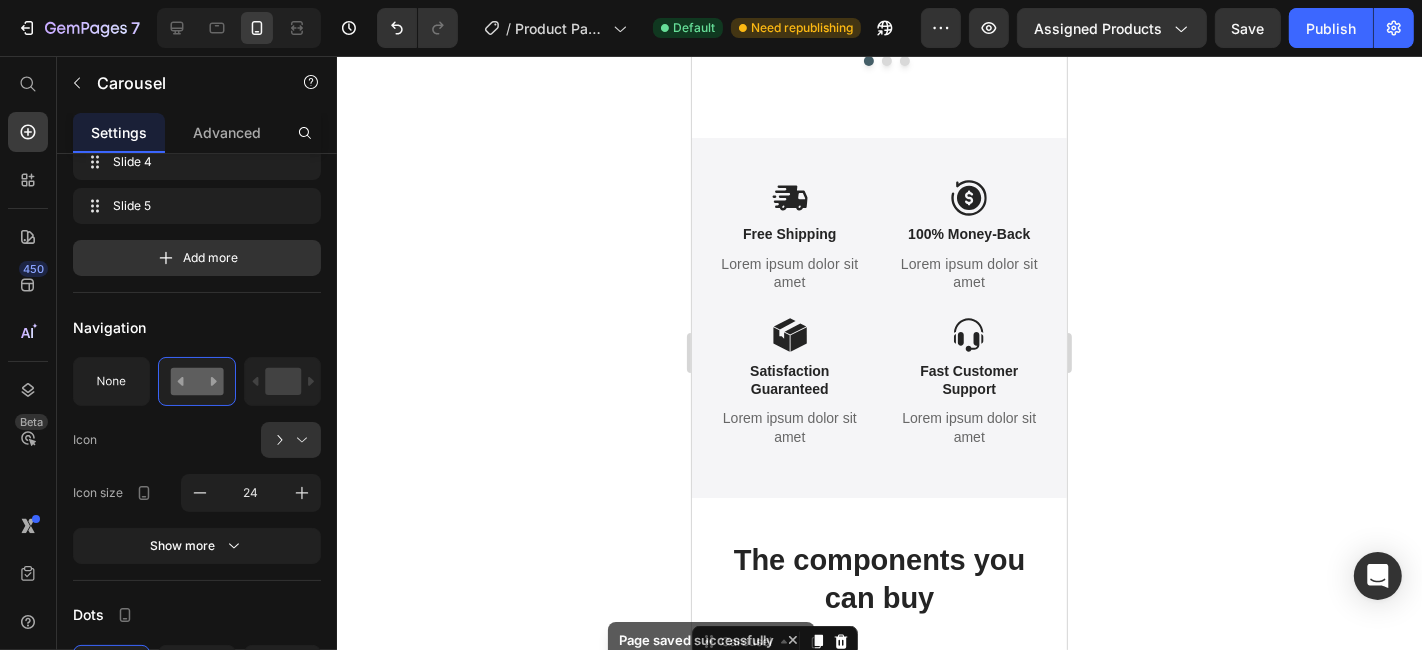 scroll, scrollTop: 2942, scrollLeft: 0, axis: vertical 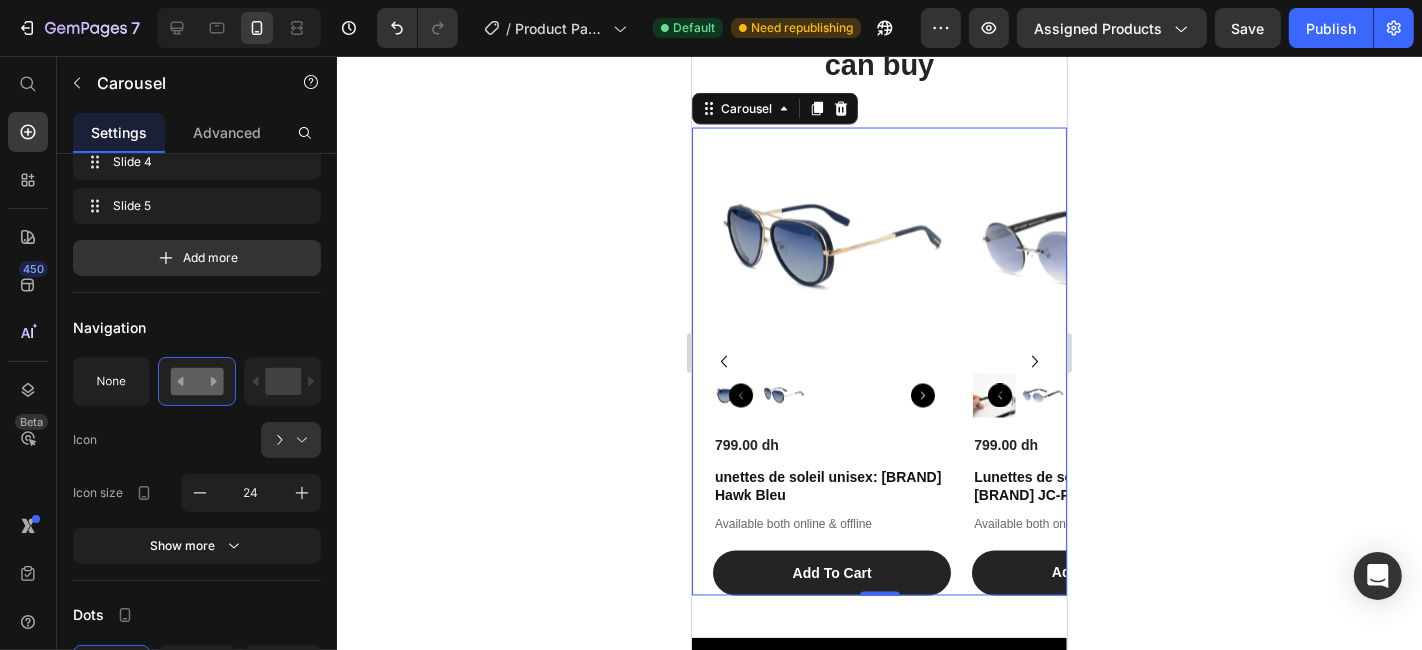 click 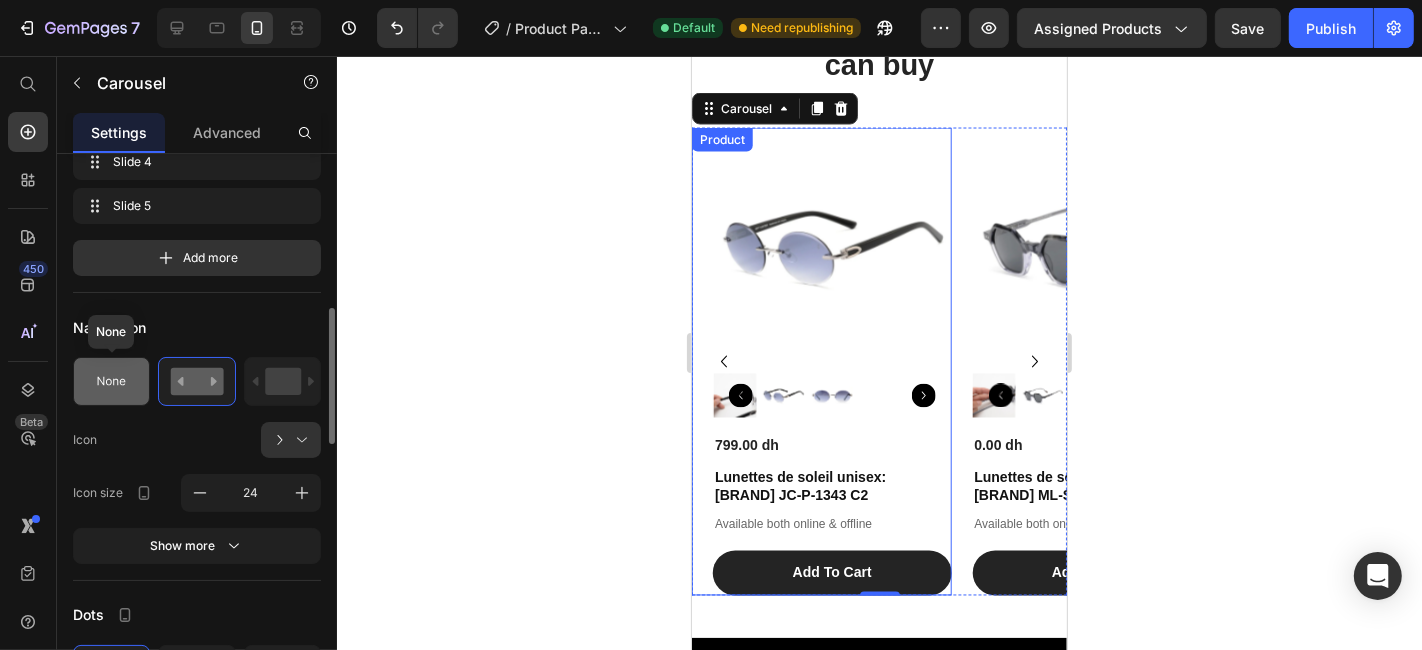 click 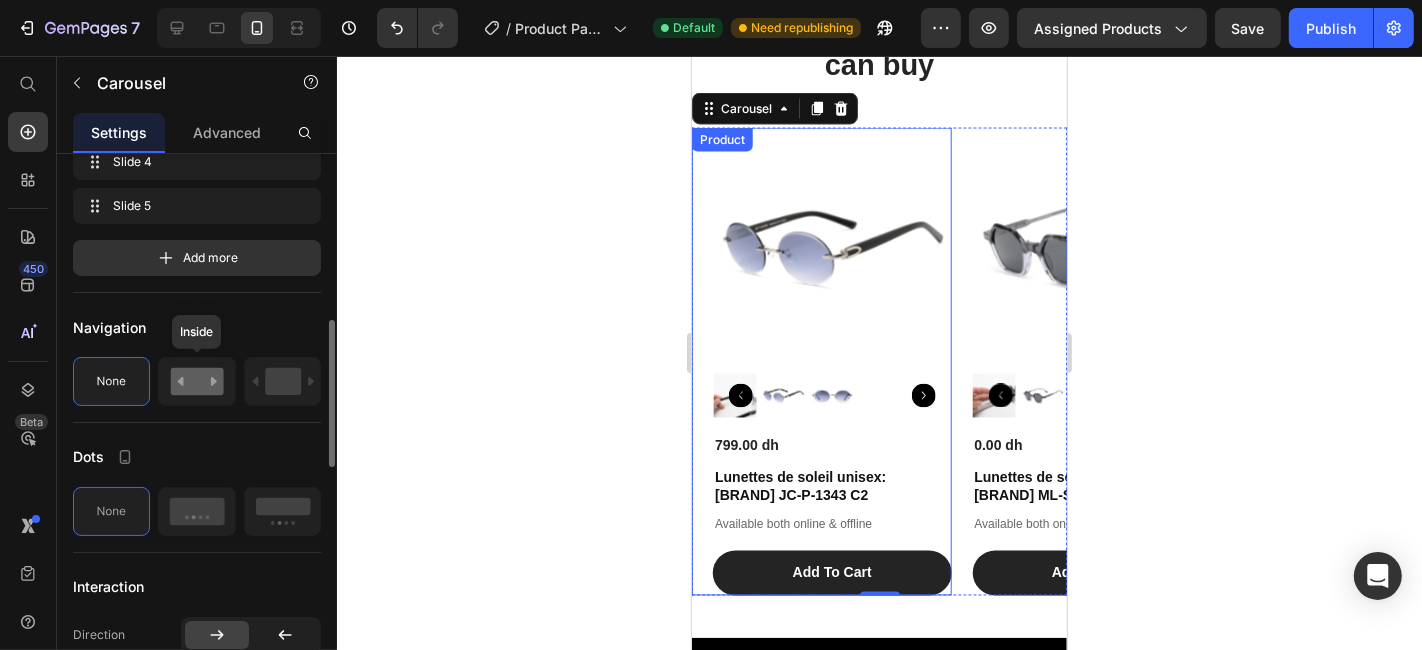click 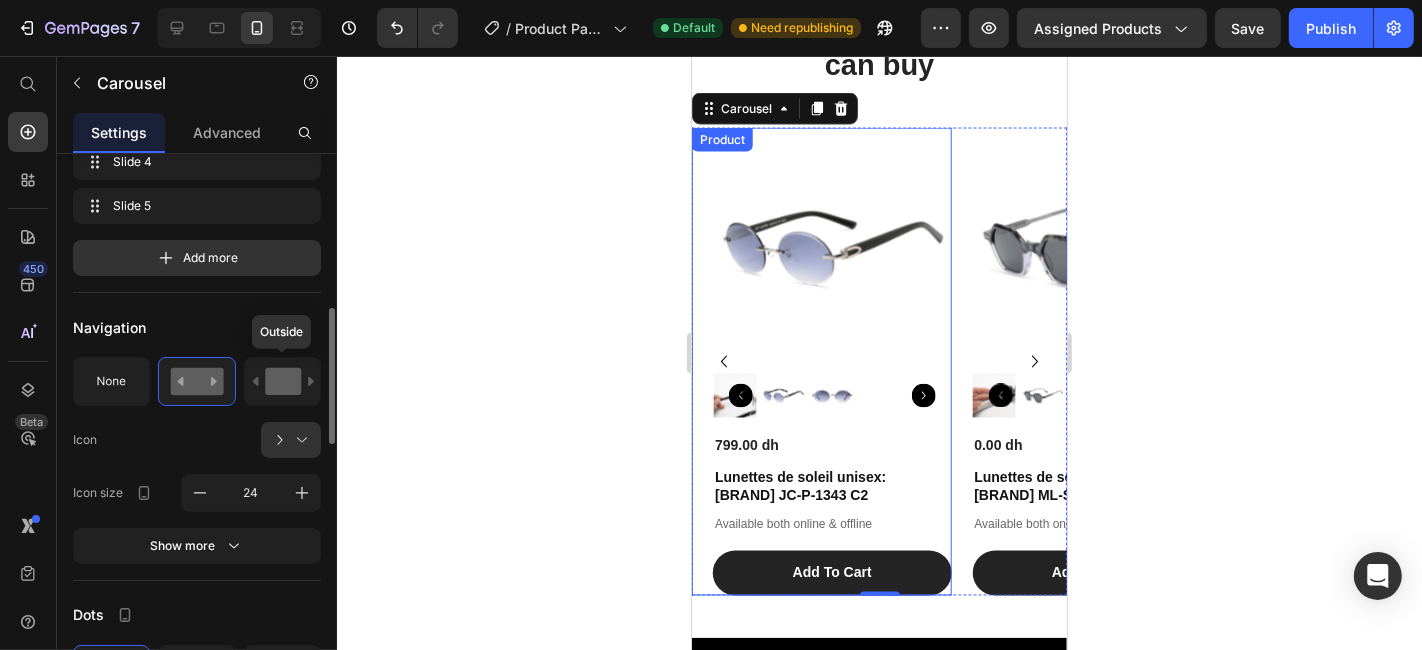 click 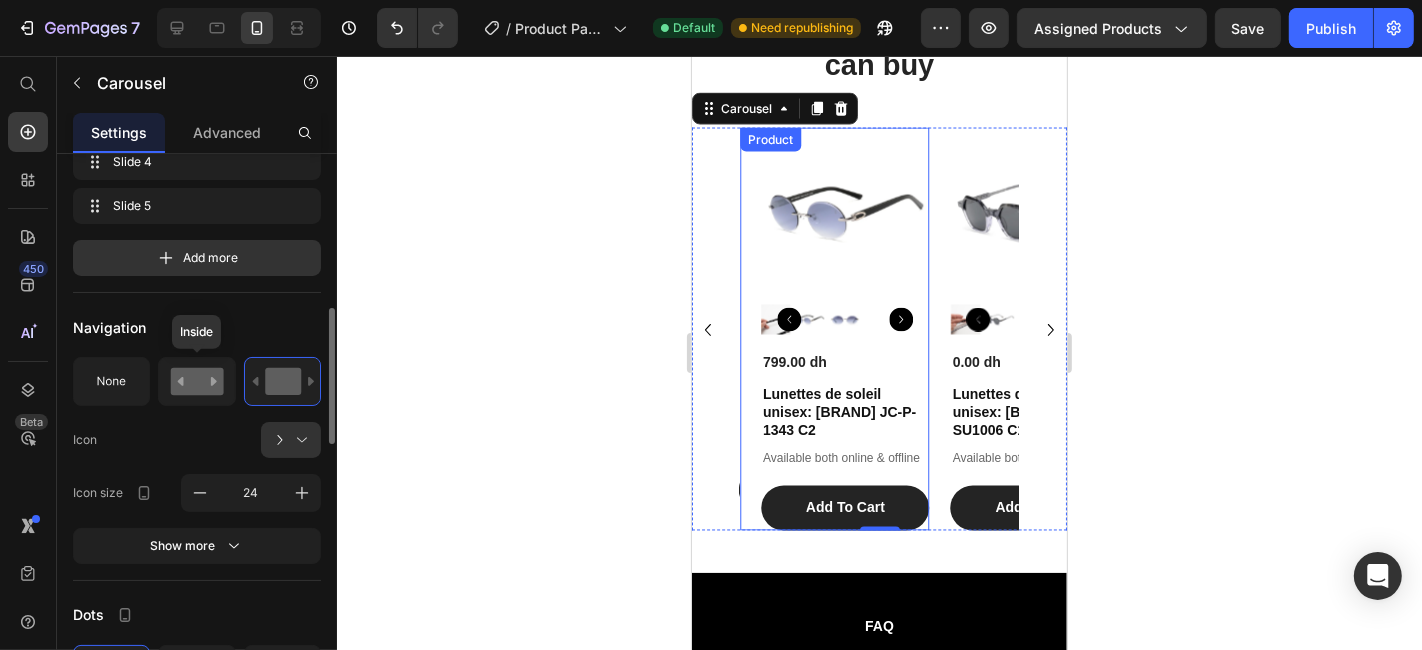 click 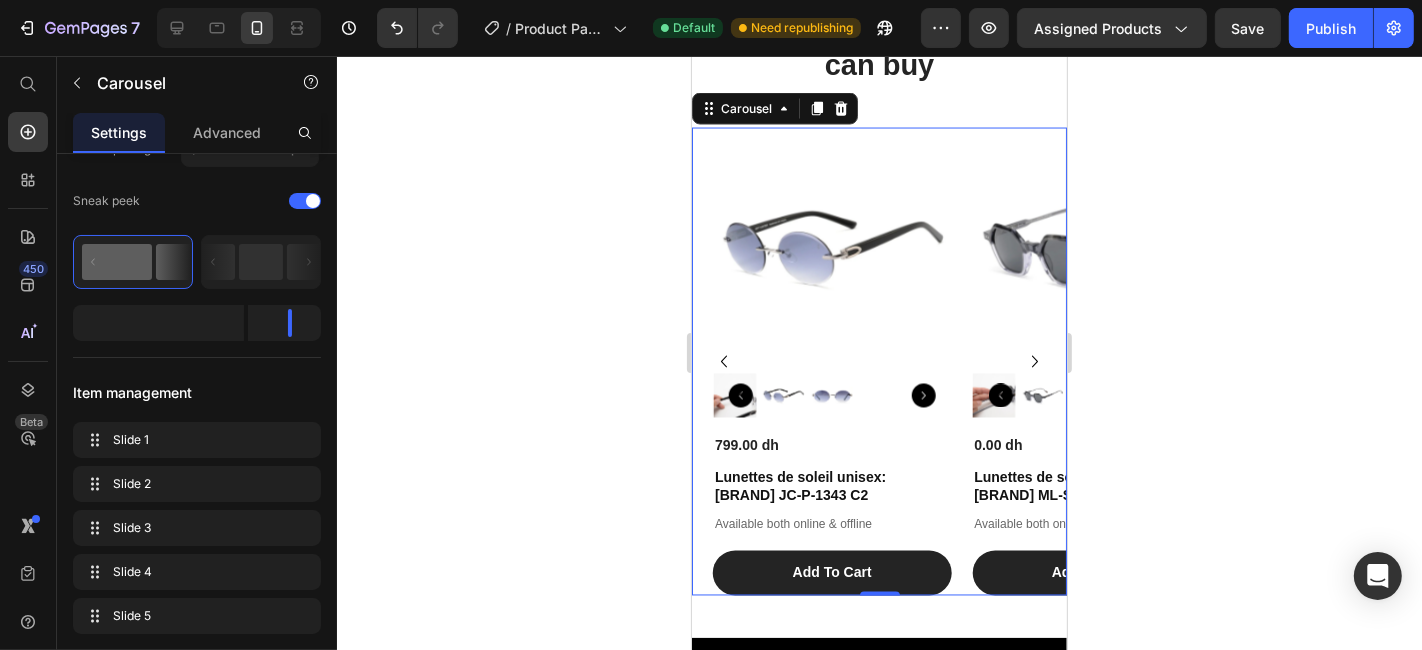 scroll, scrollTop: 0, scrollLeft: 0, axis: both 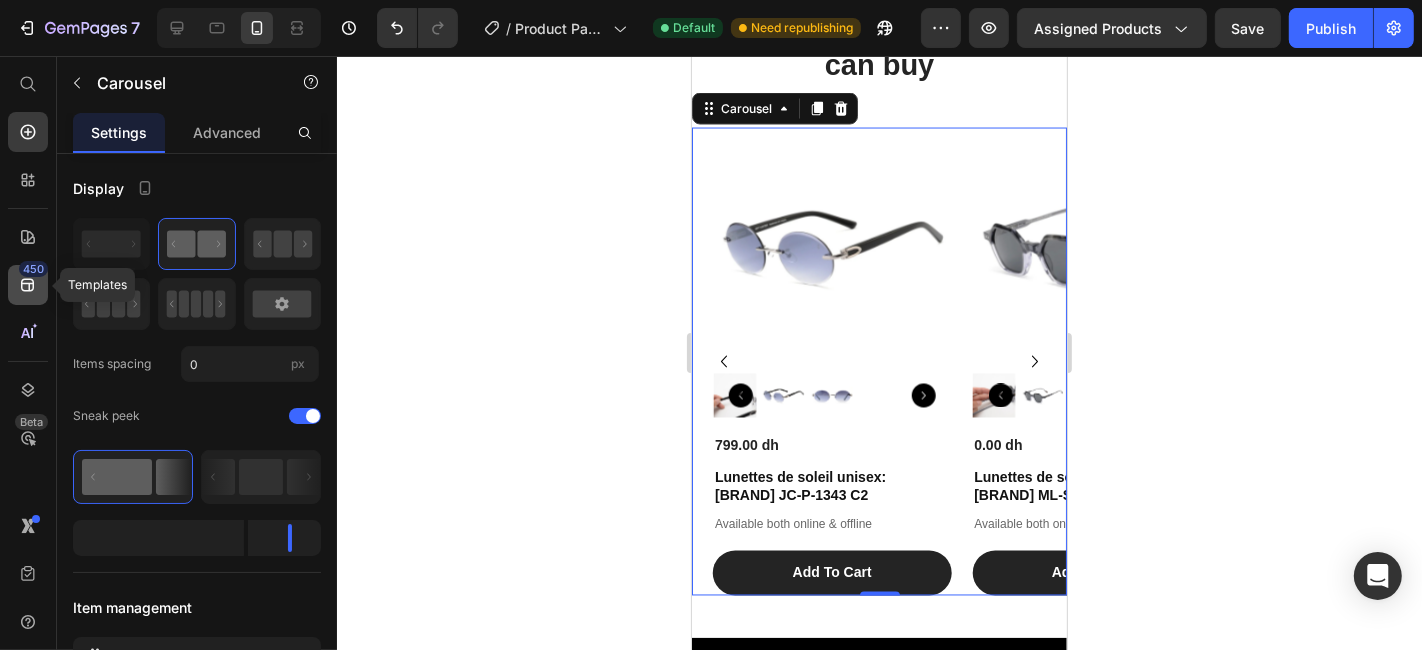 click 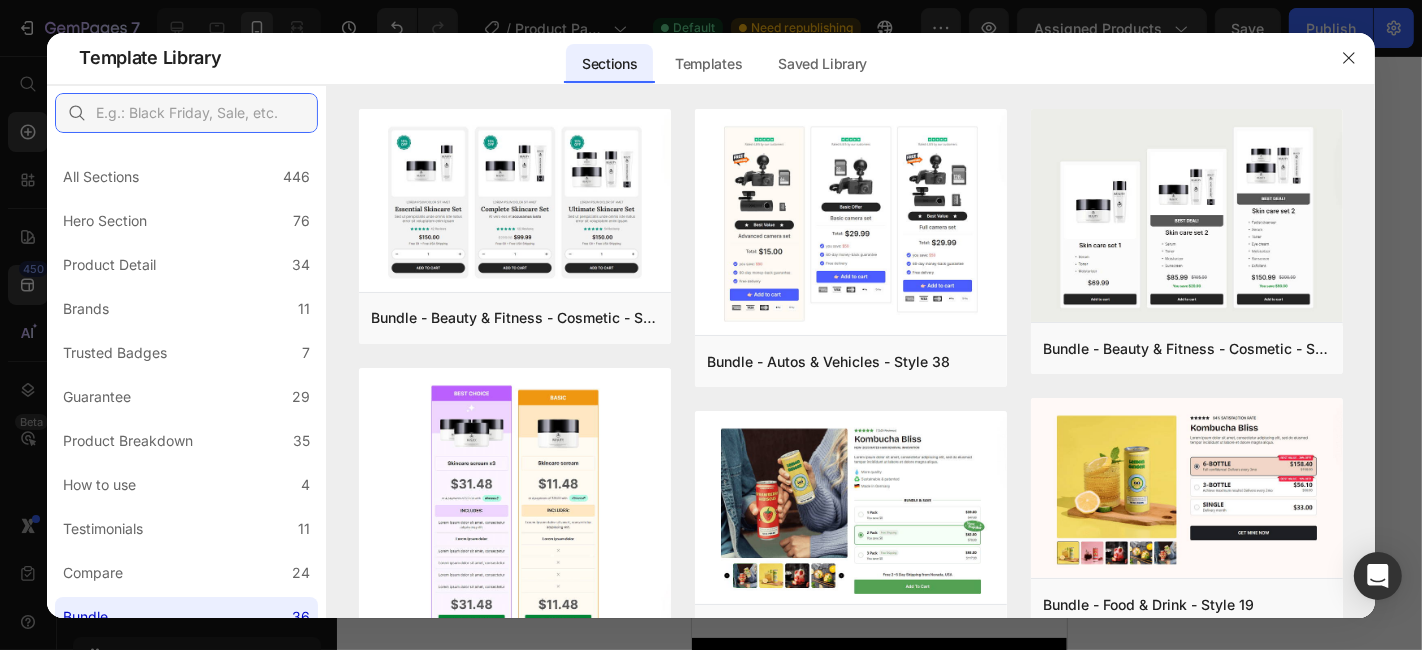 click at bounding box center [186, 113] 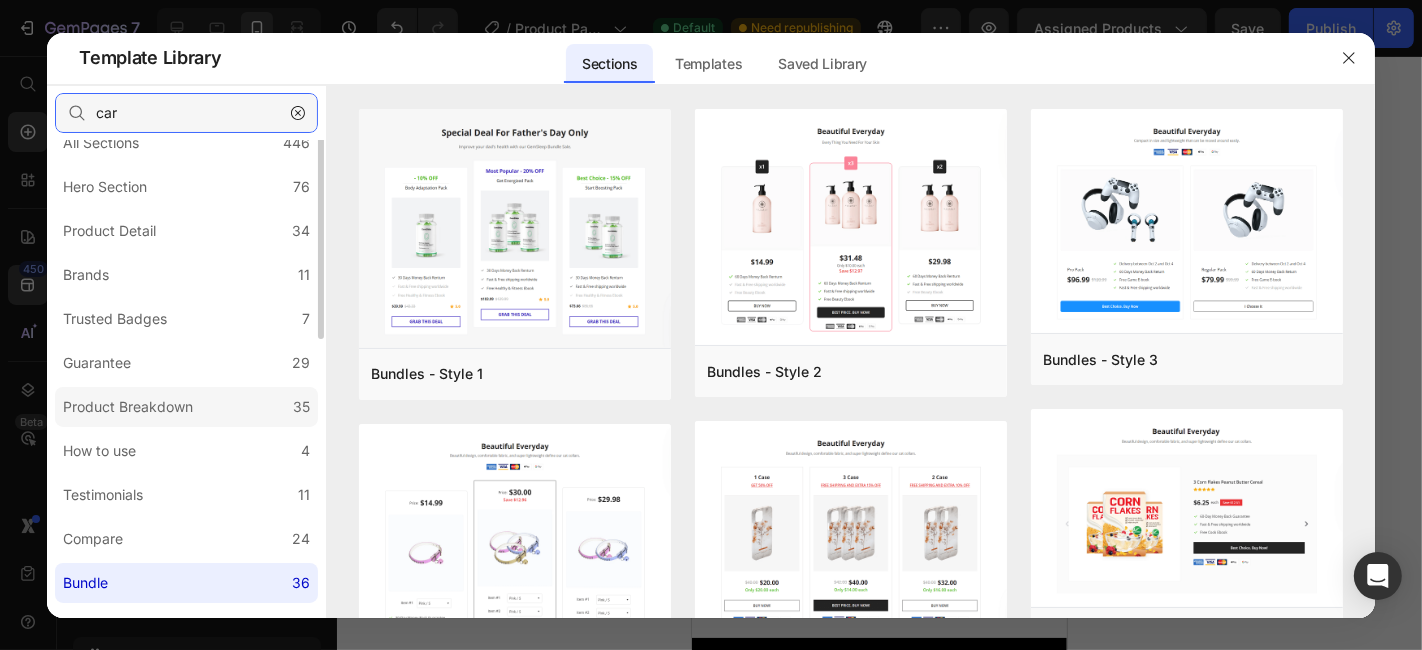 scroll, scrollTop: 0, scrollLeft: 0, axis: both 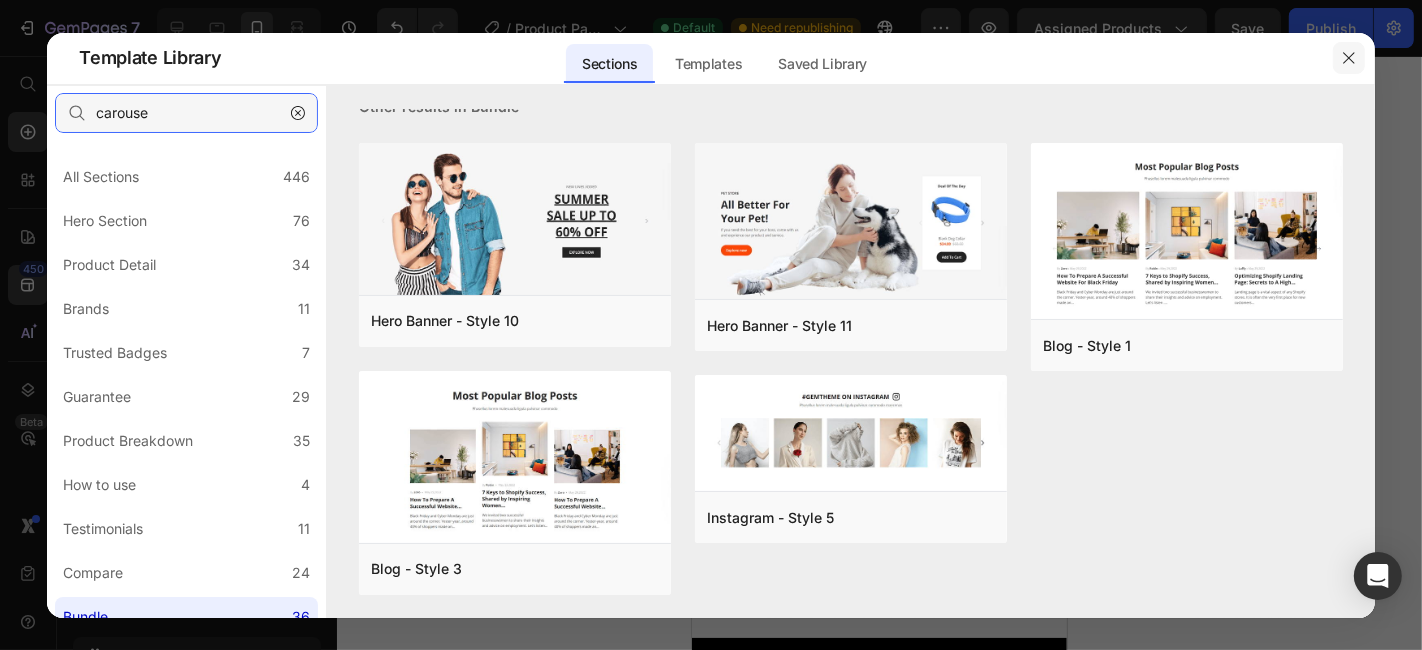 type on "carouse" 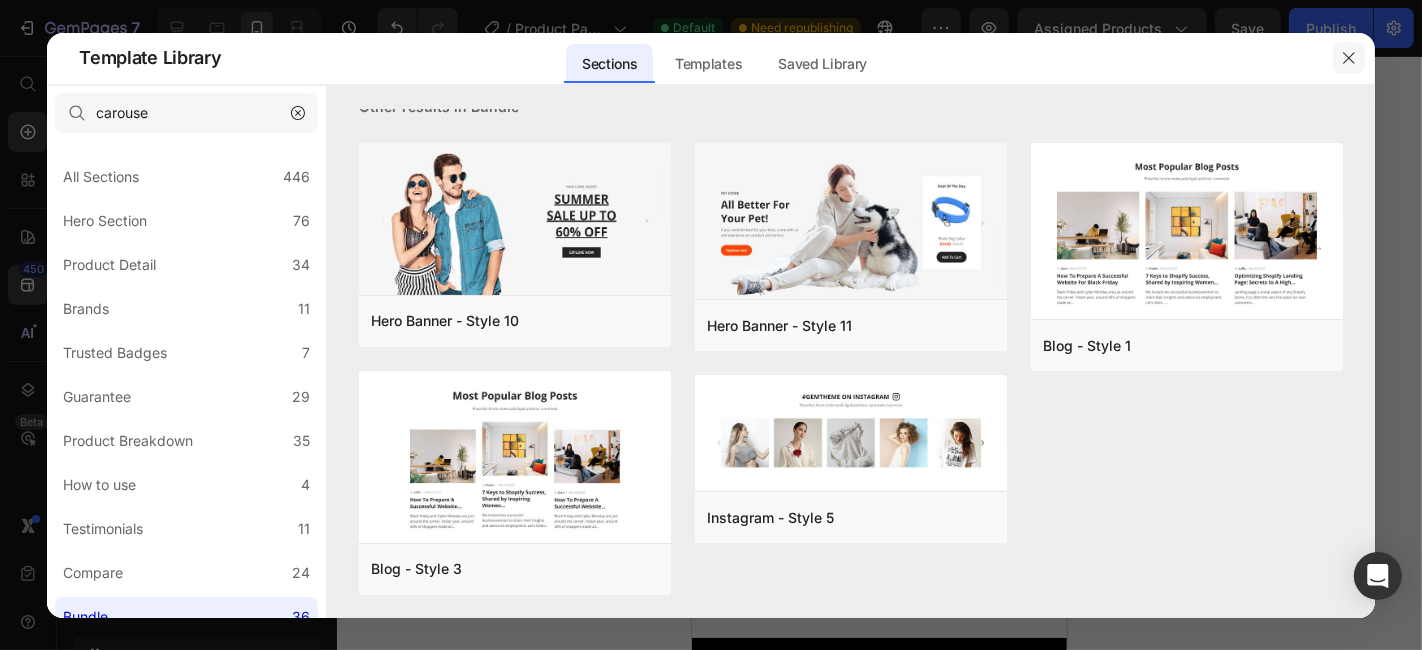 click 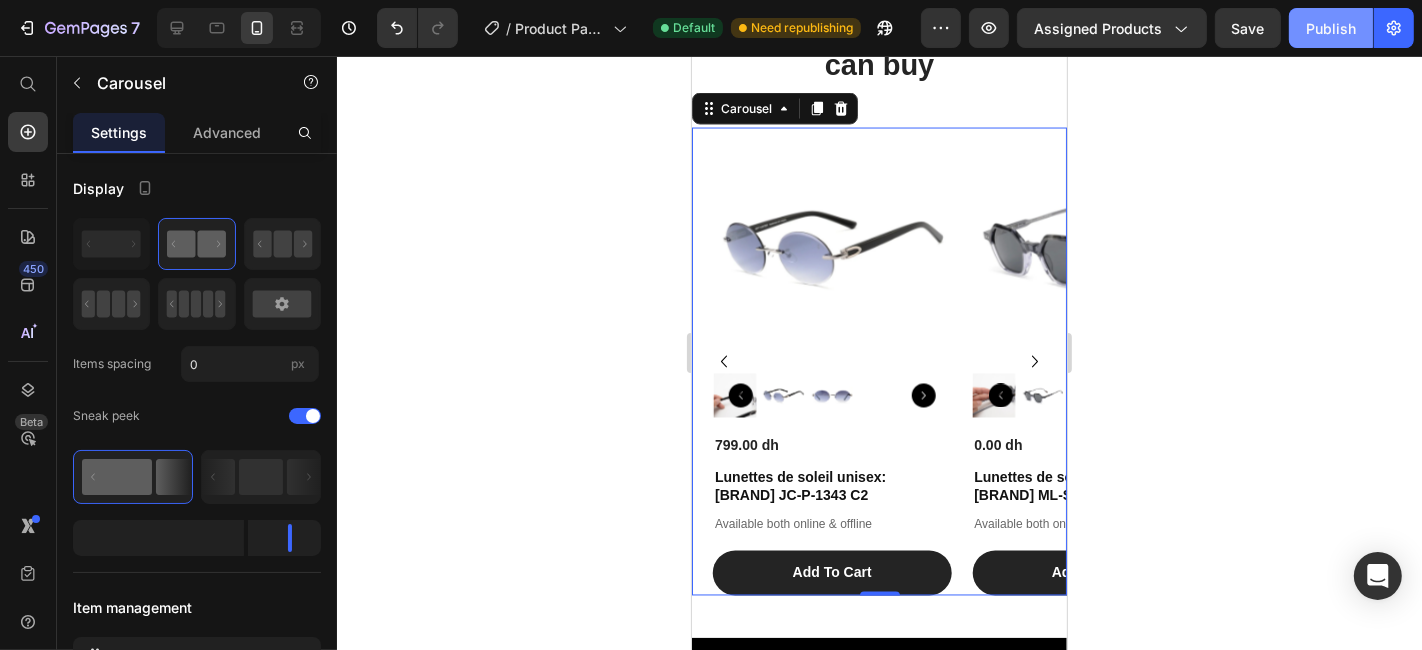 click on "Publish" 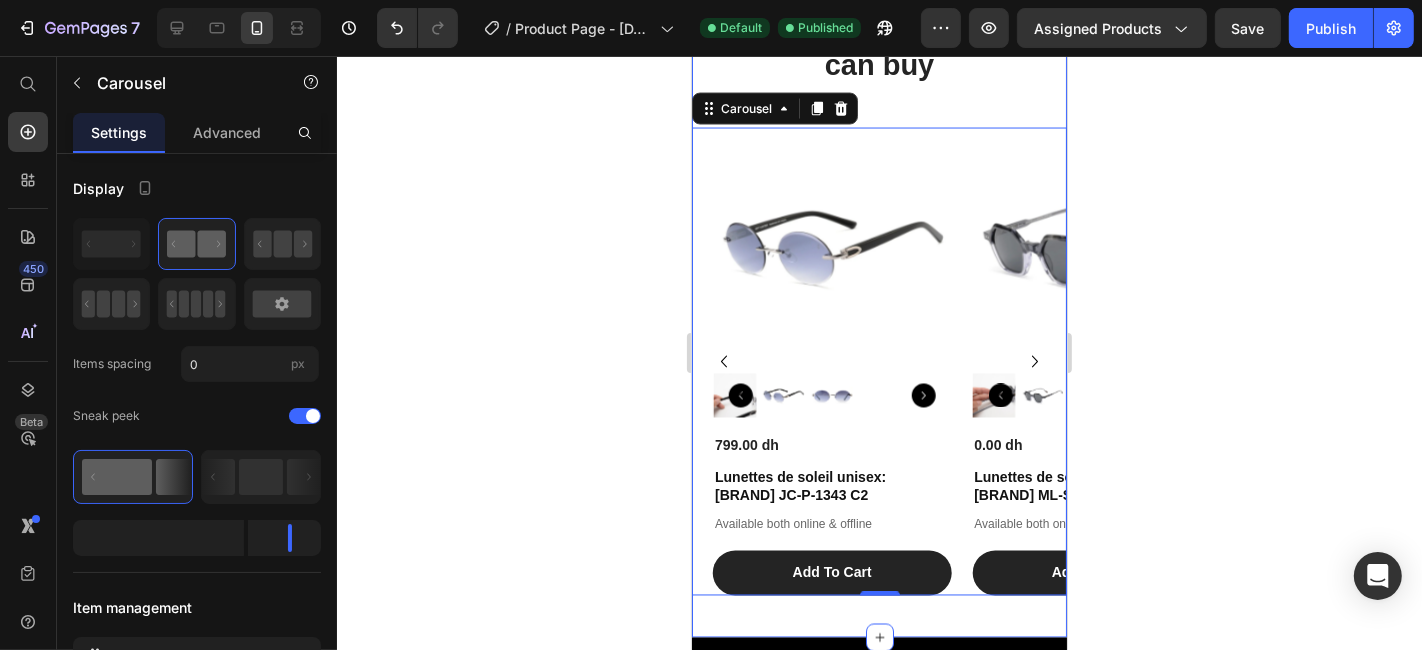 scroll, scrollTop: 2759, scrollLeft: 0, axis: vertical 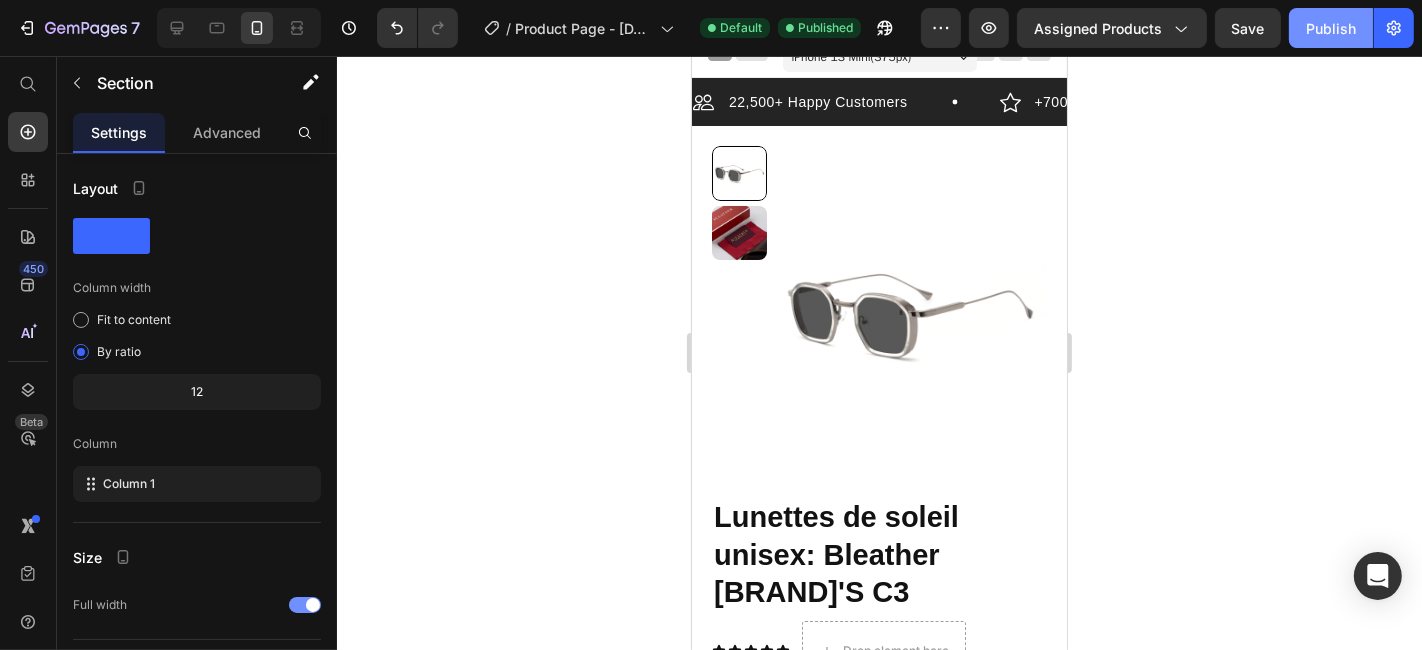 click on "Publish" 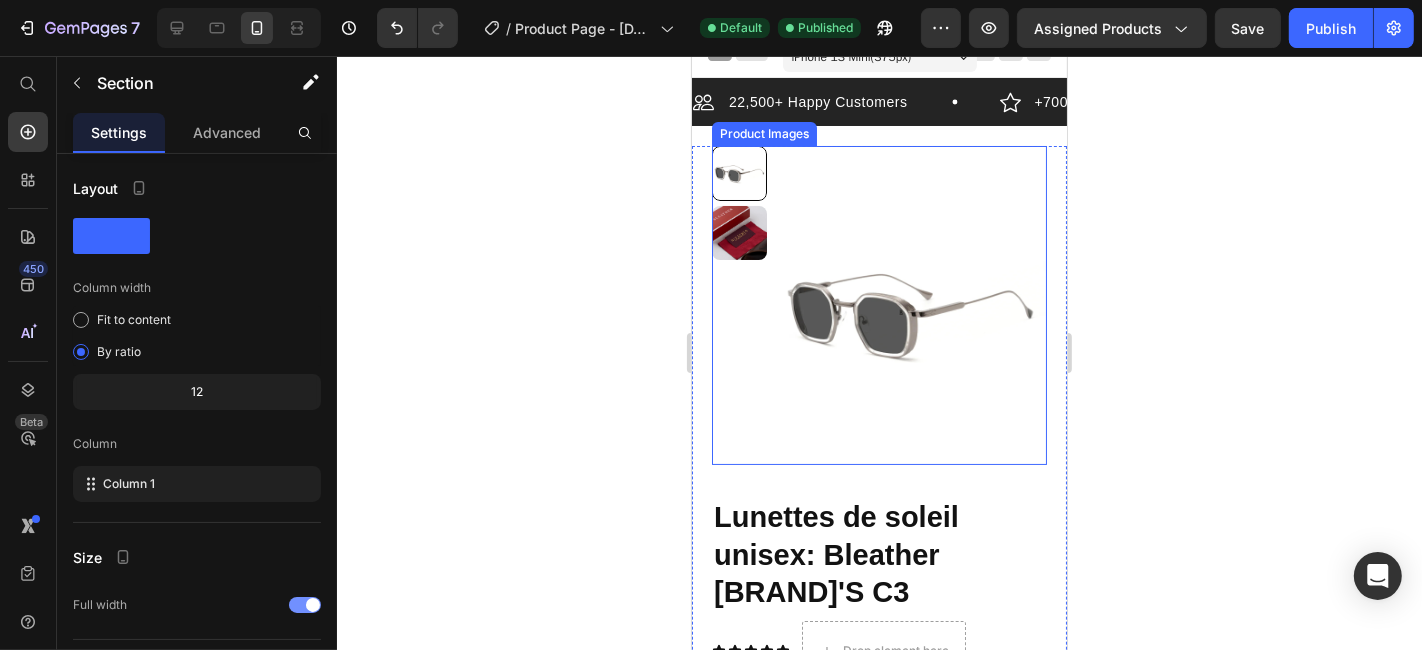scroll, scrollTop: 0, scrollLeft: 0, axis: both 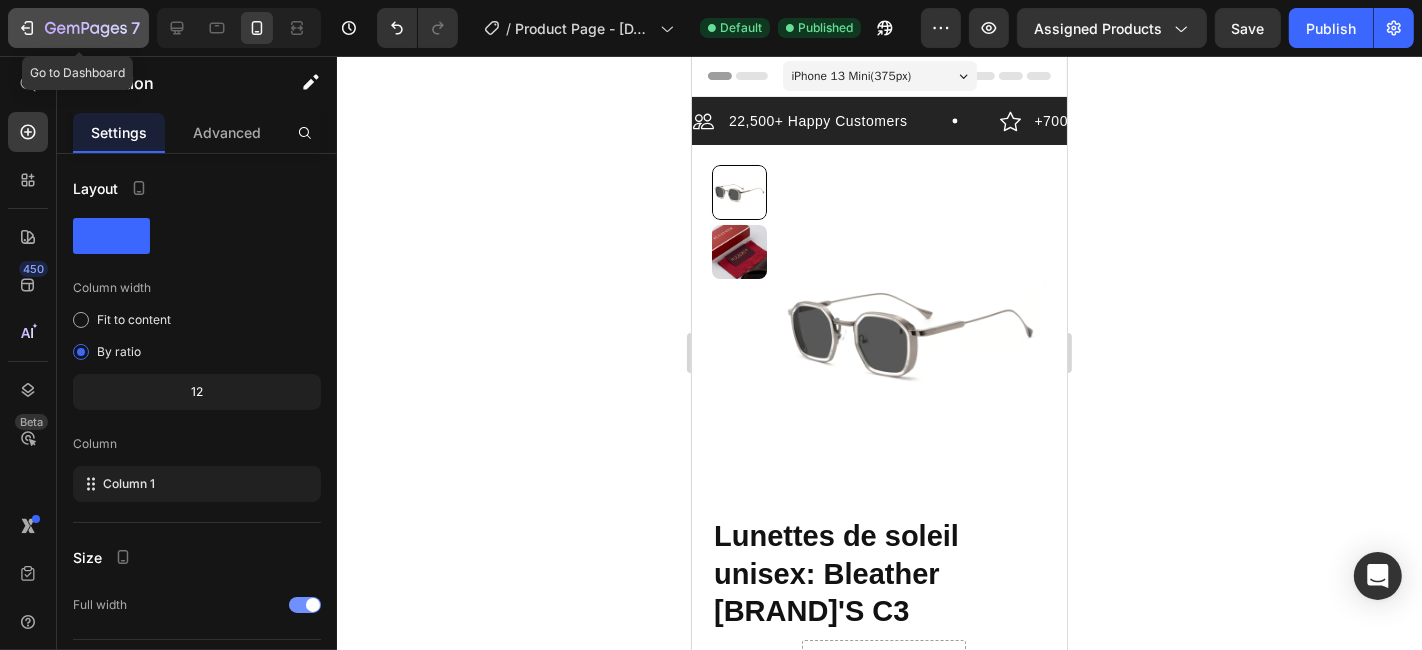 click on "7" 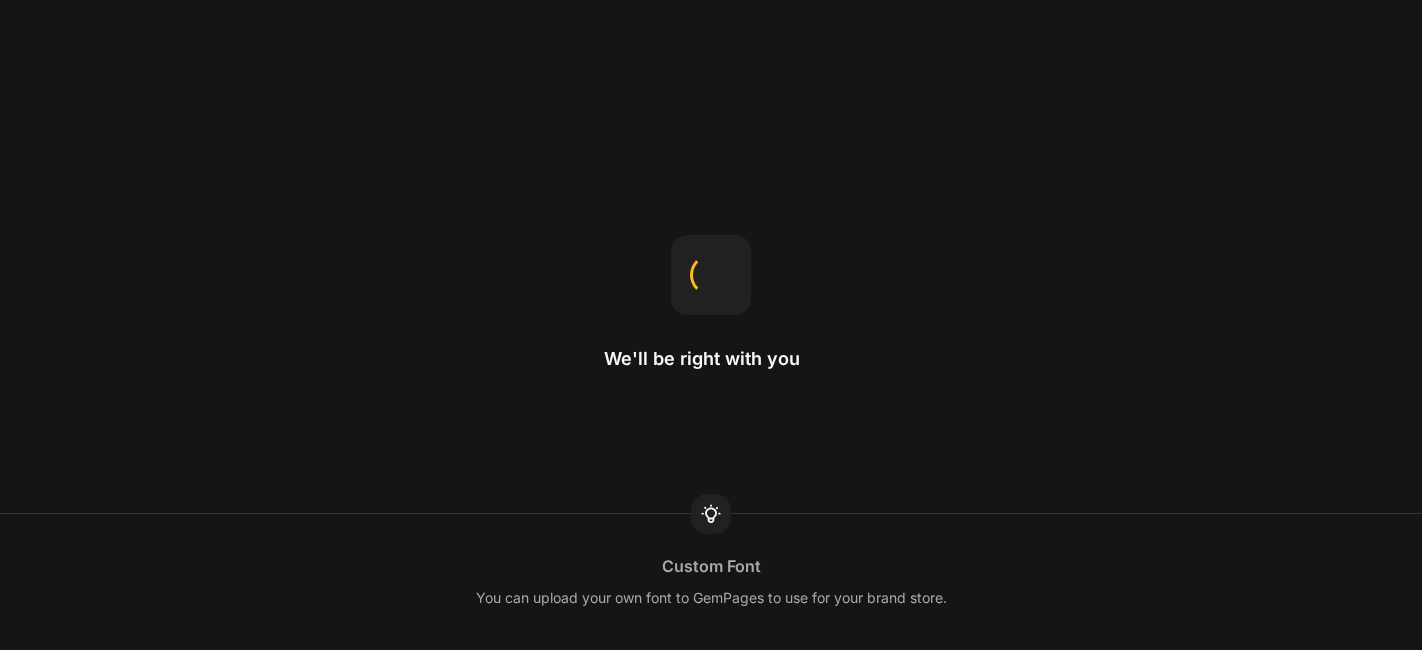 scroll, scrollTop: 0, scrollLeft: 0, axis: both 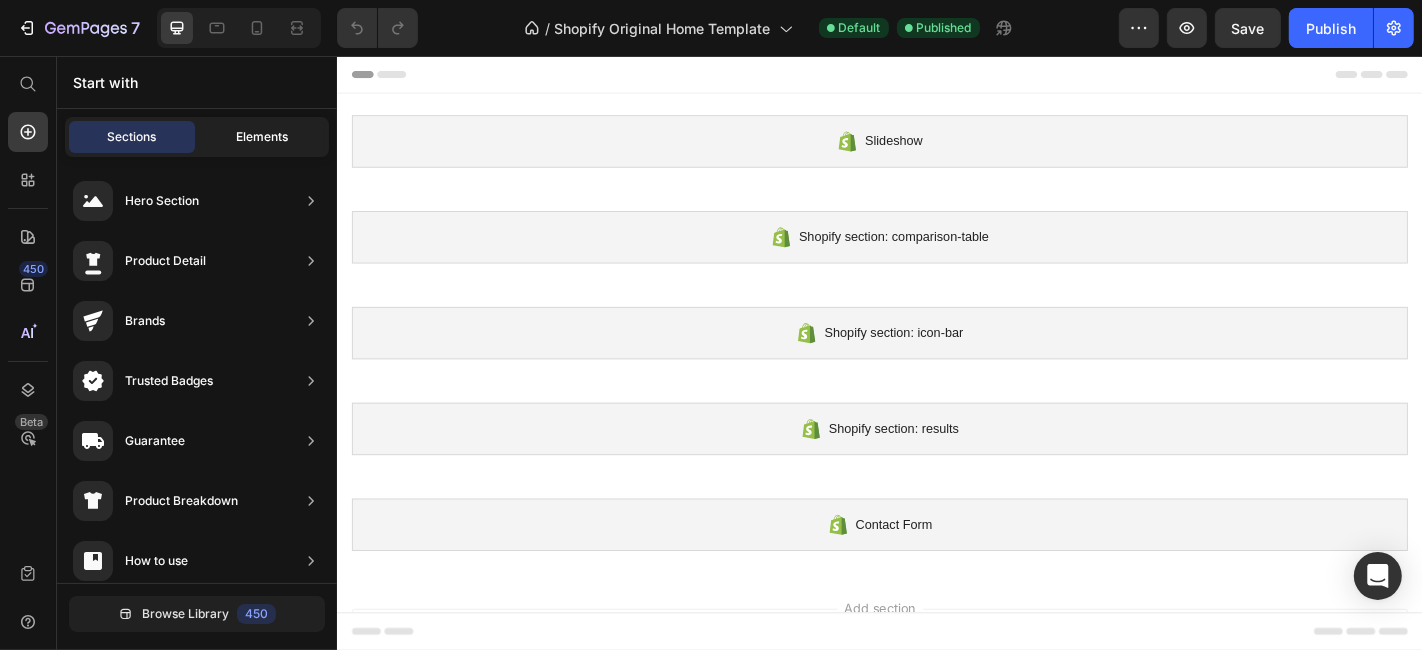 click on "Elements" 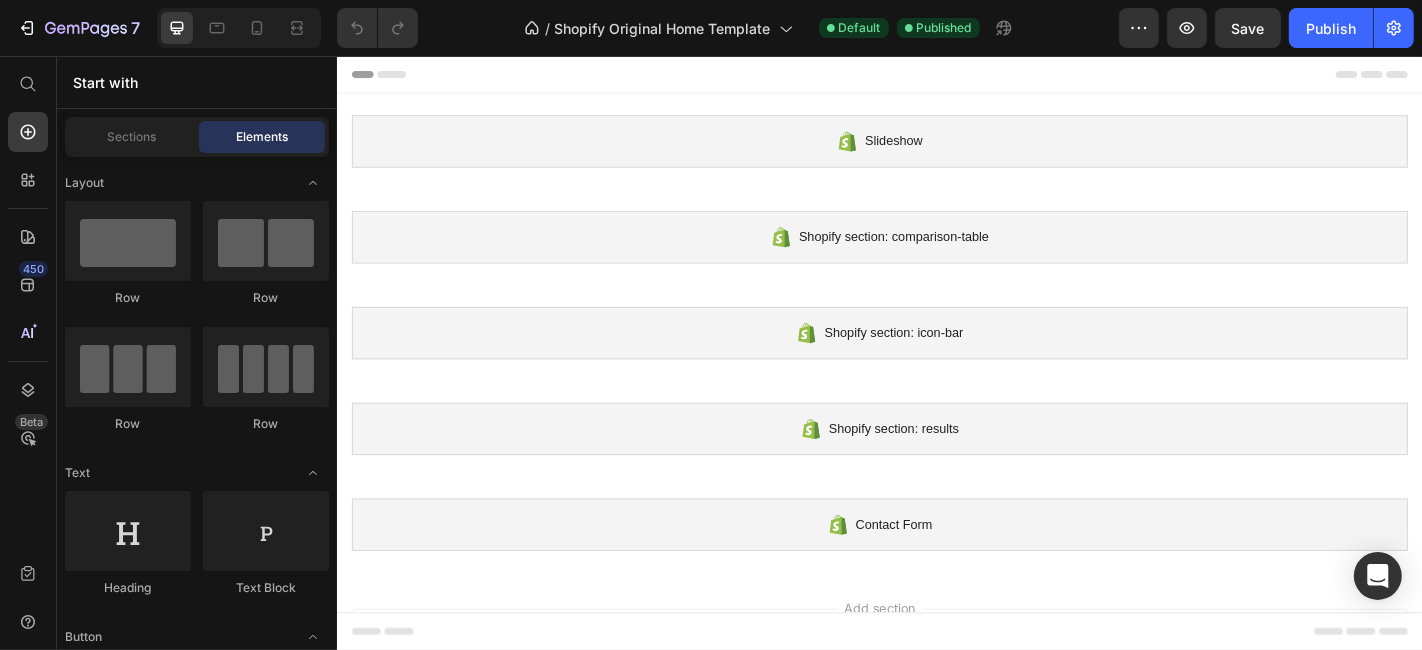 click on "Elements" 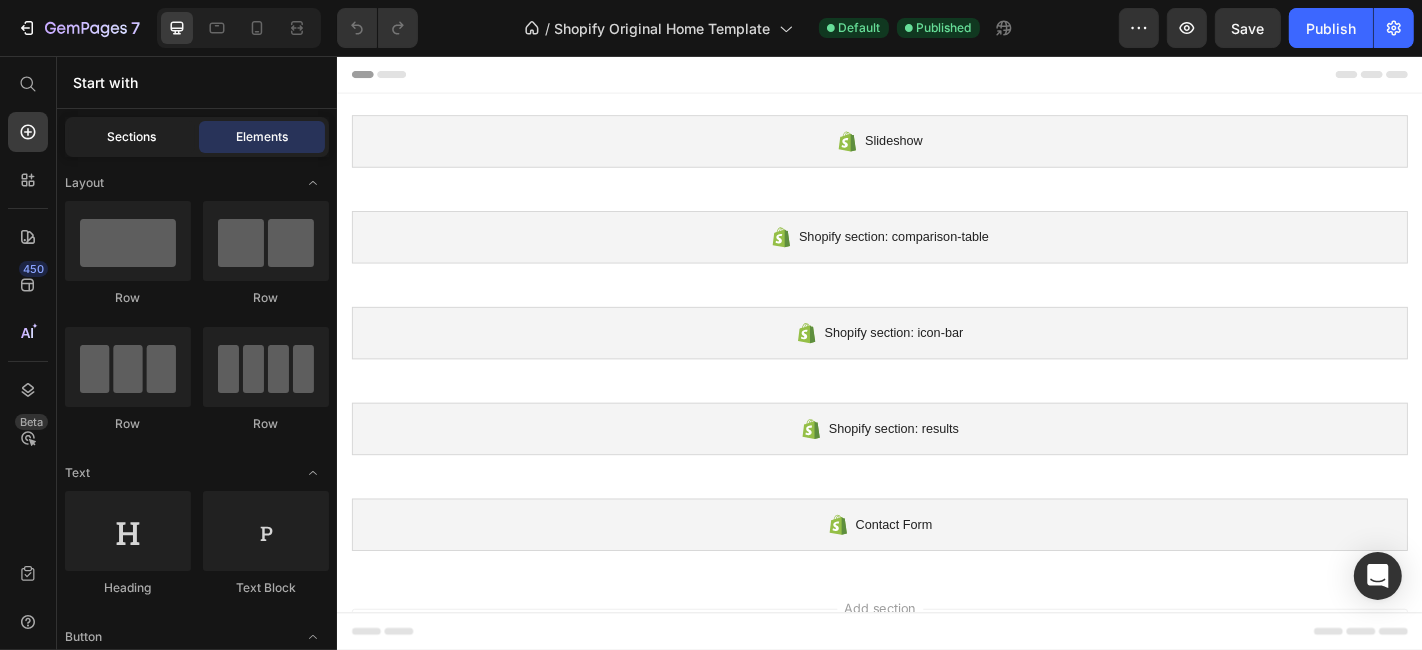 click on "Sections" at bounding box center [132, 137] 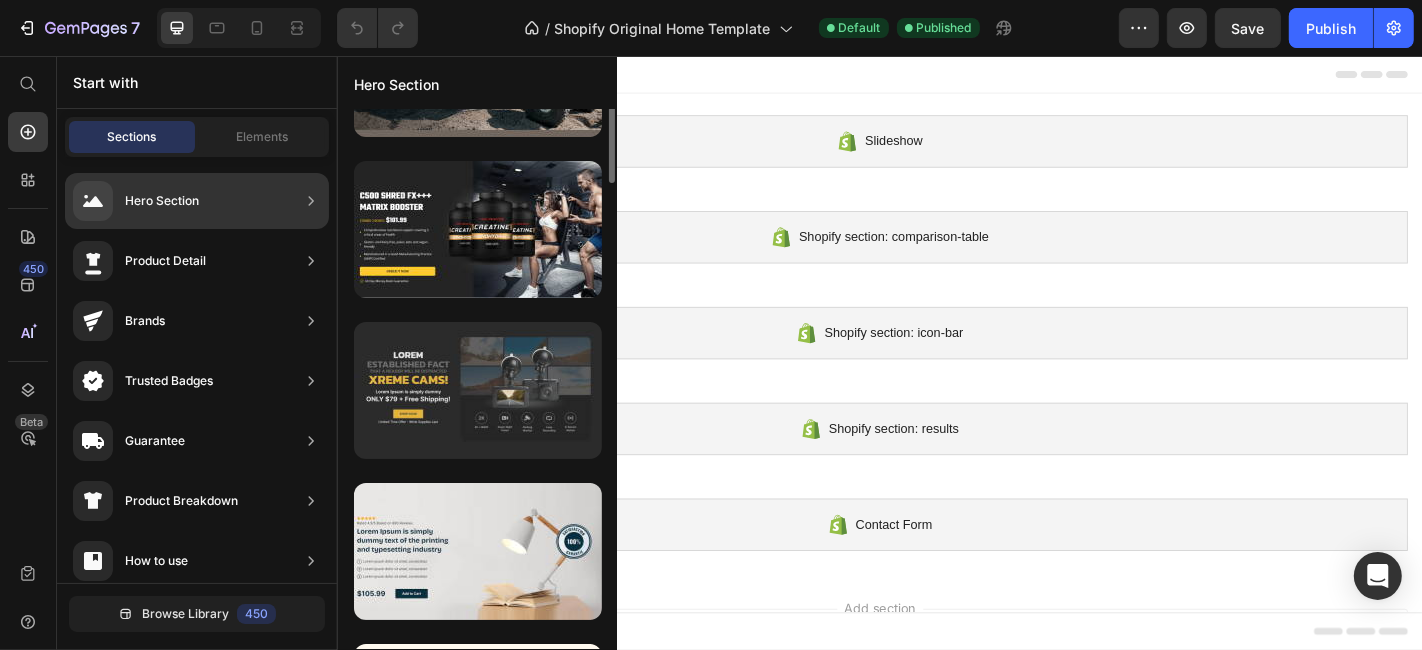 scroll, scrollTop: 0, scrollLeft: 0, axis: both 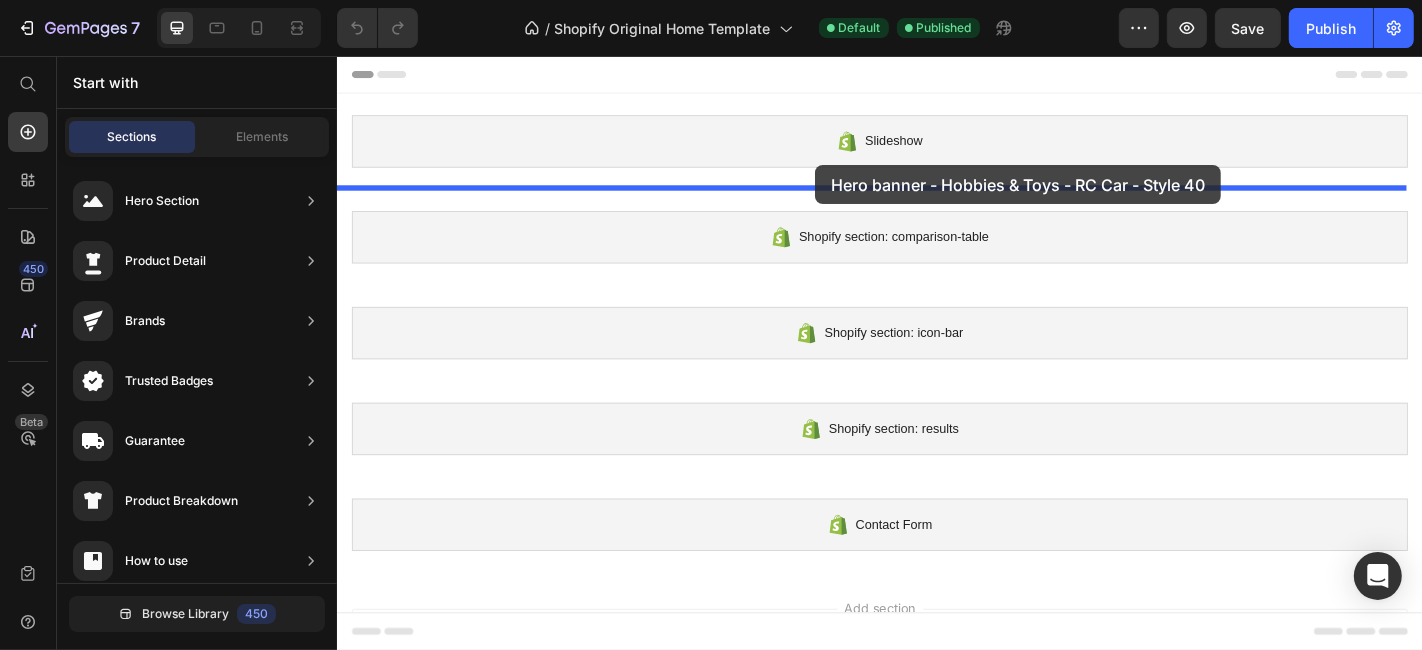 drag, startPoint x: 836, startPoint y: 263, endPoint x: 865, endPoint y: 177, distance: 90.75792 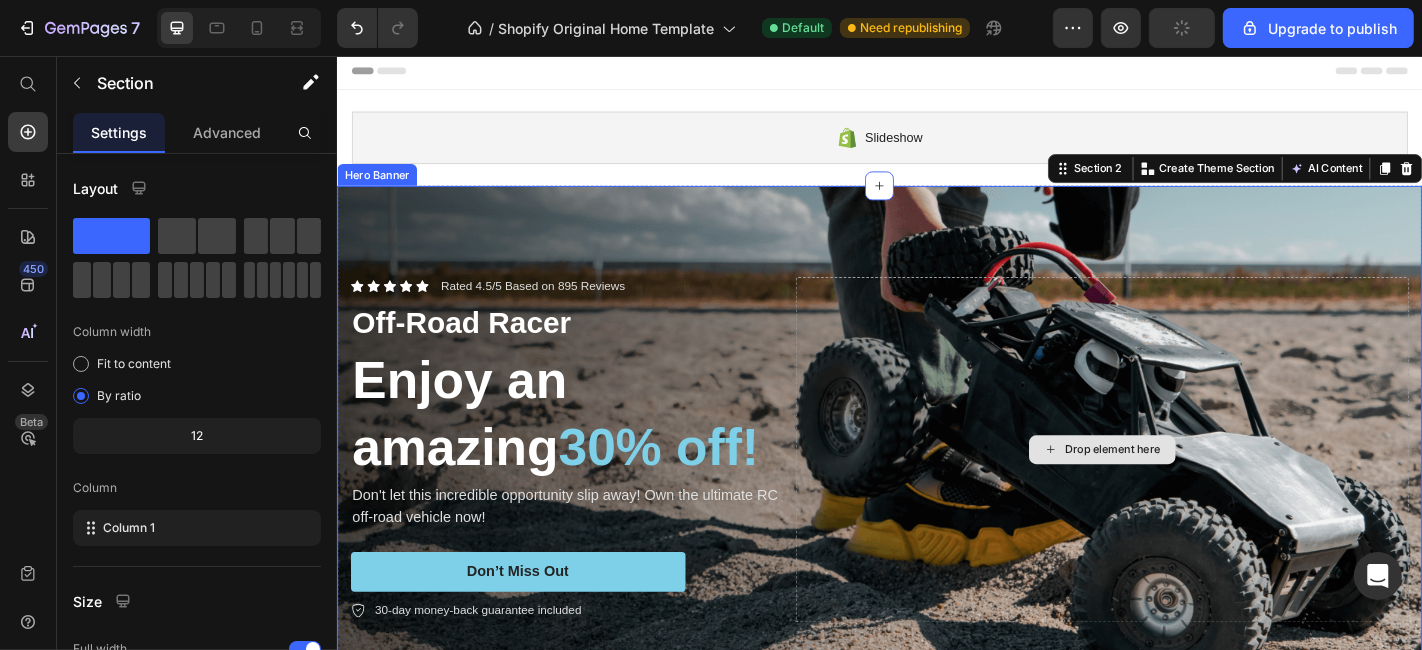 scroll, scrollTop: 0, scrollLeft: 0, axis: both 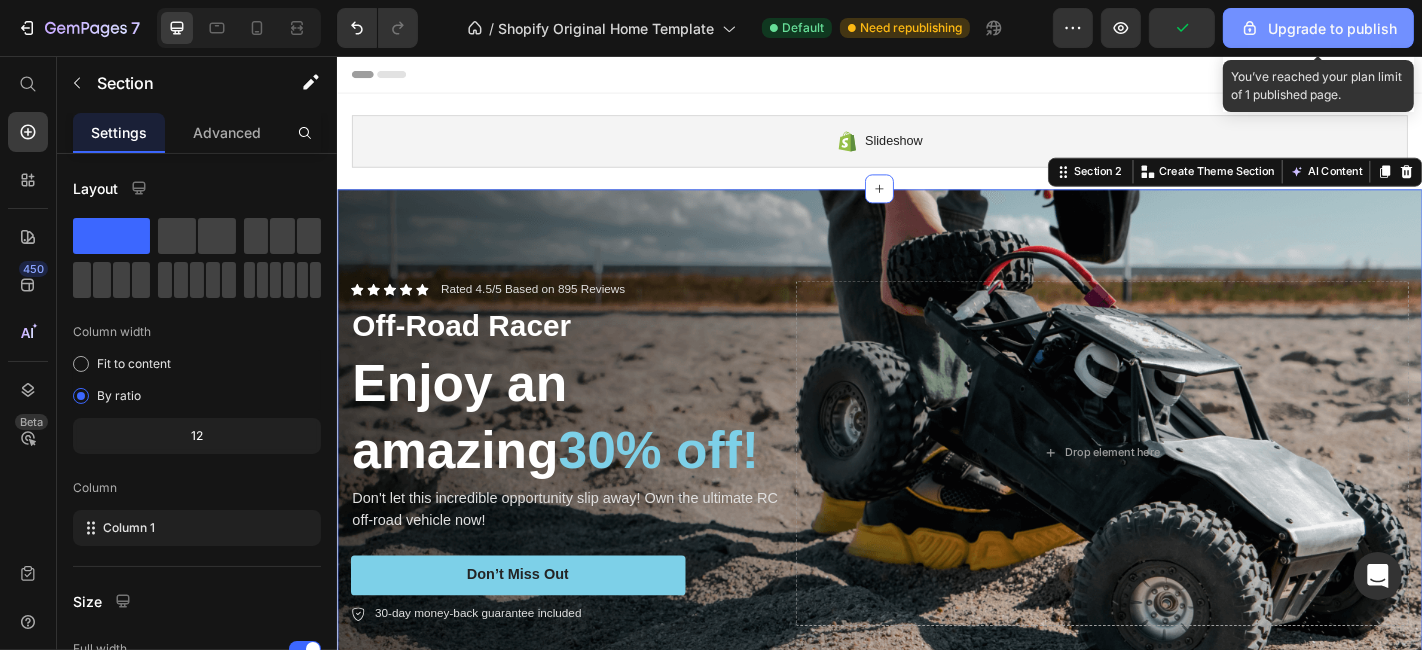 click on "Upgrade to publish" at bounding box center [1318, 28] 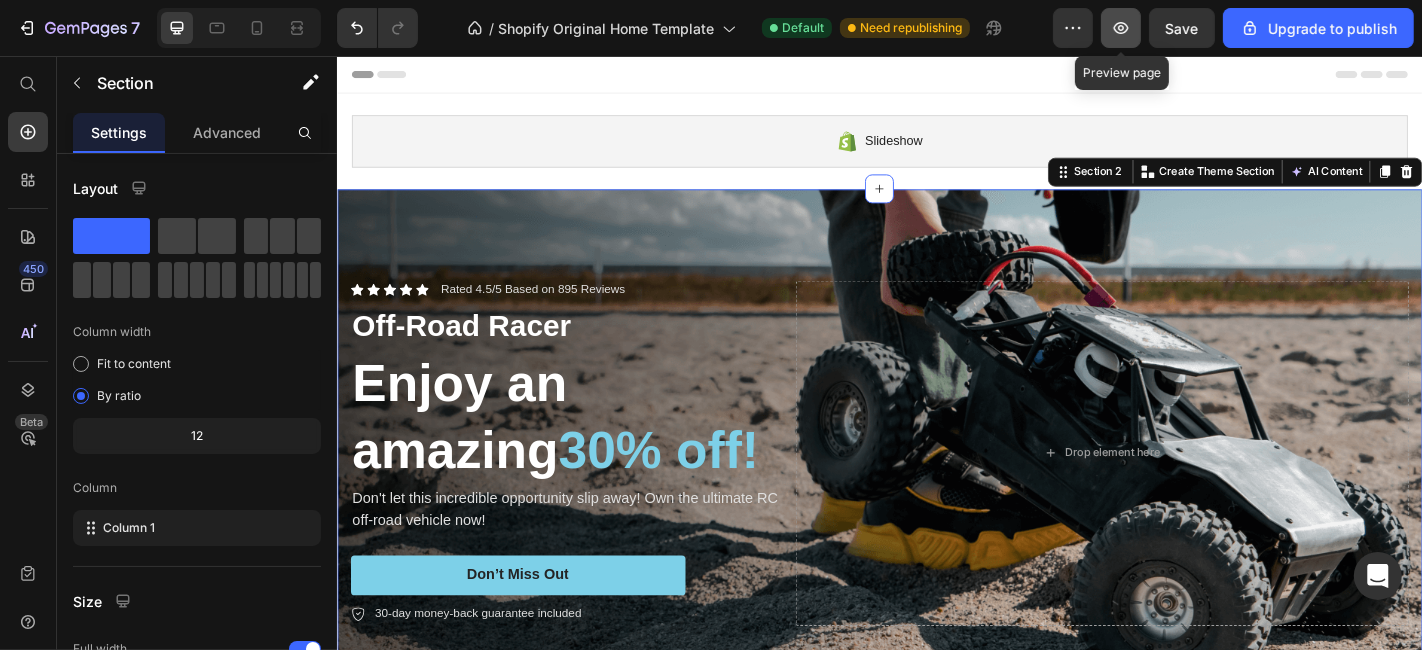 click 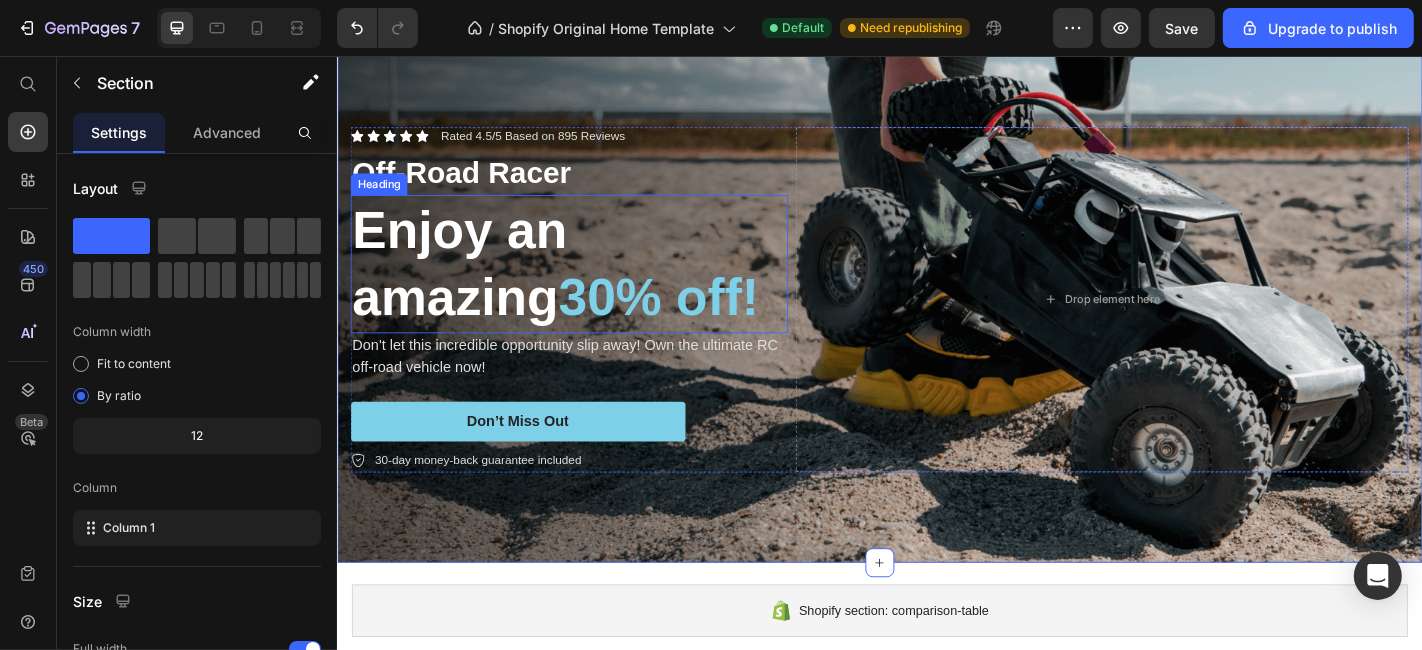 scroll, scrollTop: 171, scrollLeft: 0, axis: vertical 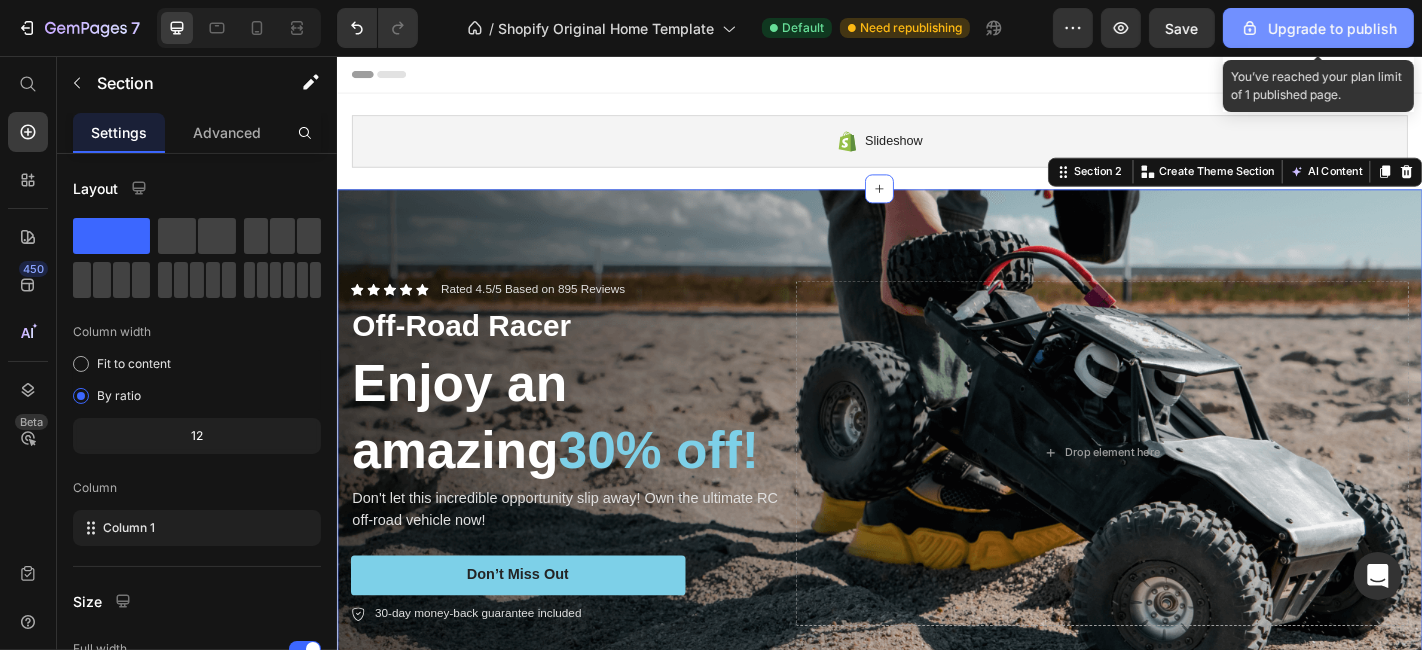 type 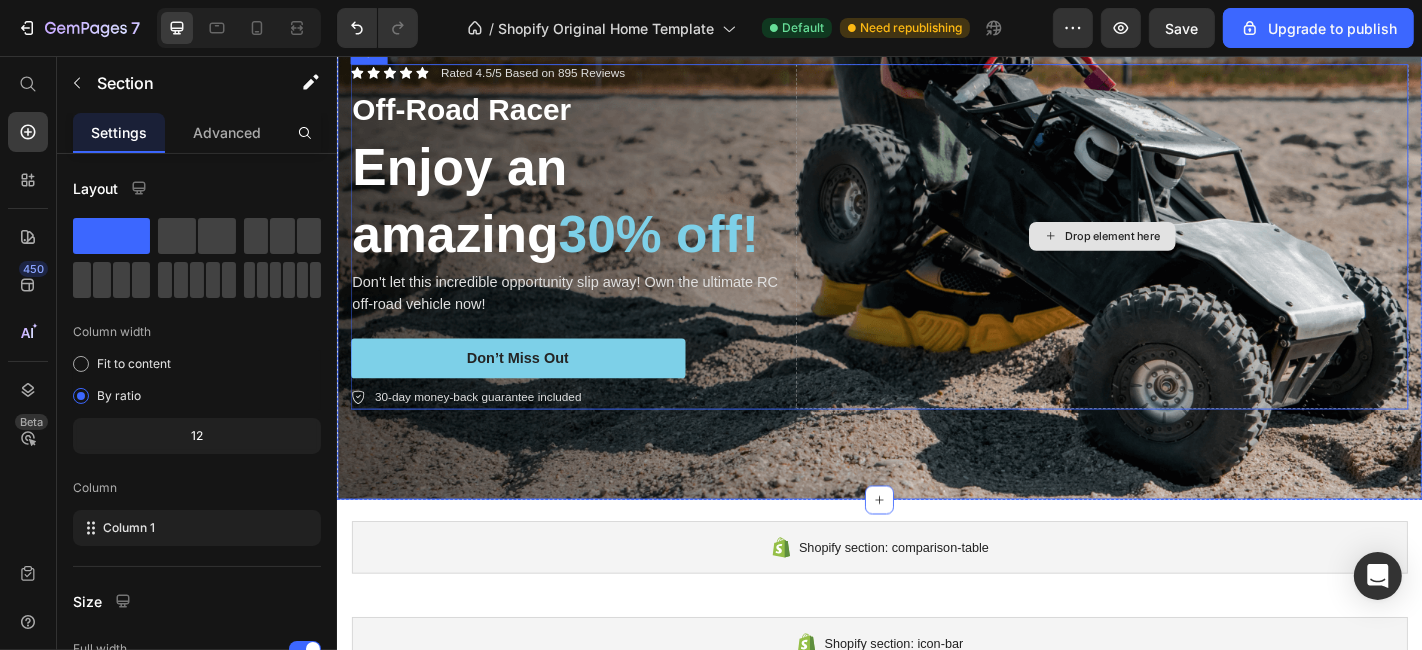 scroll, scrollTop: 243, scrollLeft: 0, axis: vertical 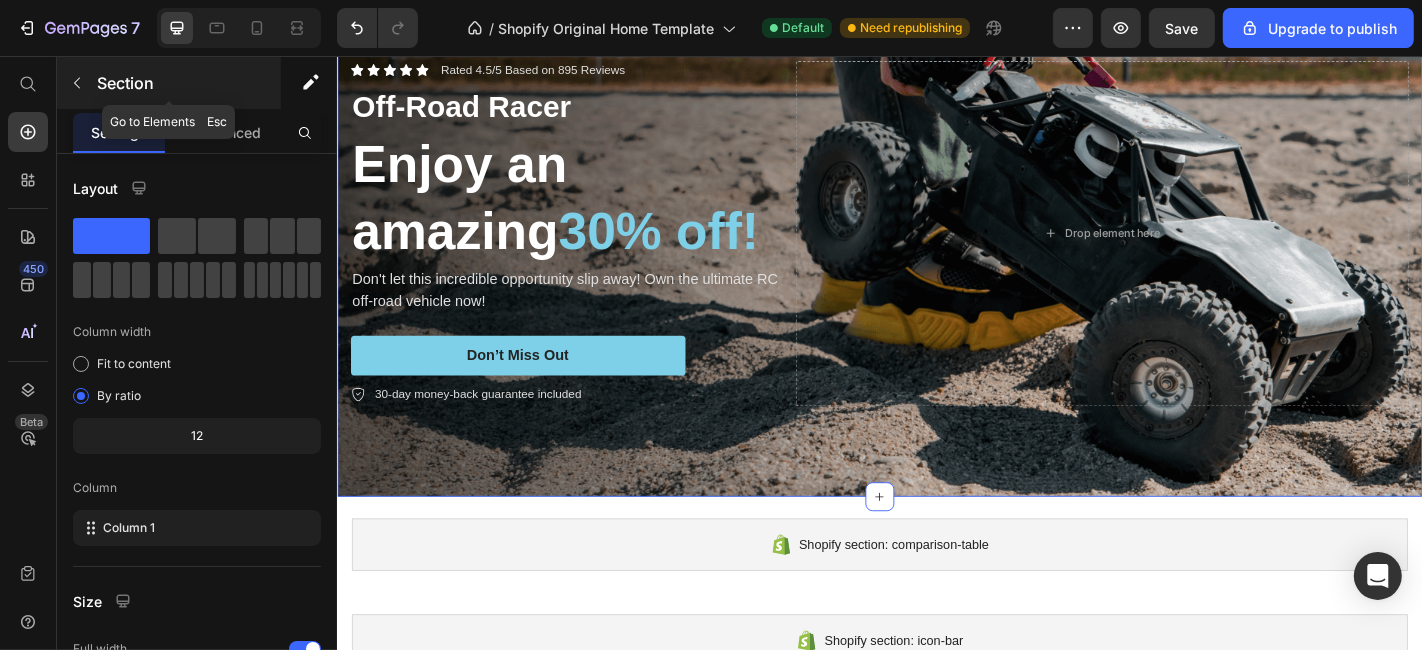 click 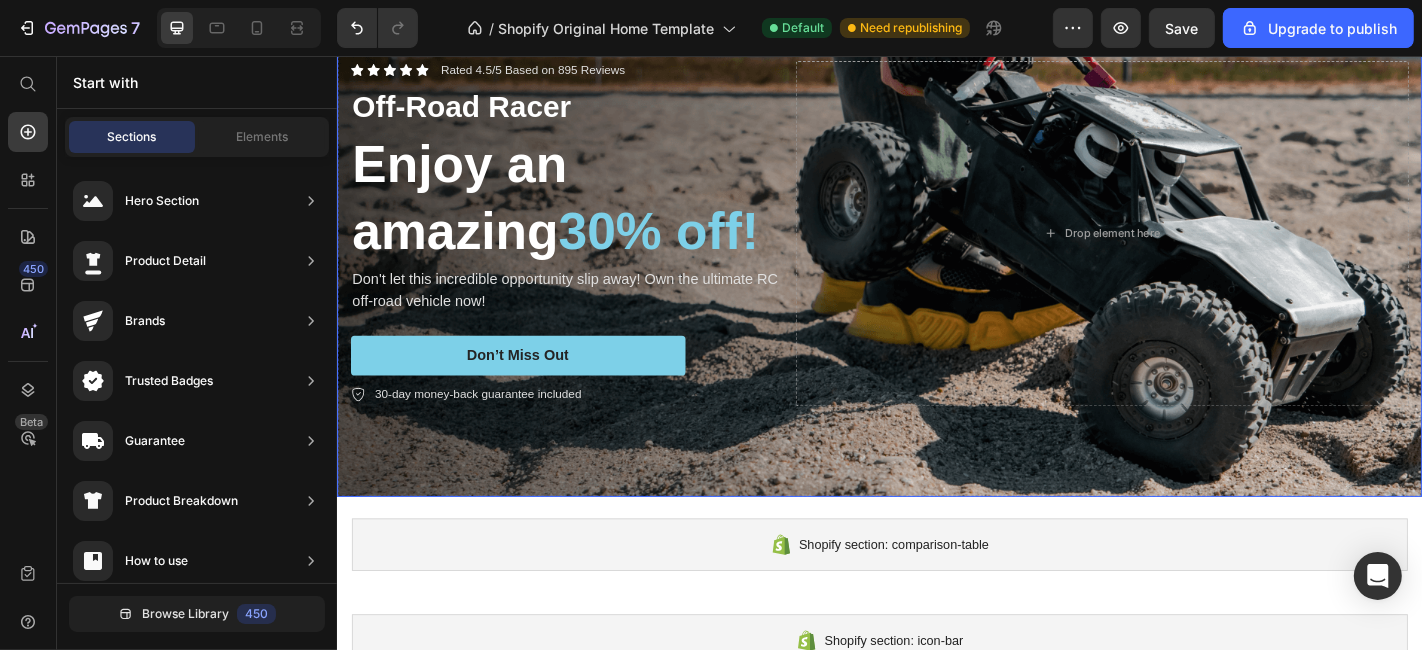 scroll, scrollTop: 281, scrollLeft: 0, axis: vertical 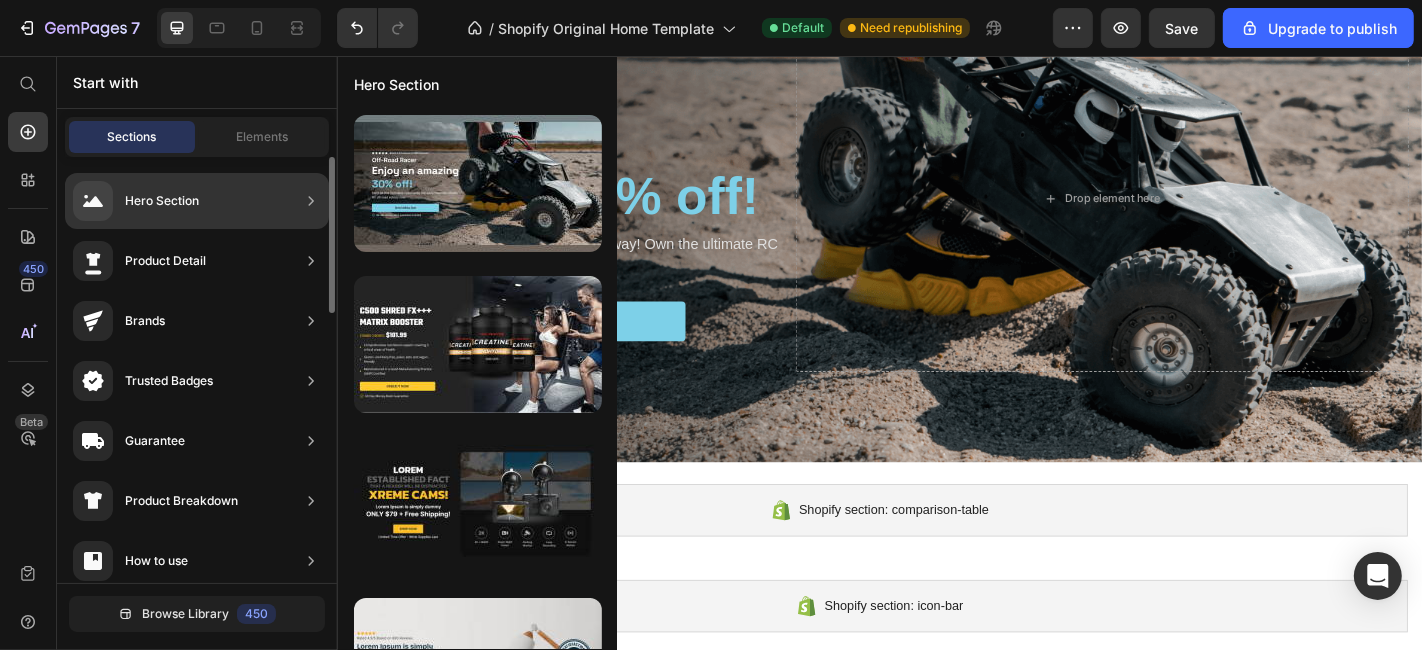 click on "Hero Section" 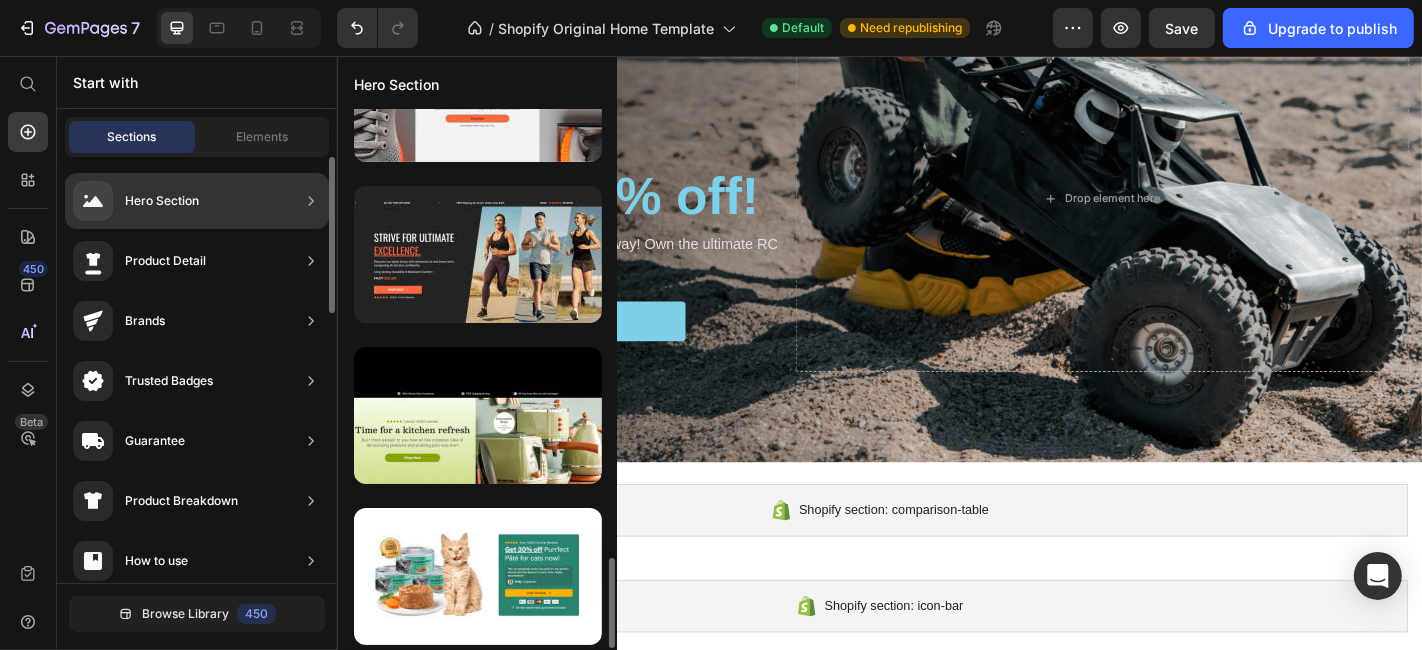 scroll, scrollTop: 1057, scrollLeft: 0, axis: vertical 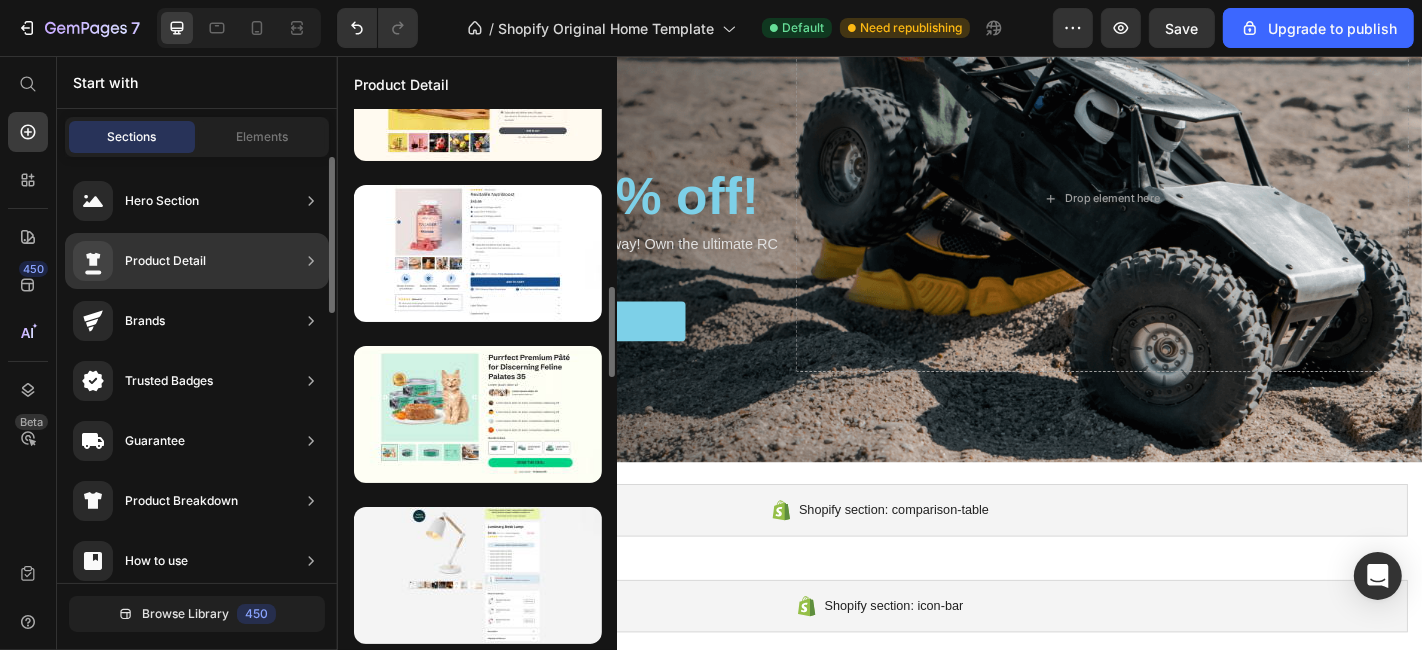 click on "Product Detail" 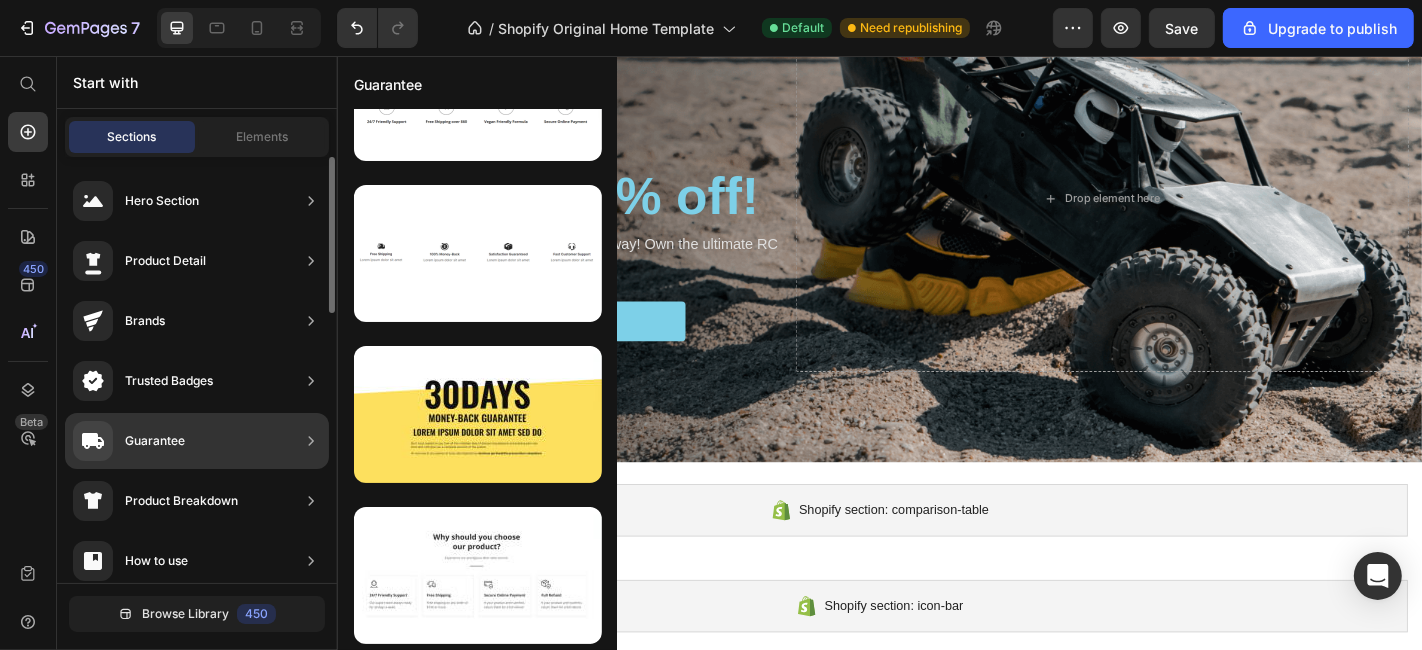 scroll, scrollTop: 251, scrollLeft: 0, axis: vertical 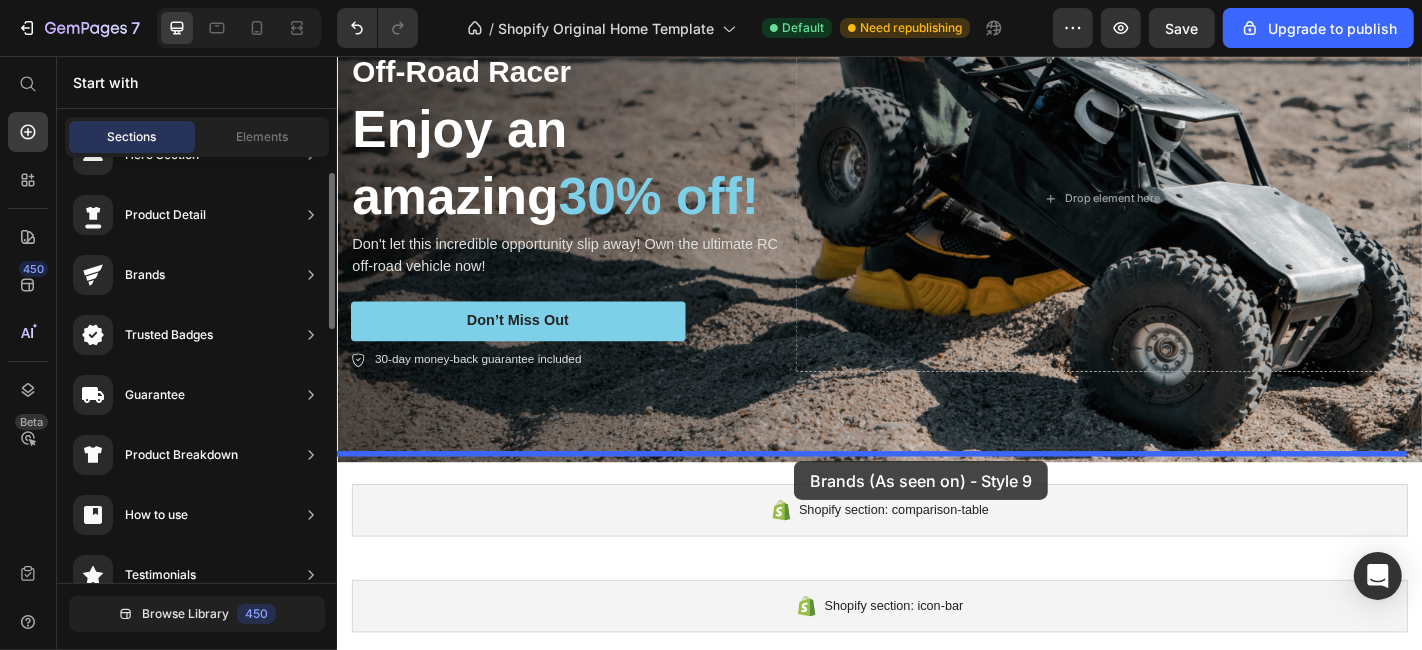 drag, startPoint x: 815, startPoint y: 479, endPoint x: 841, endPoint y: 503, distance: 35.383614 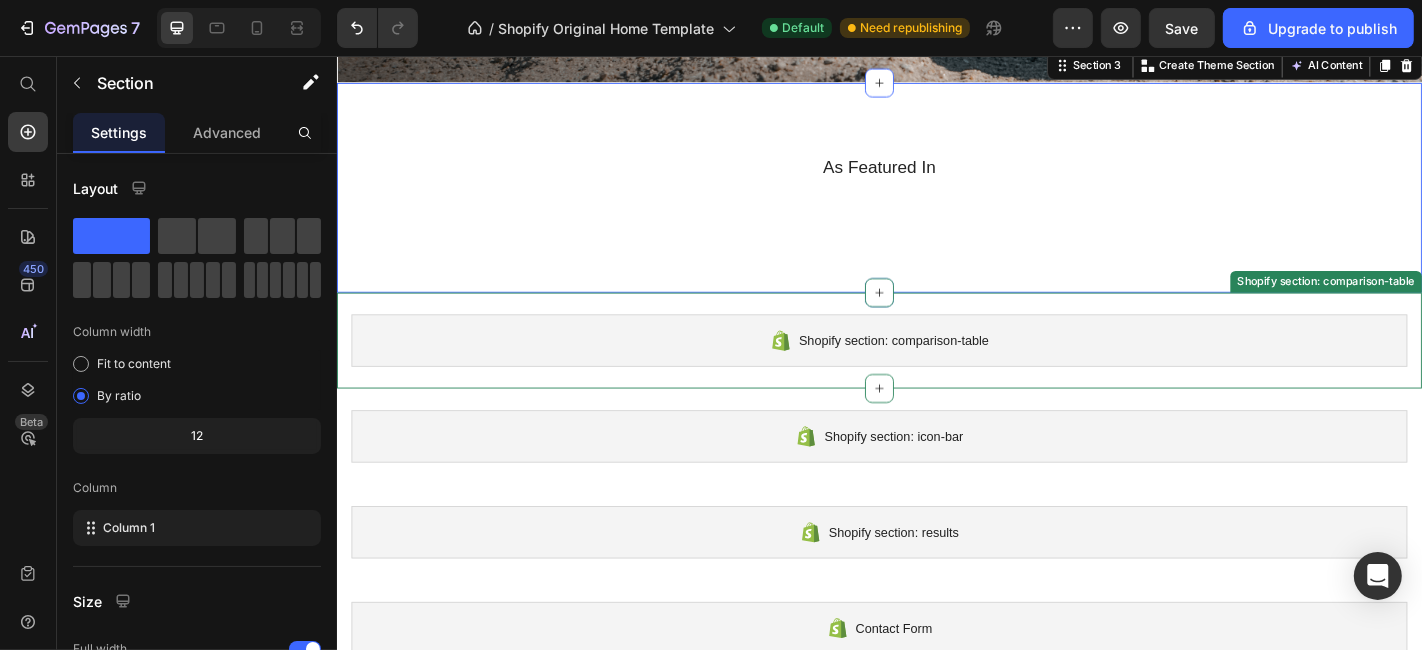 scroll, scrollTop: 702, scrollLeft: 0, axis: vertical 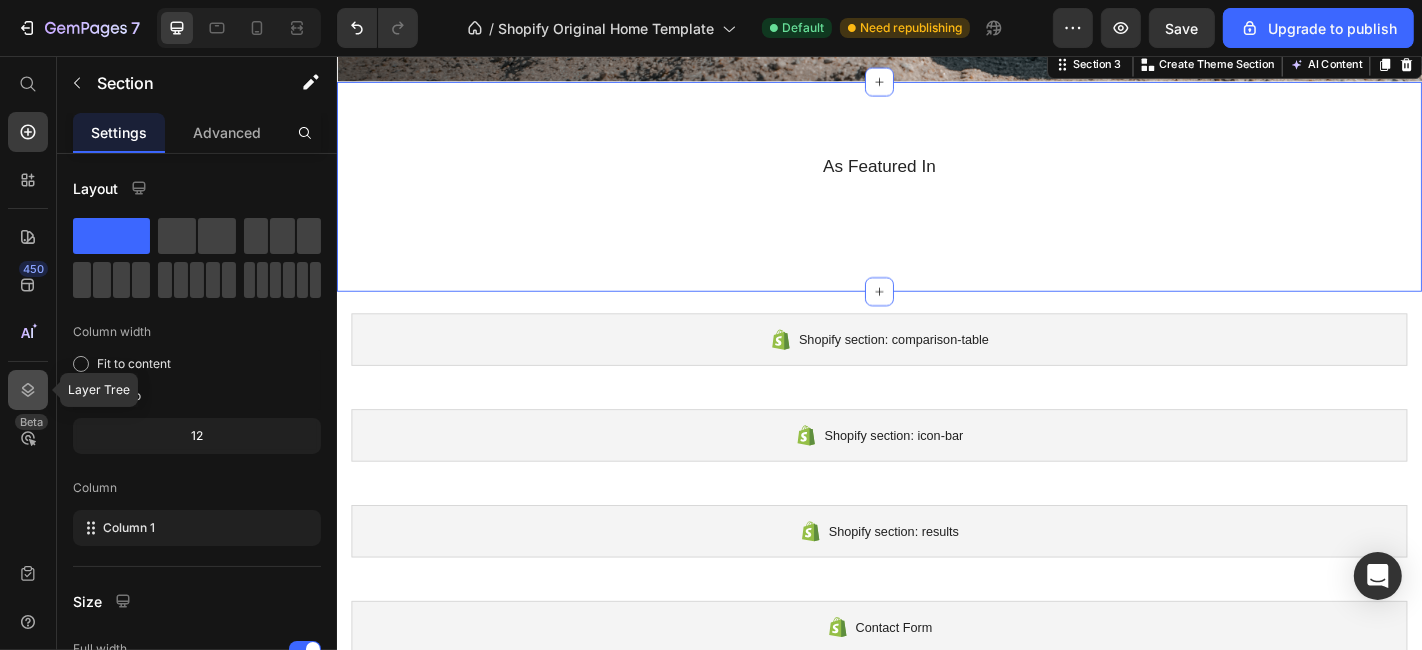 click 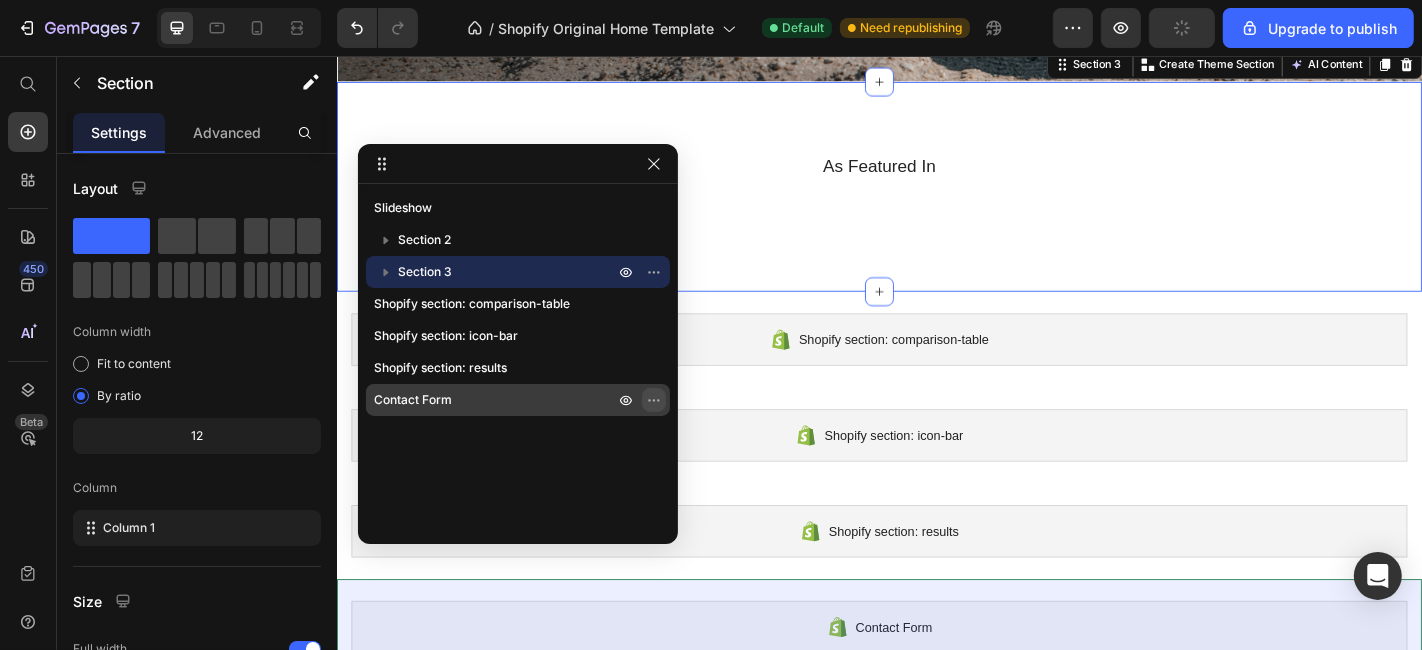click 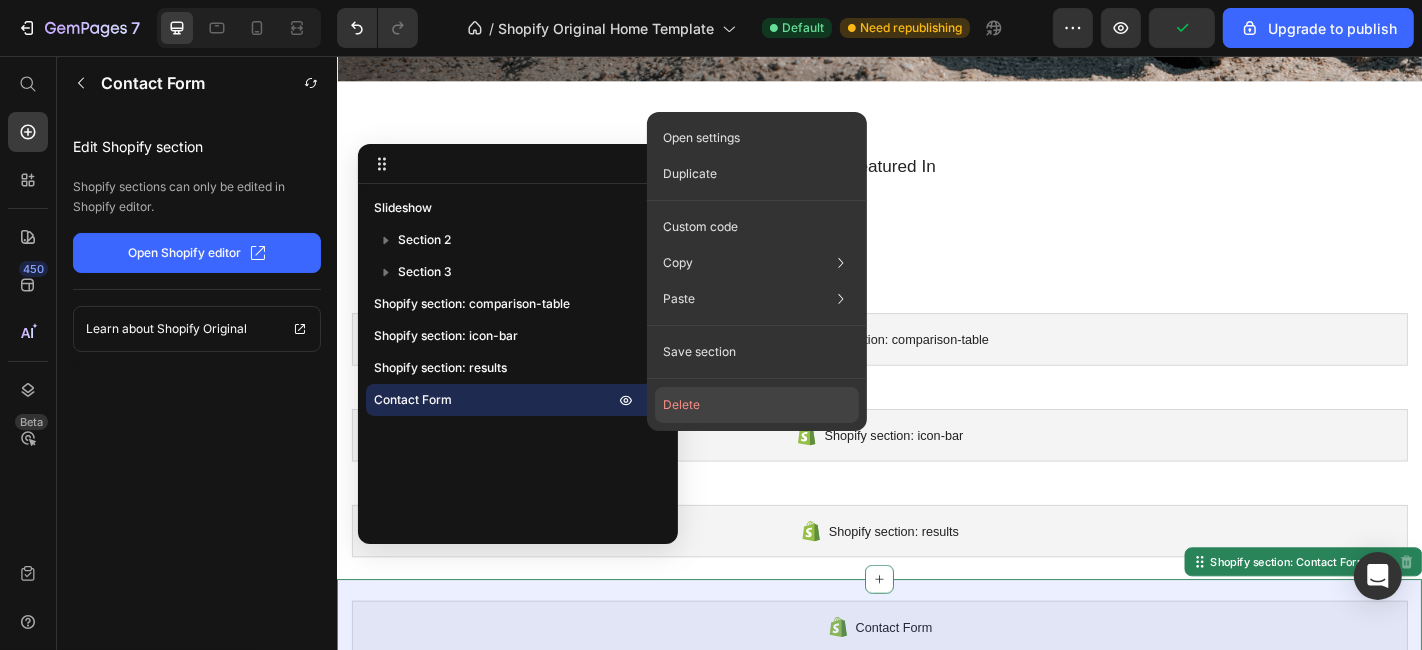 click on "Delete" 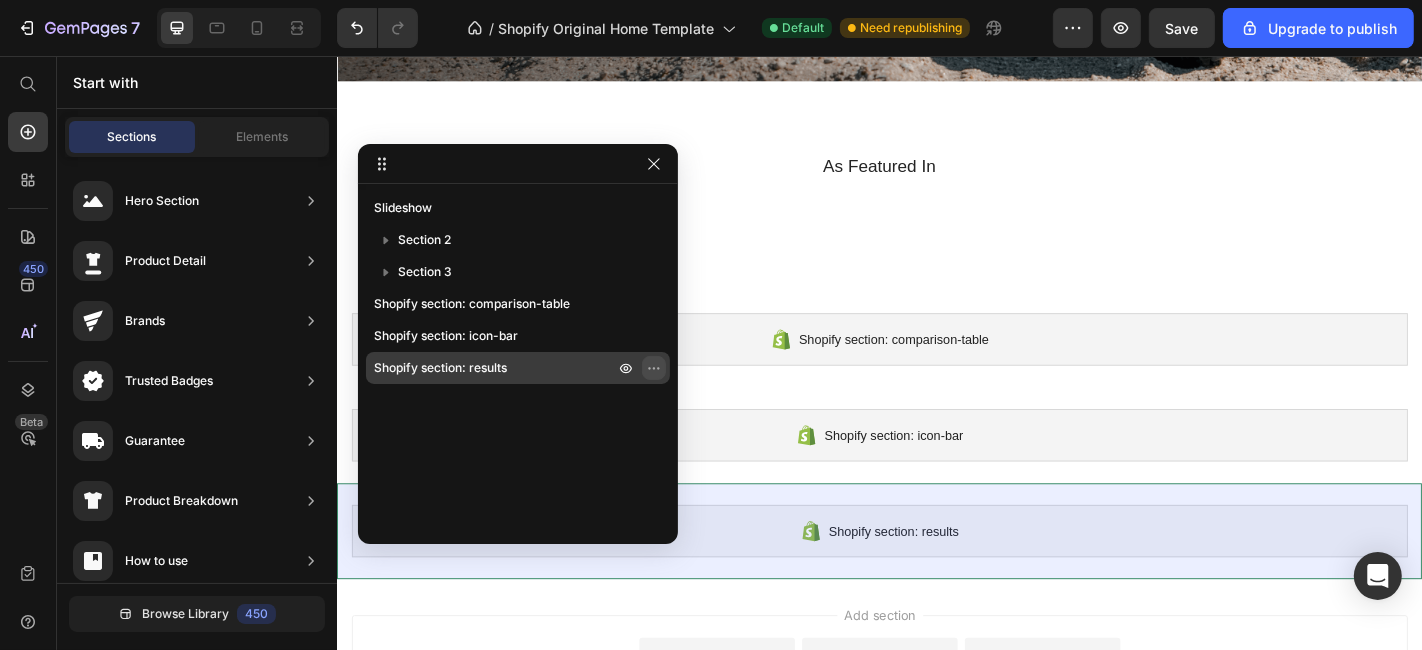click 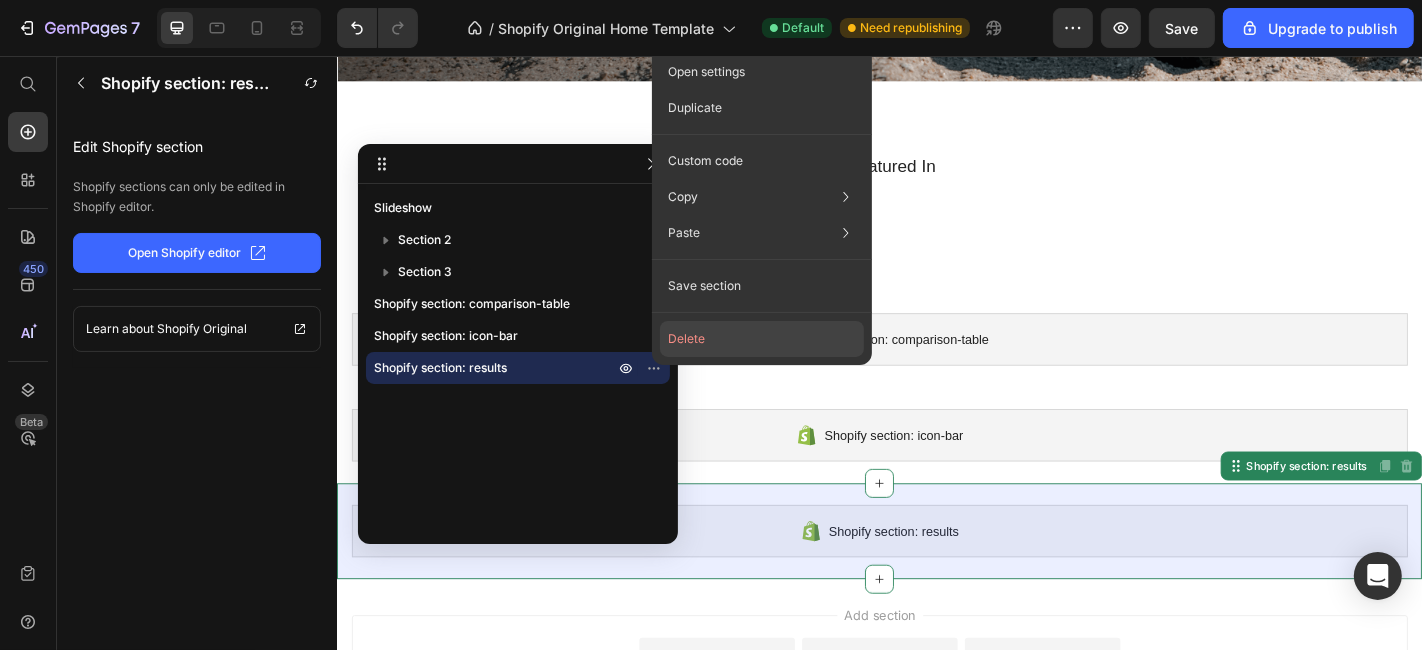 click on "Delete" 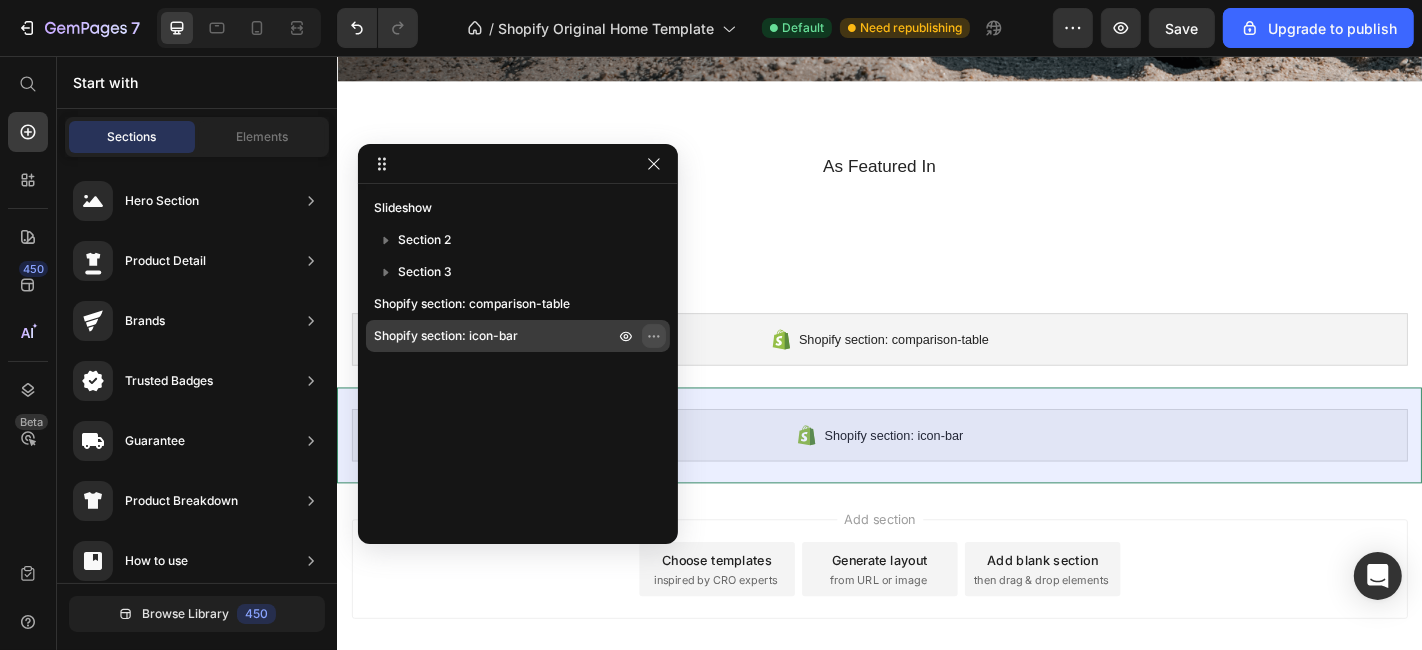 click 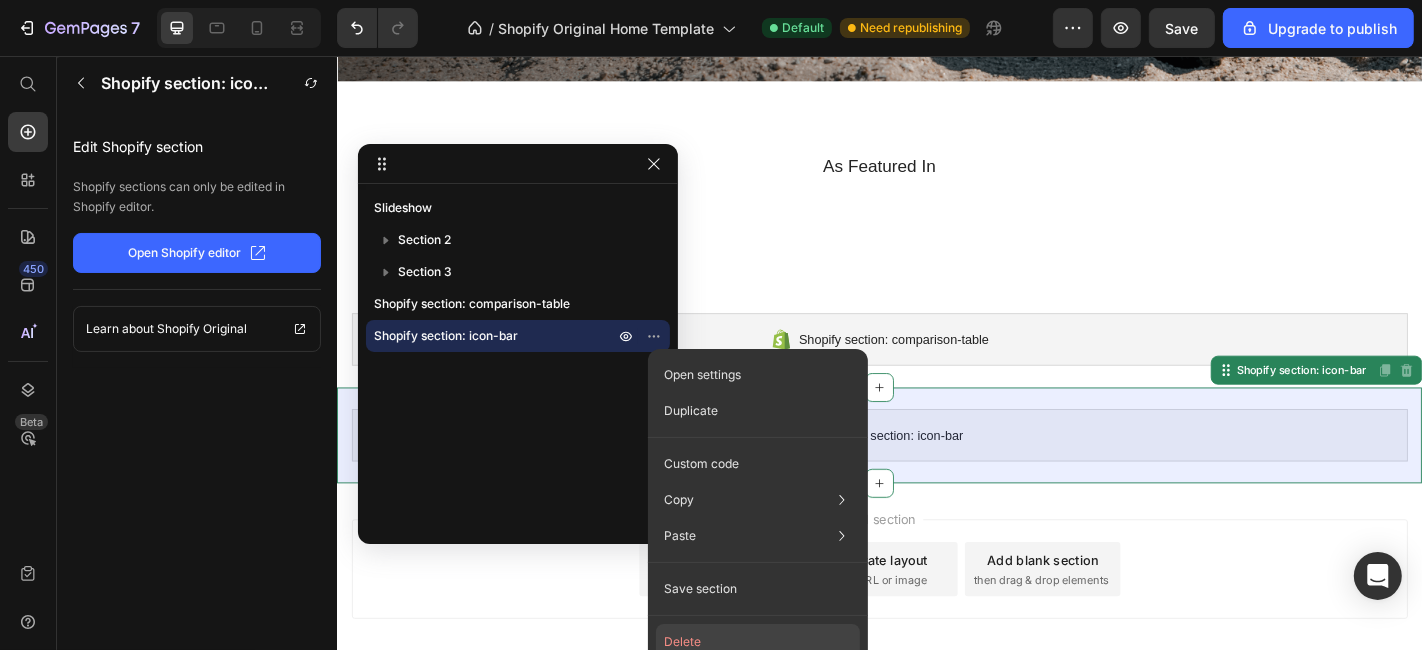 click on "Delete" 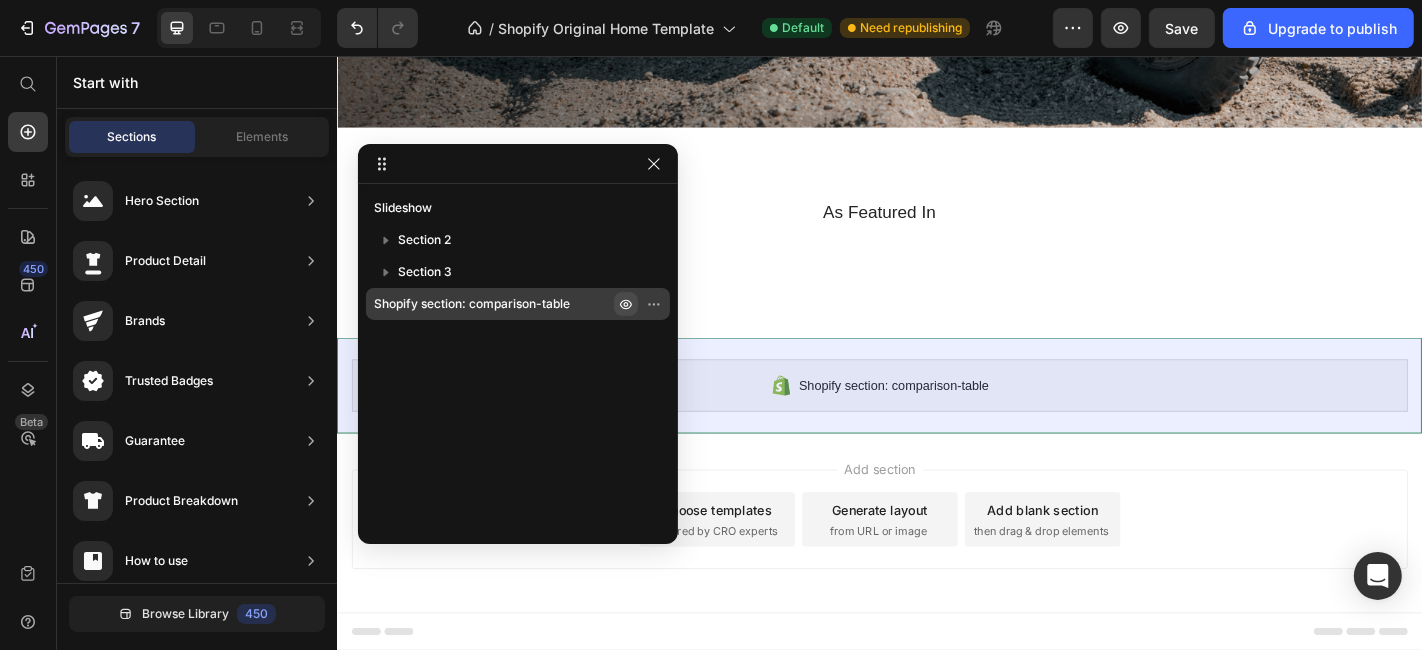 click 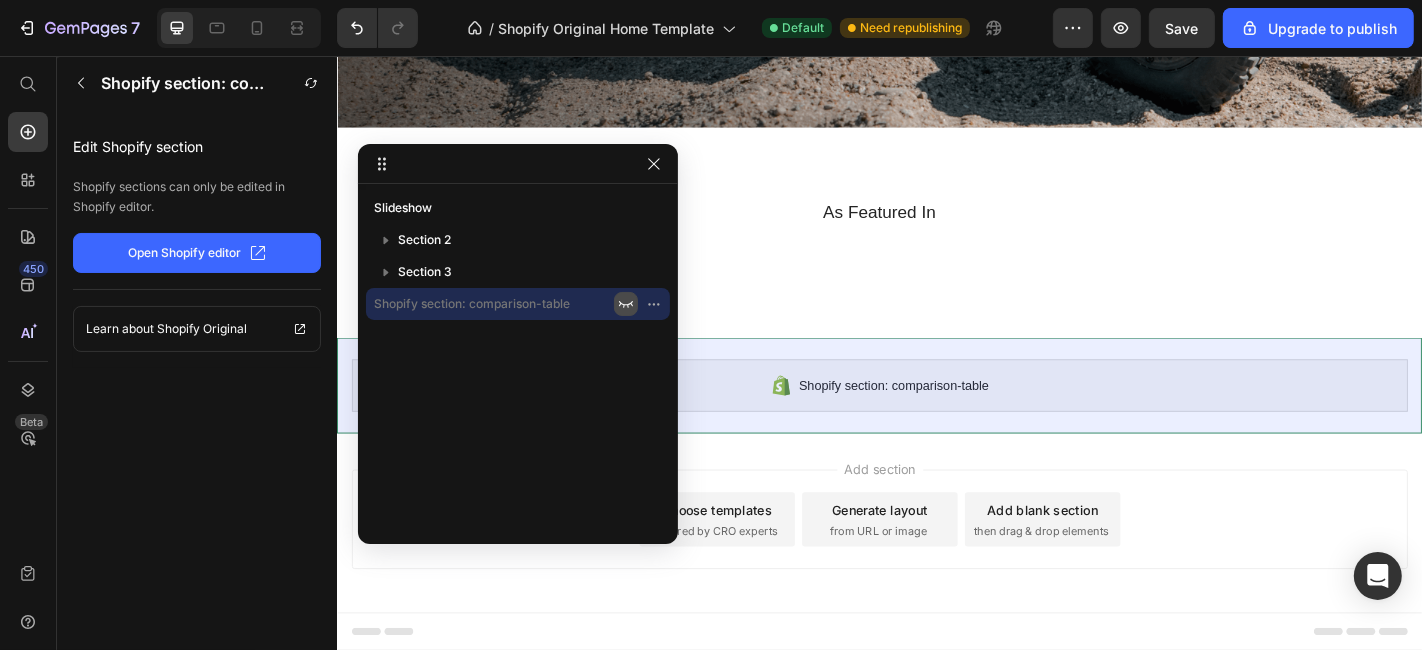 scroll, scrollTop: 583, scrollLeft: 0, axis: vertical 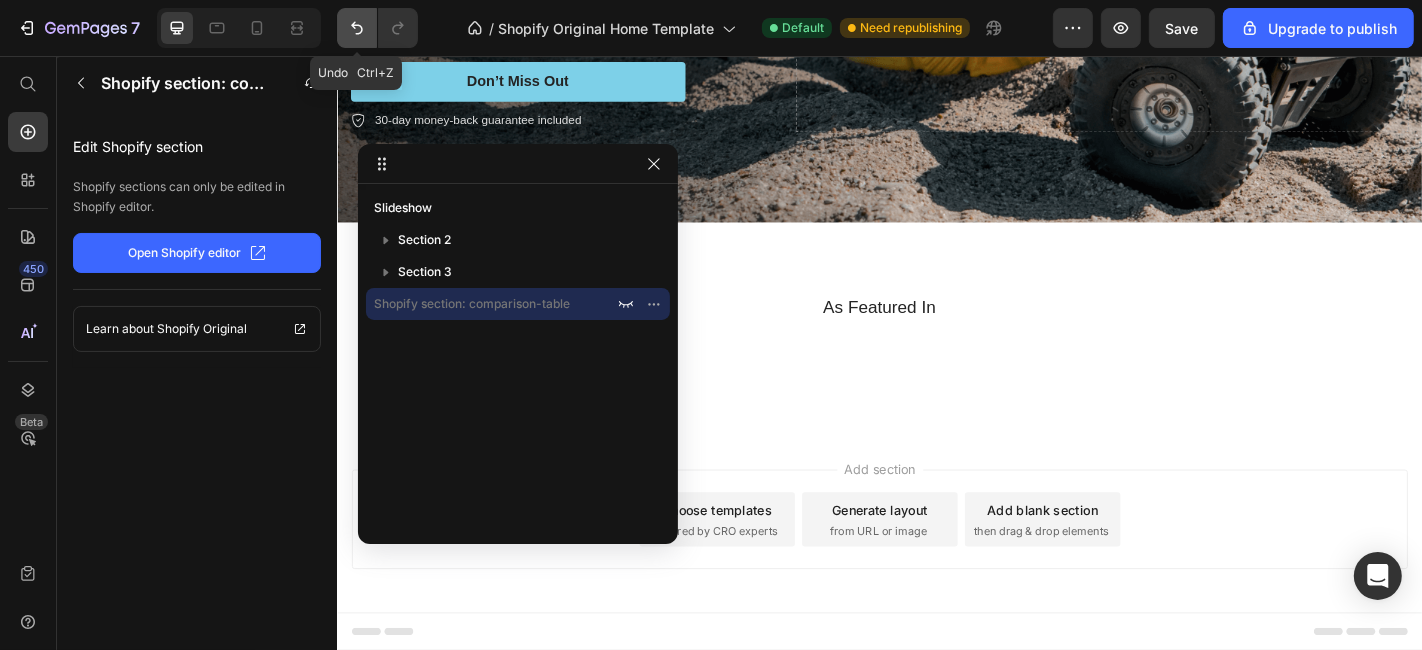 click 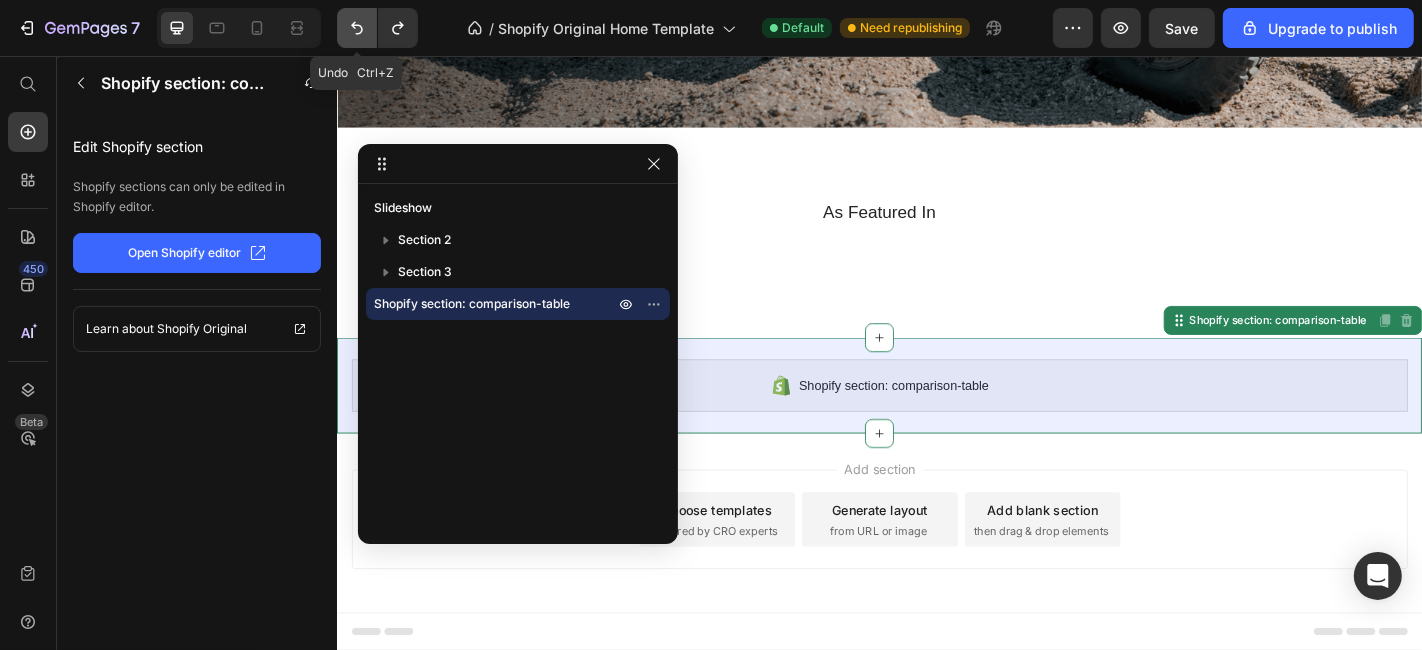 click 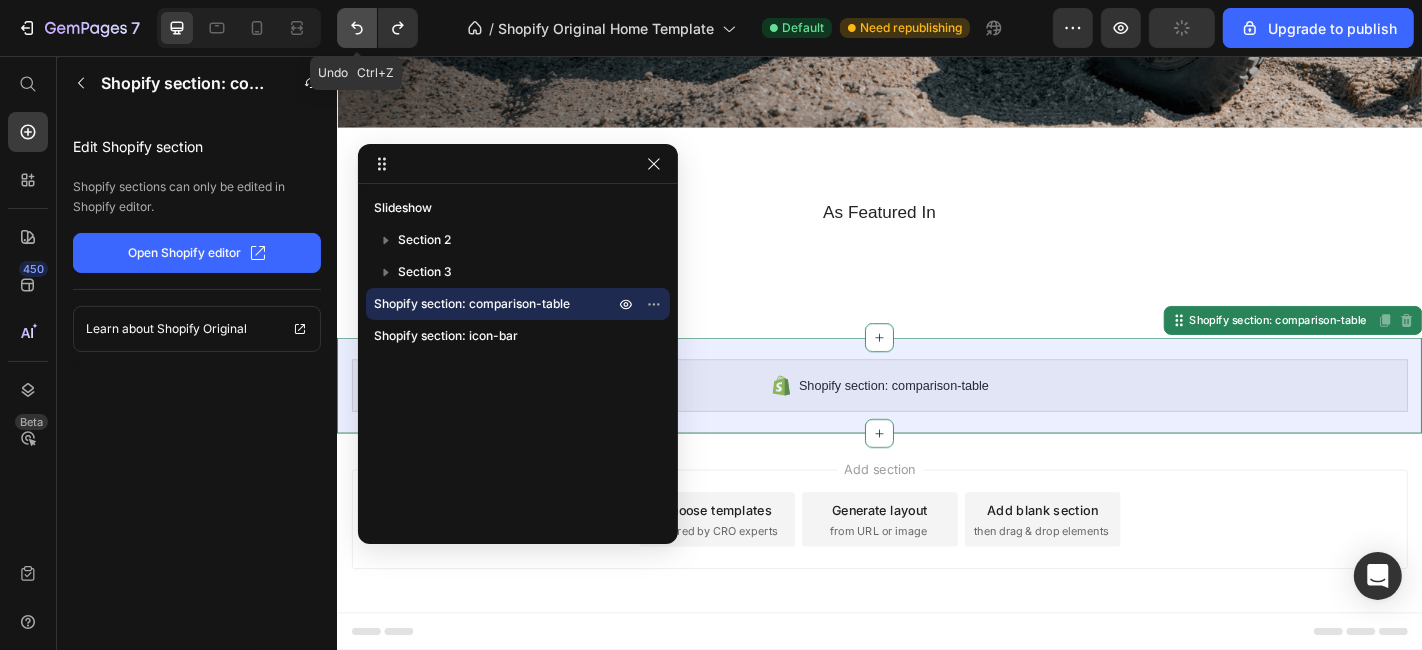 scroll, scrollTop: 702, scrollLeft: 0, axis: vertical 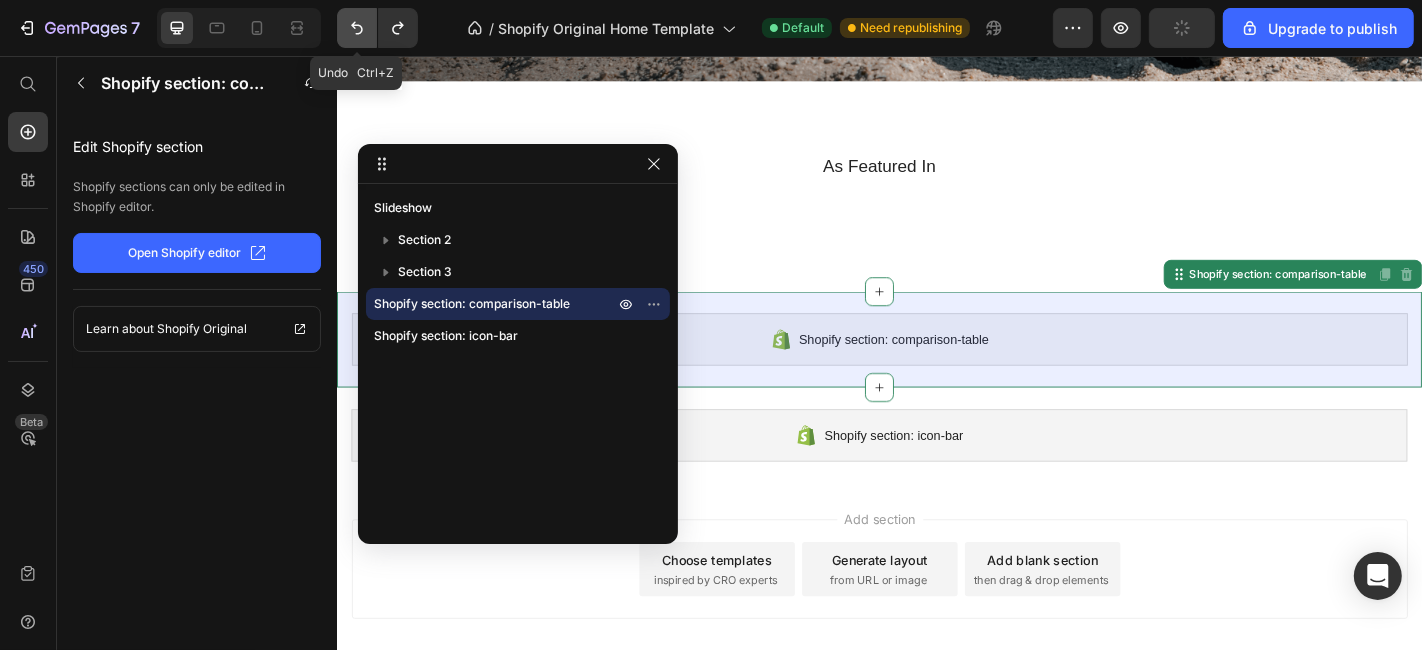 click 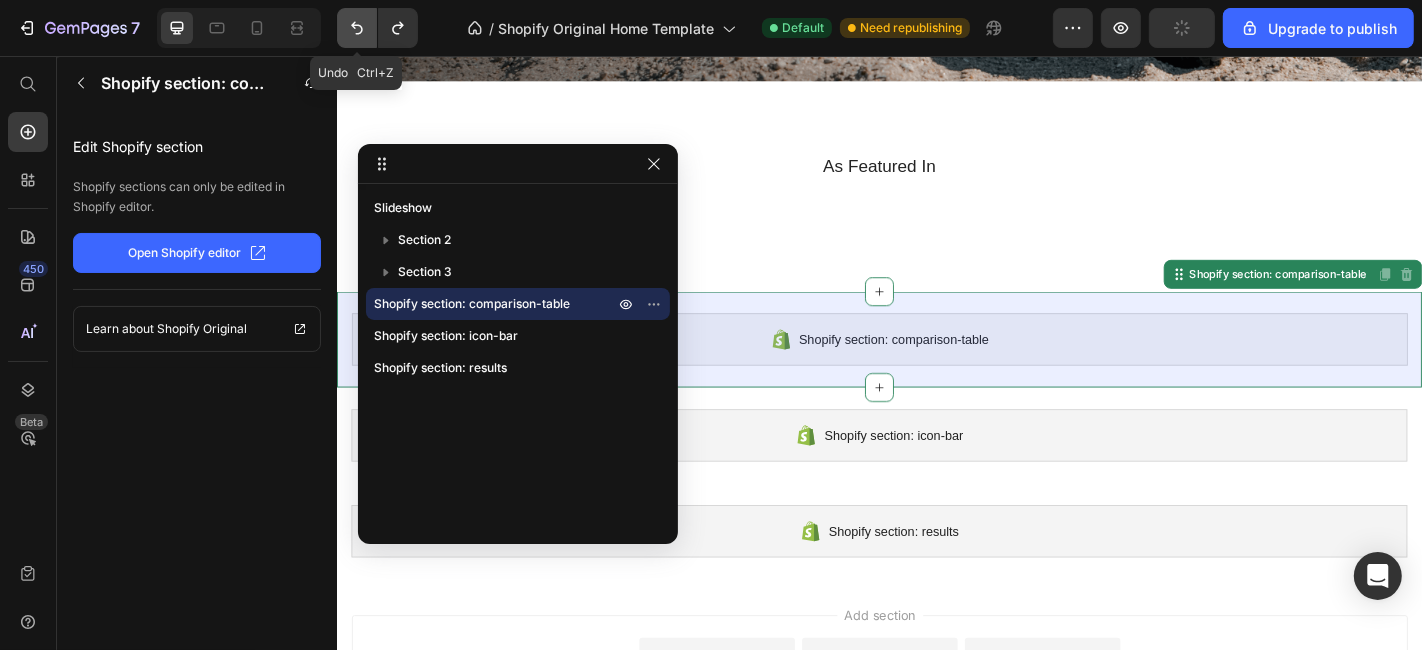 click 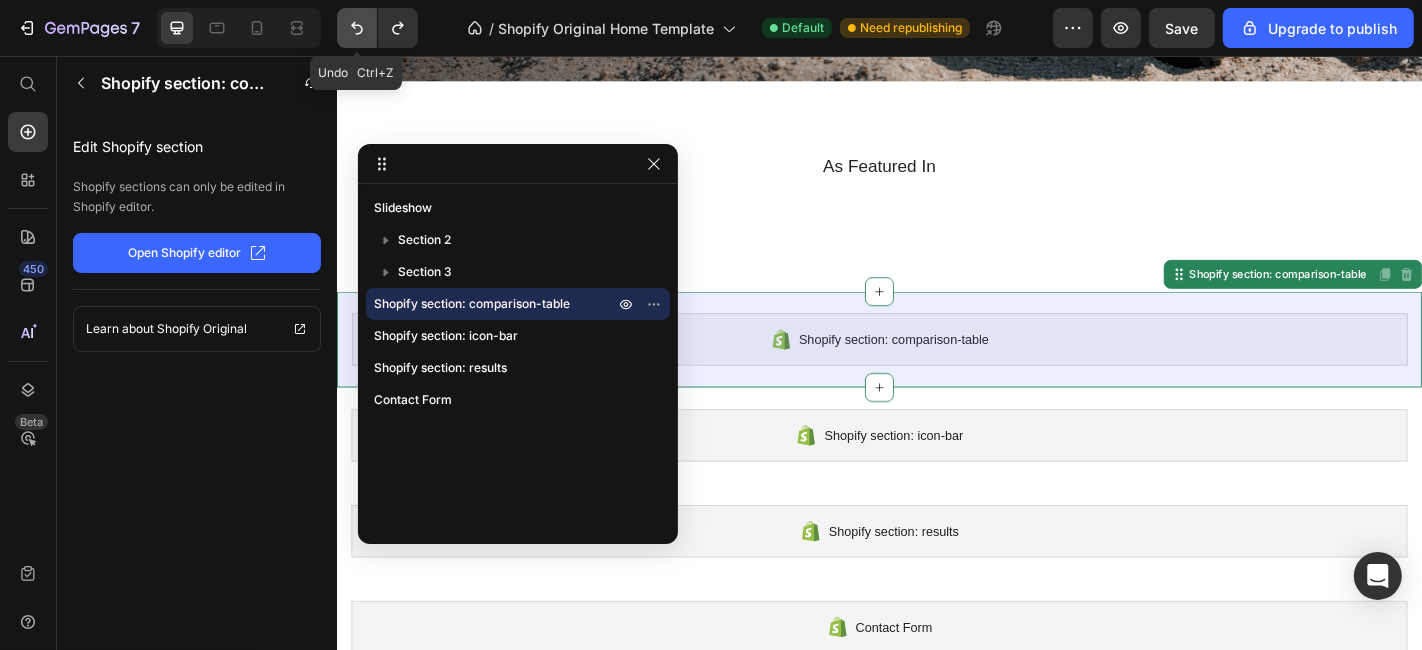 click 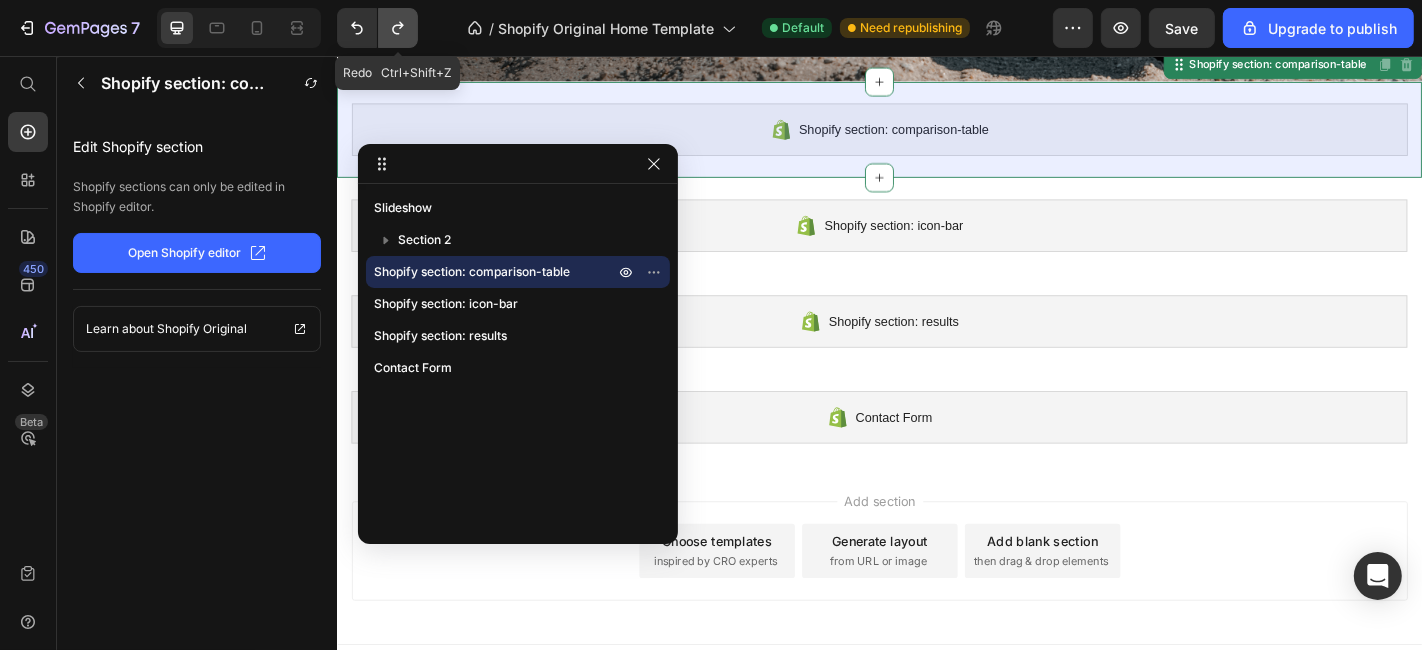 click 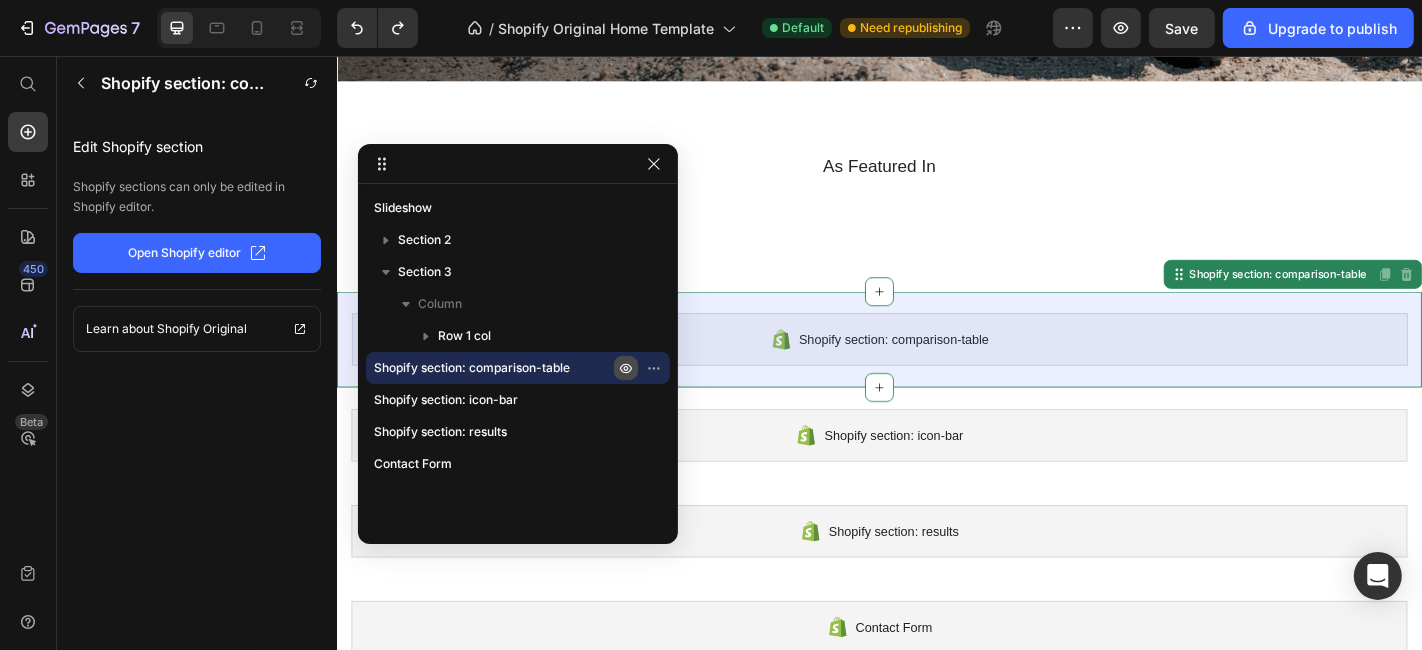 click 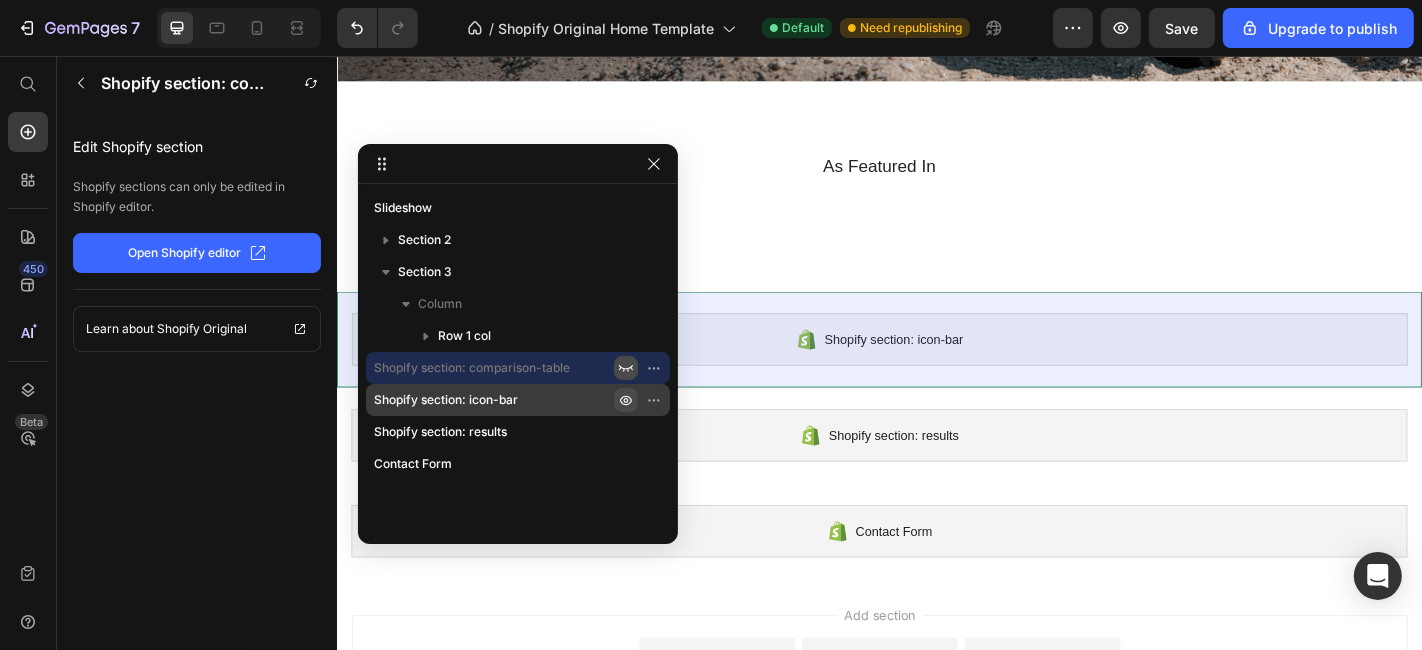 click 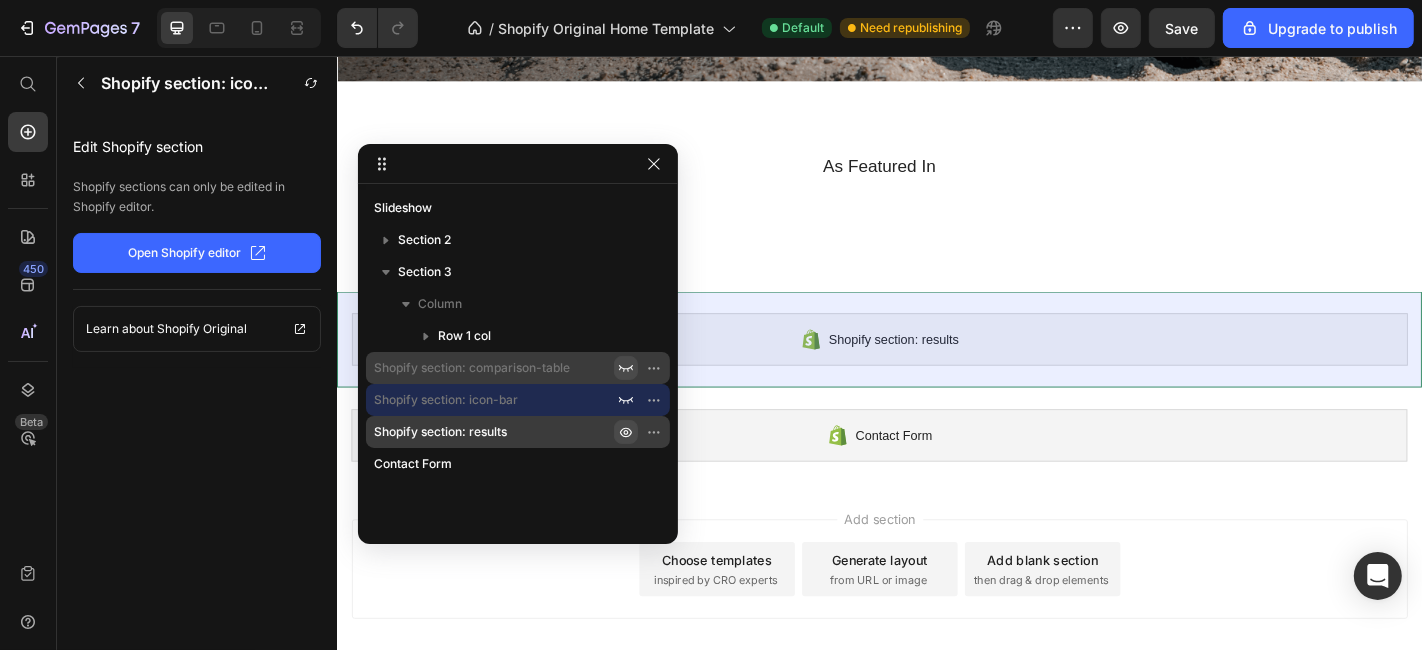 click 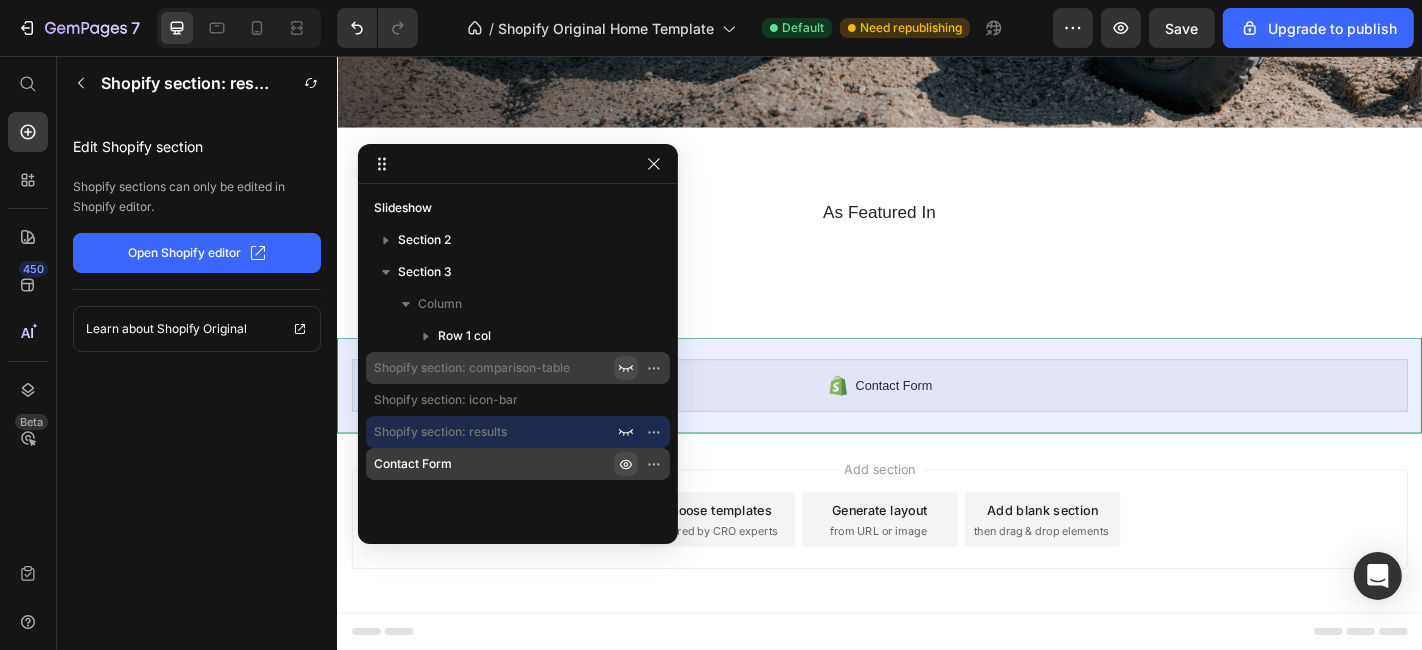 click 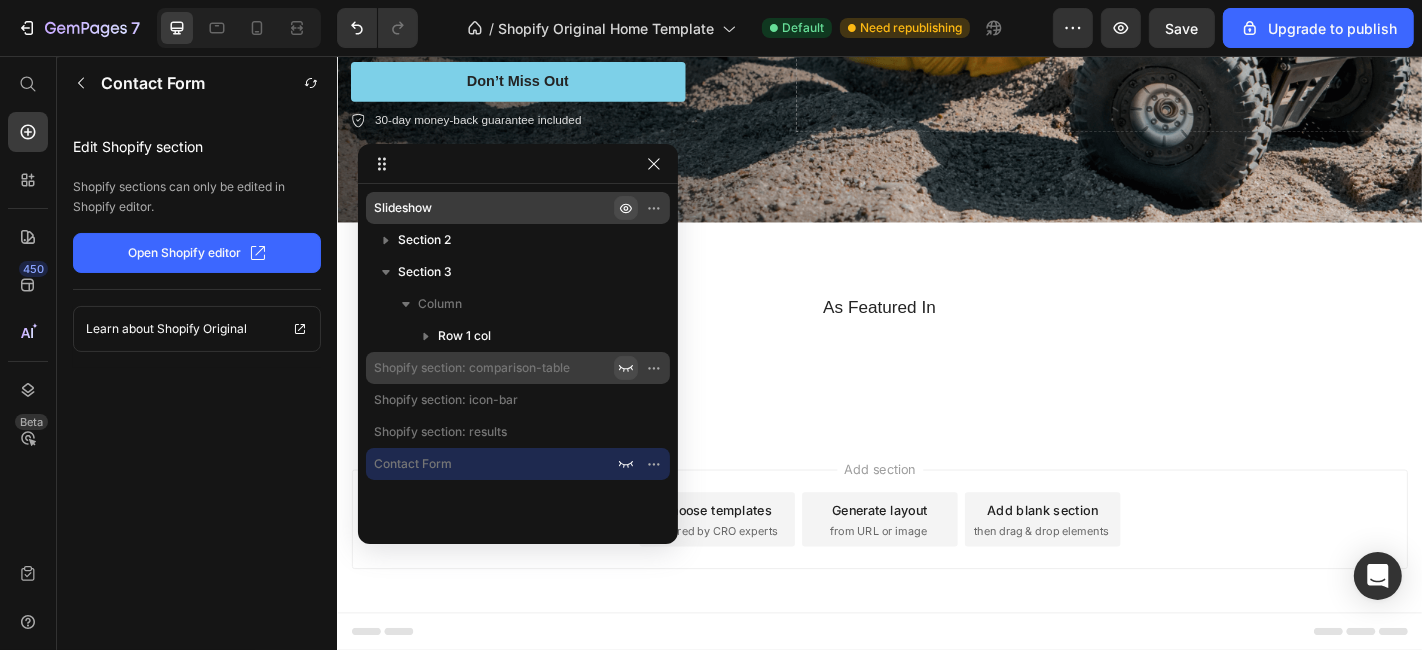 click at bounding box center [626, 208] 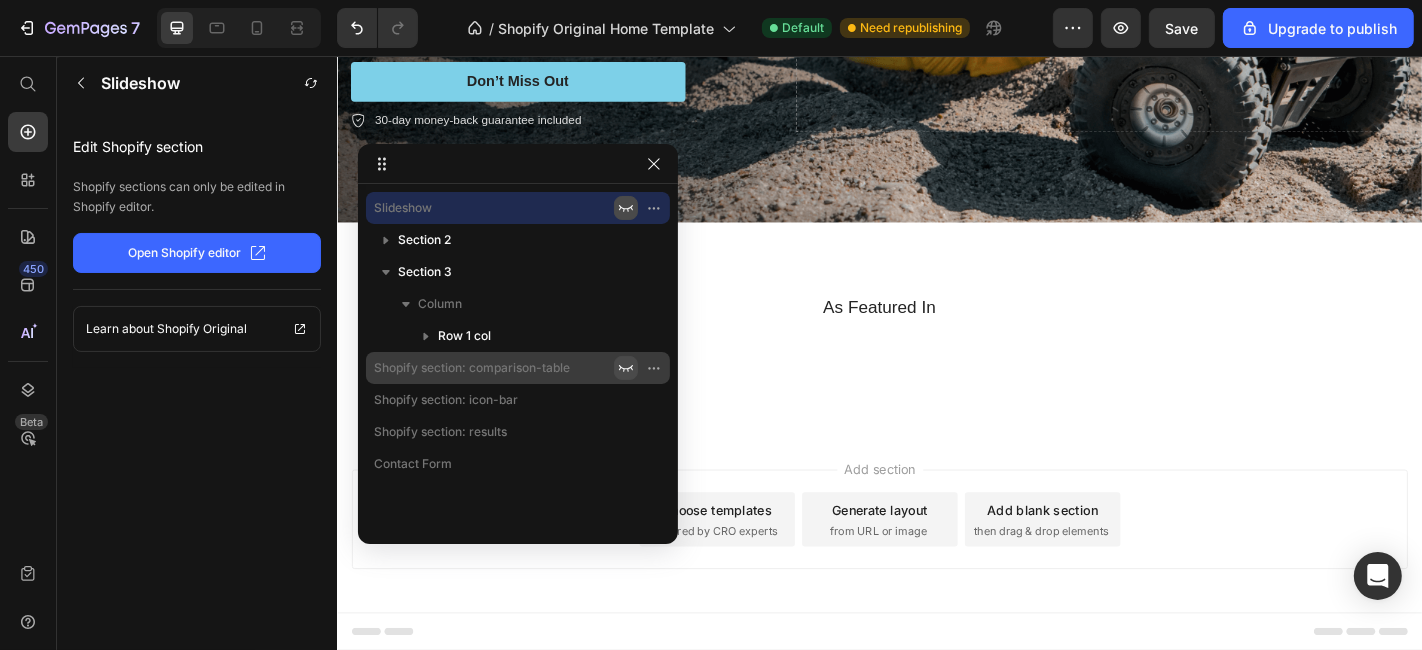 scroll, scrollTop: 478, scrollLeft: 0, axis: vertical 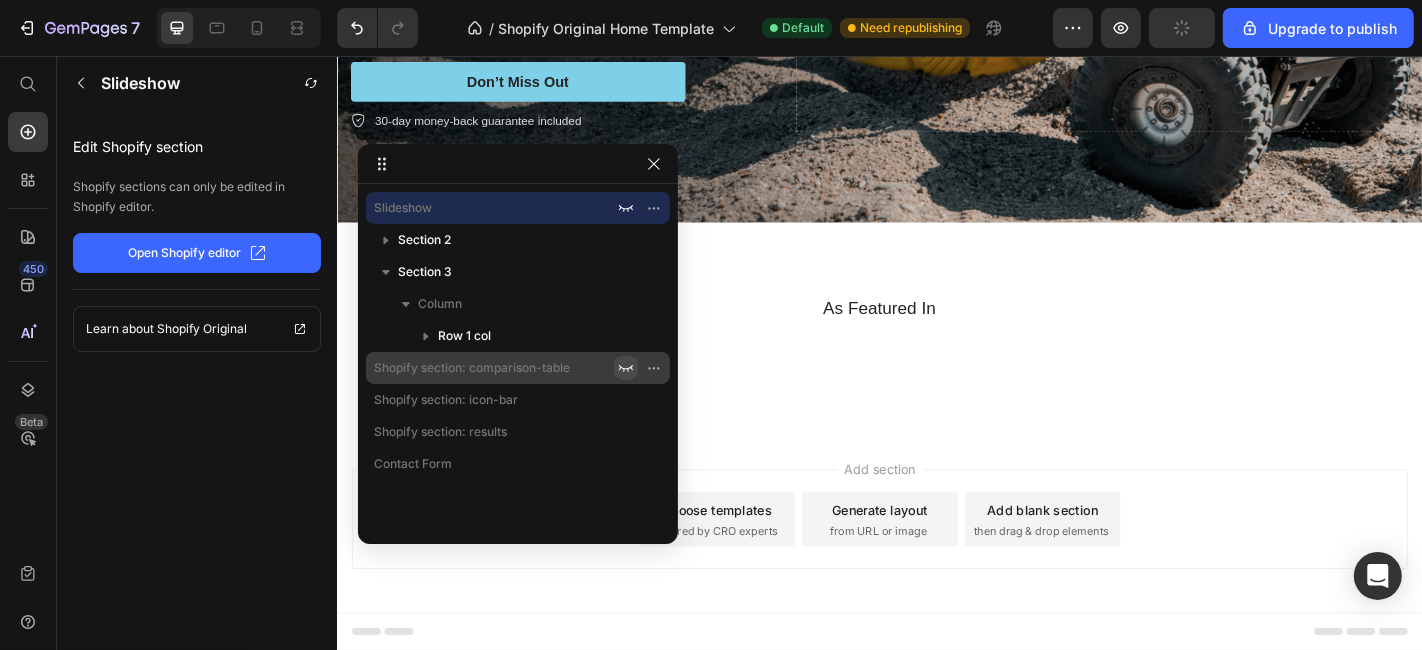 drag, startPoint x: 405, startPoint y: 209, endPoint x: 424, endPoint y: 378, distance: 170.0647 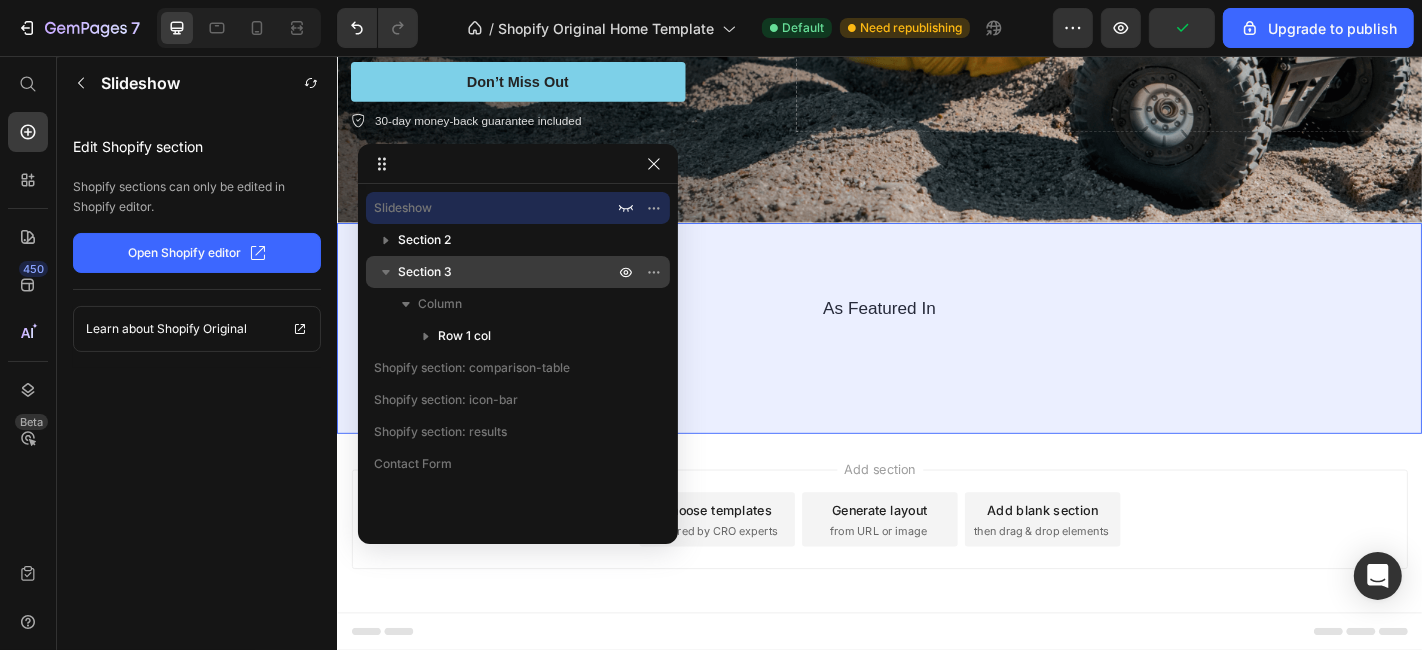 click 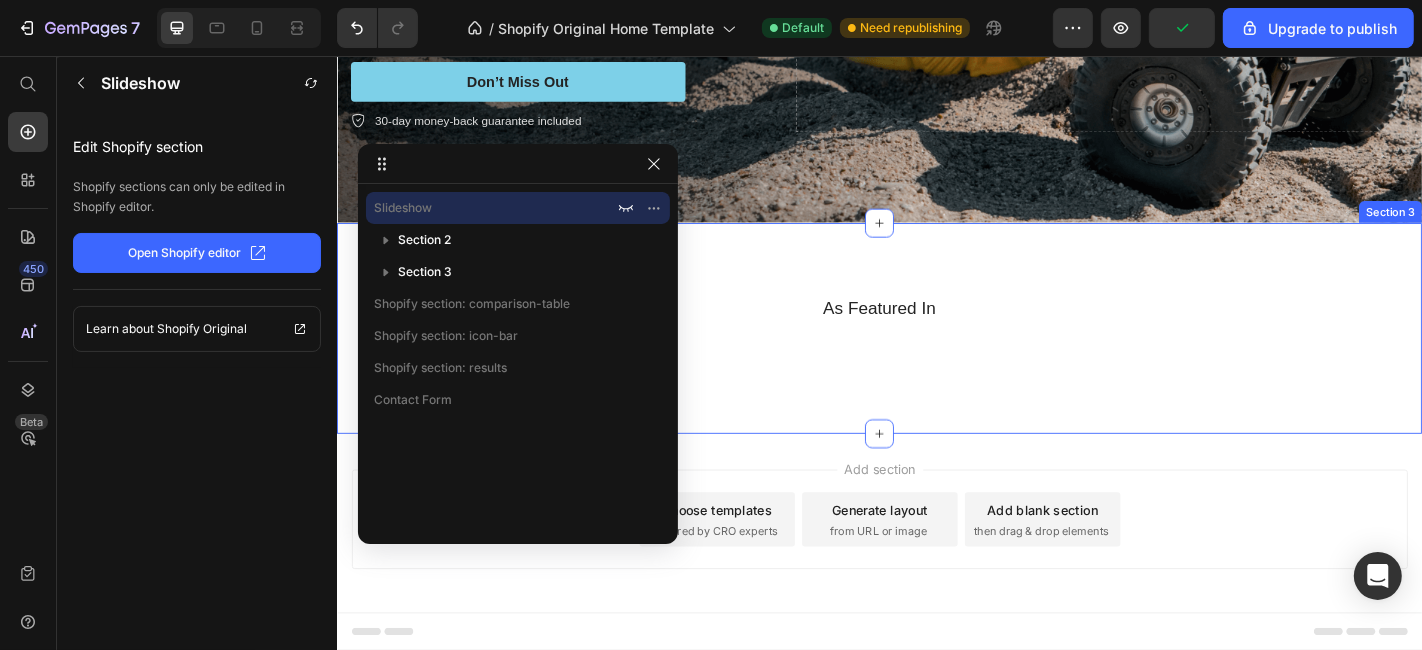 drag, startPoint x: 992, startPoint y: 226, endPoint x: 888, endPoint y: 327, distance: 144.97241 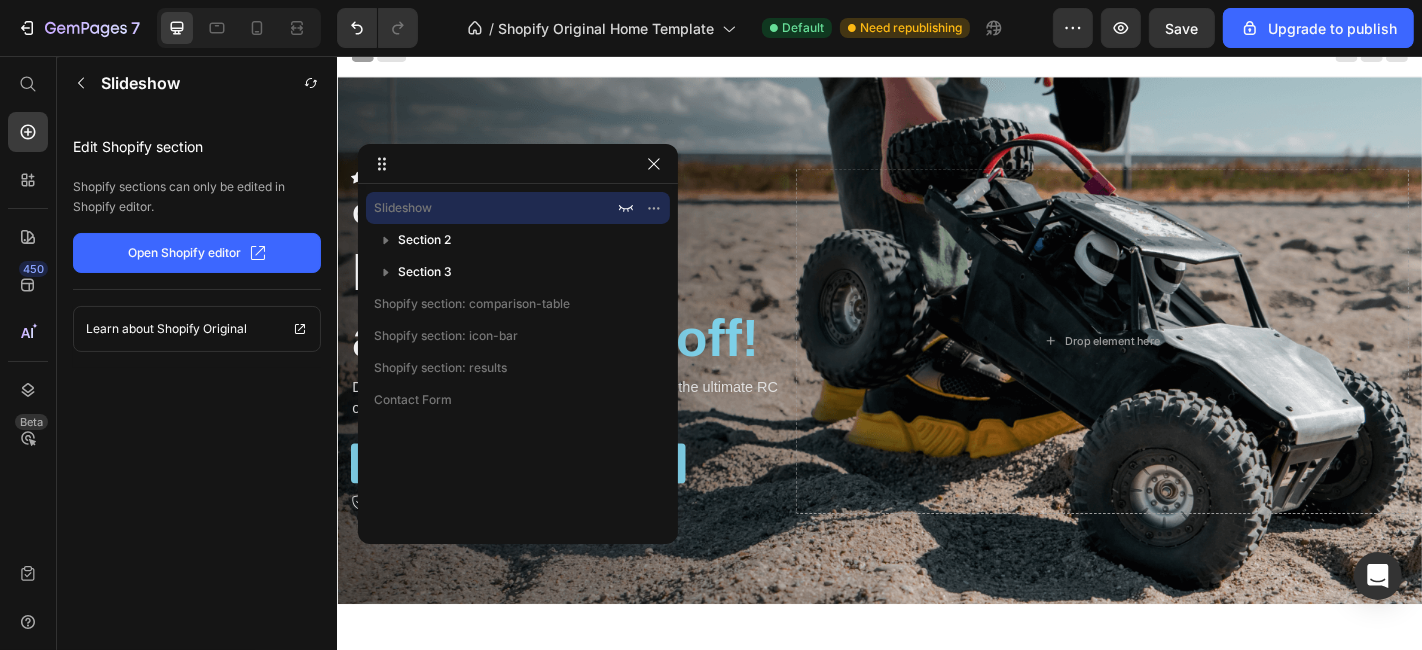scroll, scrollTop: 0, scrollLeft: 0, axis: both 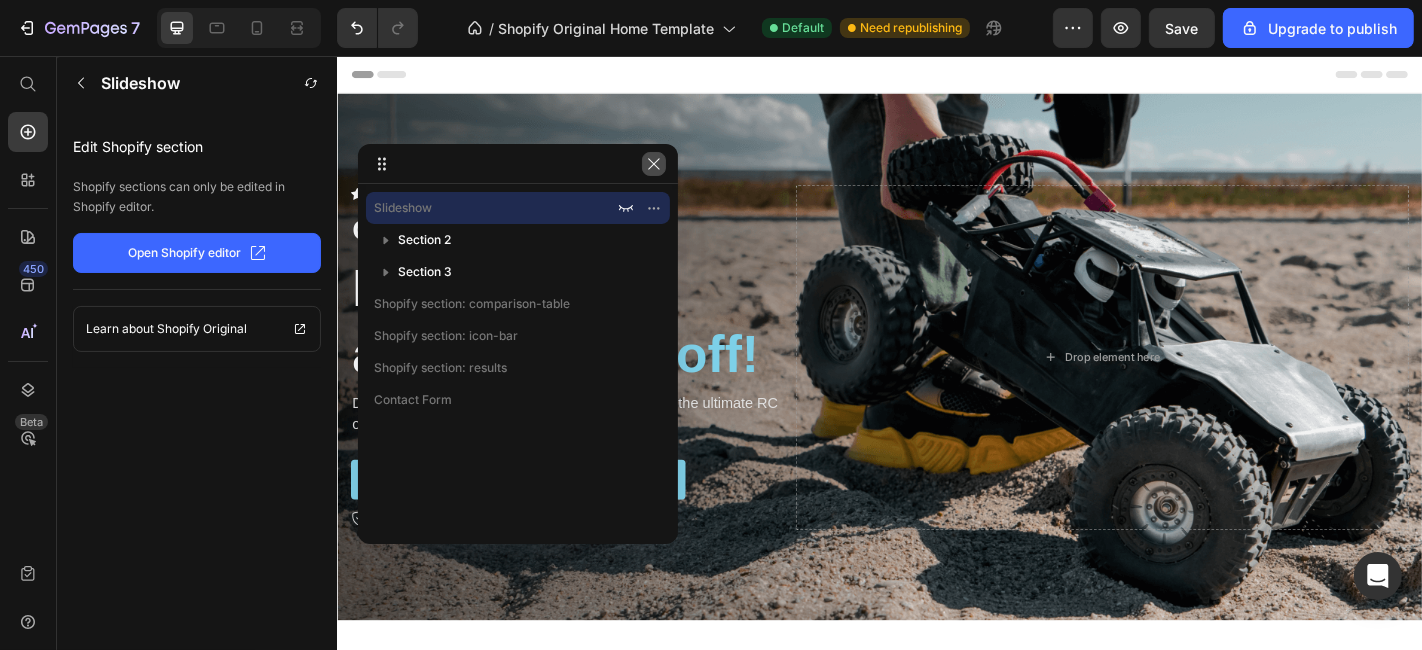 click 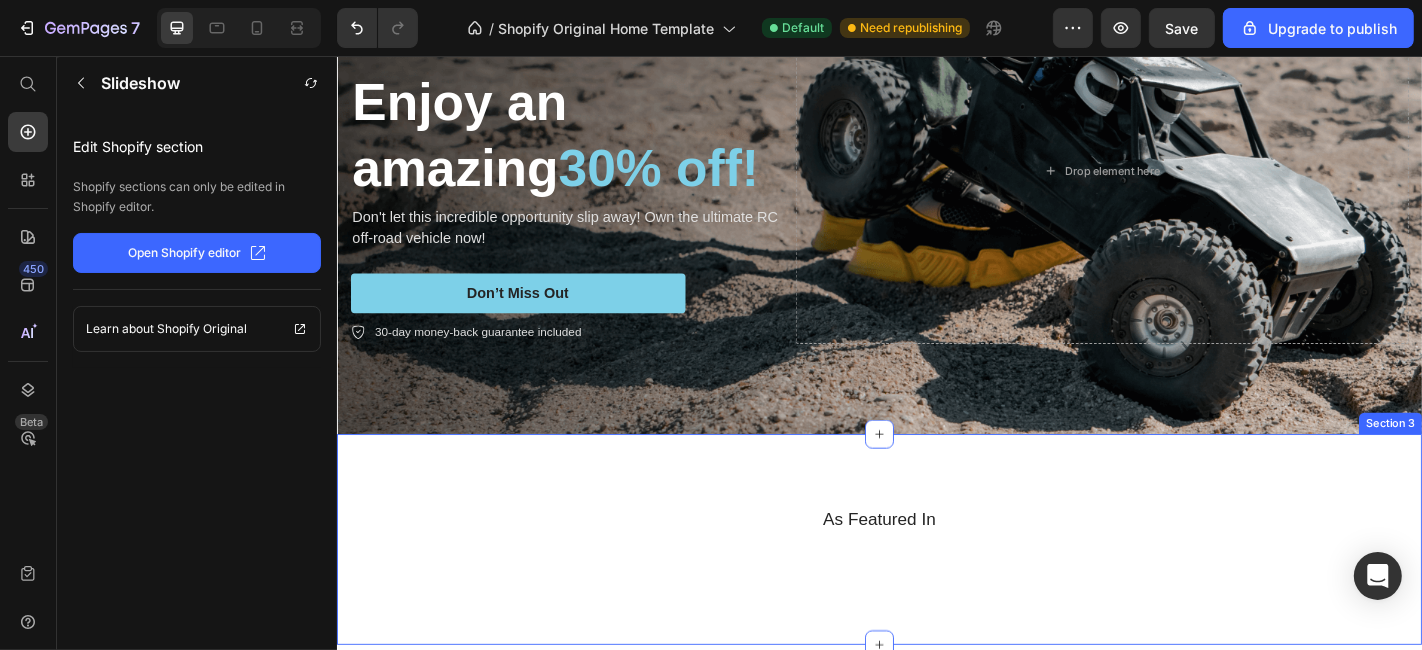 scroll, scrollTop: 478, scrollLeft: 0, axis: vertical 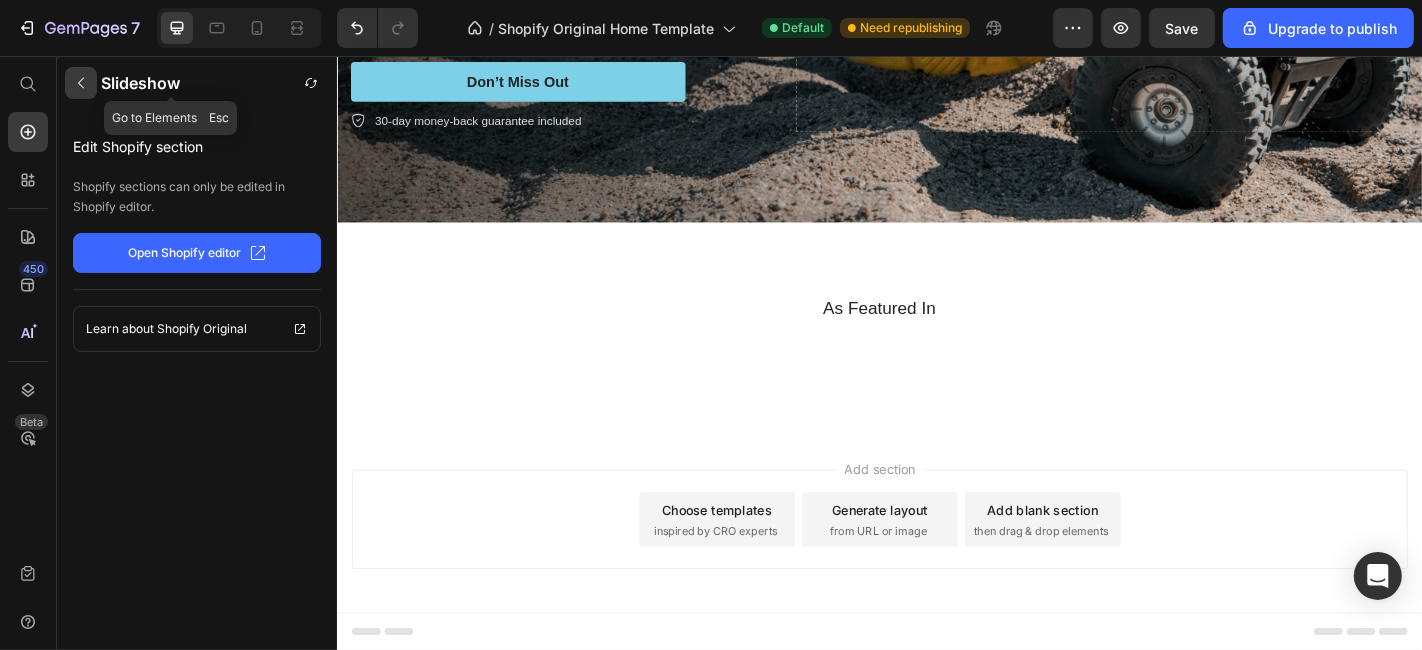 click at bounding box center (81, 83) 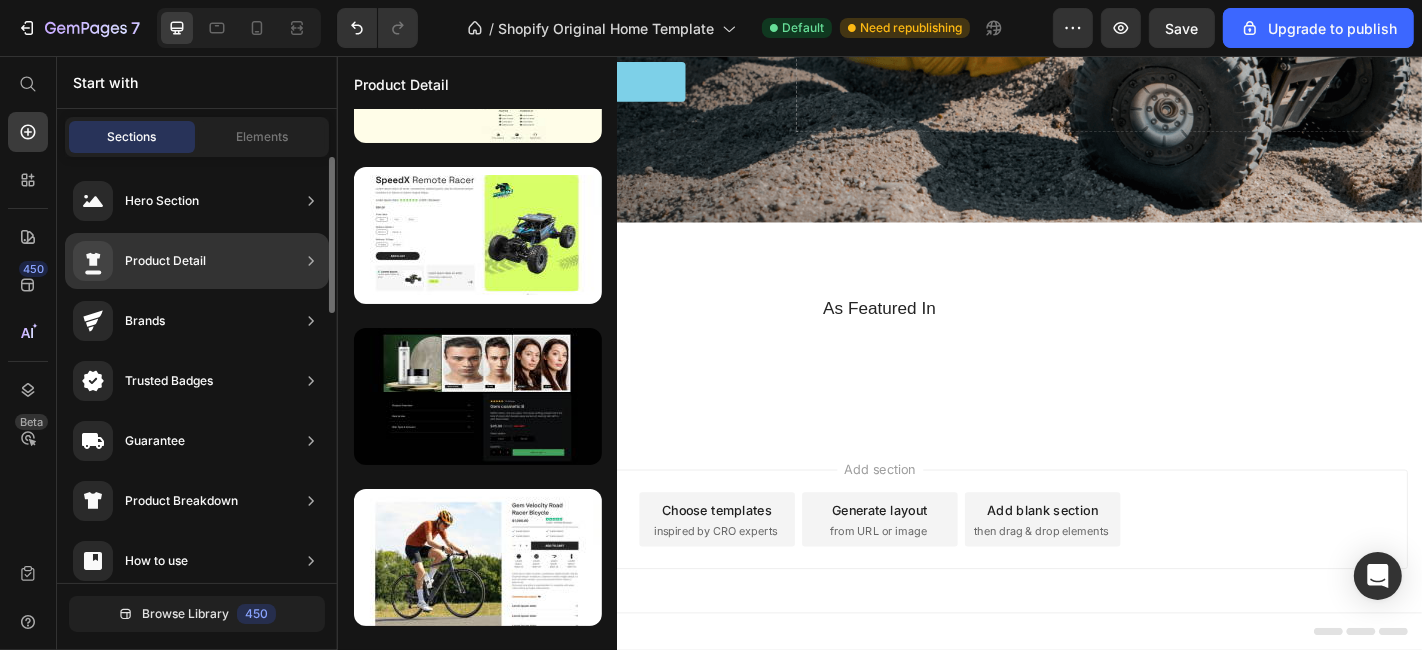 scroll, scrollTop: 413, scrollLeft: 0, axis: vertical 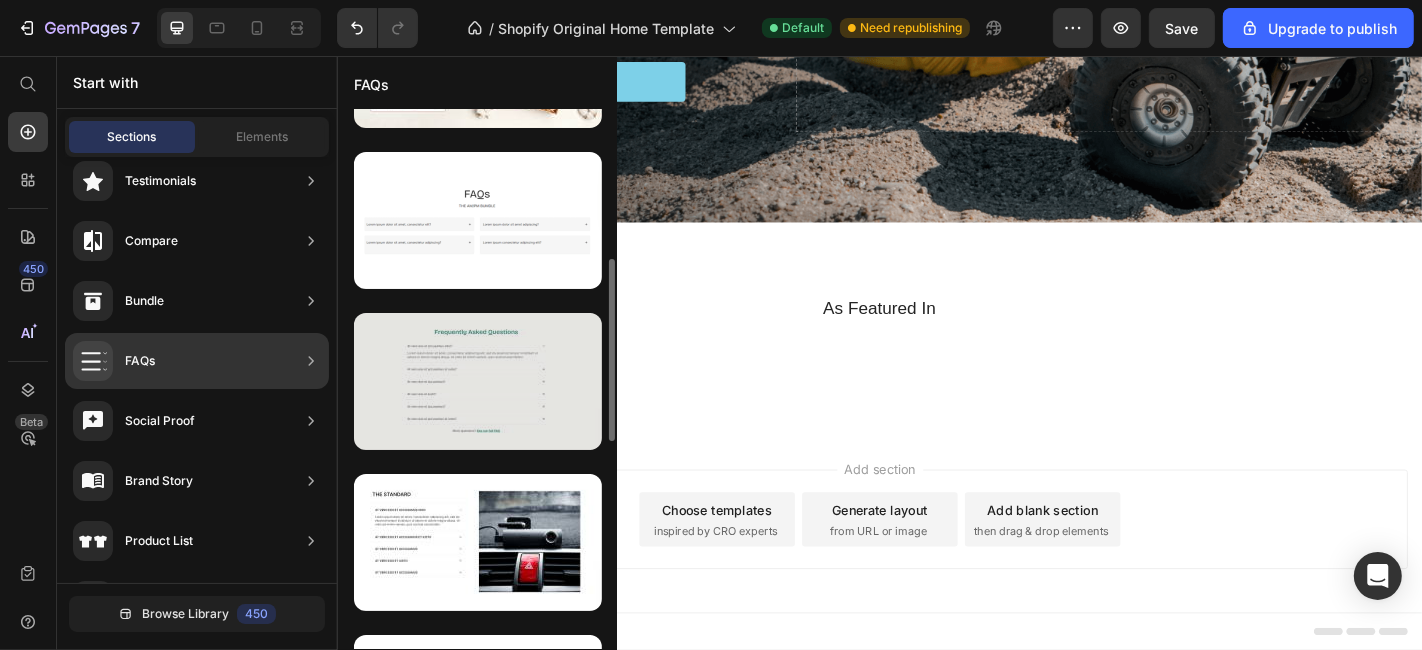 click at bounding box center (478, 381) 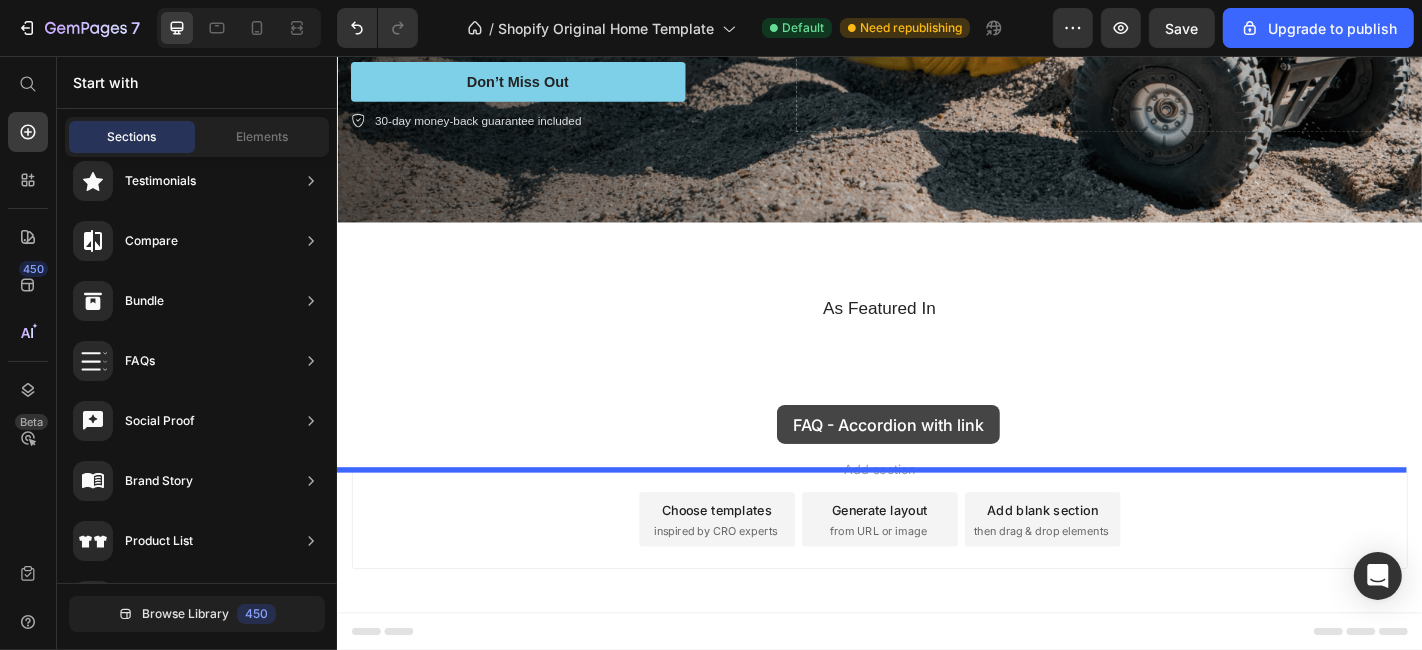 drag, startPoint x: 838, startPoint y: 454, endPoint x: 823, endPoint y: 444, distance: 18.027756 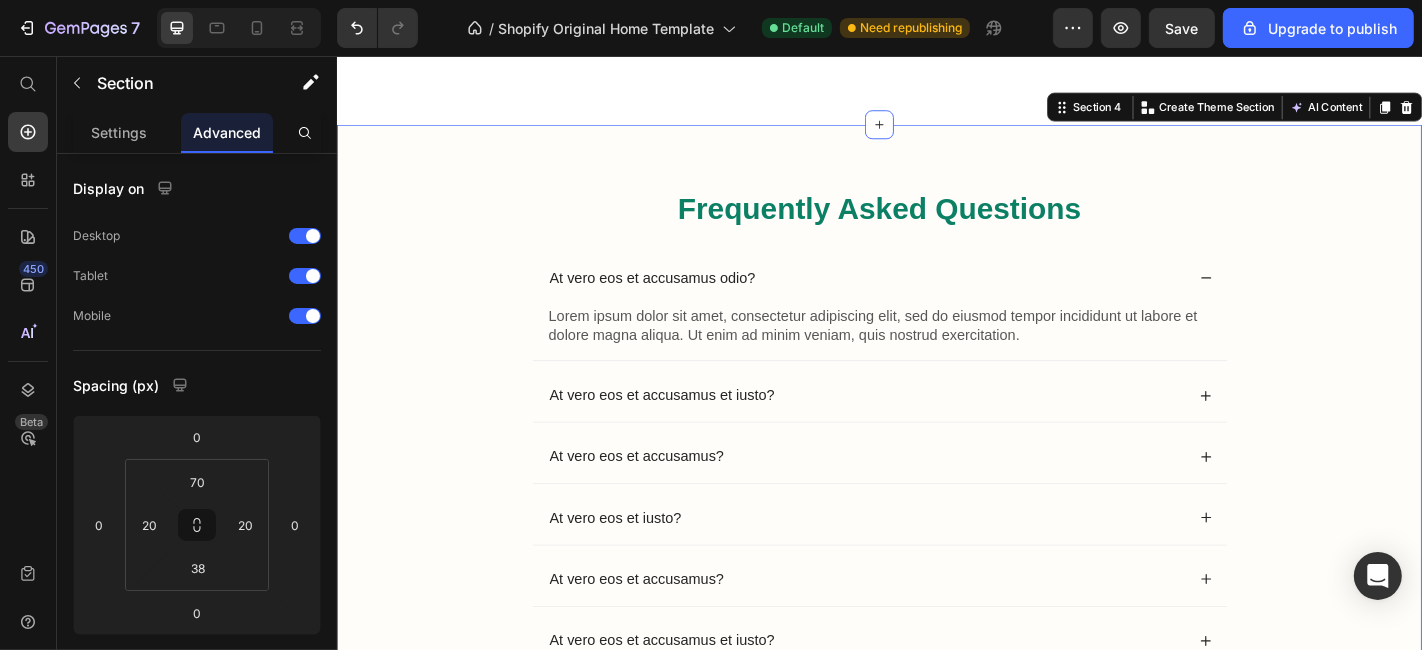 scroll, scrollTop: 748, scrollLeft: 0, axis: vertical 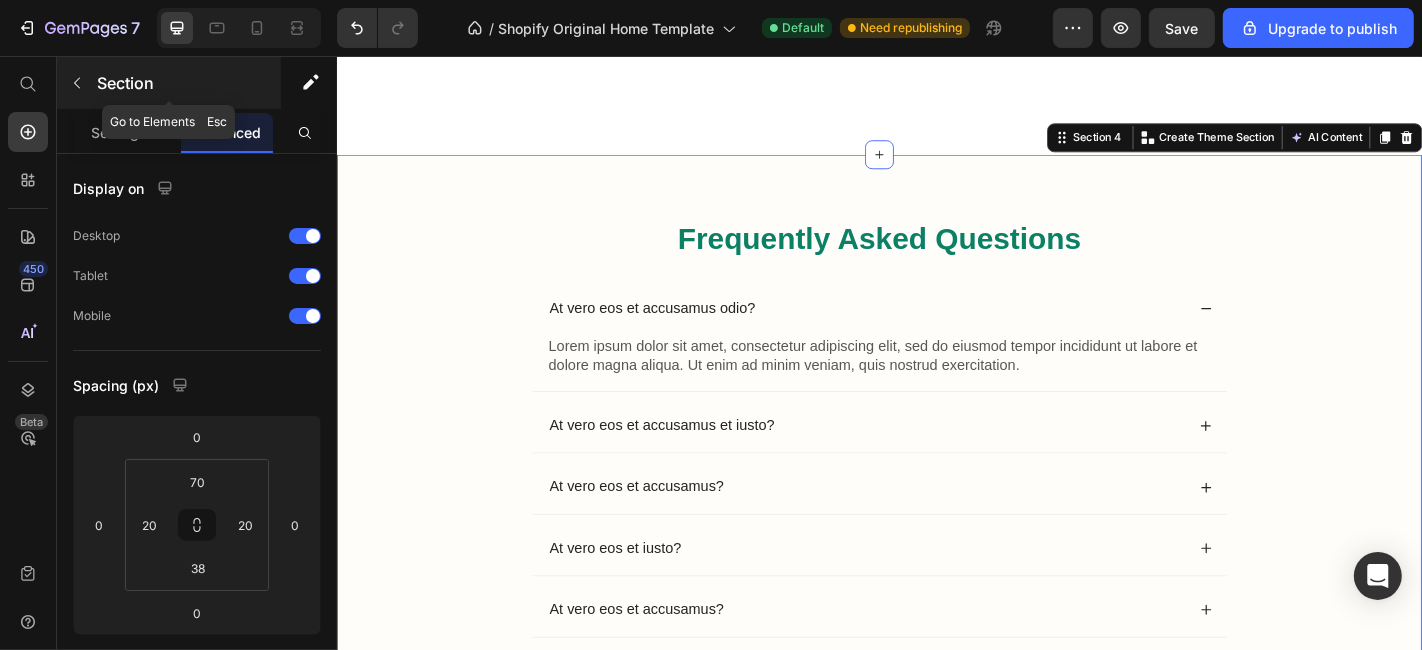 click 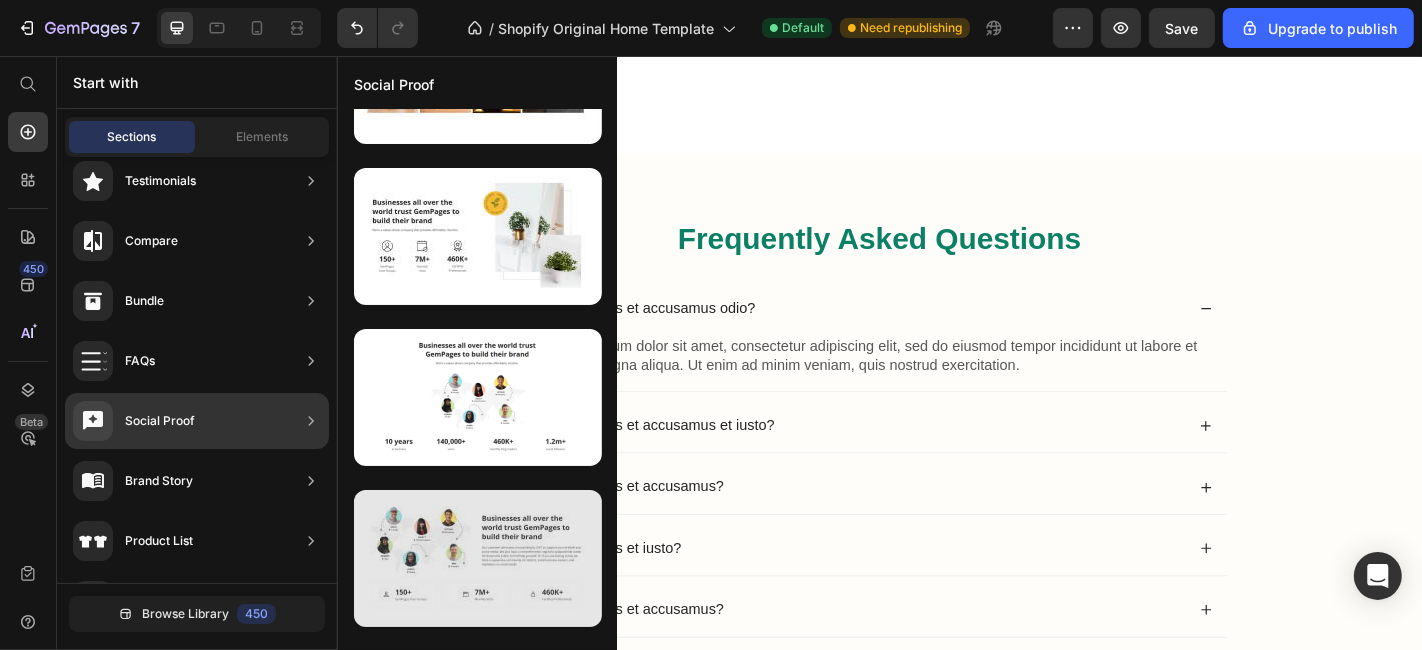 scroll, scrollTop: 0, scrollLeft: 0, axis: both 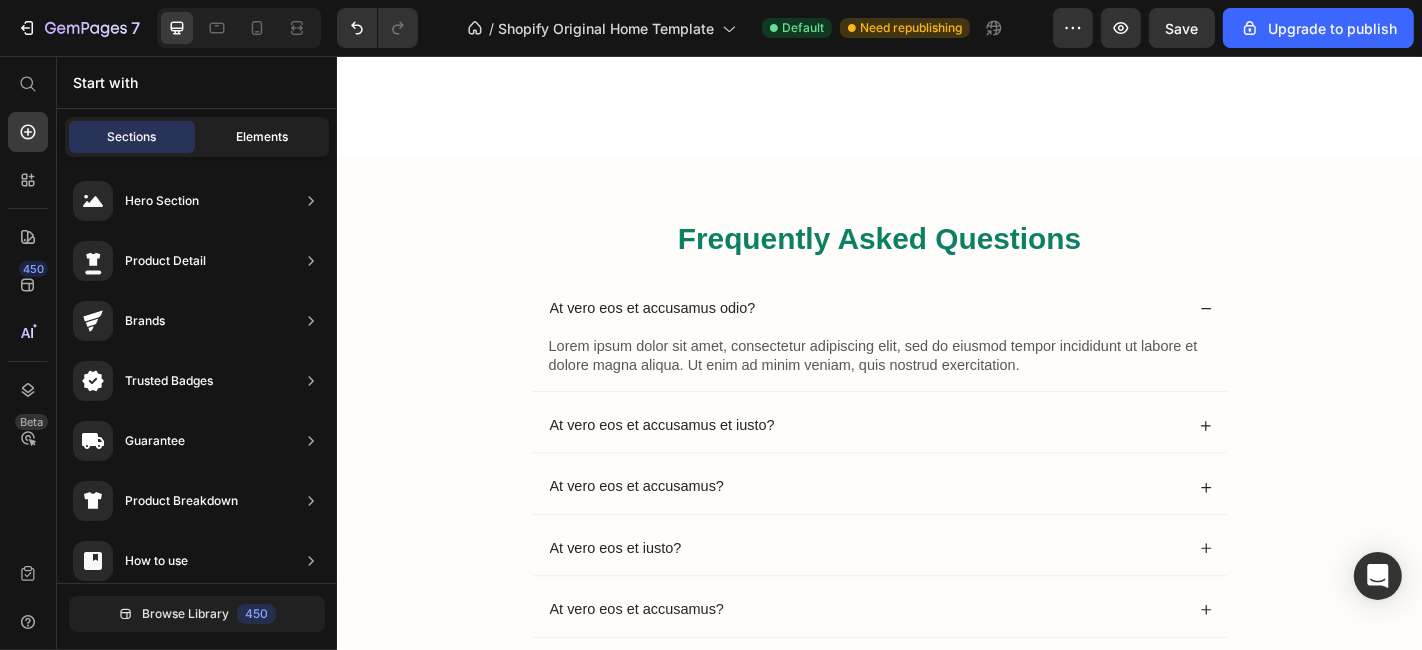 click on "Elements" at bounding box center (262, 137) 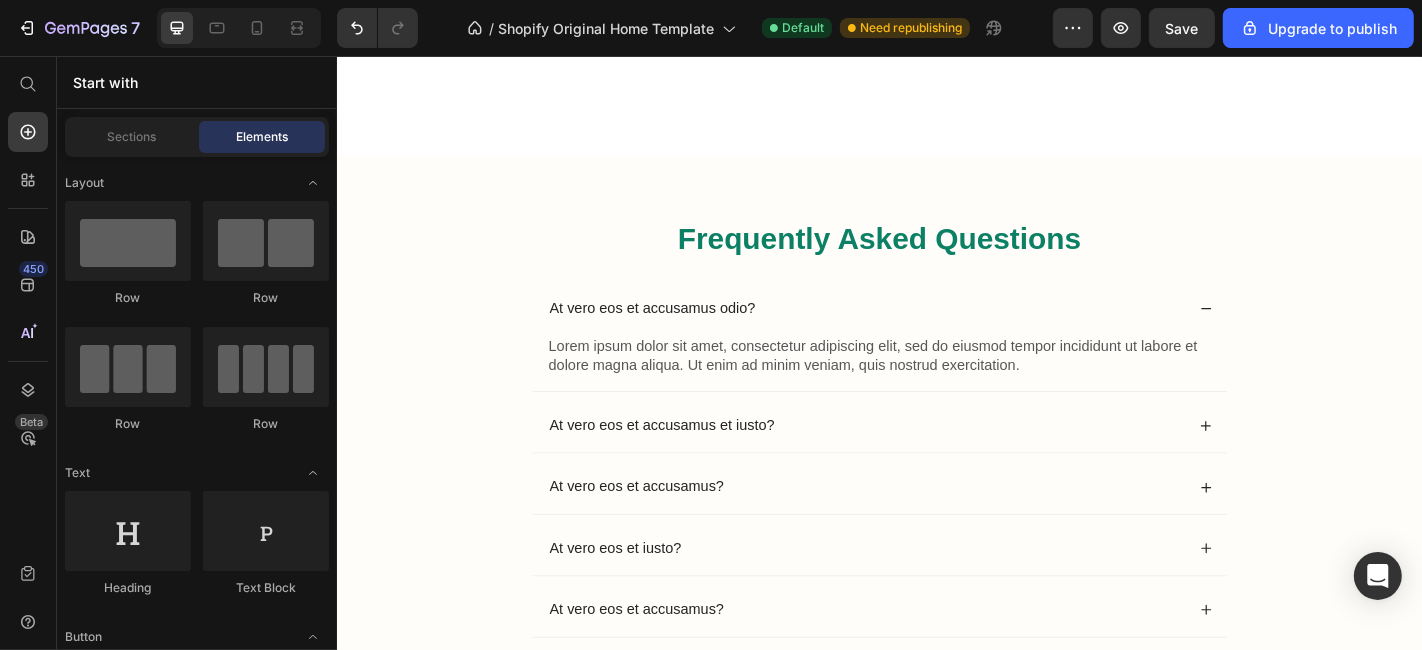 click on "Sections Elements" at bounding box center [197, 137] 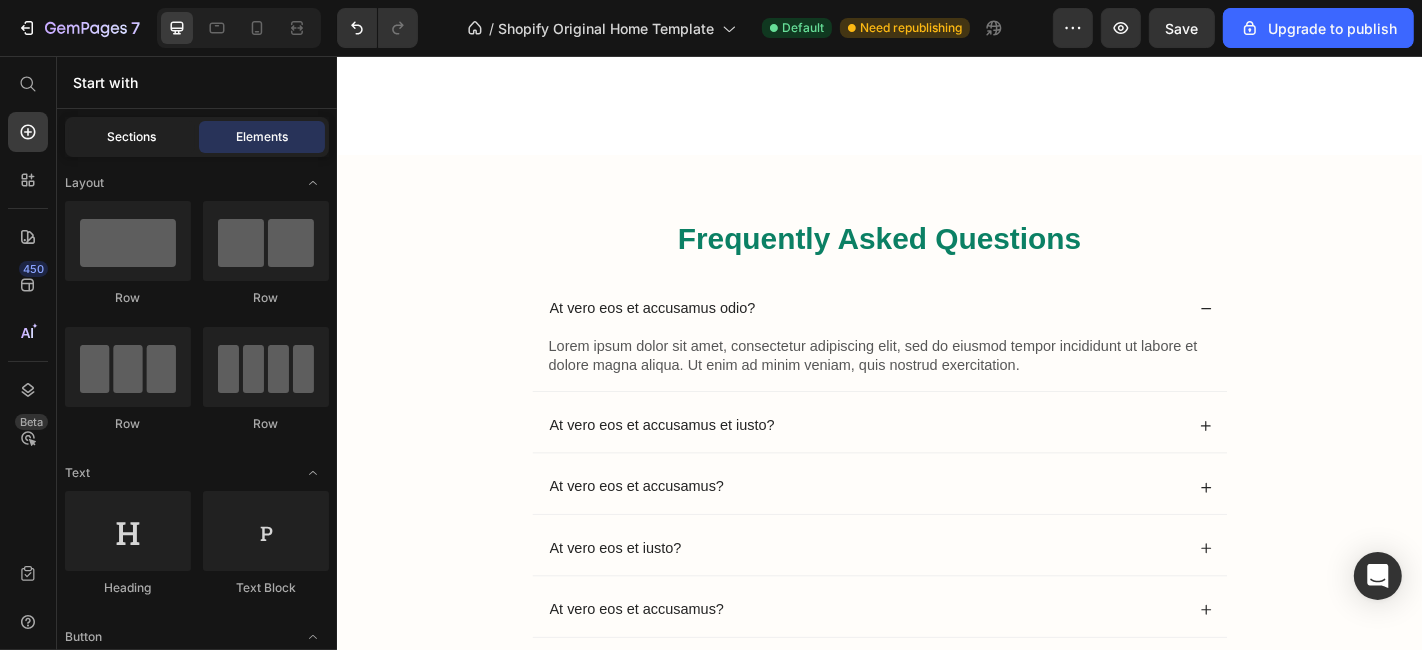 click on "Sections" at bounding box center [132, 137] 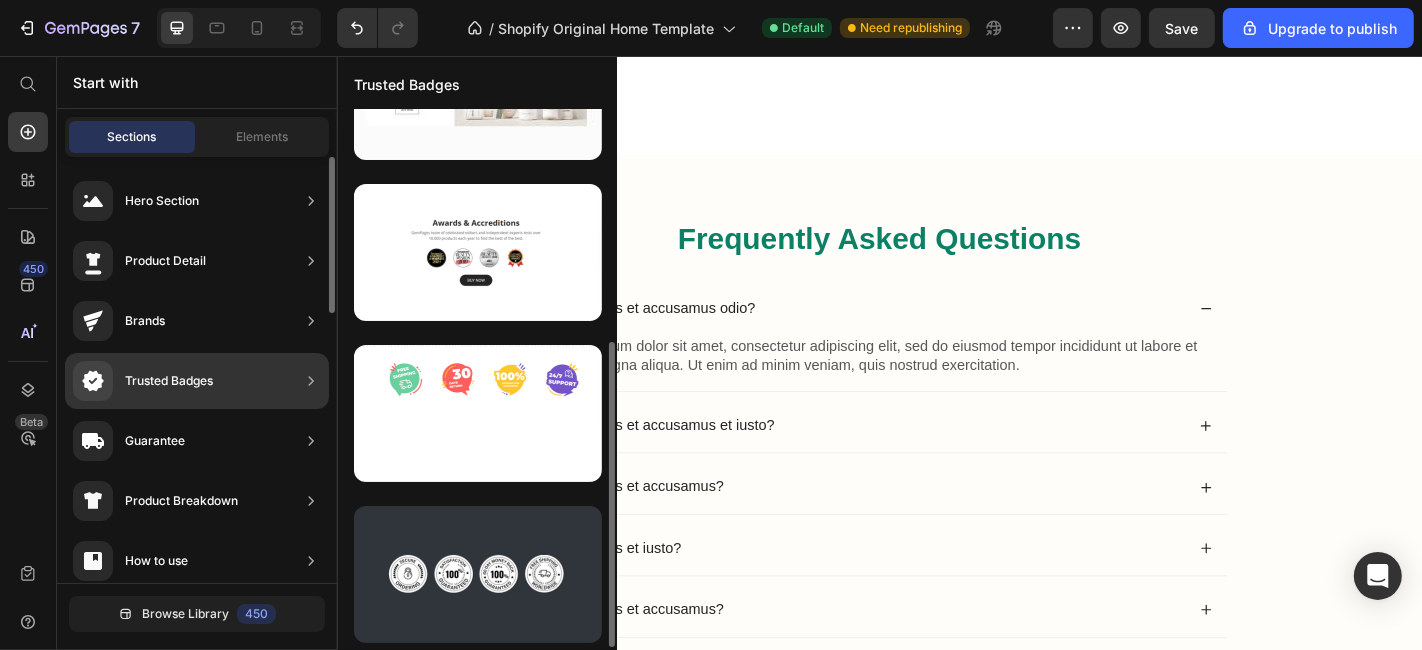 scroll, scrollTop: 413, scrollLeft: 0, axis: vertical 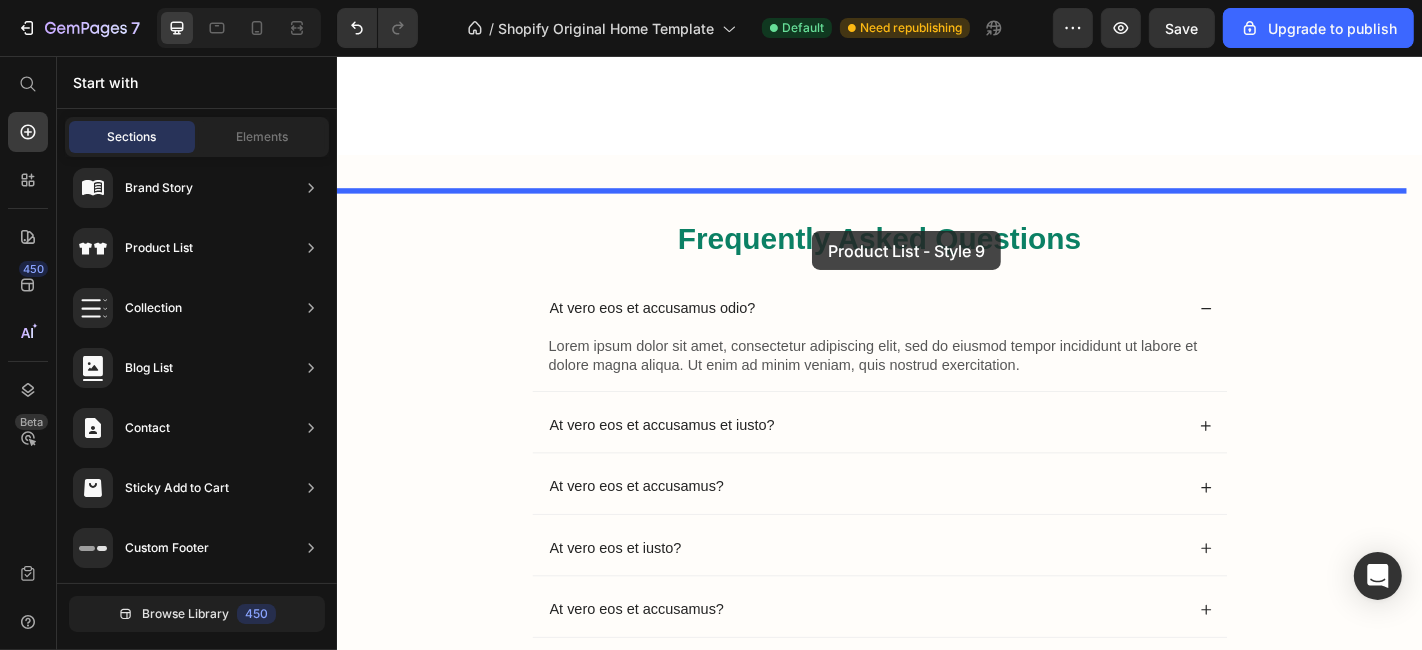 drag, startPoint x: 835, startPoint y: 500, endPoint x: 861, endPoint y: 247, distance: 254.33246 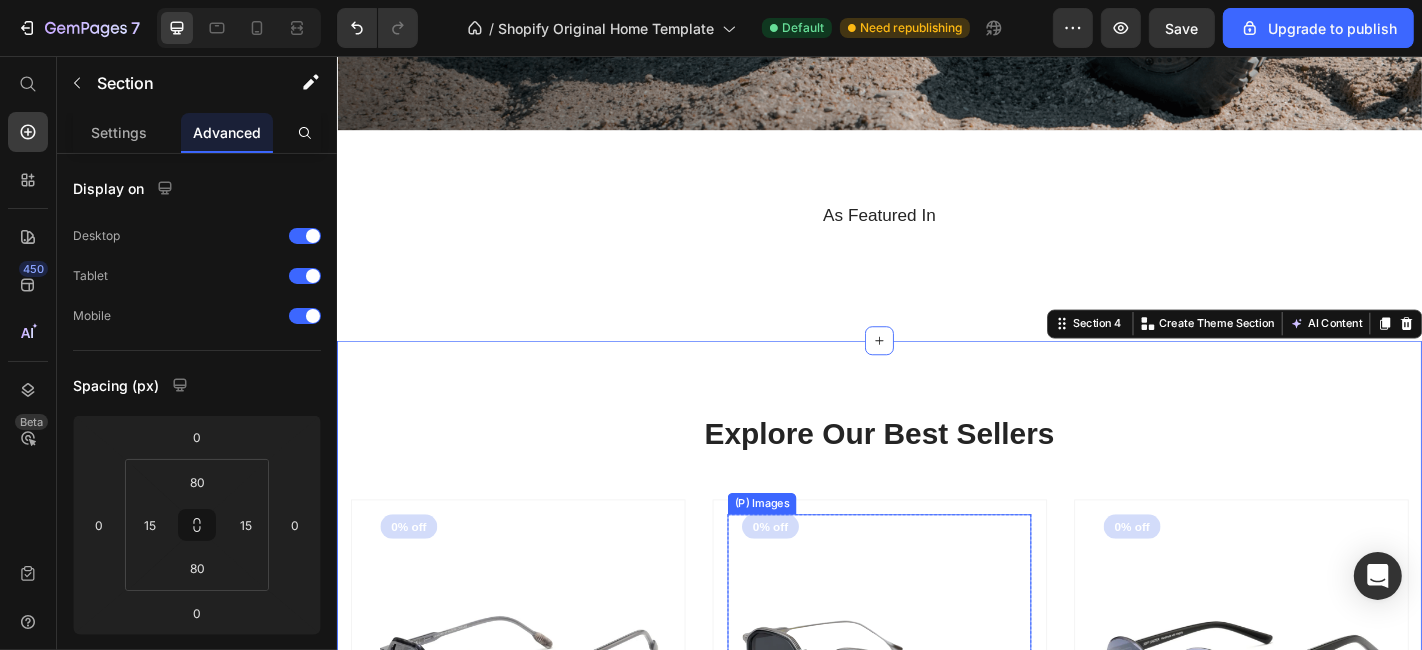 scroll, scrollTop: 541, scrollLeft: 0, axis: vertical 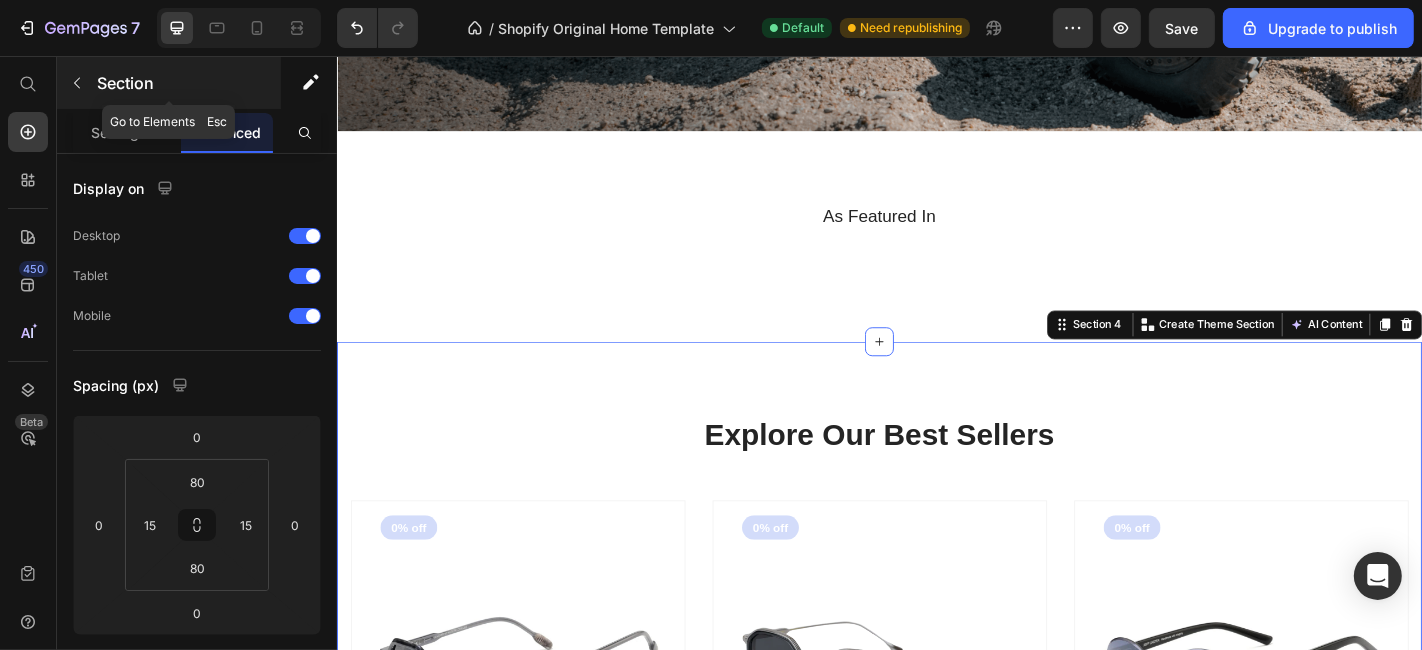 click at bounding box center [77, 83] 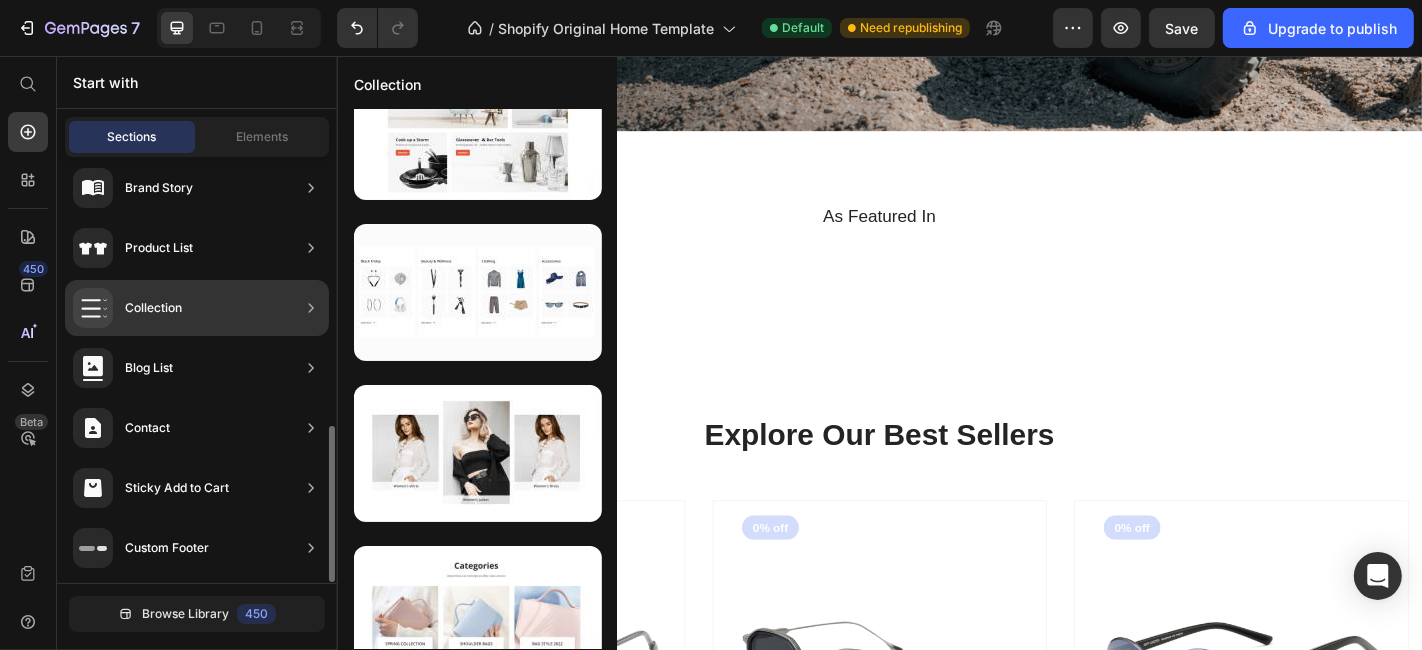scroll, scrollTop: 0, scrollLeft: 0, axis: both 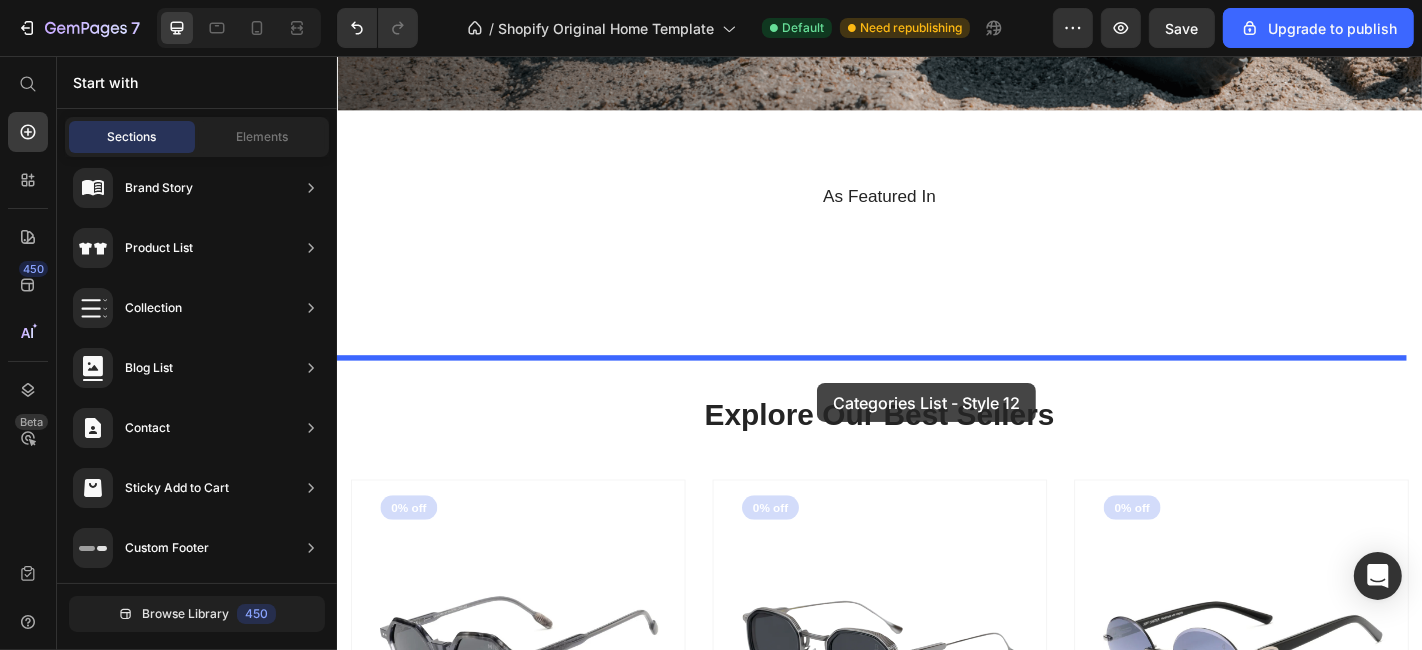 drag, startPoint x: 822, startPoint y: 455, endPoint x: 873, endPoint y: 411, distance: 67.357254 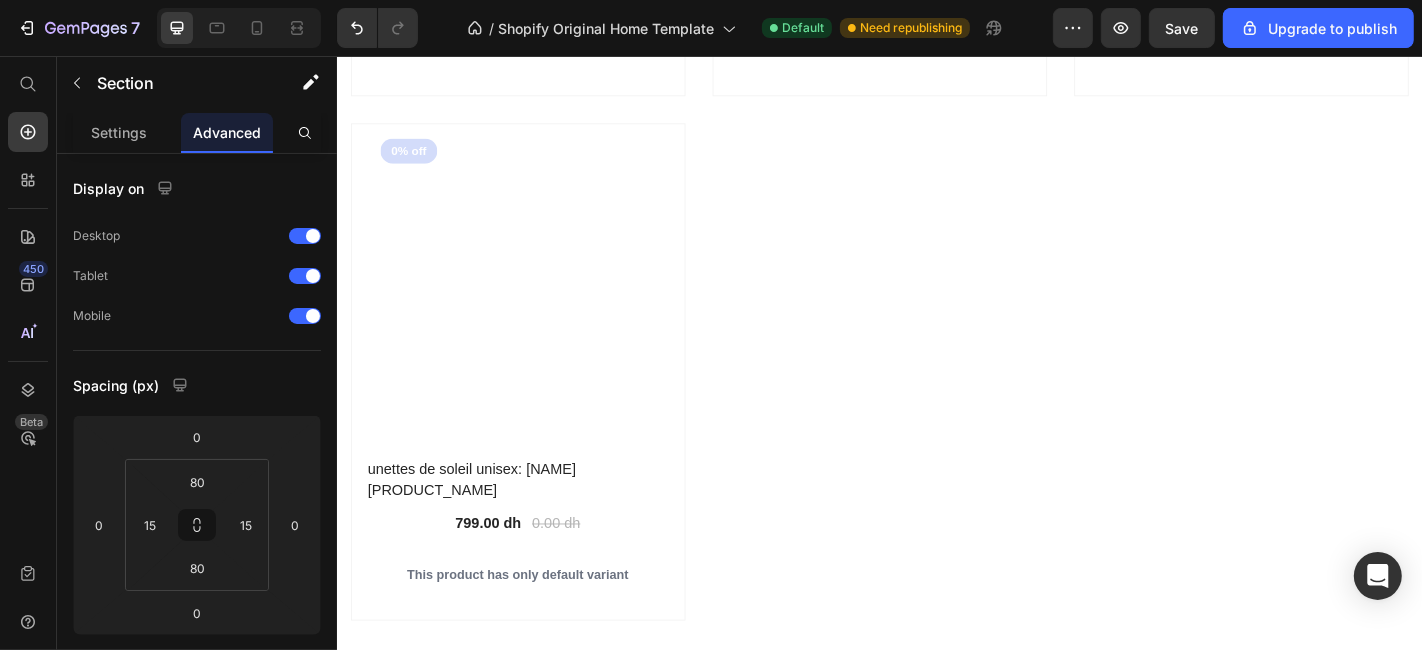 scroll, scrollTop: 2022, scrollLeft: 0, axis: vertical 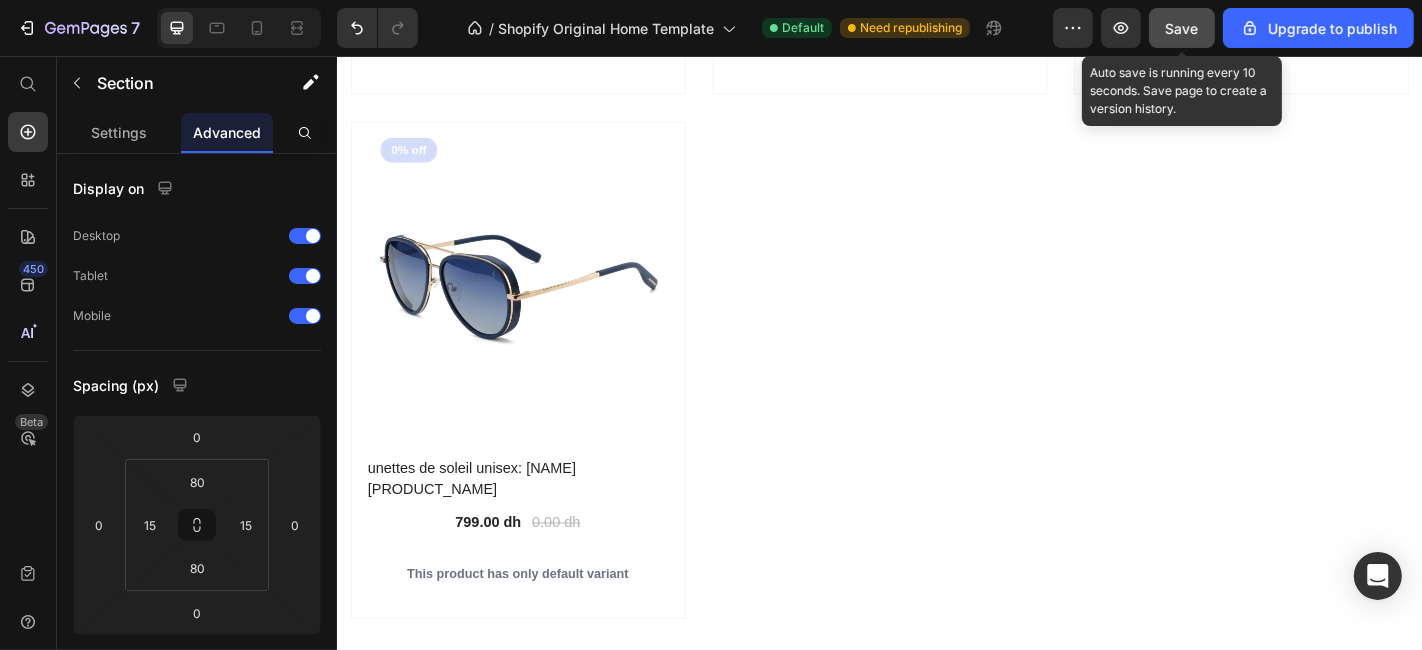 click on "Save" at bounding box center (1182, 28) 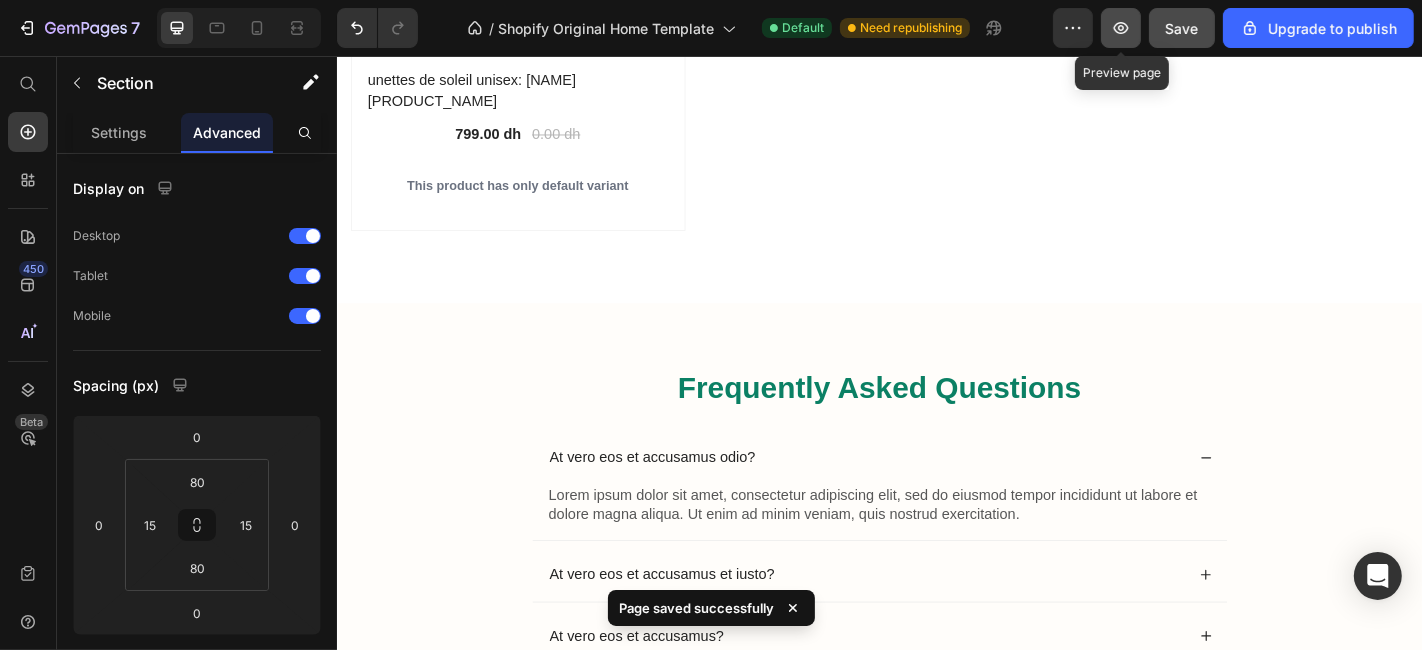 click 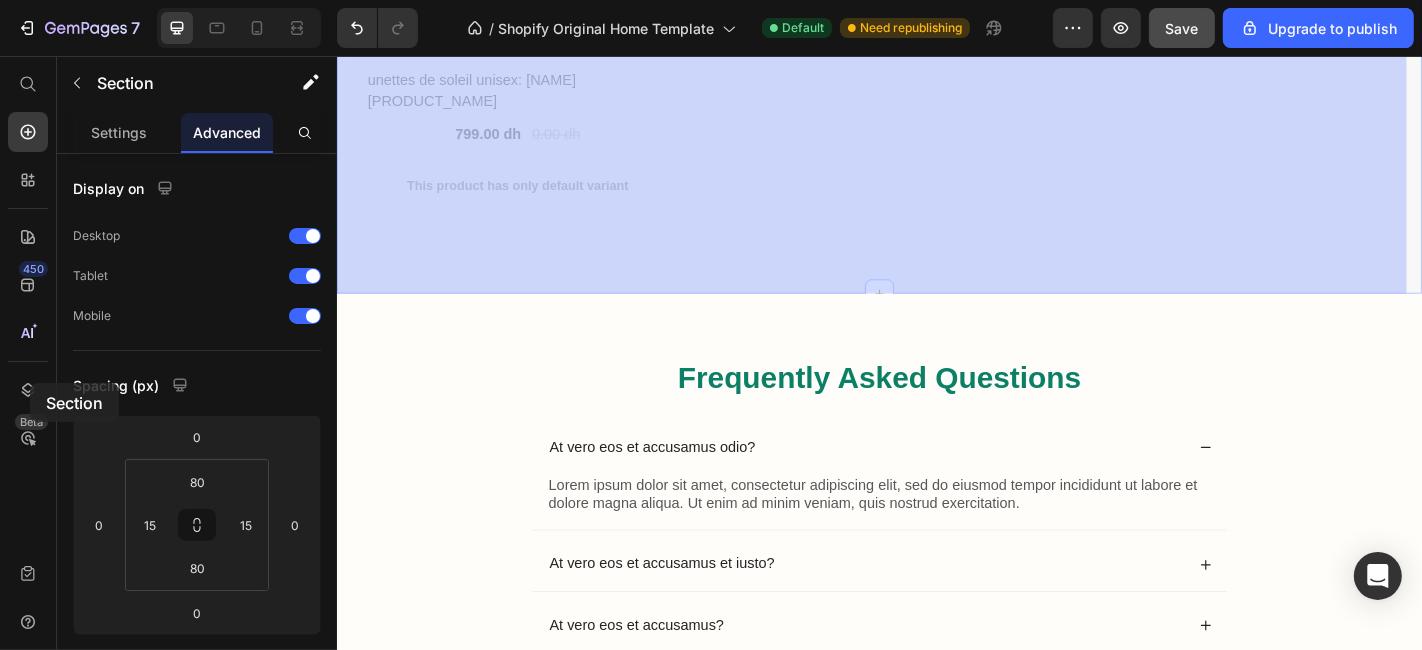 drag, startPoint x: 336, startPoint y: 285, endPoint x: -4, endPoint y: 418, distance: 365.08765 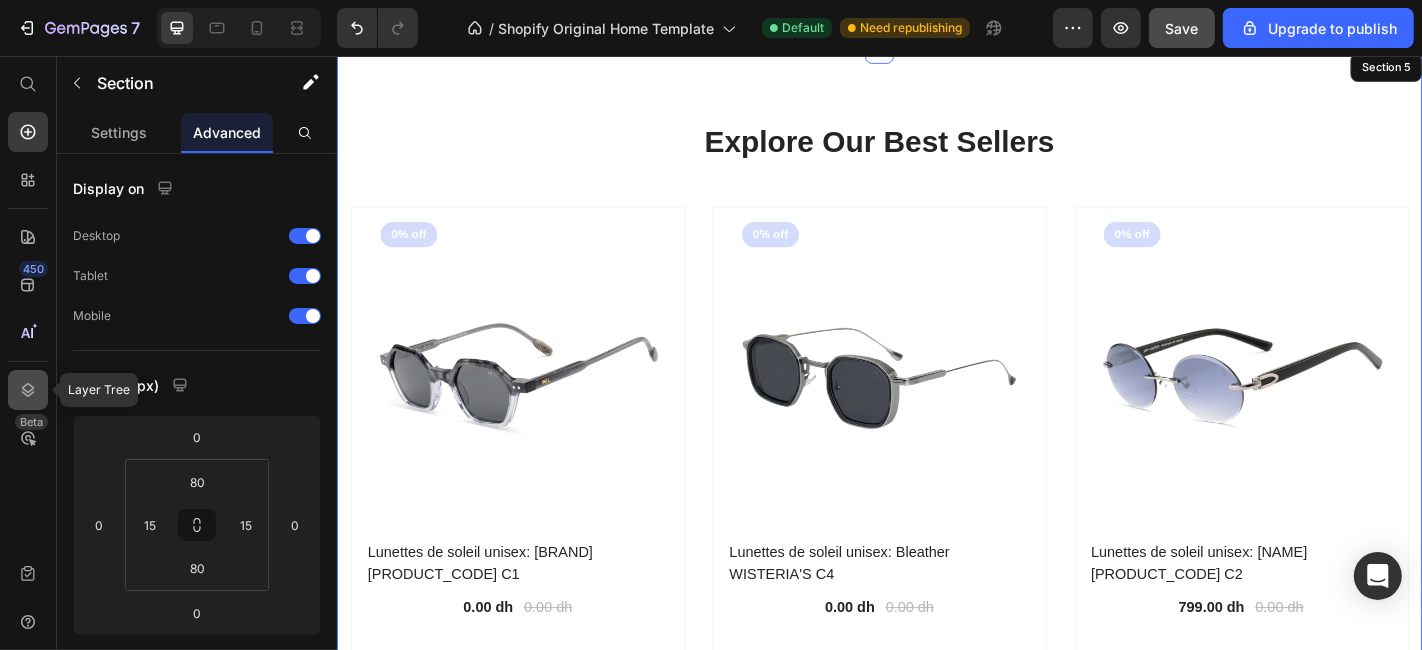 scroll, scrollTop: 2451, scrollLeft: 0, axis: vertical 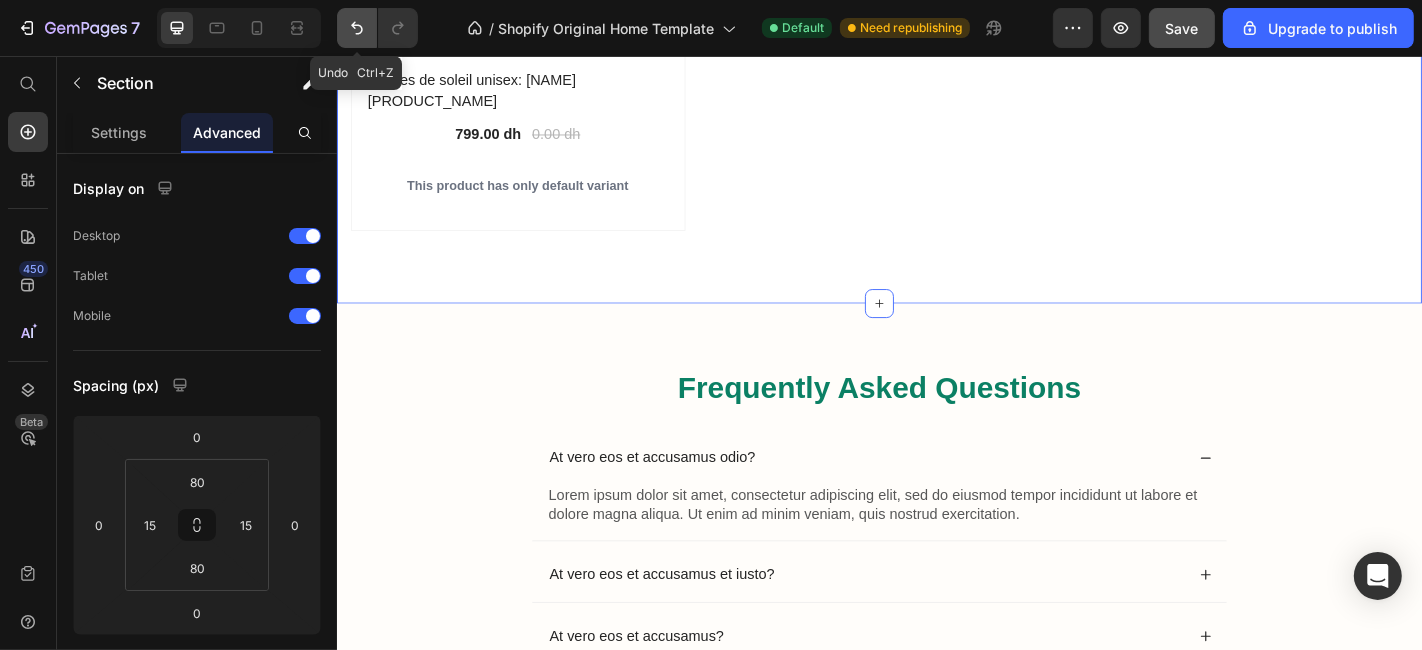 click 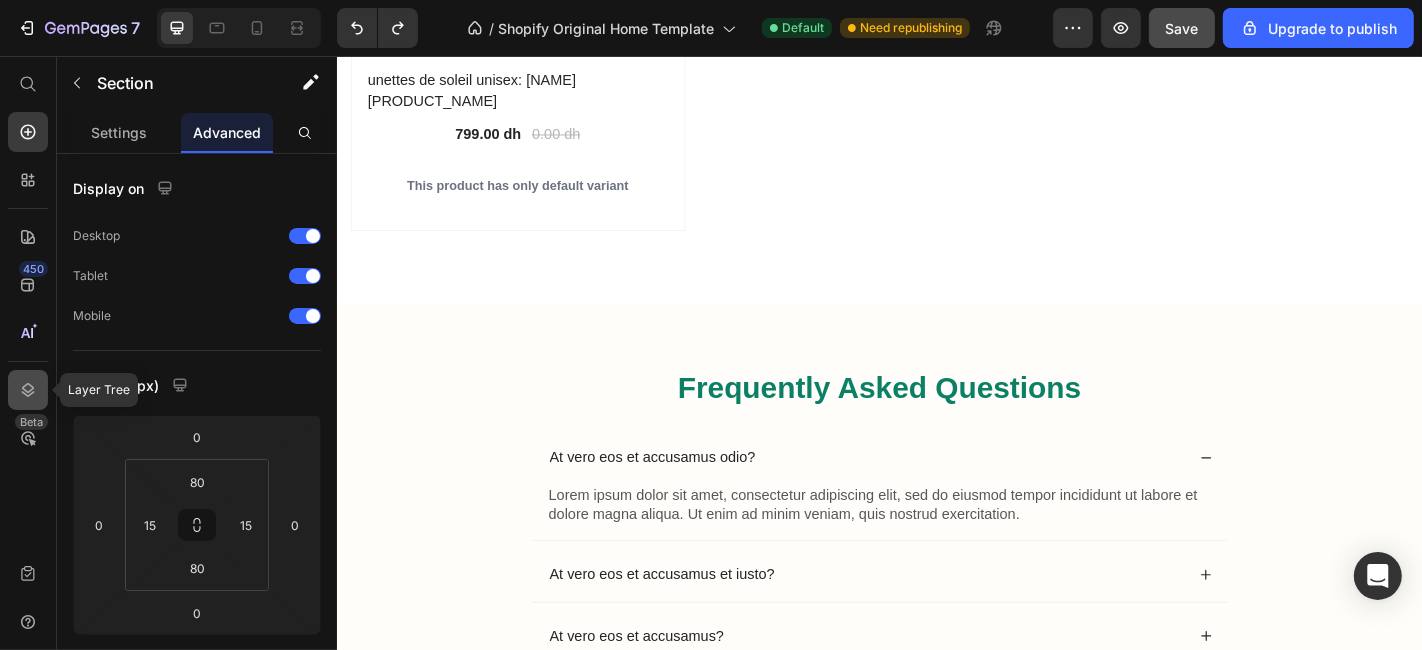 click 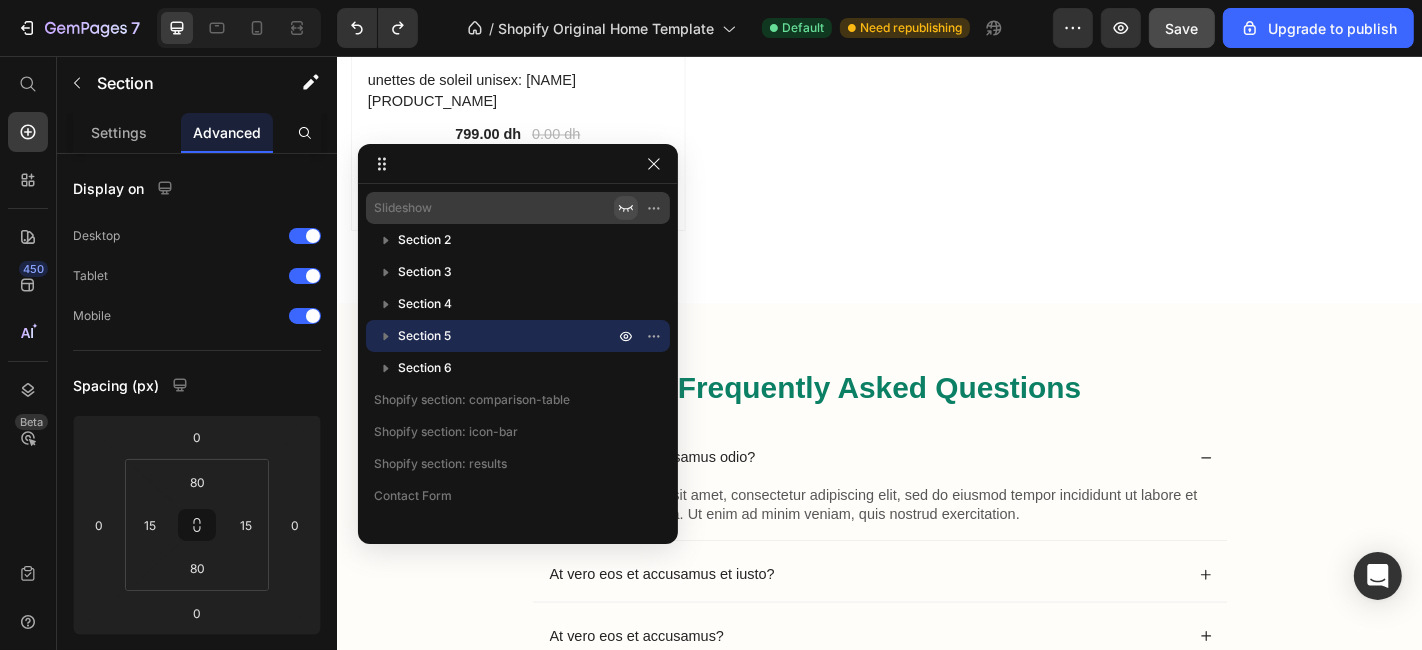 click 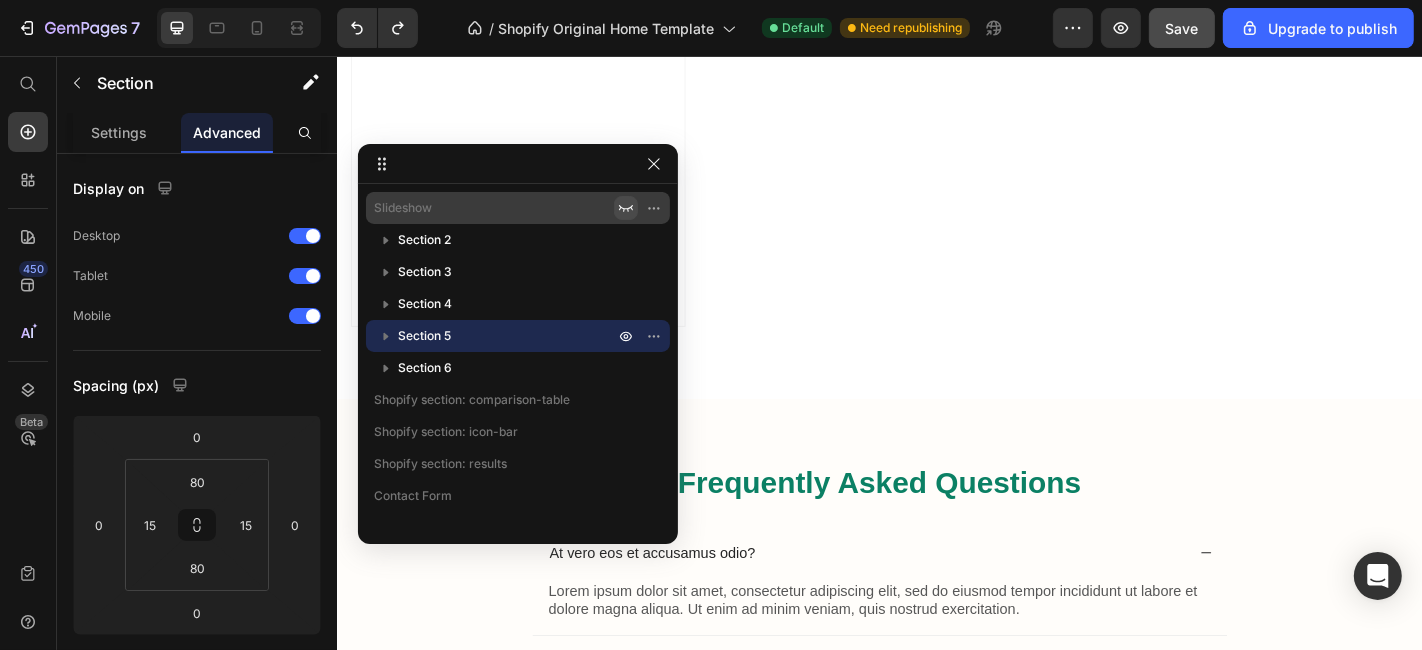 scroll, scrollTop: 2556, scrollLeft: 0, axis: vertical 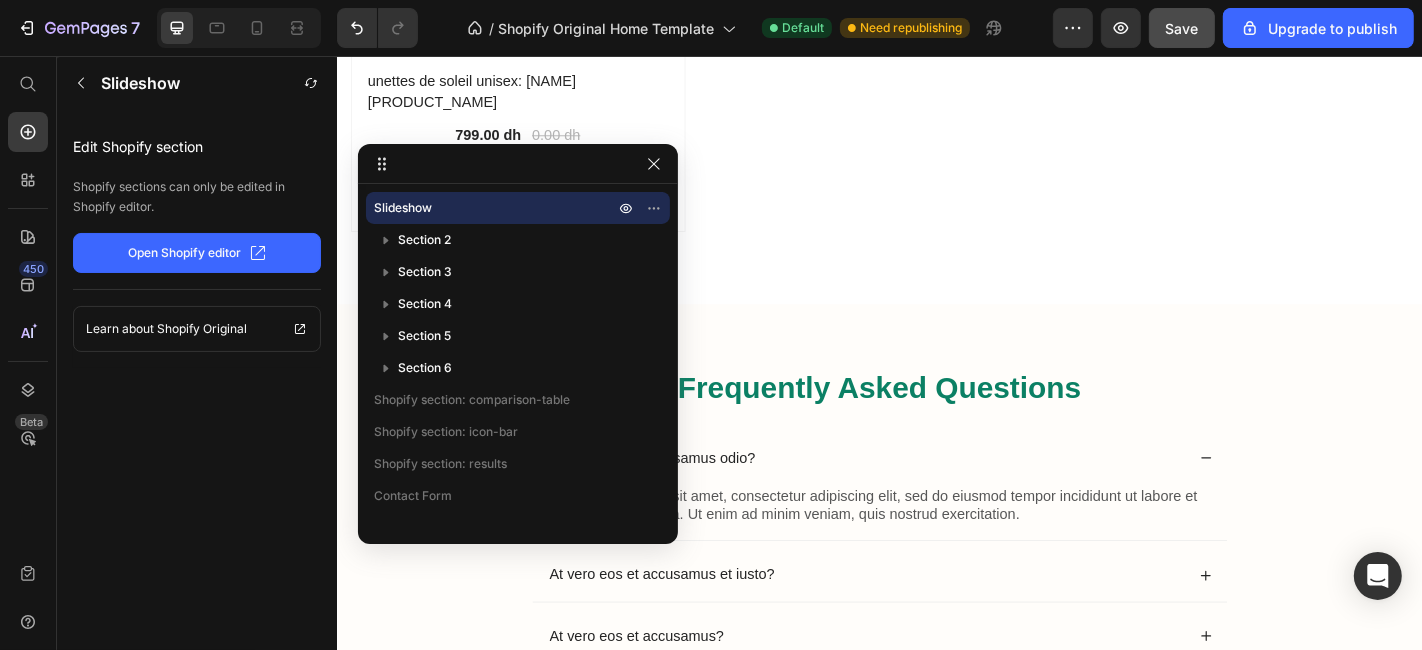 click on "Slideshow" at bounding box center (484, 208) 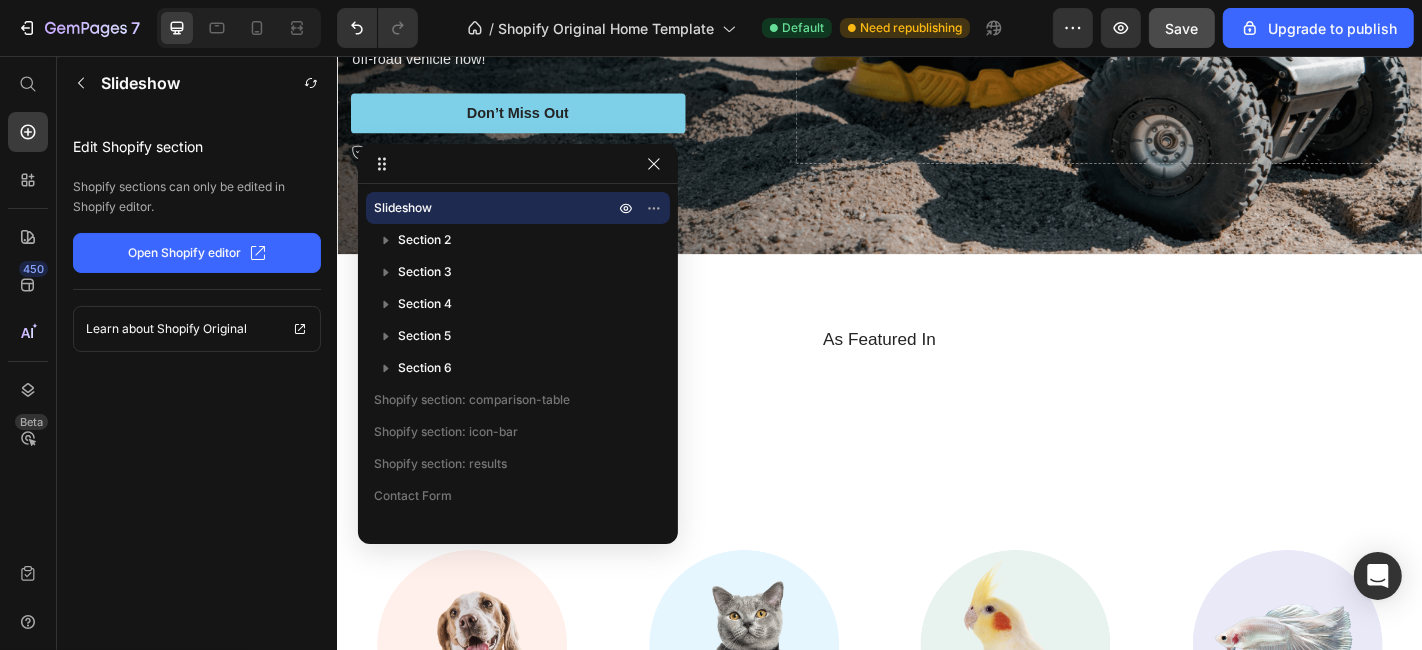 scroll, scrollTop: 0, scrollLeft: 0, axis: both 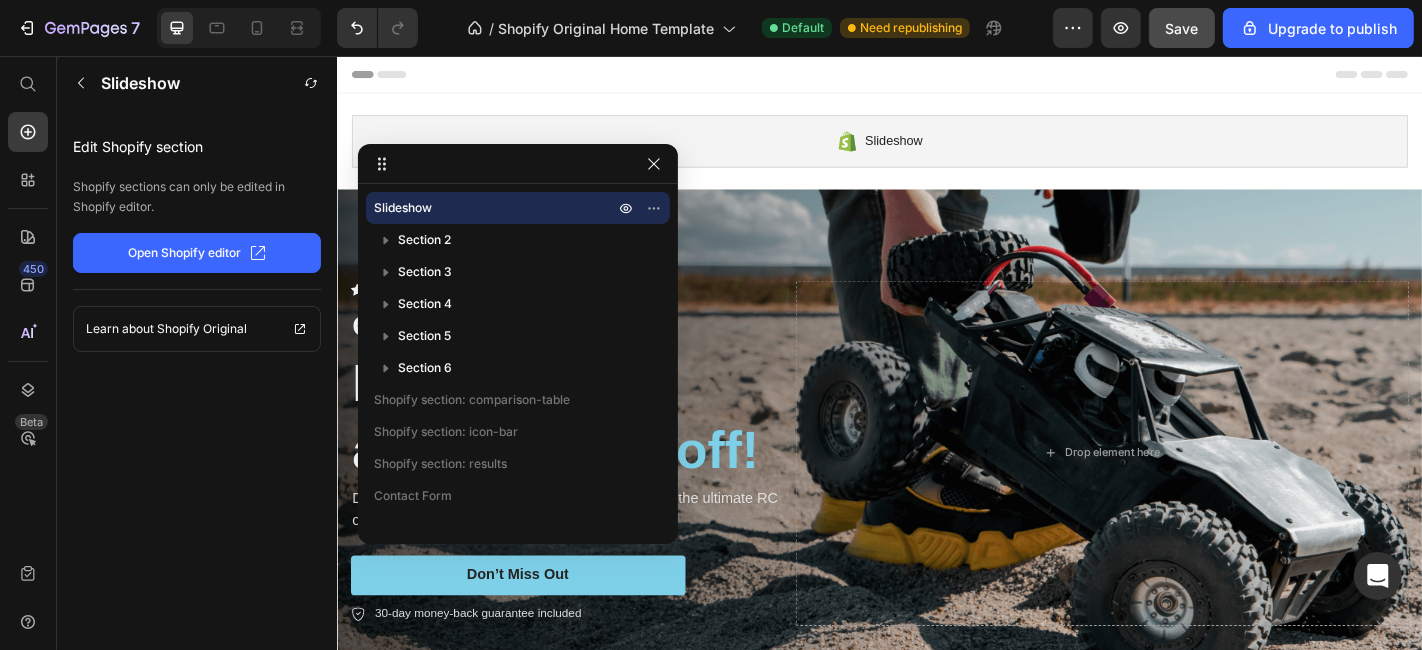 click at bounding box center [640, 208] 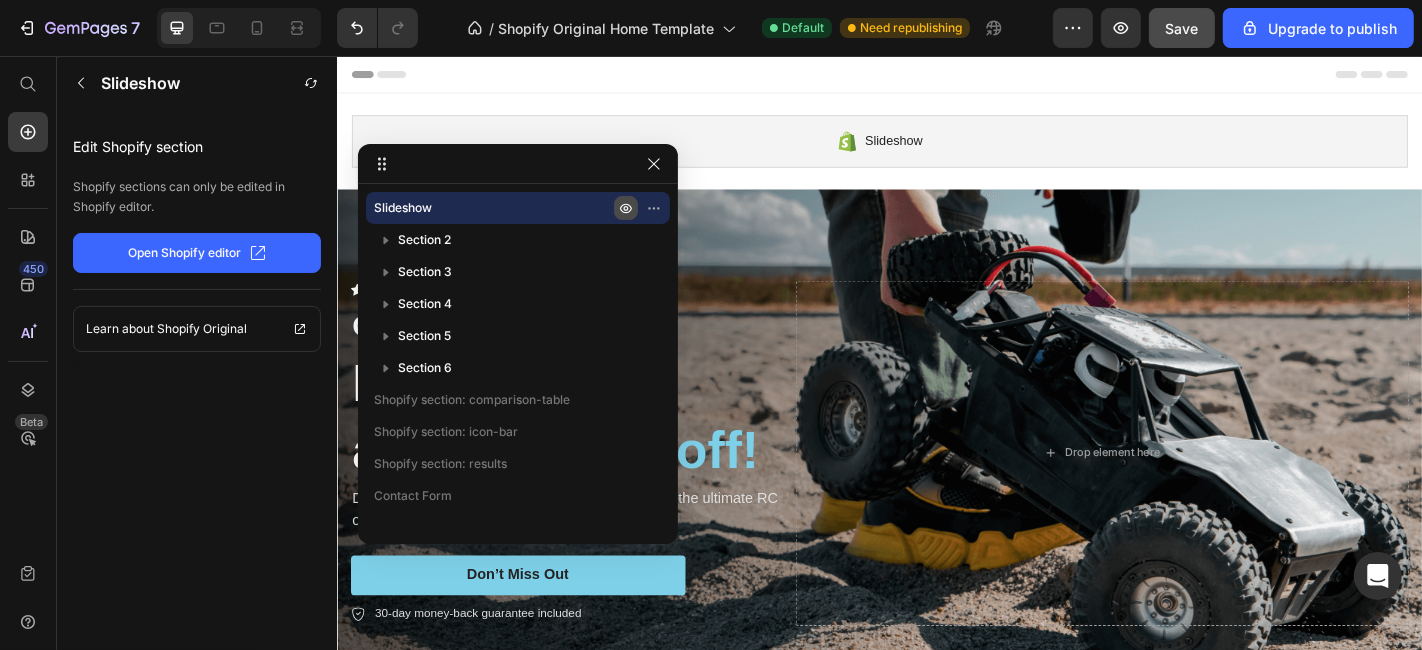 click 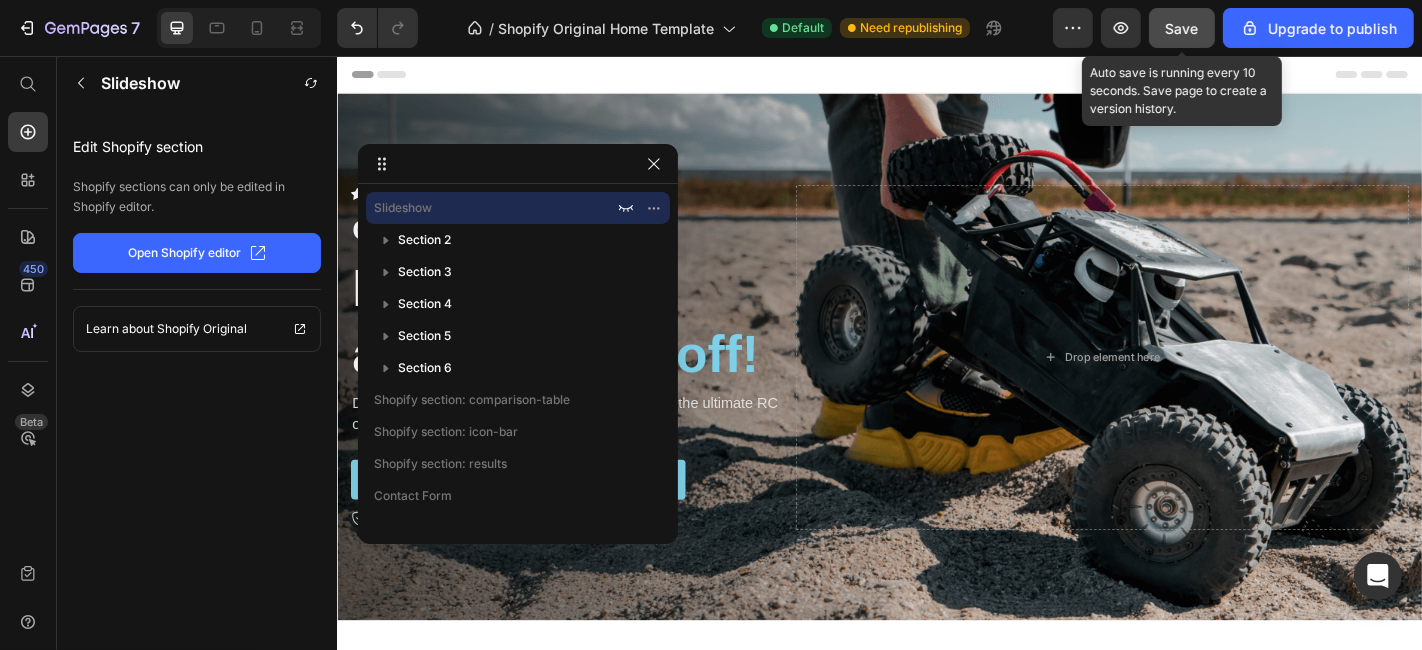 click on "Save" 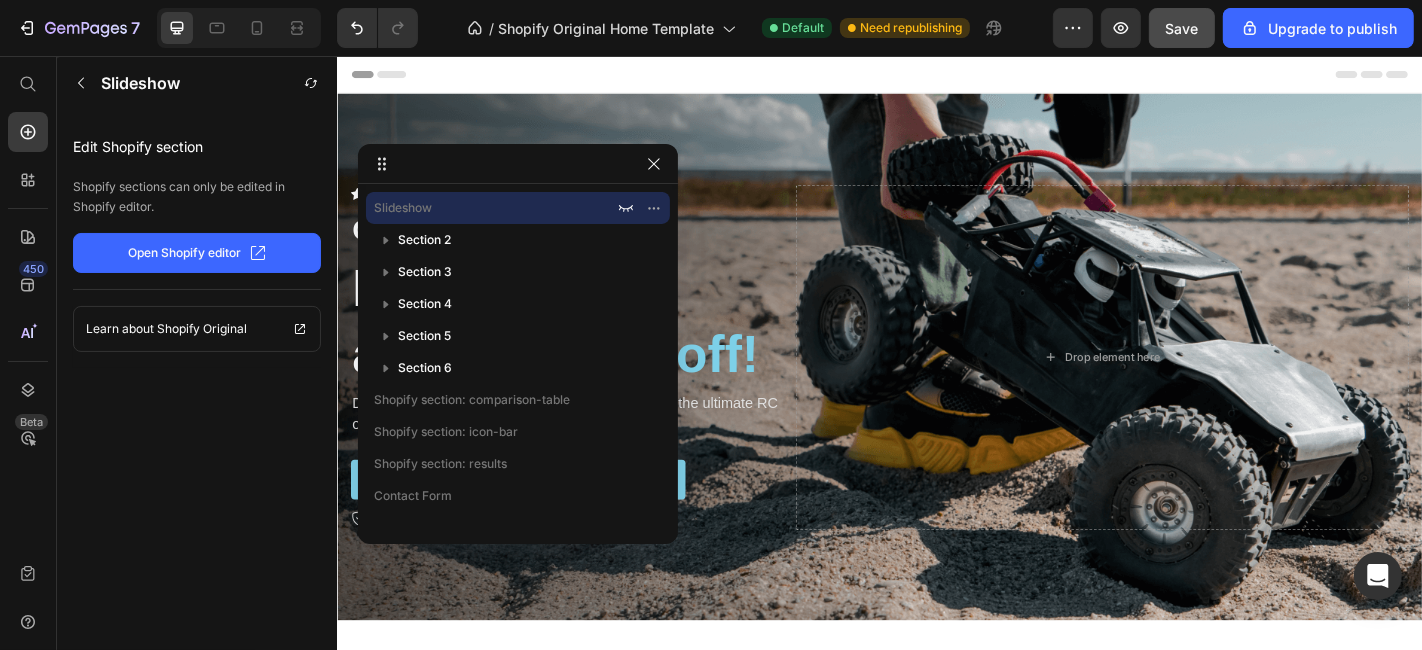 drag, startPoint x: 979, startPoint y: 223, endPoint x: 1067, endPoint y: 411, distance: 207.57649 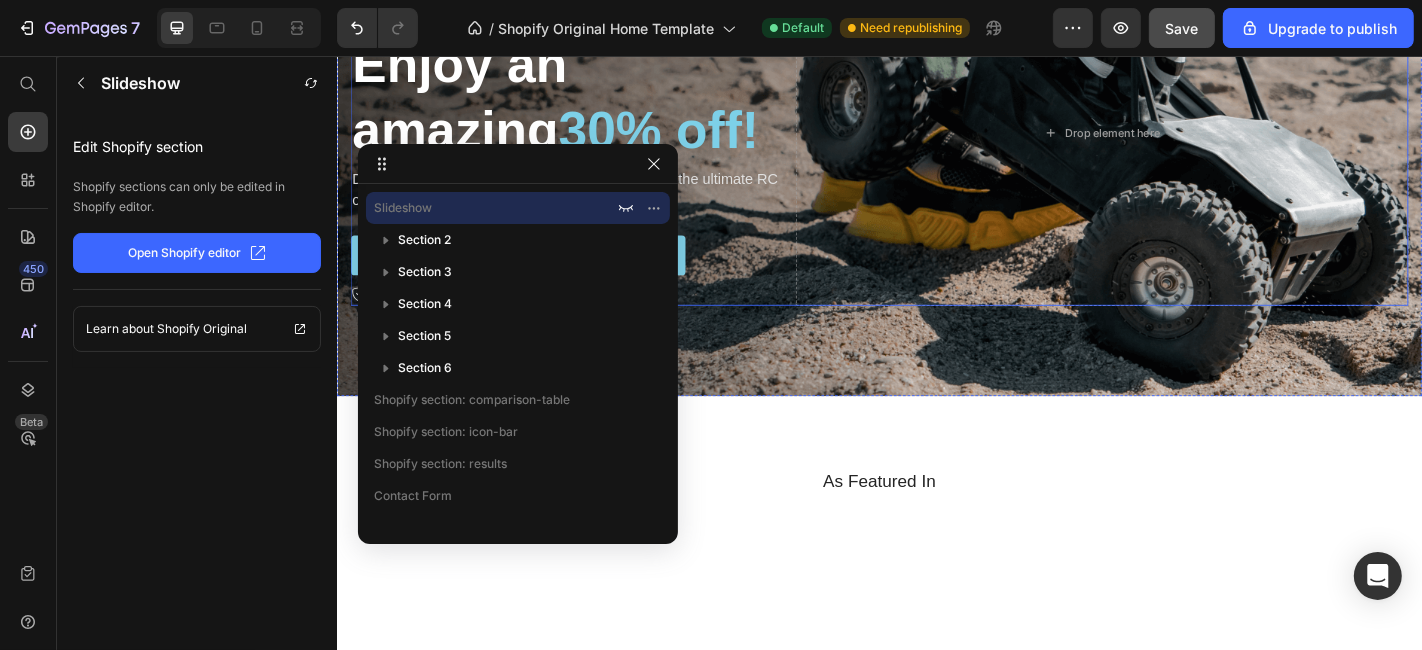 scroll, scrollTop: 248, scrollLeft: 0, axis: vertical 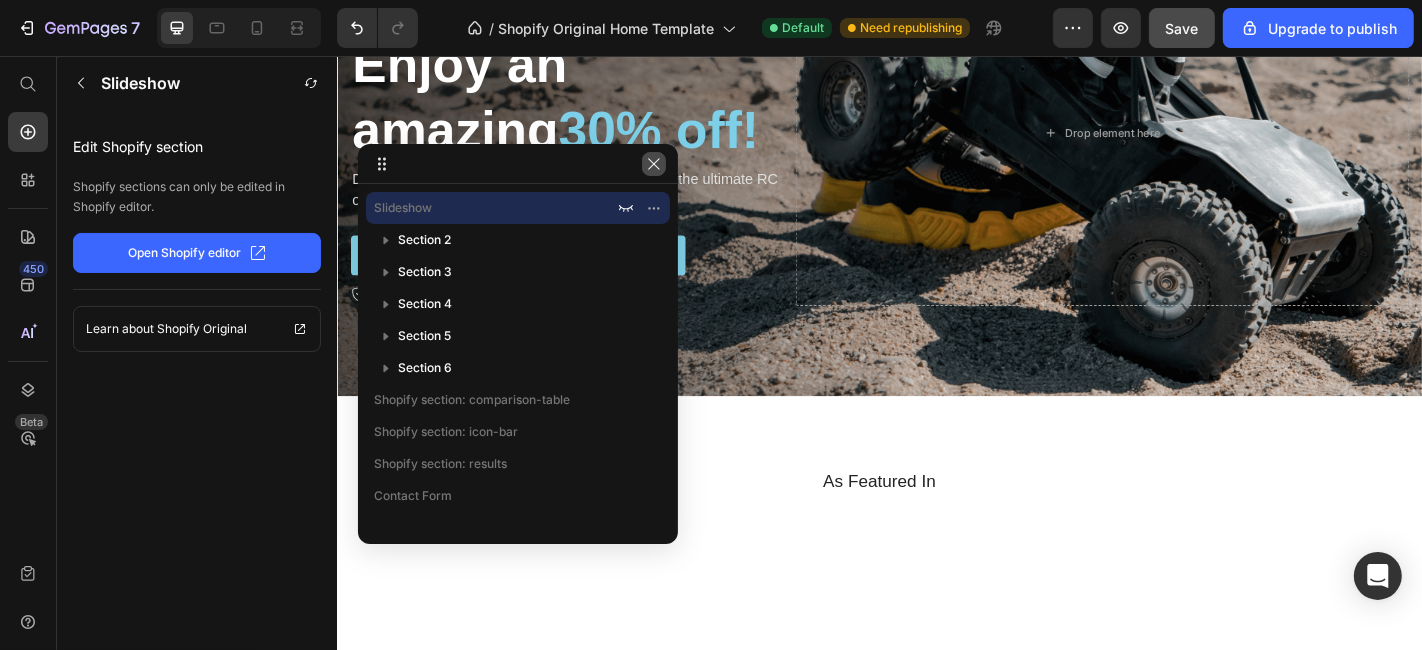 click at bounding box center [654, 164] 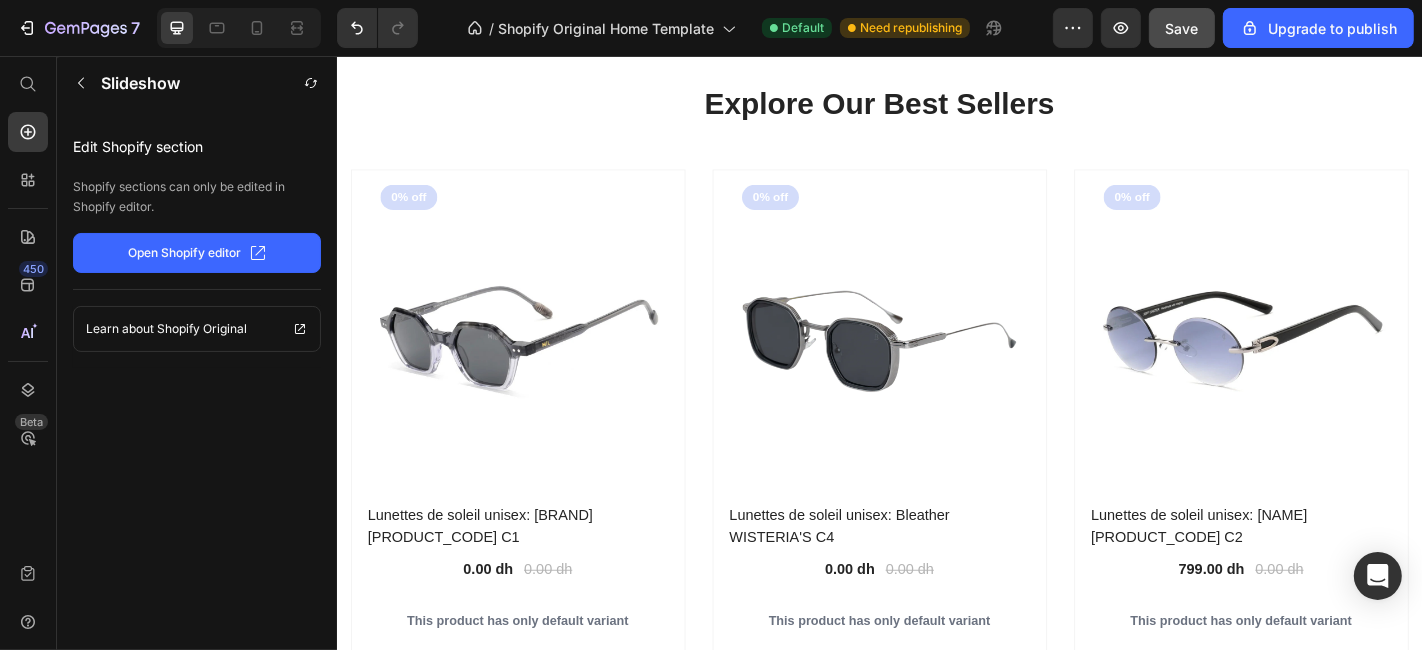 scroll, scrollTop: 1342, scrollLeft: 0, axis: vertical 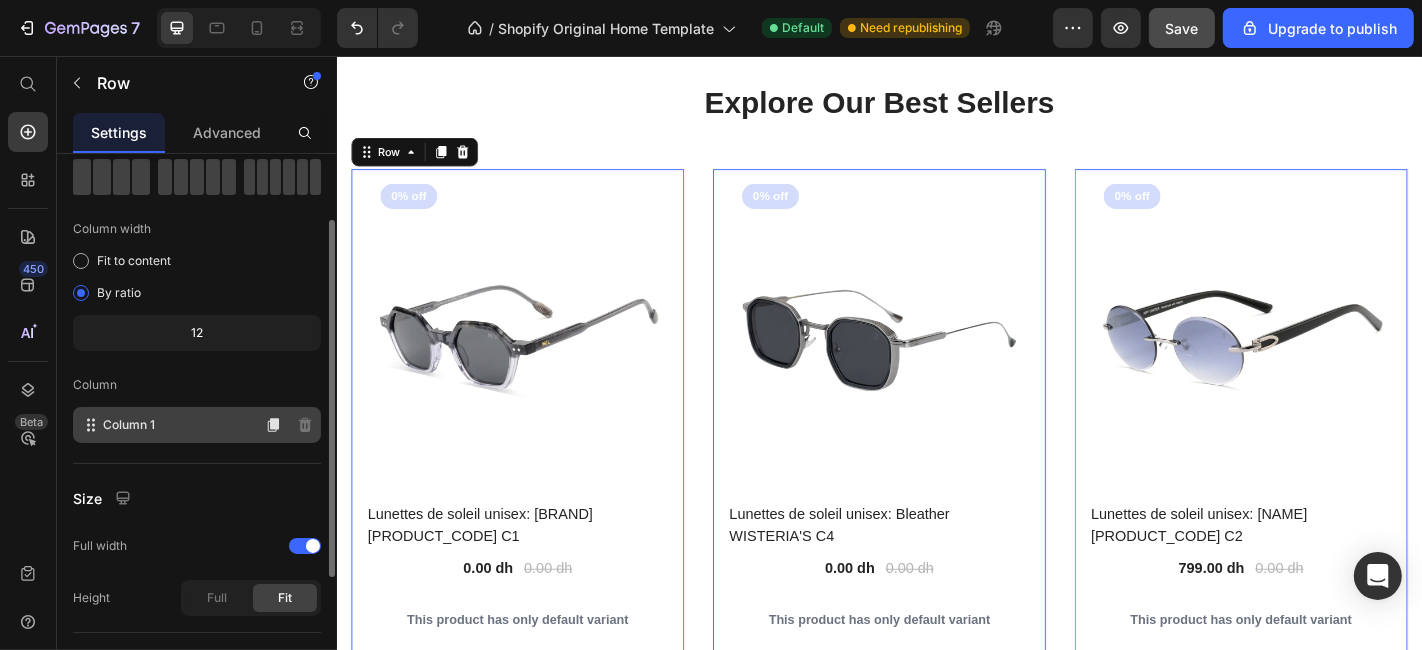 click on "Column 1" 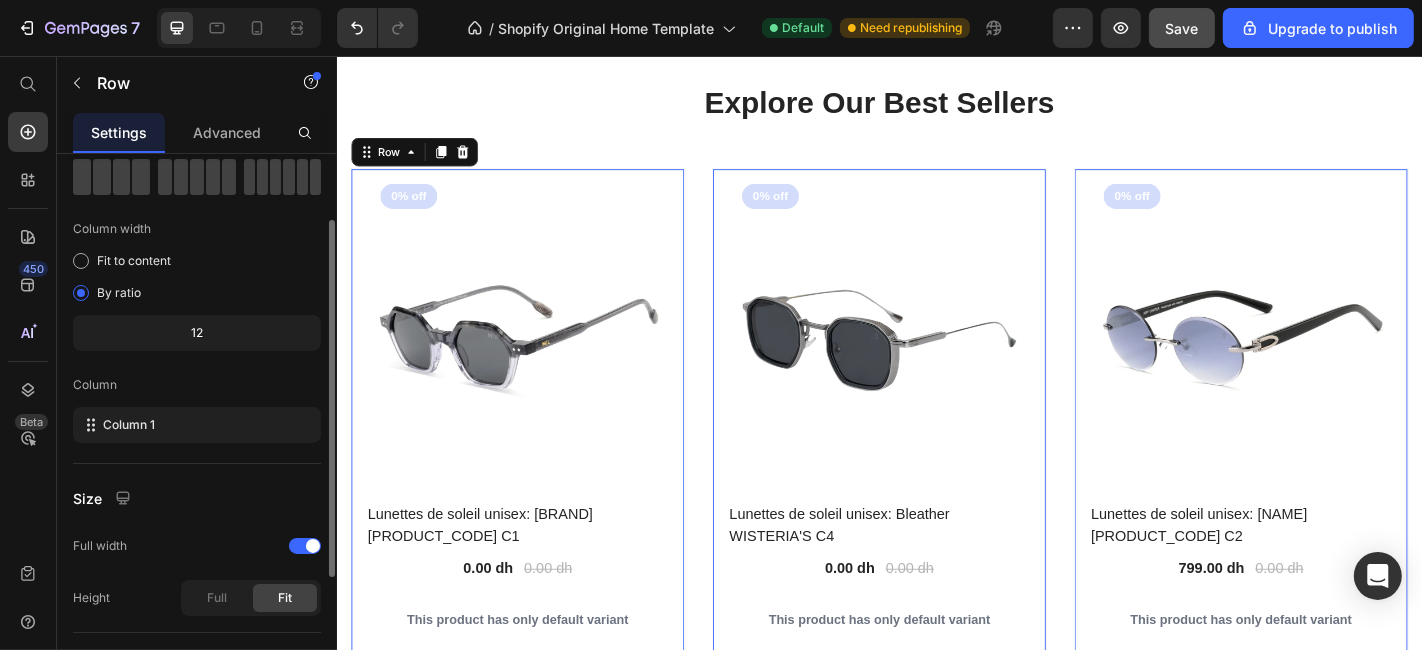 scroll, scrollTop: 304, scrollLeft: 0, axis: vertical 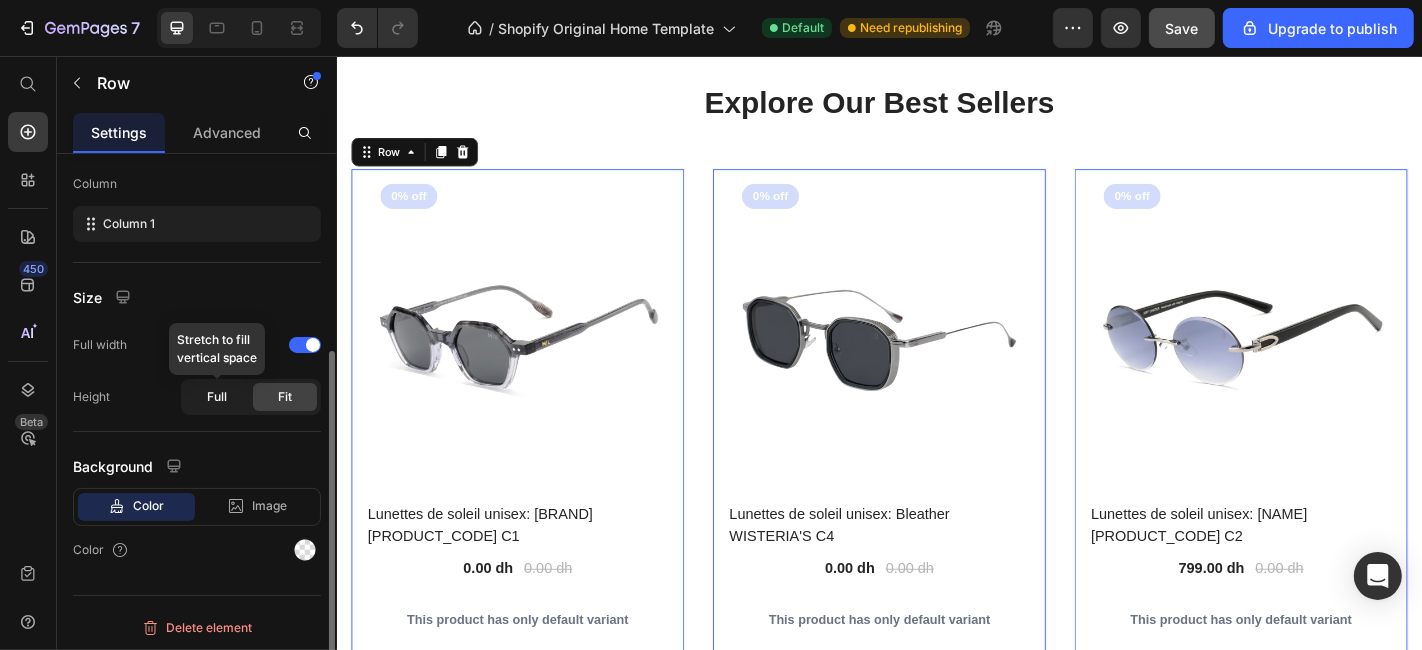 click on "Full" 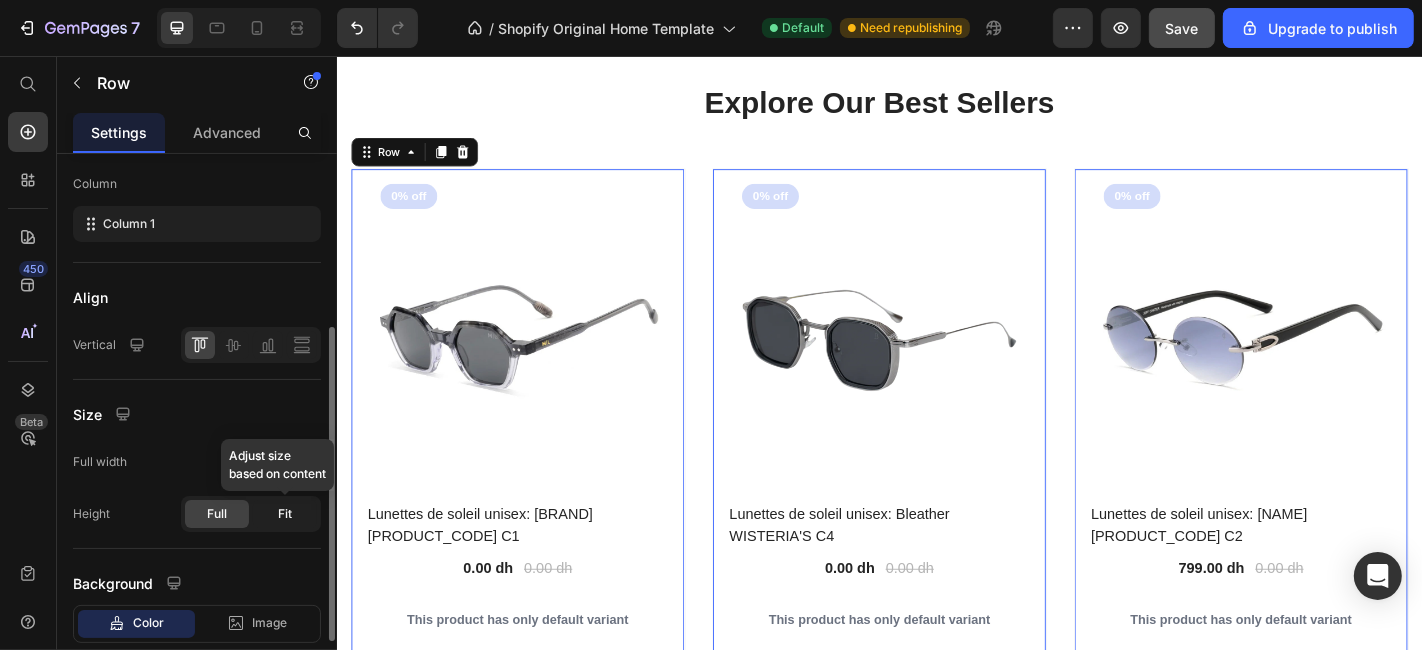 click on "Fit" 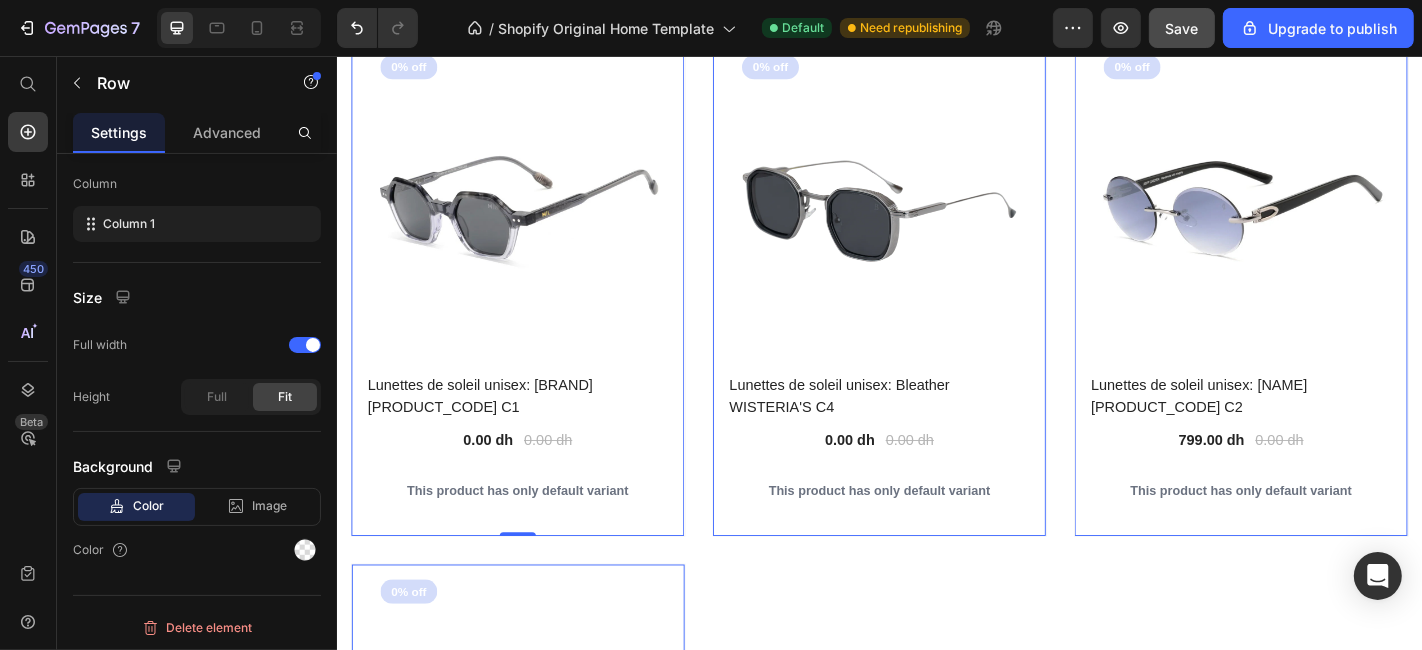 scroll, scrollTop: 1353, scrollLeft: 0, axis: vertical 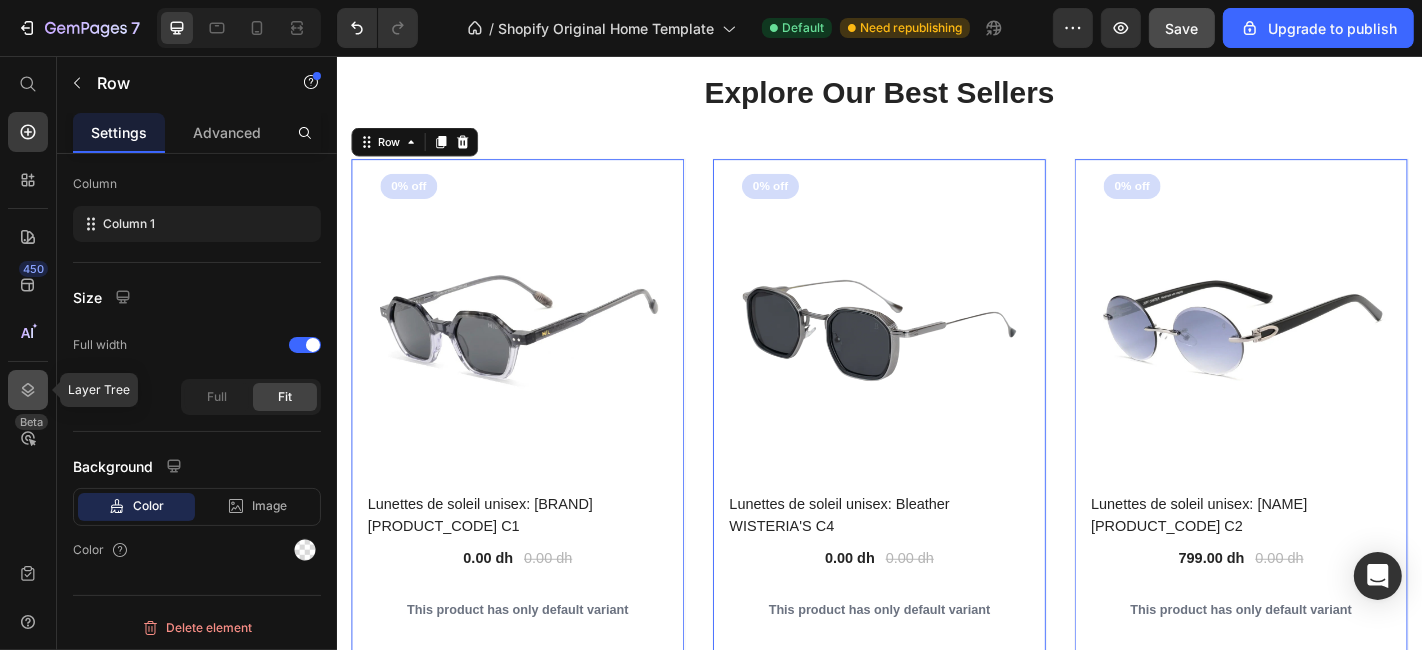 click 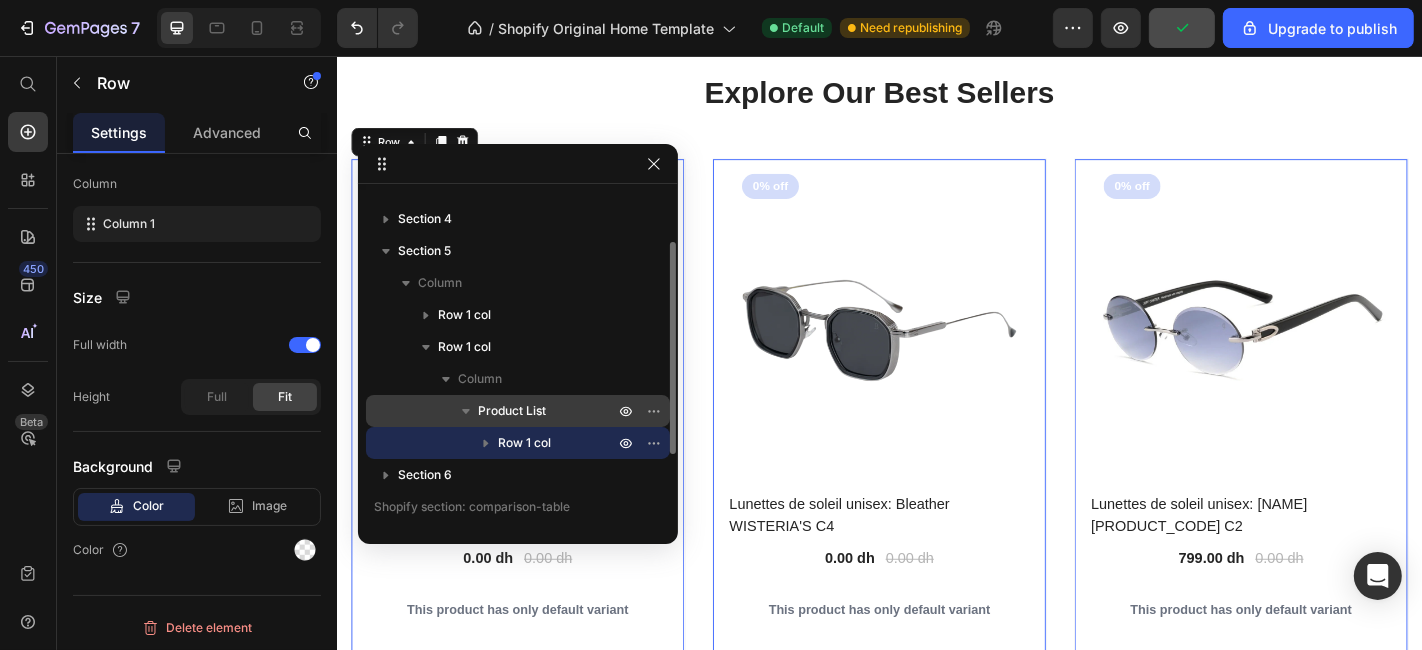 scroll, scrollTop: 81, scrollLeft: 0, axis: vertical 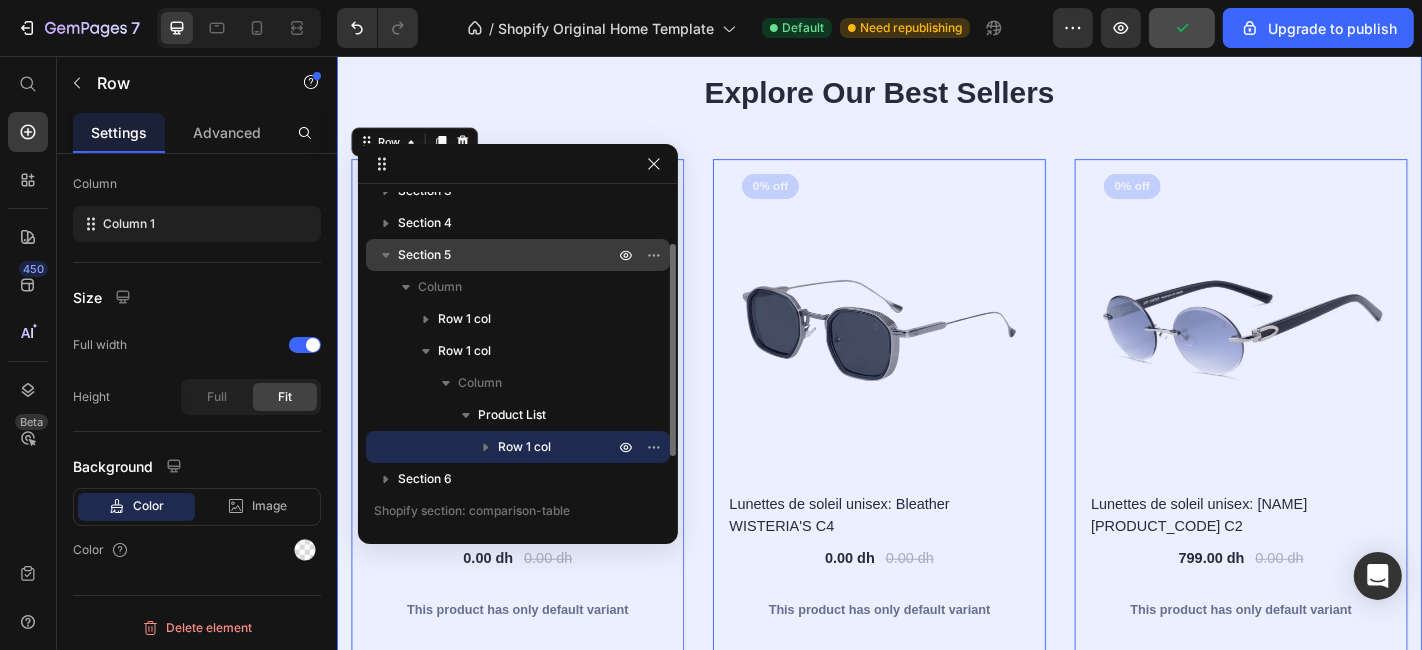 click on "Section 5" at bounding box center [508, 255] 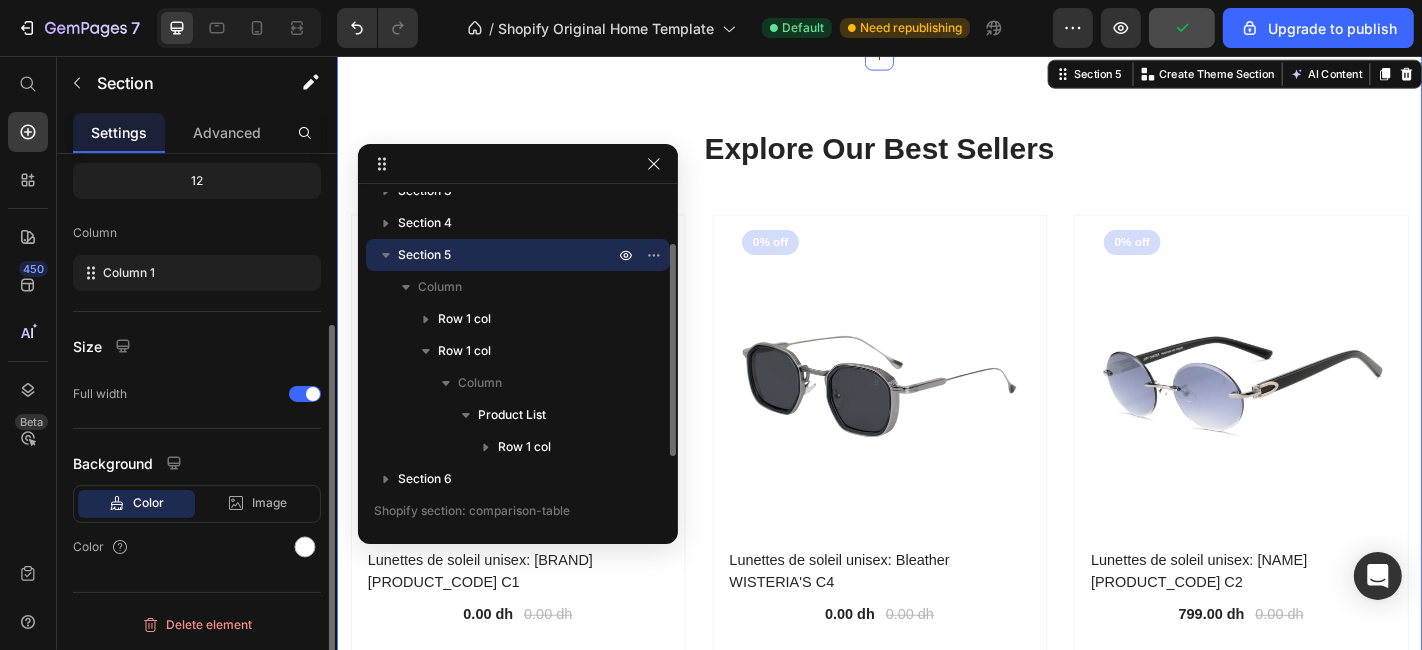 scroll, scrollTop: 0, scrollLeft: 0, axis: both 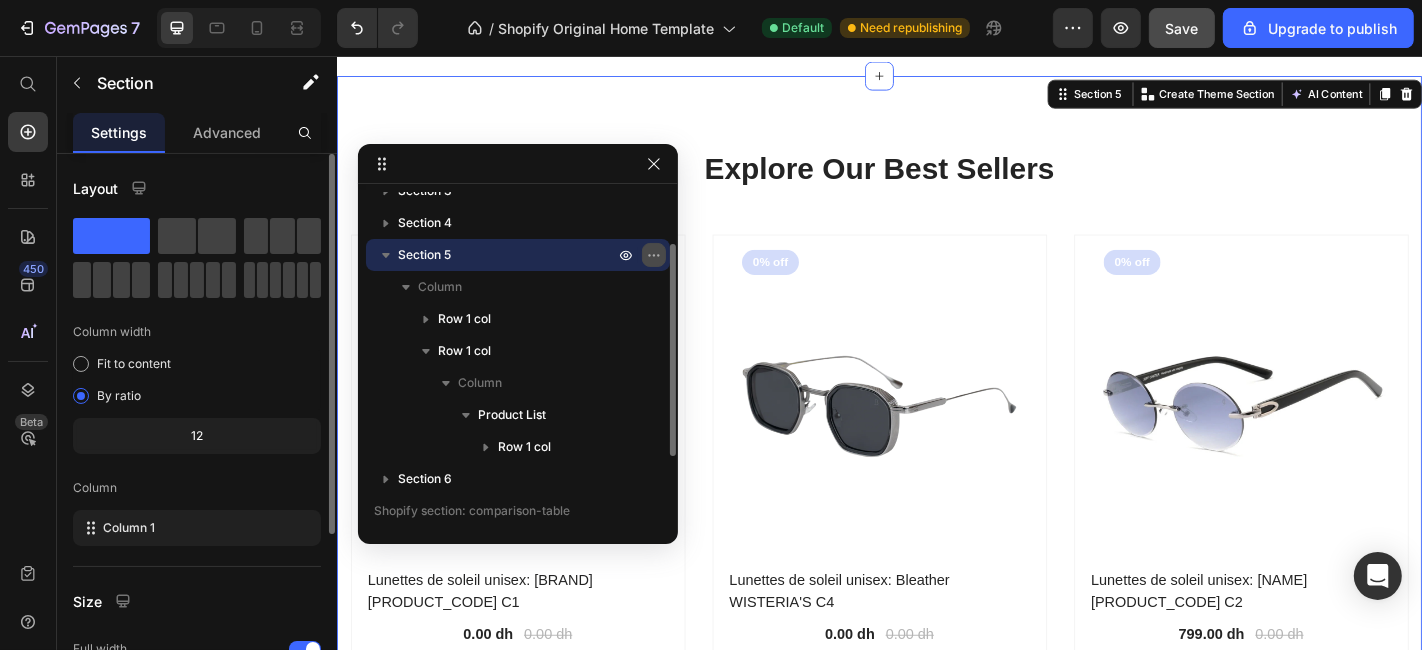 click at bounding box center (654, 255) 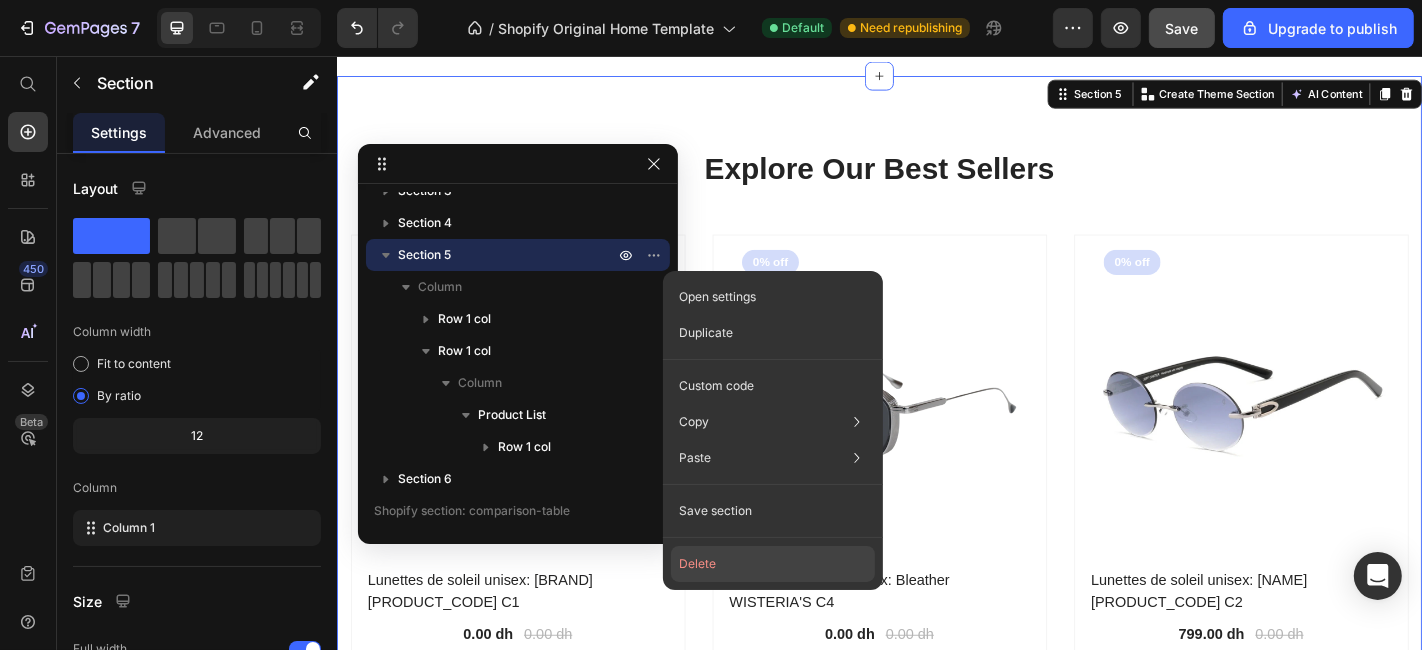 click on "Delete" 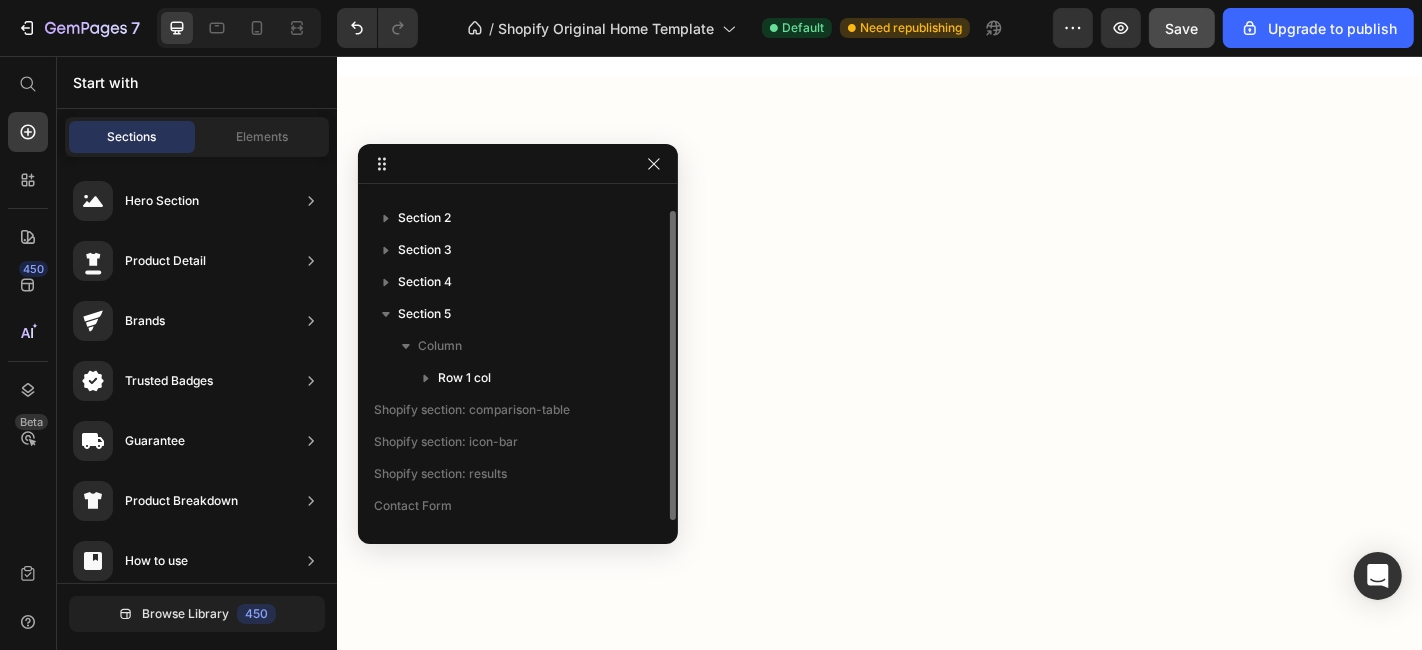 scroll, scrollTop: 21, scrollLeft: 0, axis: vertical 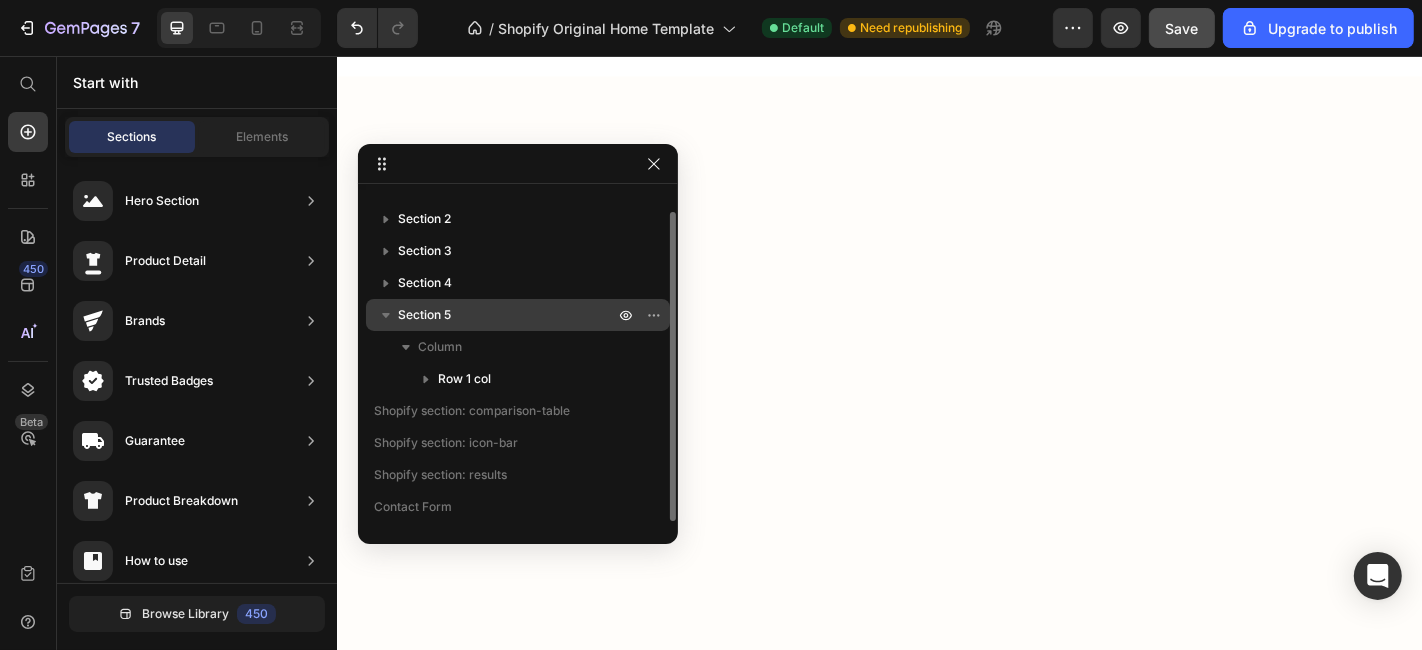 click 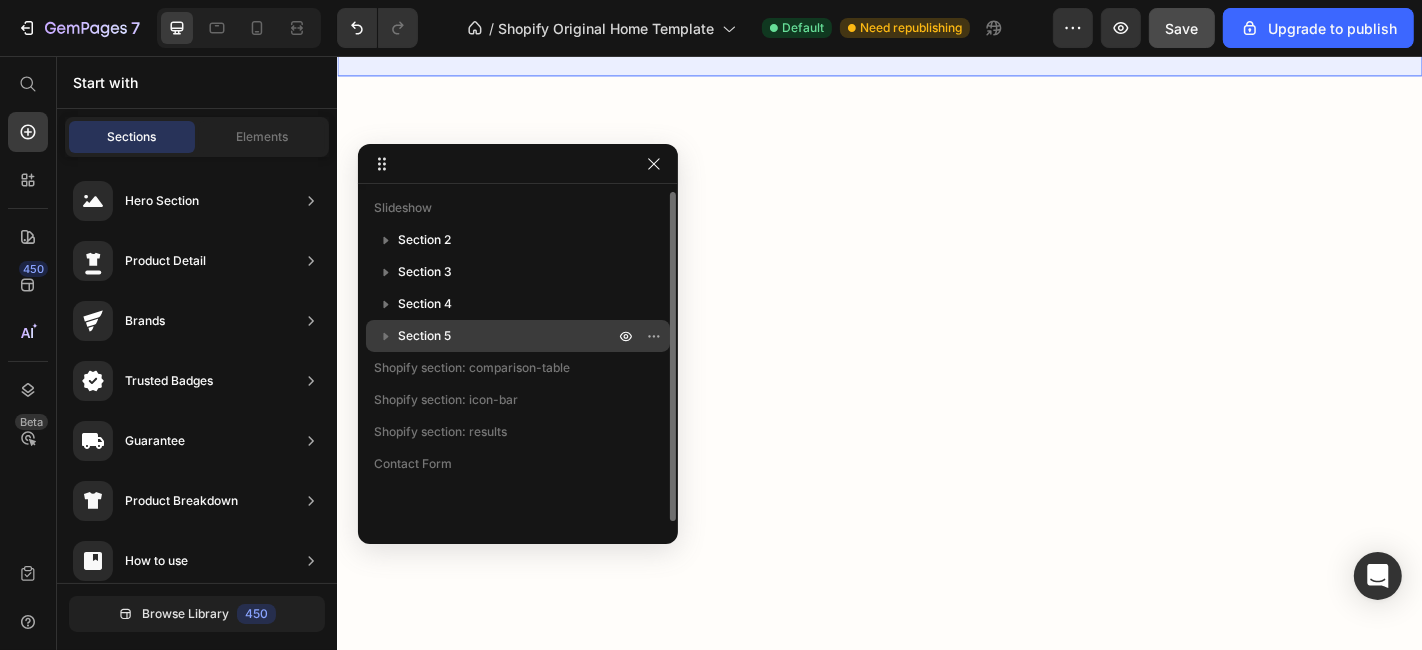 scroll, scrollTop: 0, scrollLeft: 0, axis: both 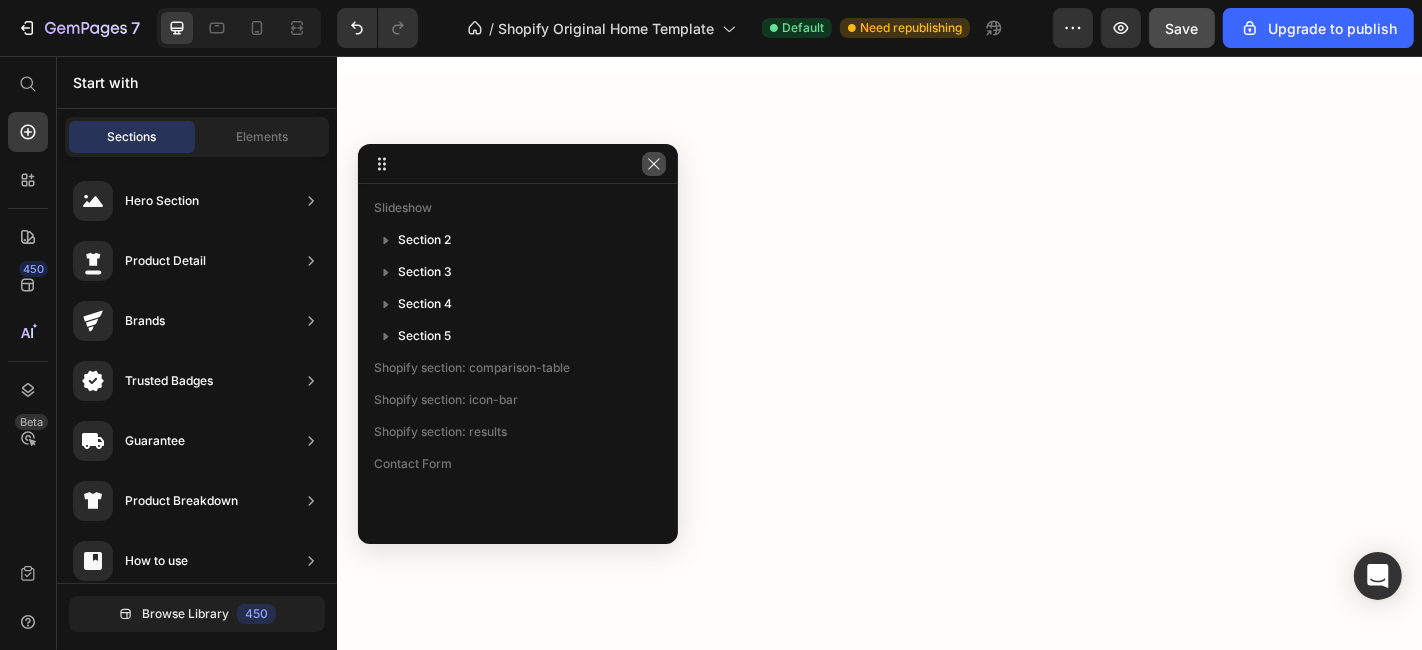 click at bounding box center [654, 164] 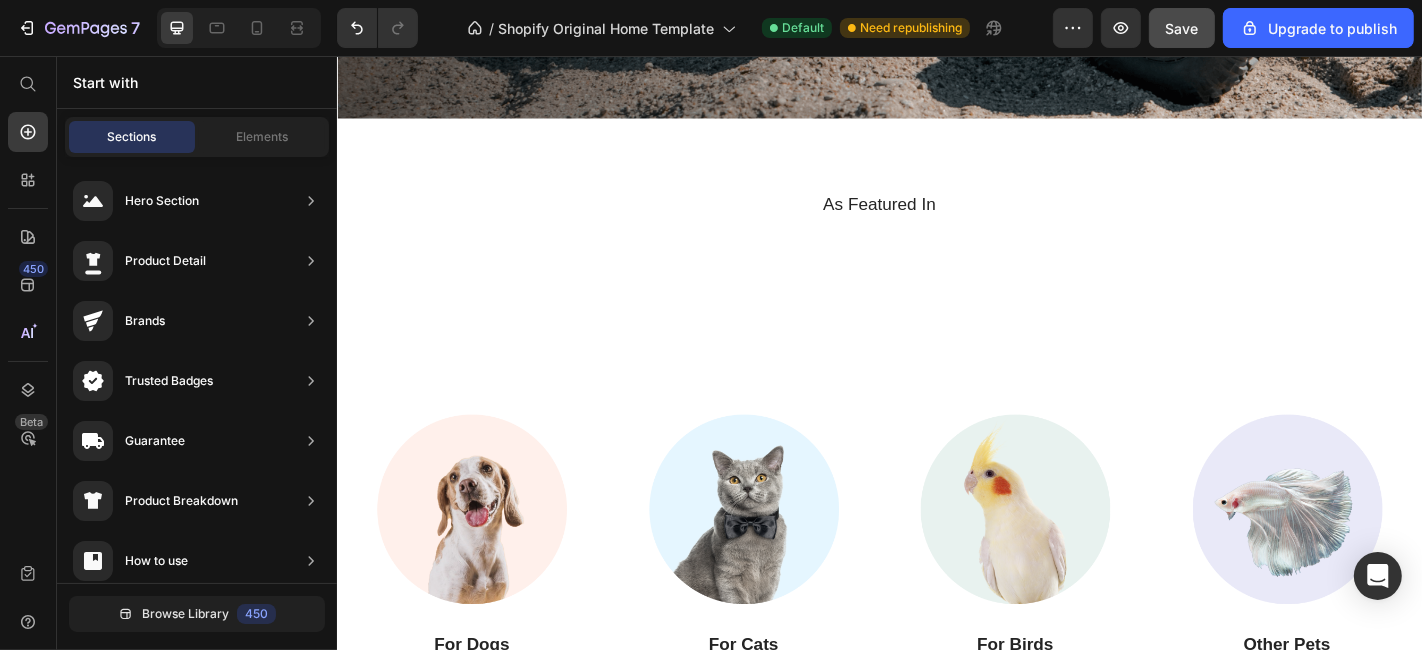 scroll, scrollTop: 757, scrollLeft: 0, axis: vertical 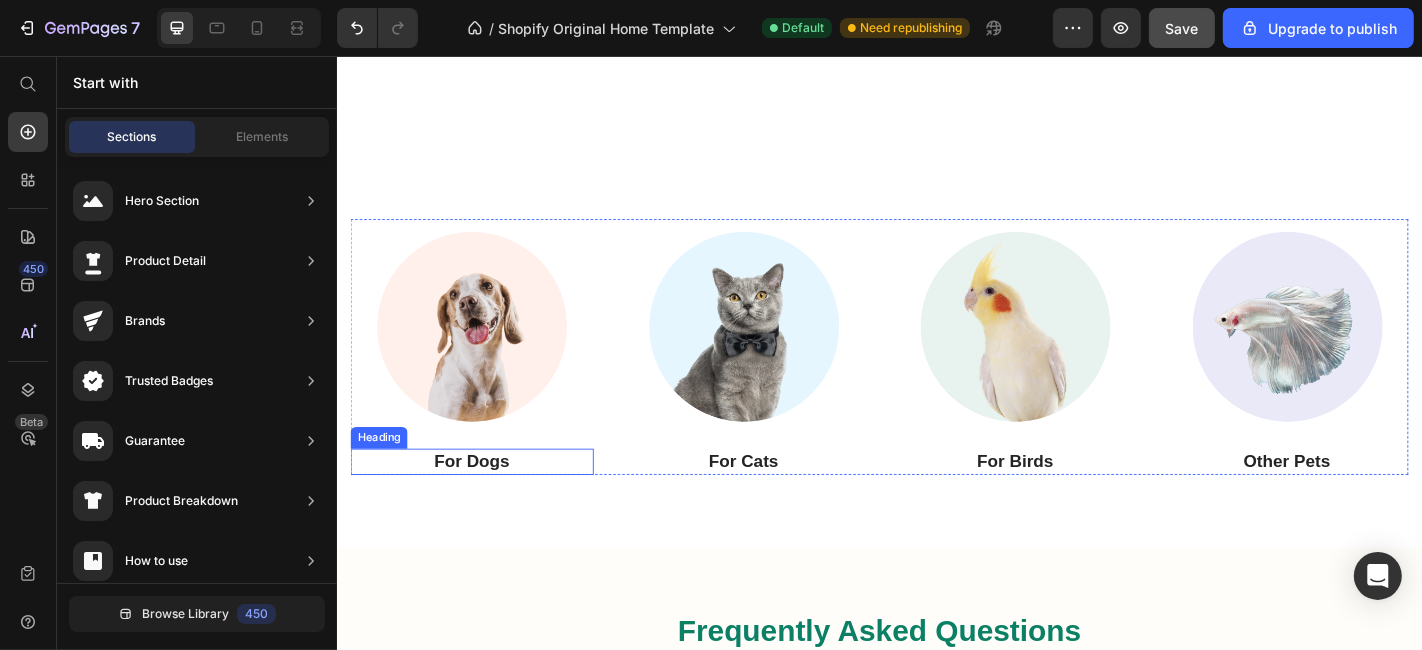 click on "For Dogs" at bounding box center [485, 504] 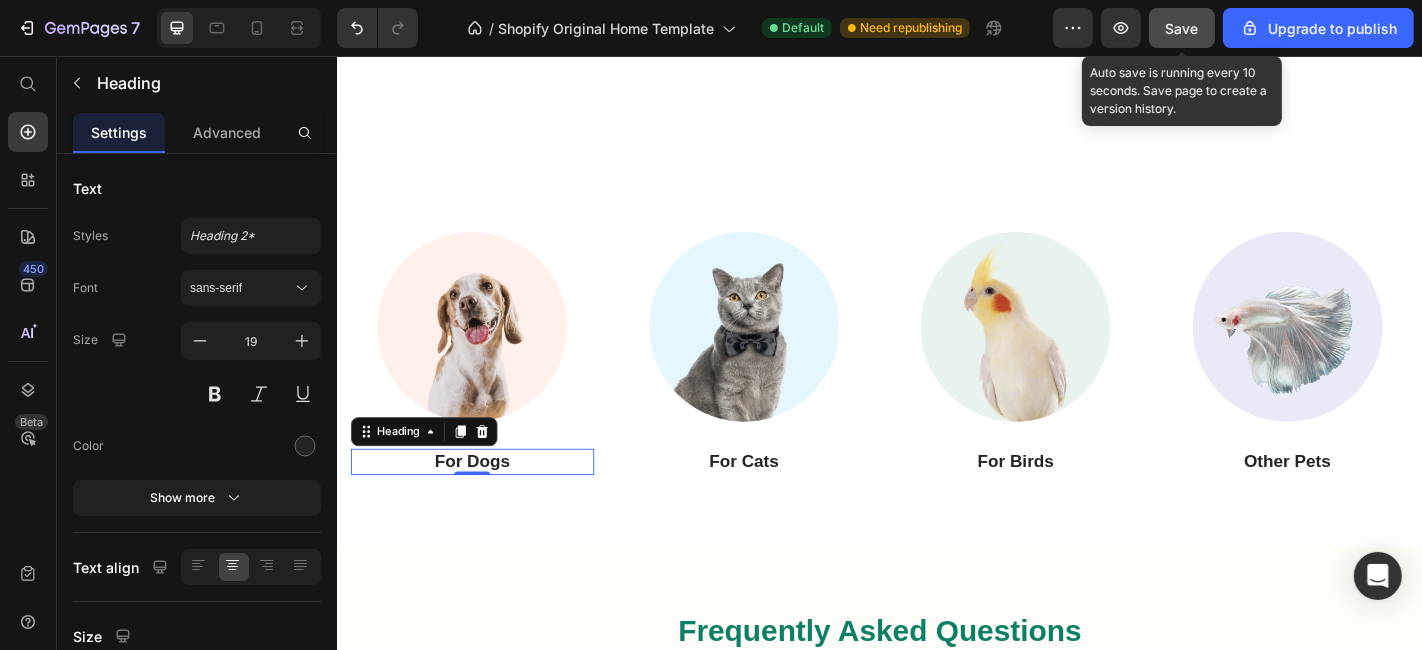 click on "Save" 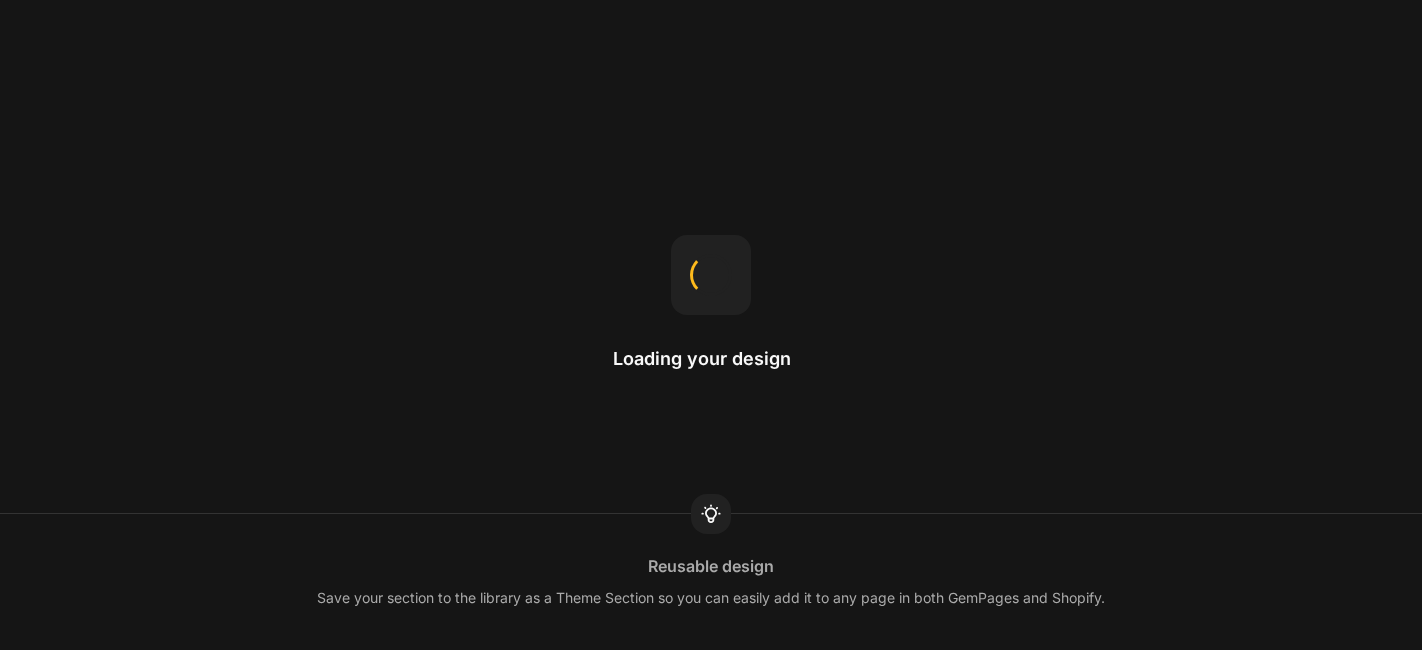 scroll, scrollTop: 0, scrollLeft: 0, axis: both 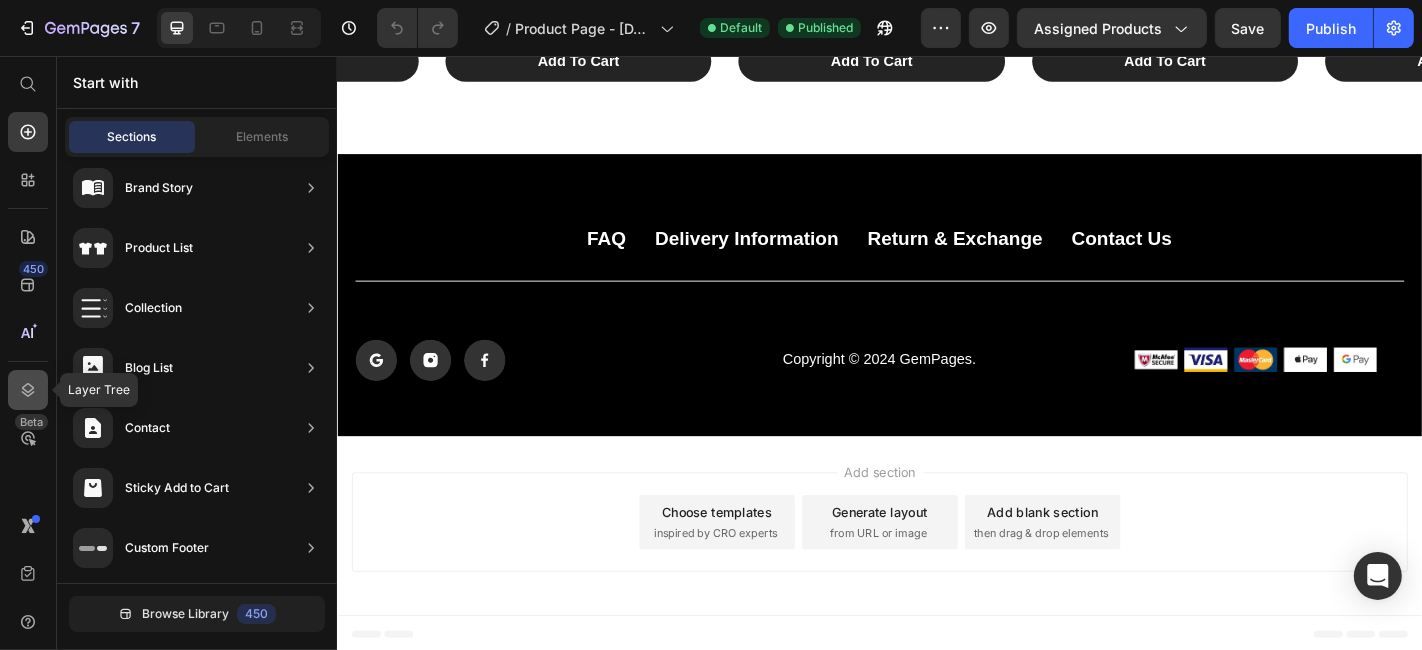 click 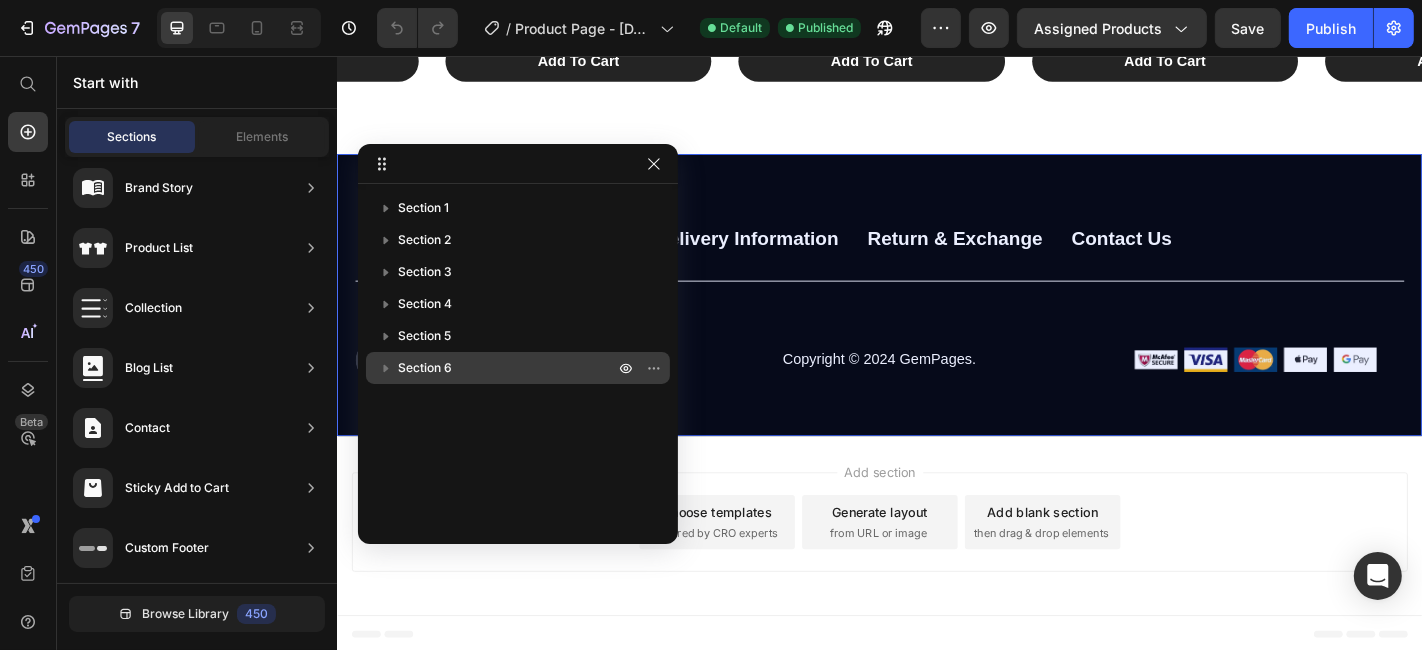 click on "Section 6" at bounding box center [425, 368] 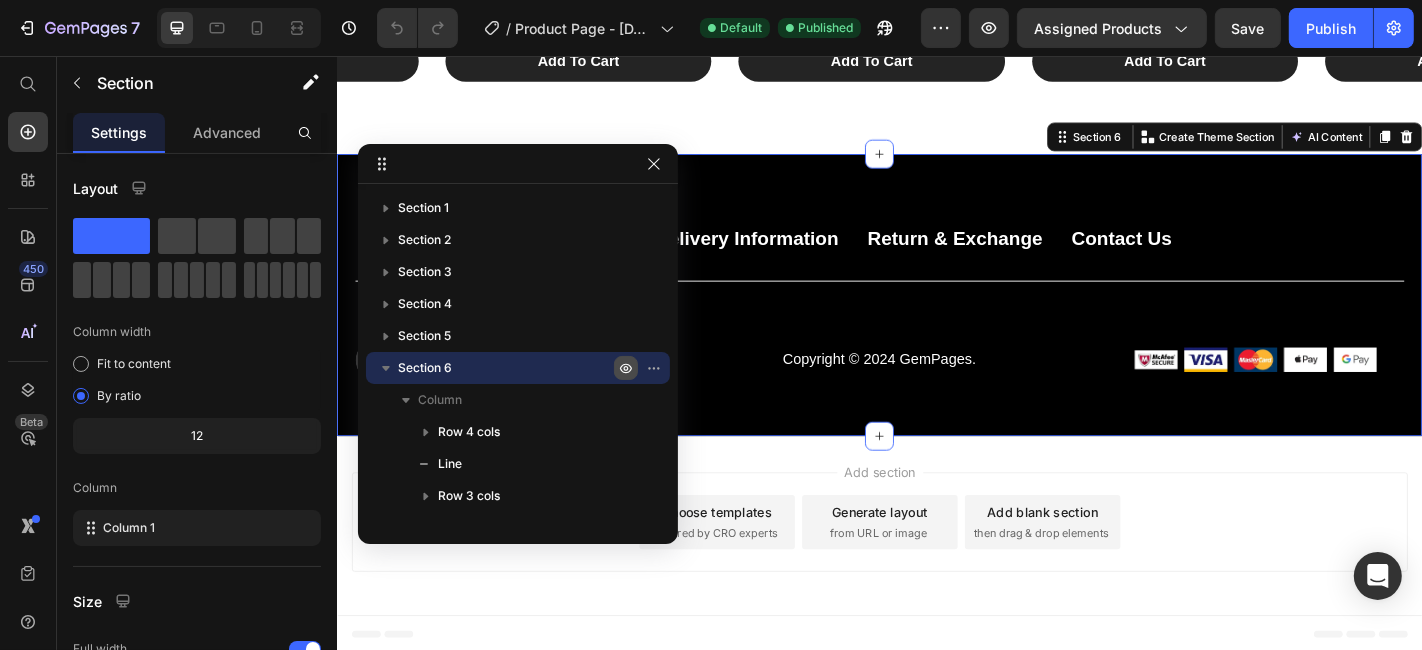 click 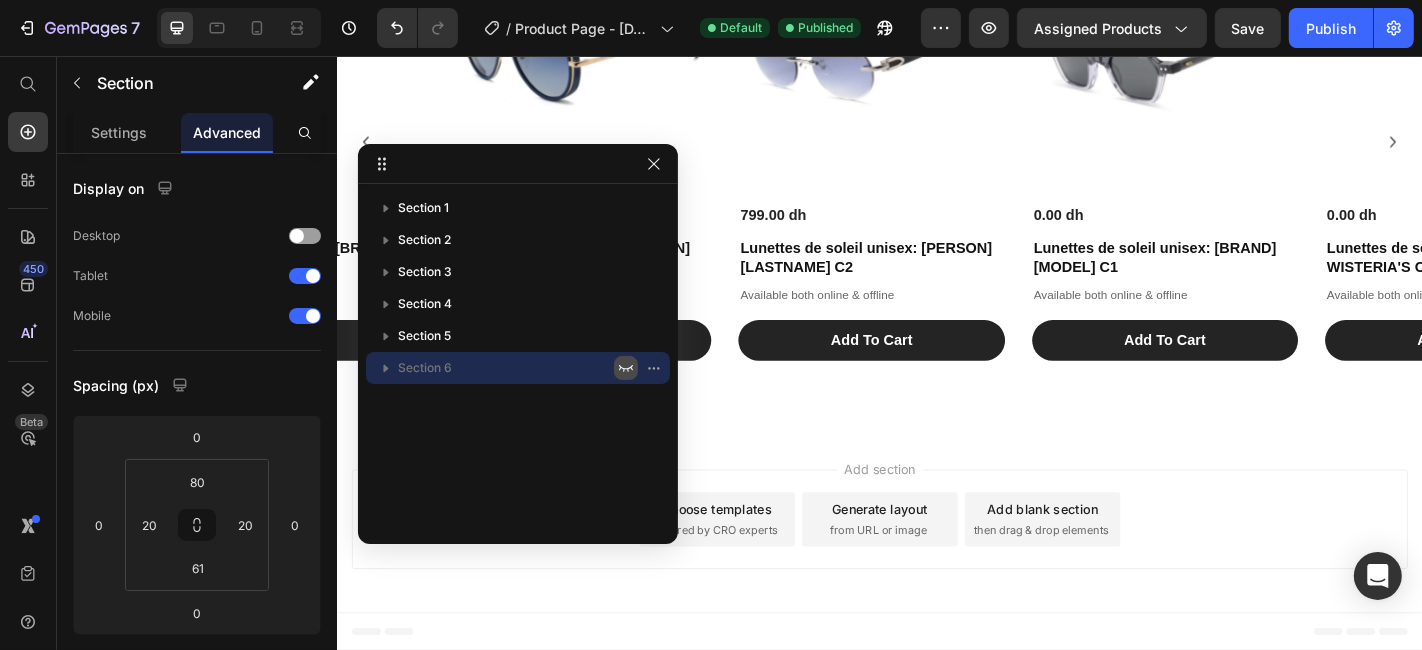 scroll, scrollTop: 2685, scrollLeft: 0, axis: vertical 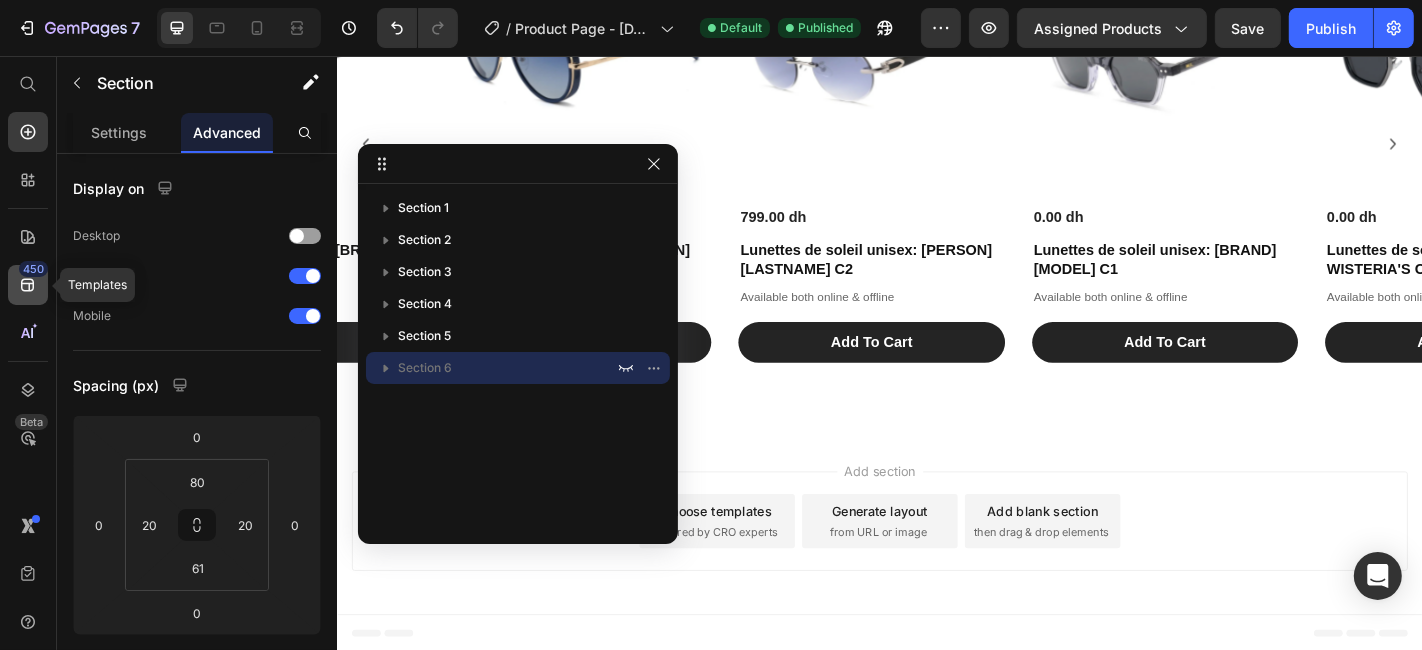 click 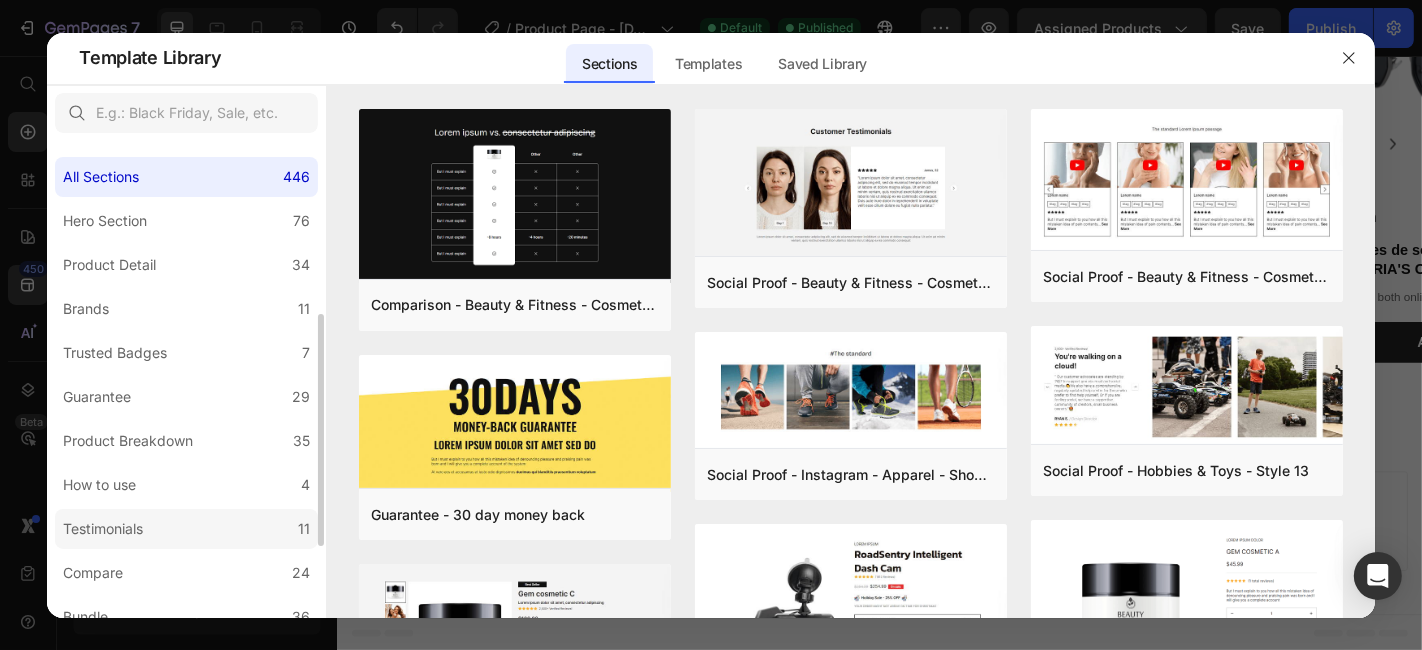 scroll, scrollTop: 502, scrollLeft: 0, axis: vertical 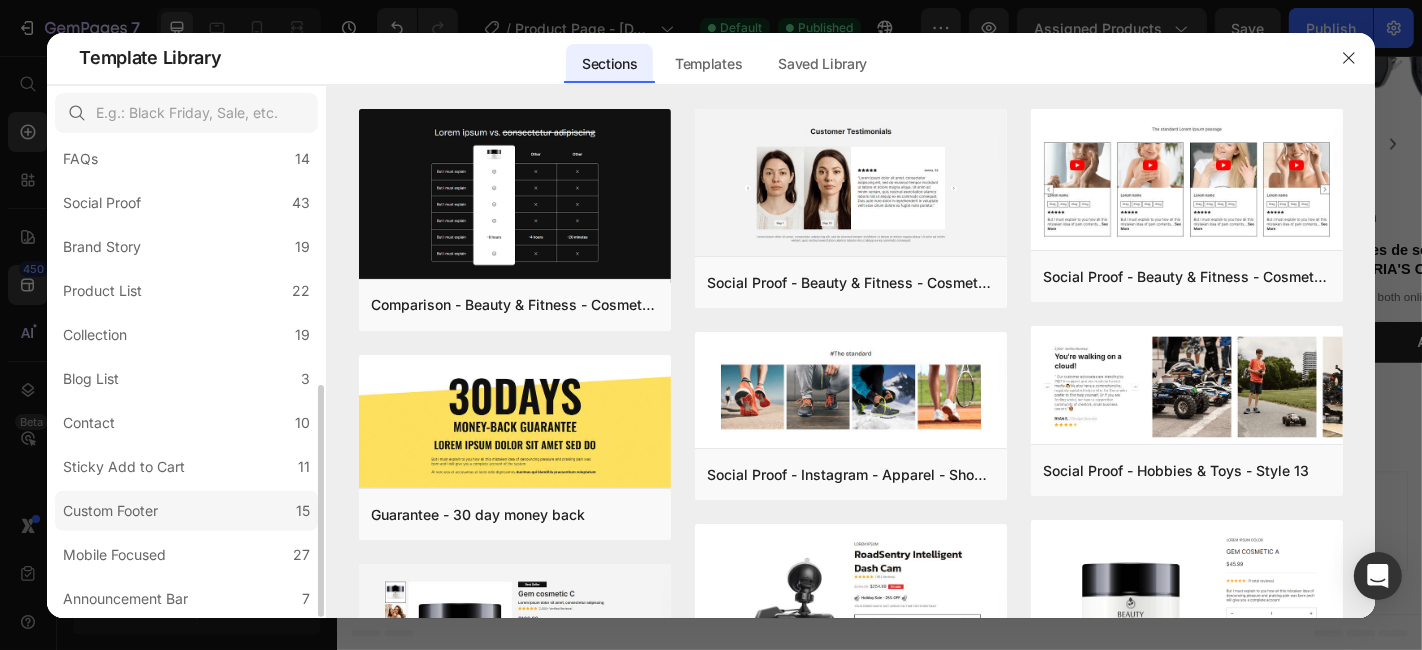 click on "Custom Footer 15" 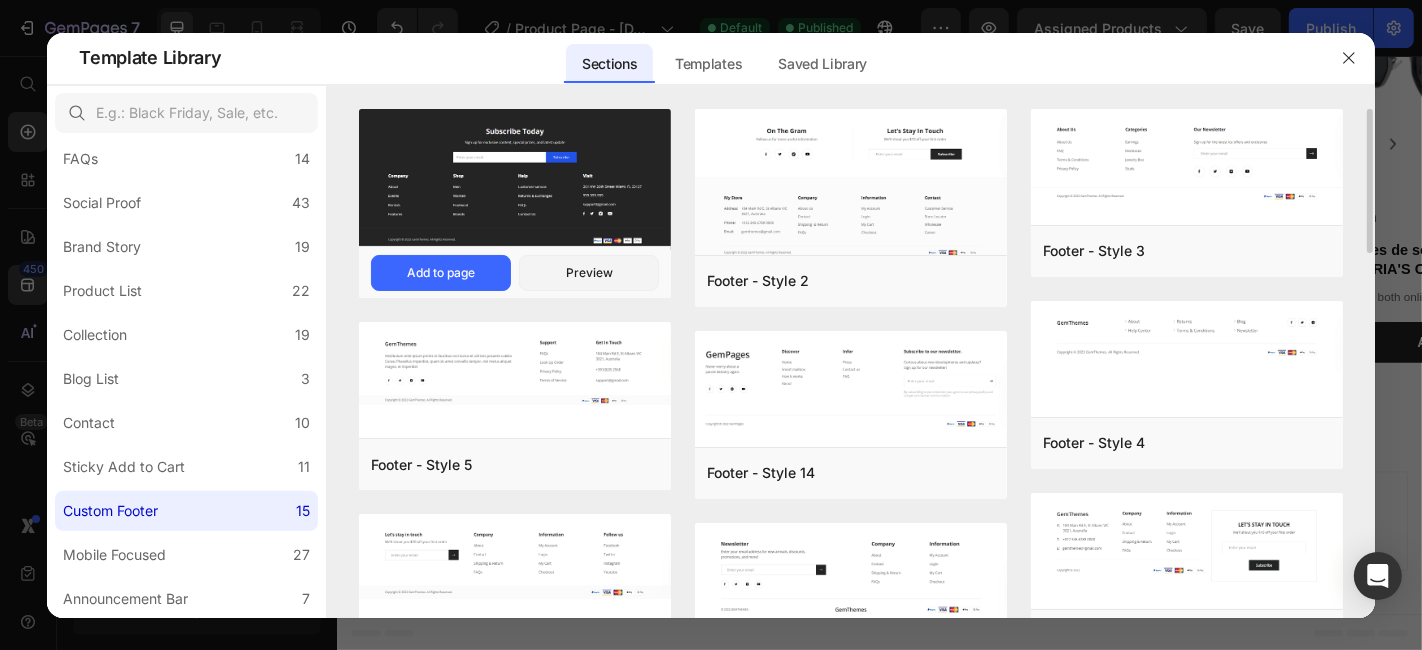 click on "Footer - Style 1 Add to page  Preview" at bounding box center [515, 272] 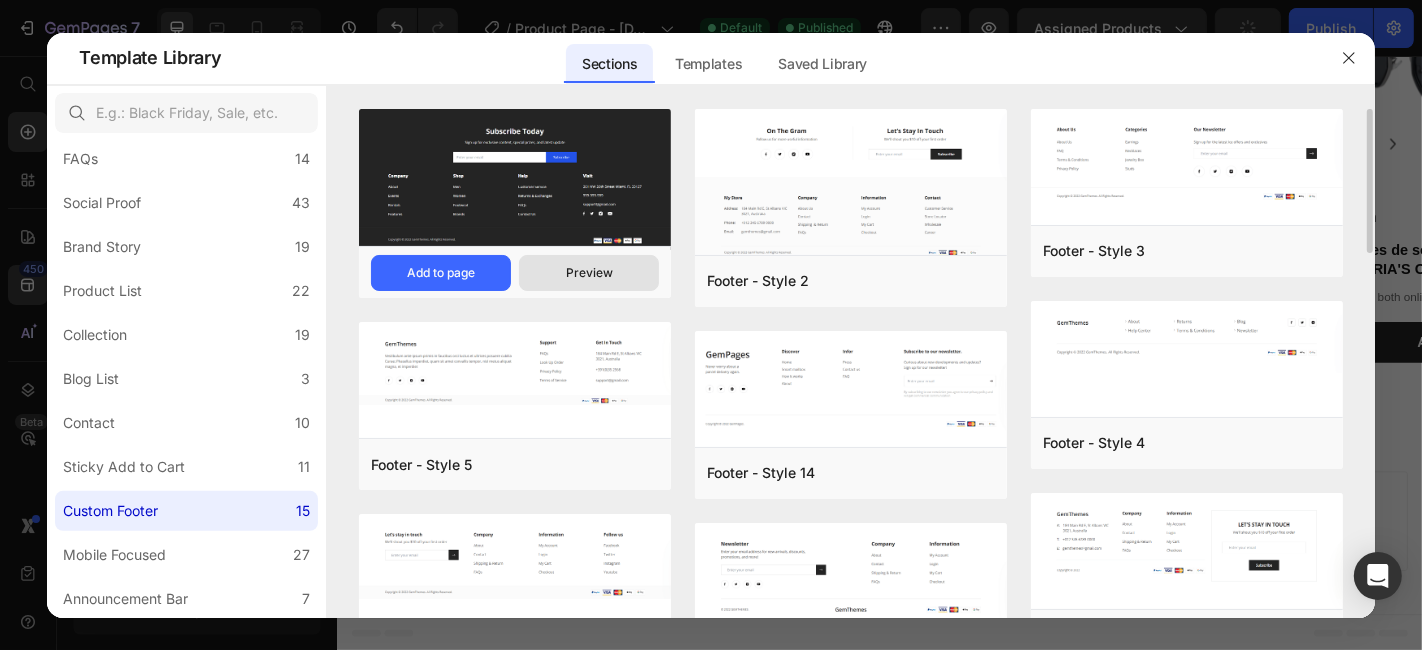 click on "Preview" at bounding box center [589, 273] 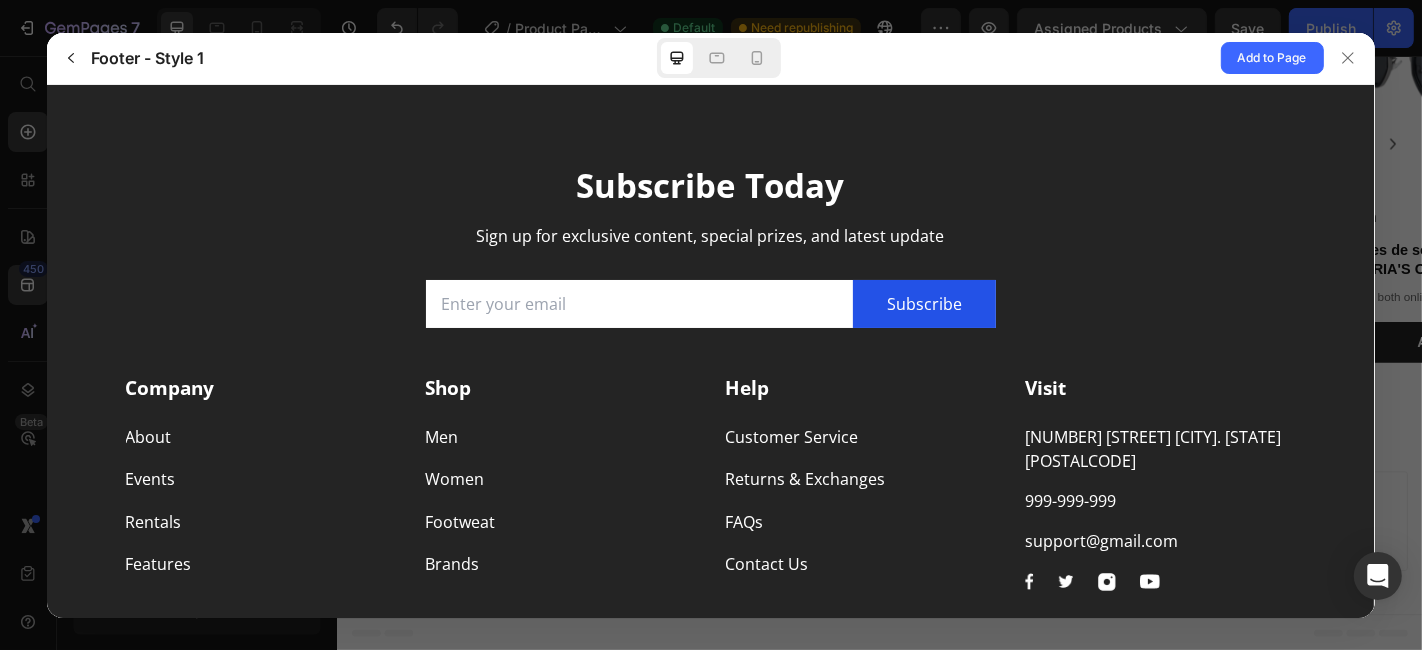 scroll, scrollTop: 106, scrollLeft: 0, axis: vertical 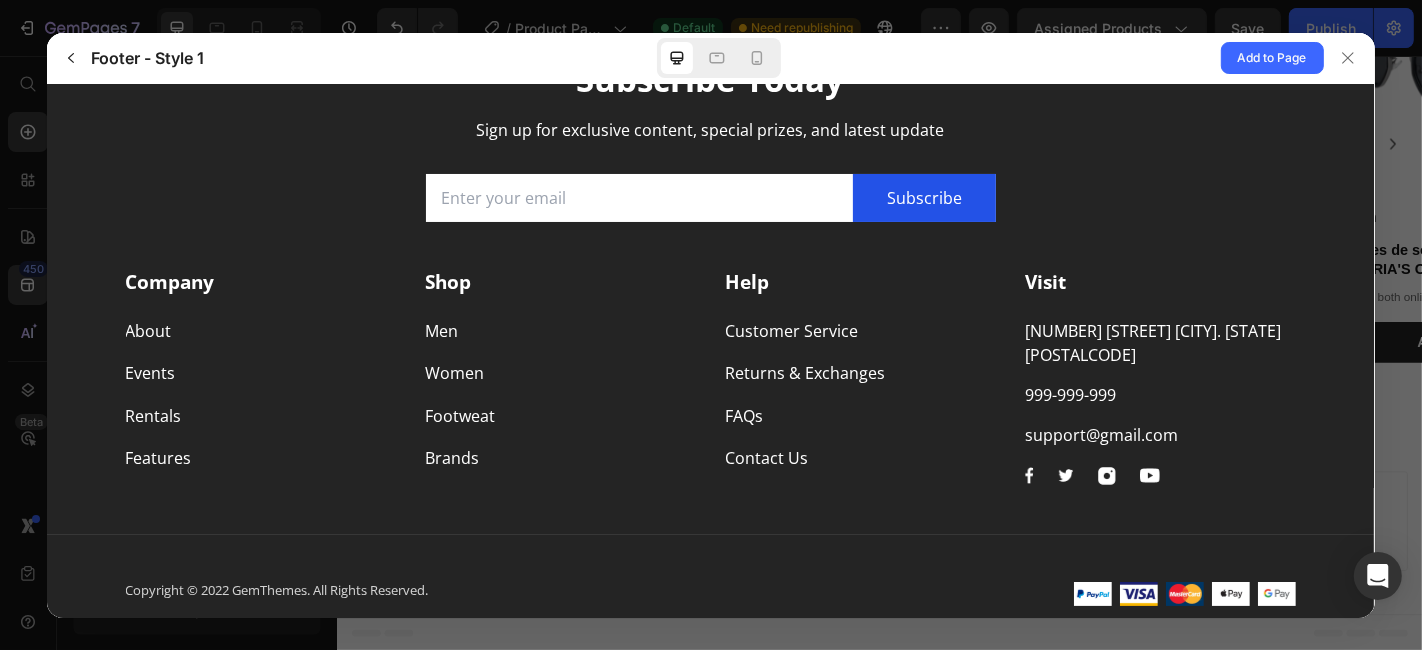 click on "Customer Service" at bounding box center [791, 330] 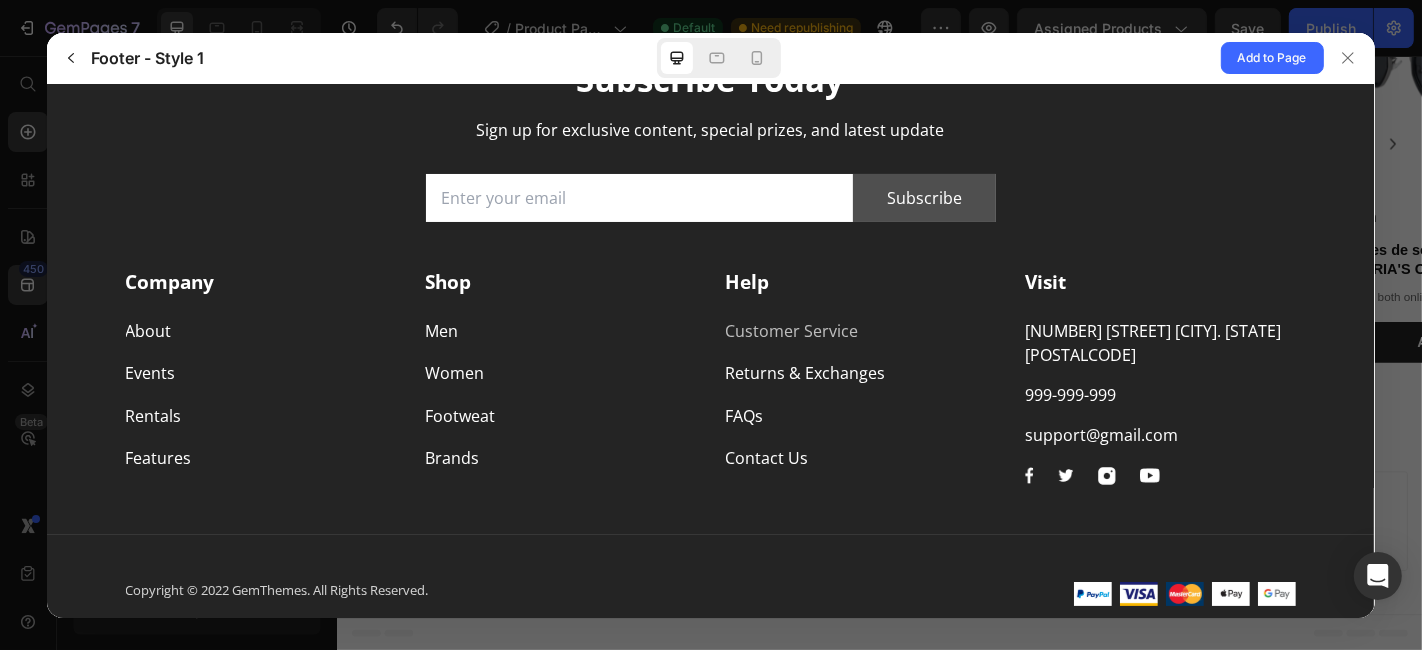 scroll, scrollTop: 0, scrollLeft: 0, axis: both 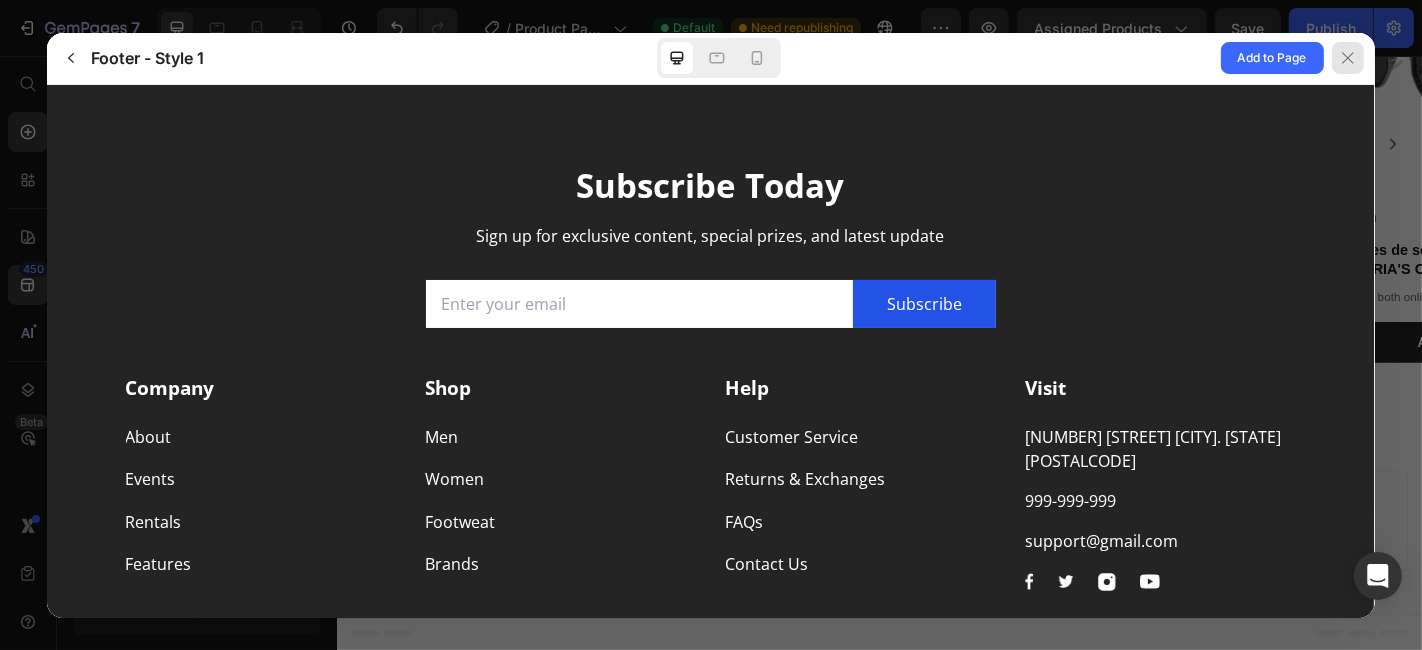 click at bounding box center (1348, 58) 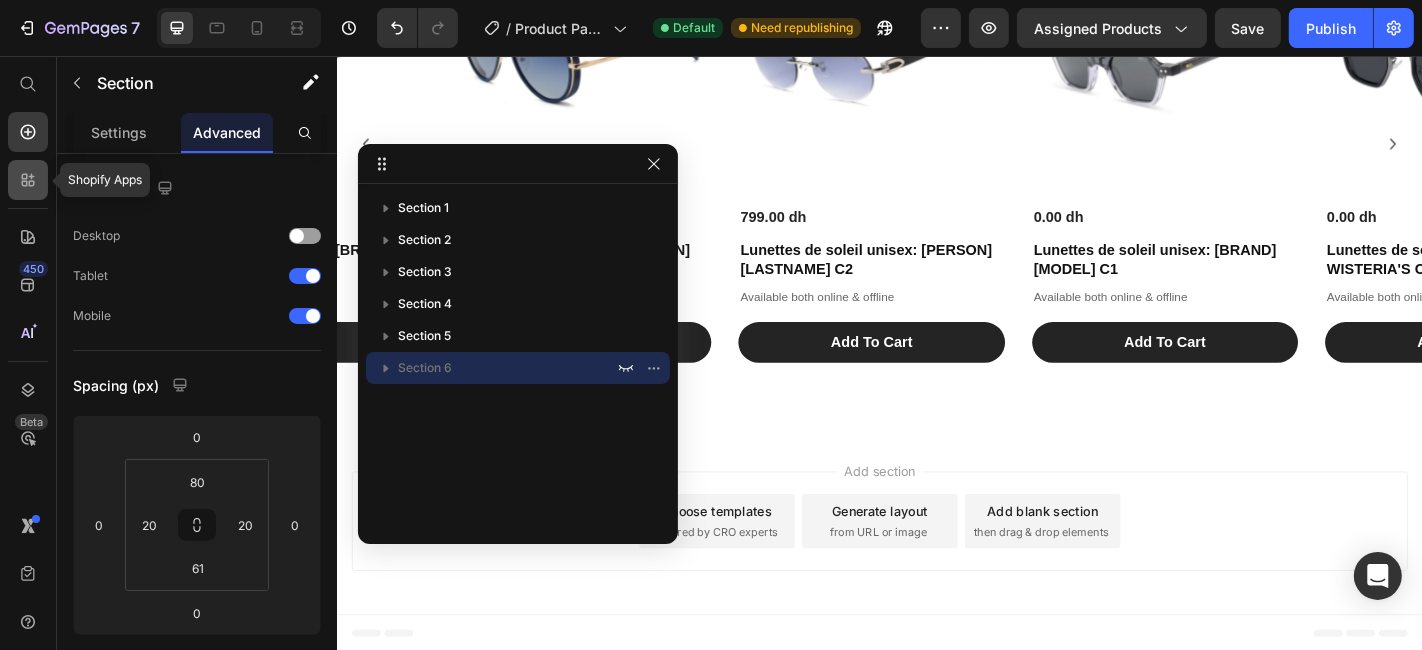 click 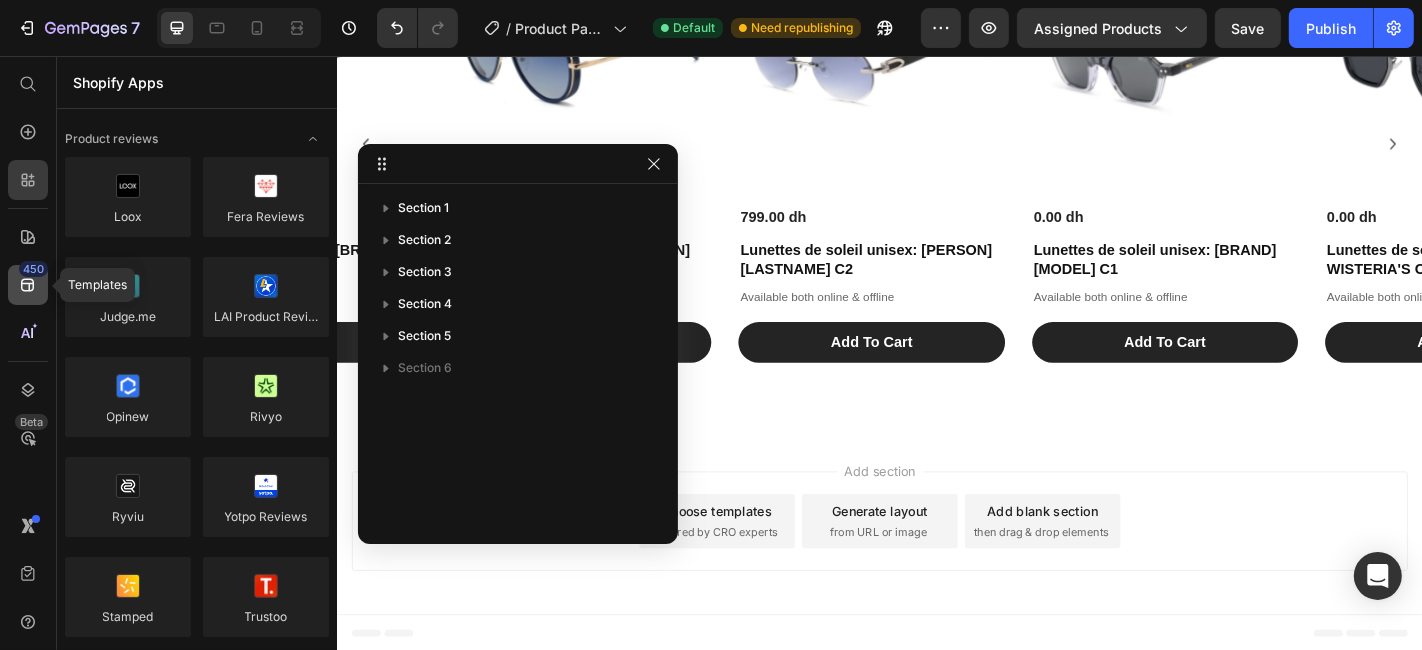 click on "450" at bounding box center [33, 269] 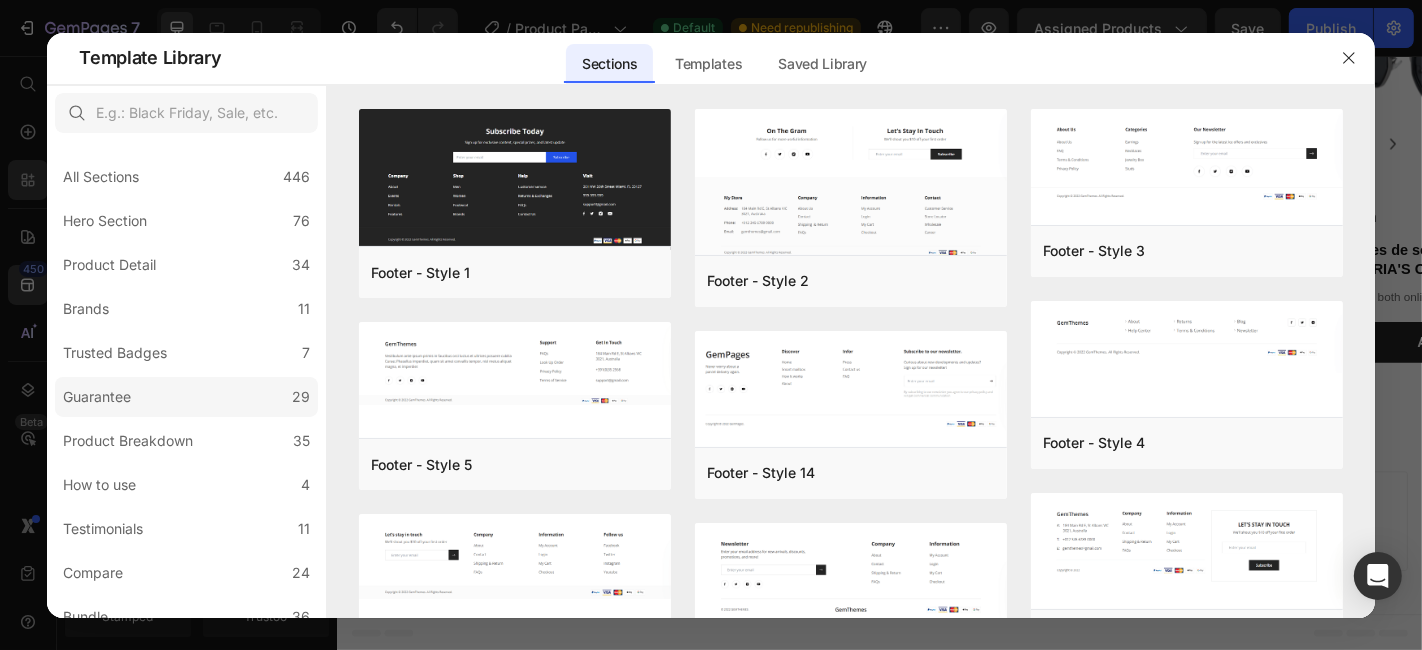 scroll, scrollTop: 502, scrollLeft: 0, axis: vertical 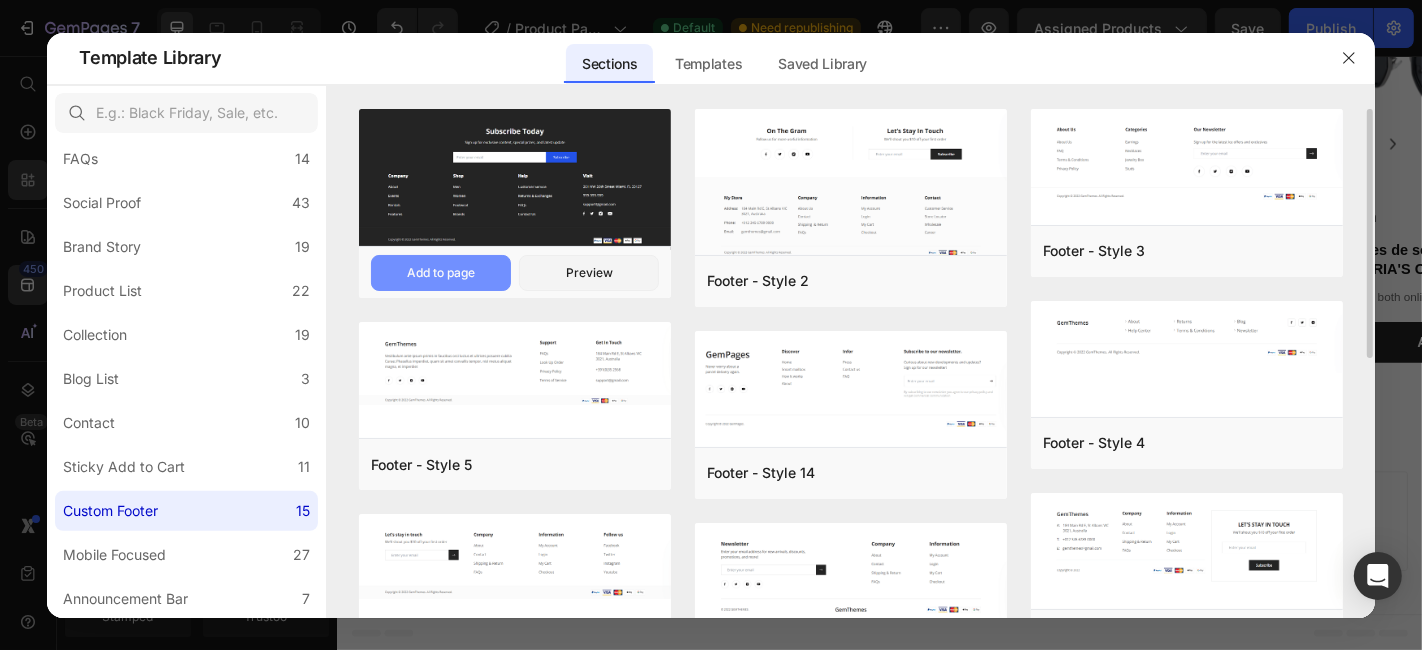 click on "Add to page" at bounding box center [441, 273] 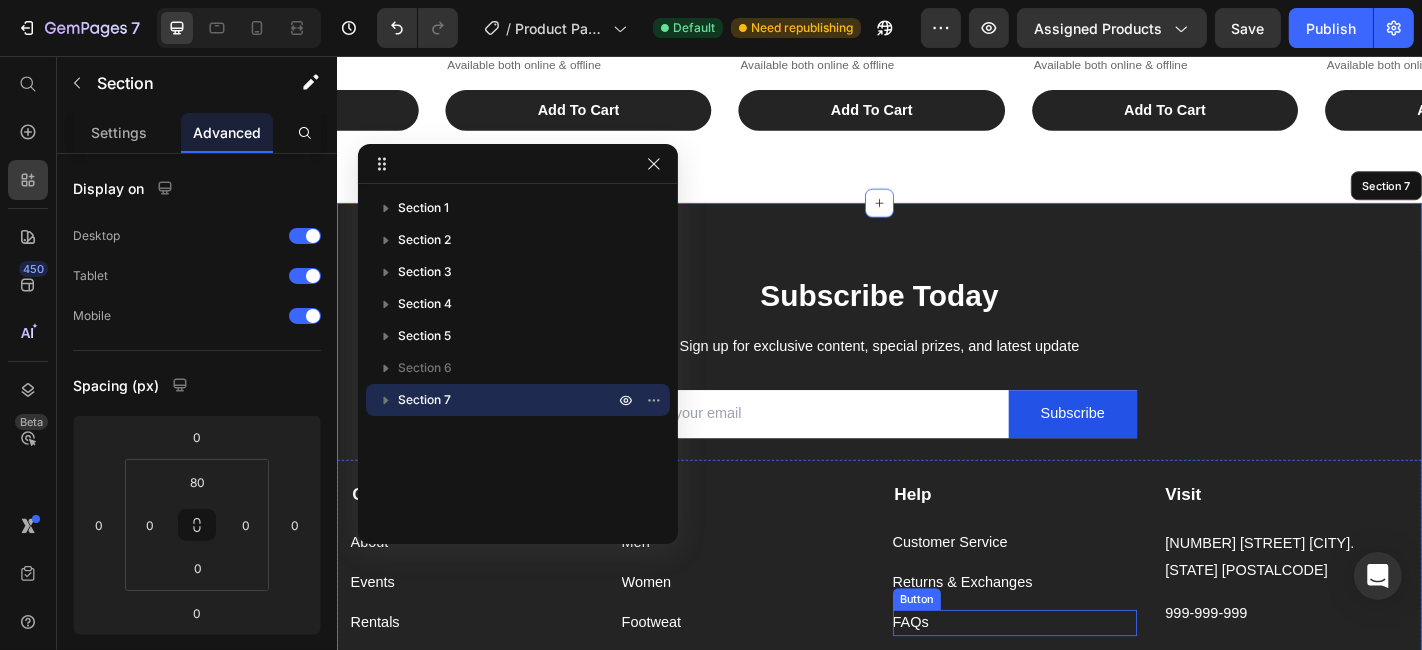 scroll, scrollTop: 2940, scrollLeft: 0, axis: vertical 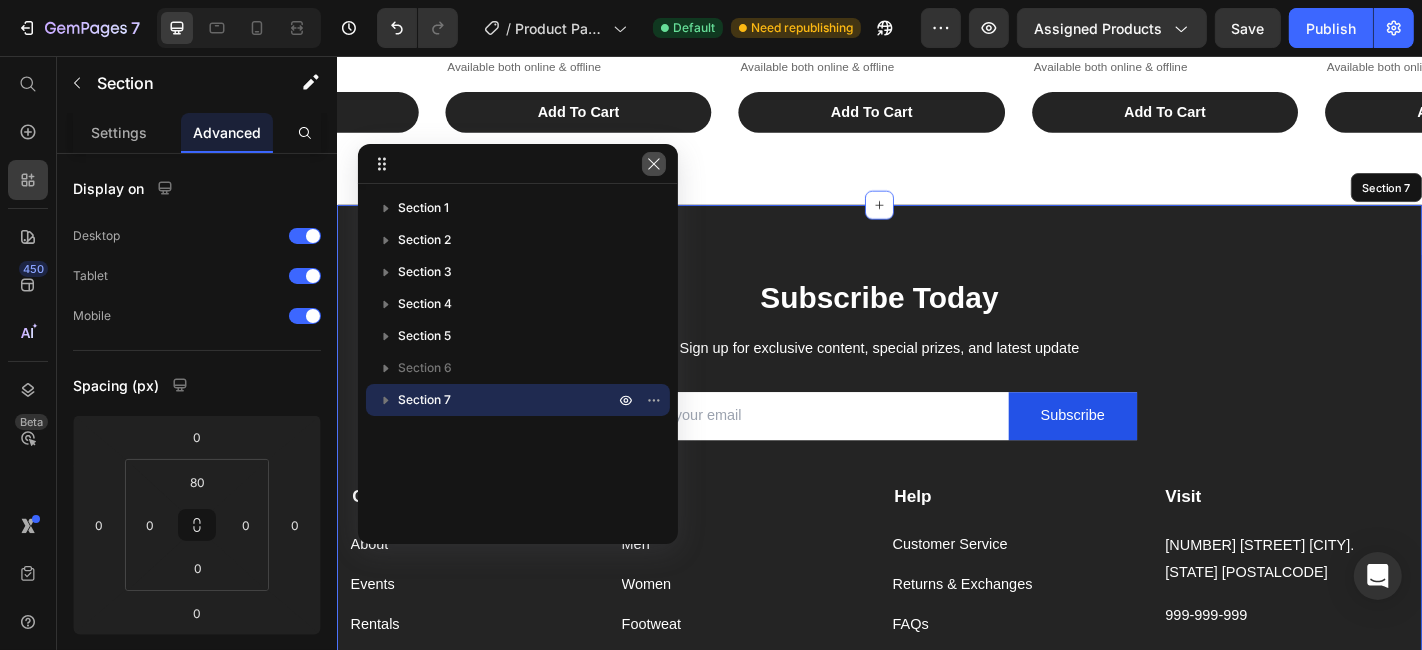 click 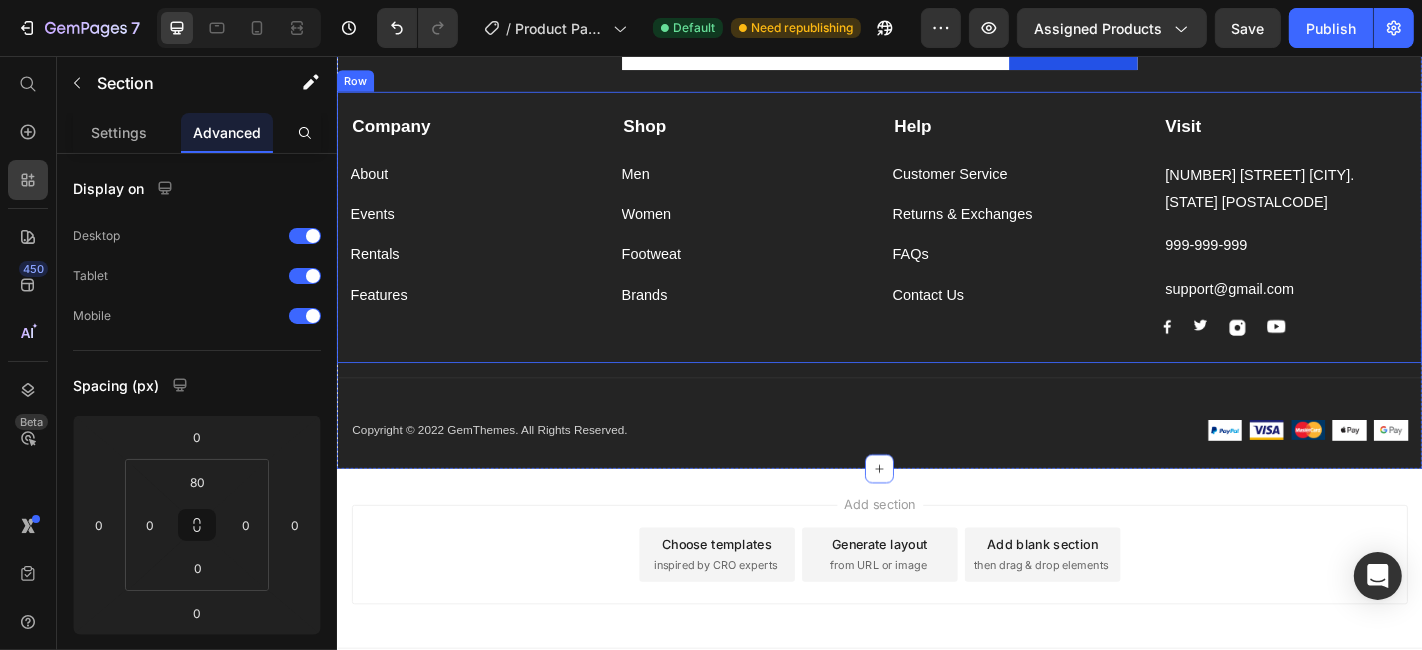 scroll, scrollTop: 3385, scrollLeft: 0, axis: vertical 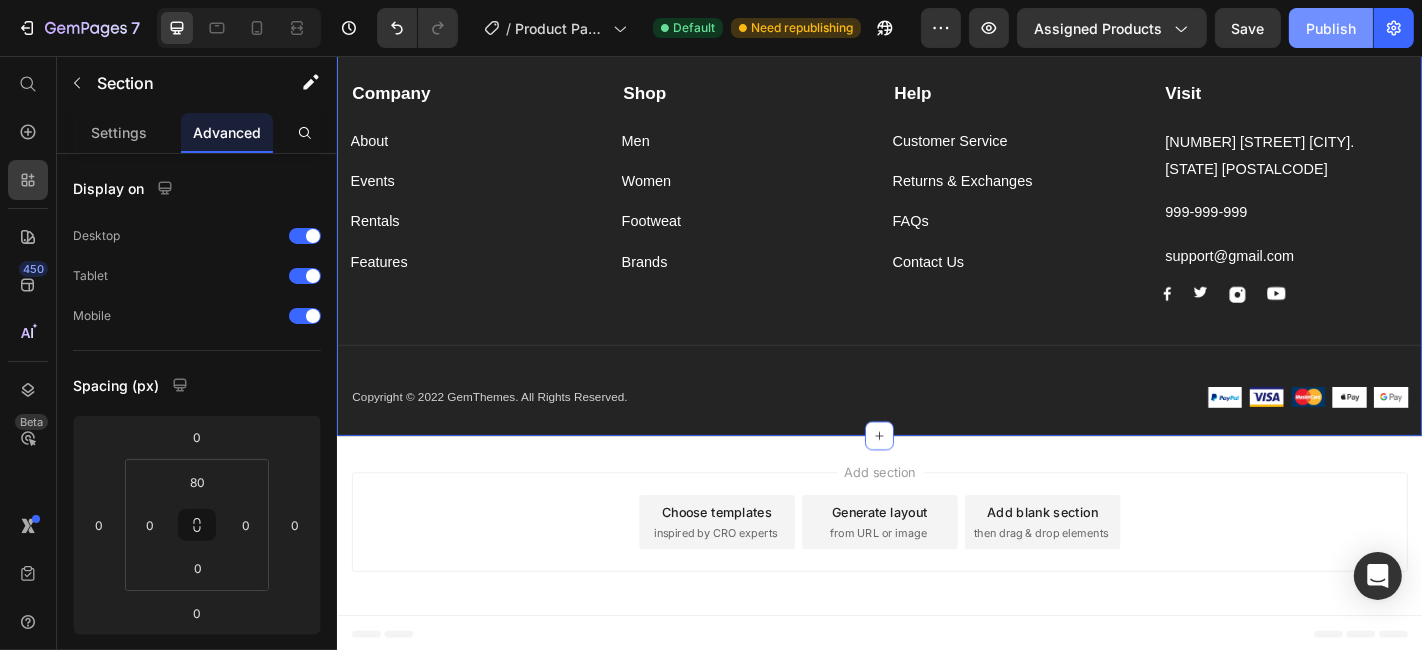 click on "Publish" 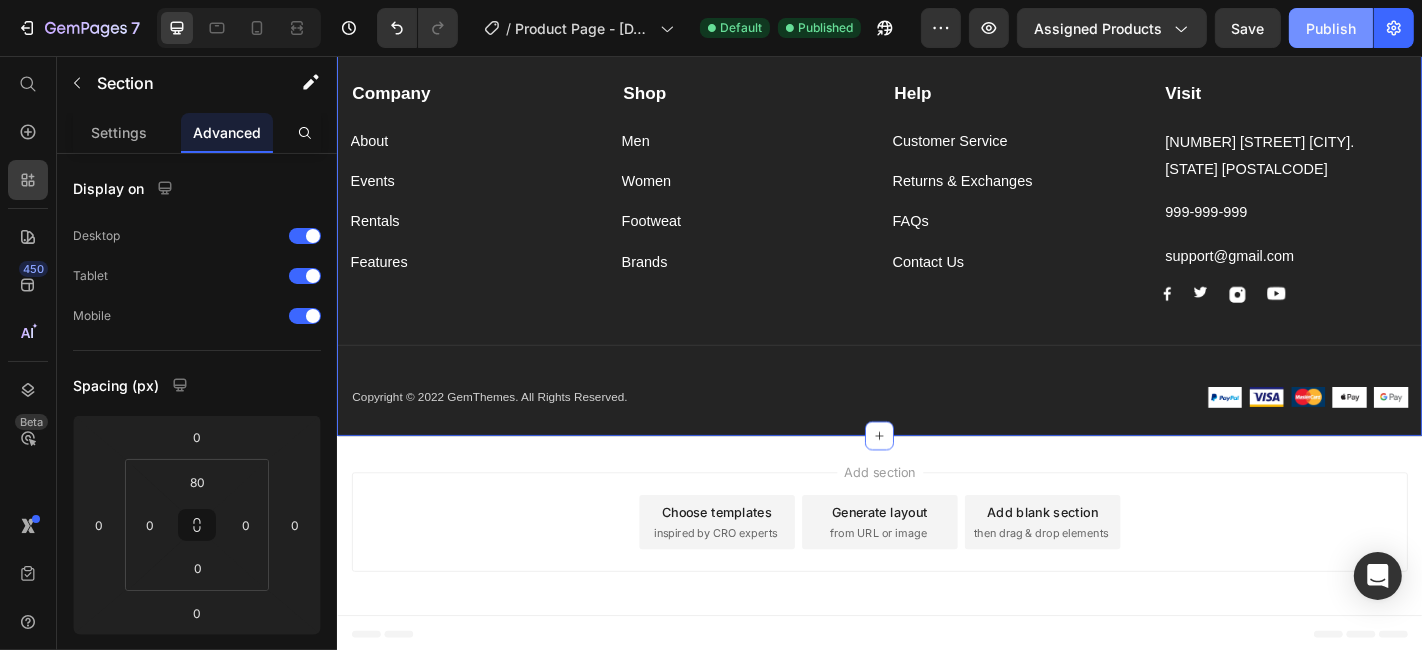 click on "Publish" 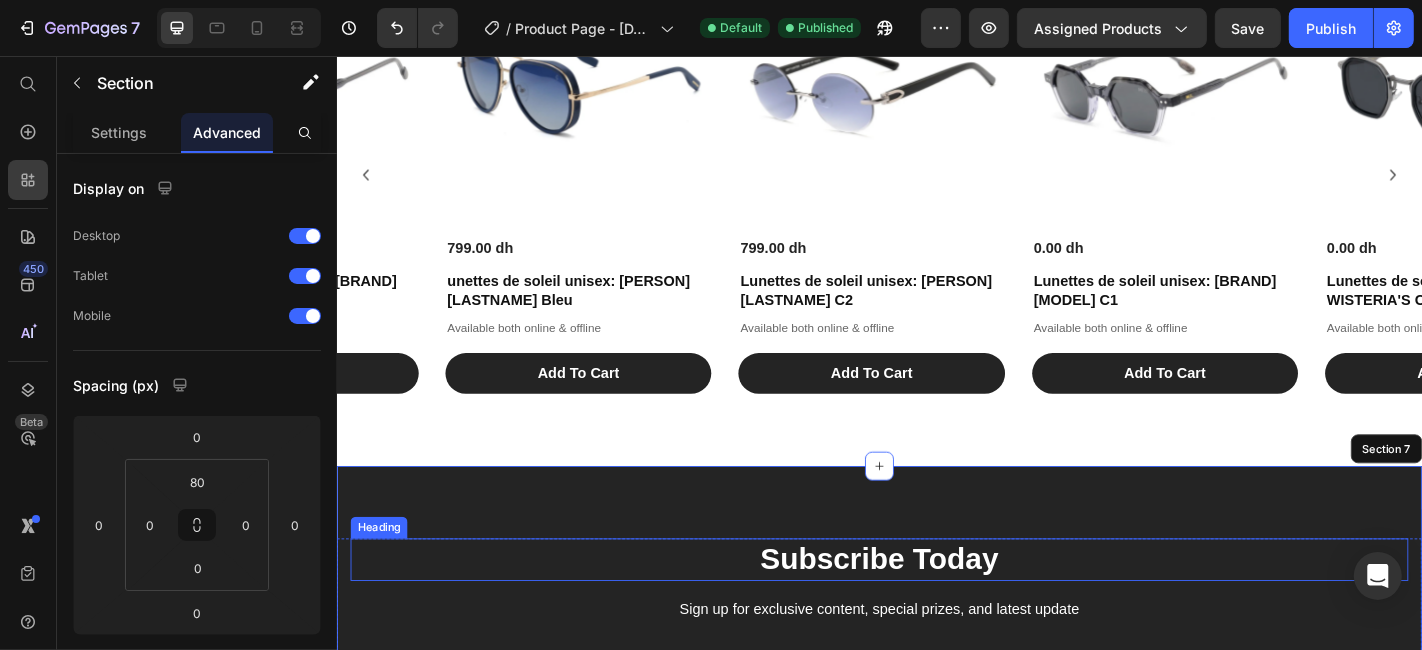 scroll, scrollTop: 2872, scrollLeft: 0, axis: vertical 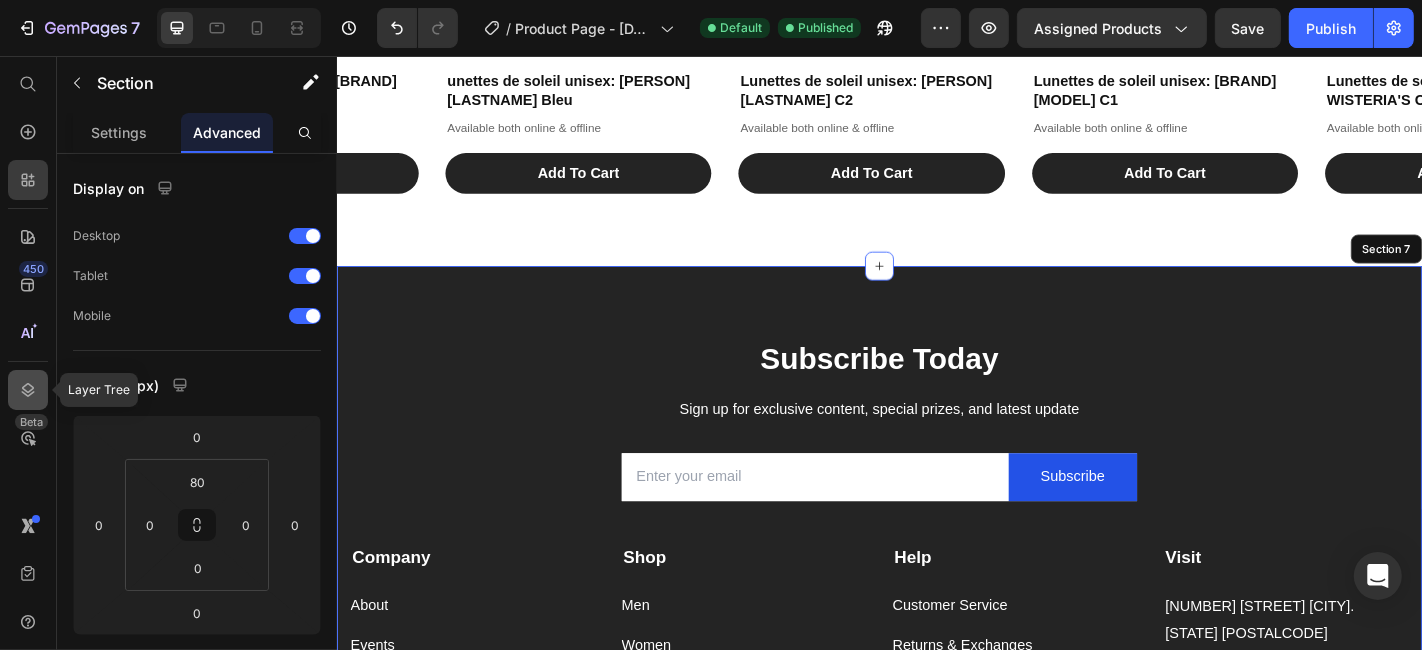 click 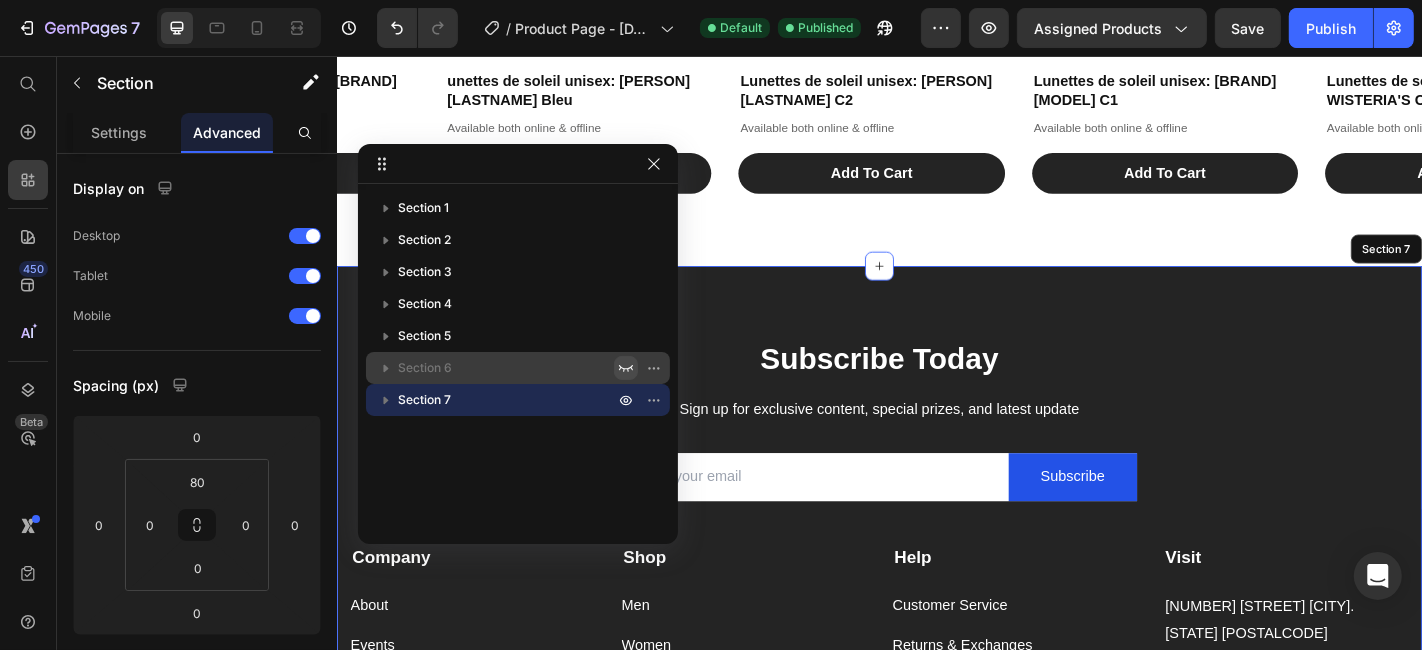 click 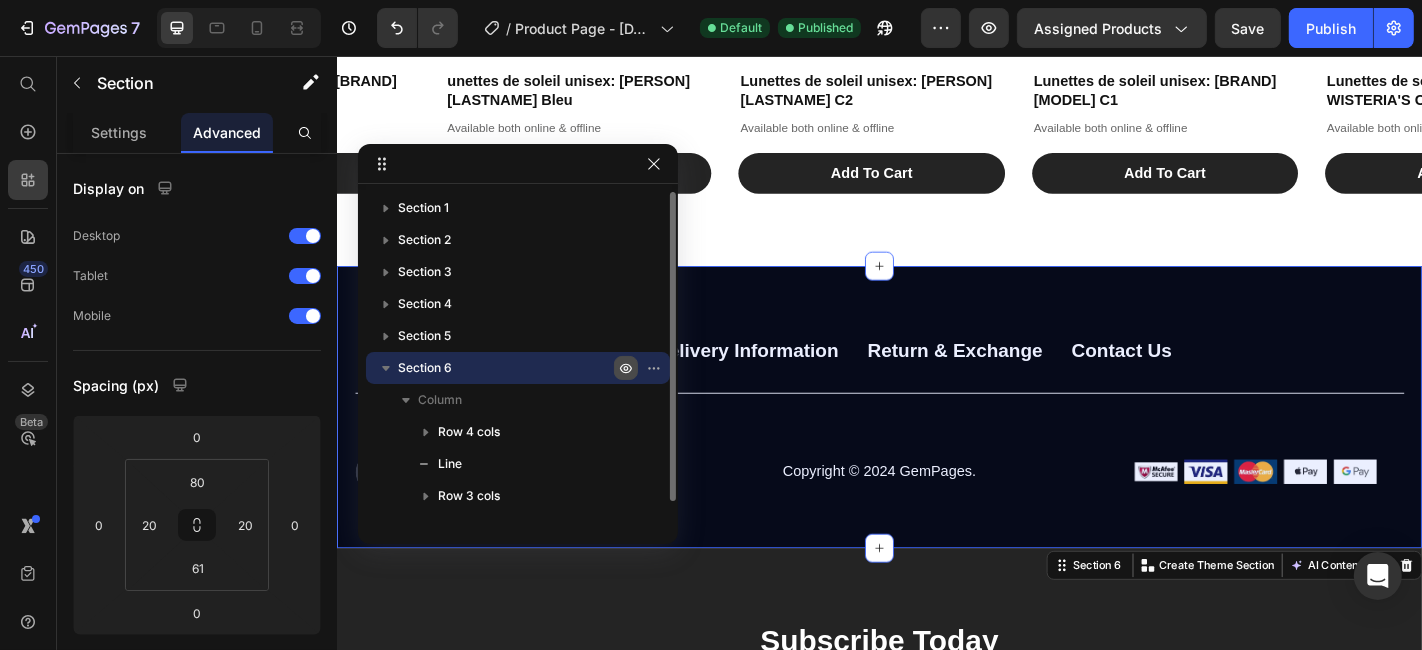 click 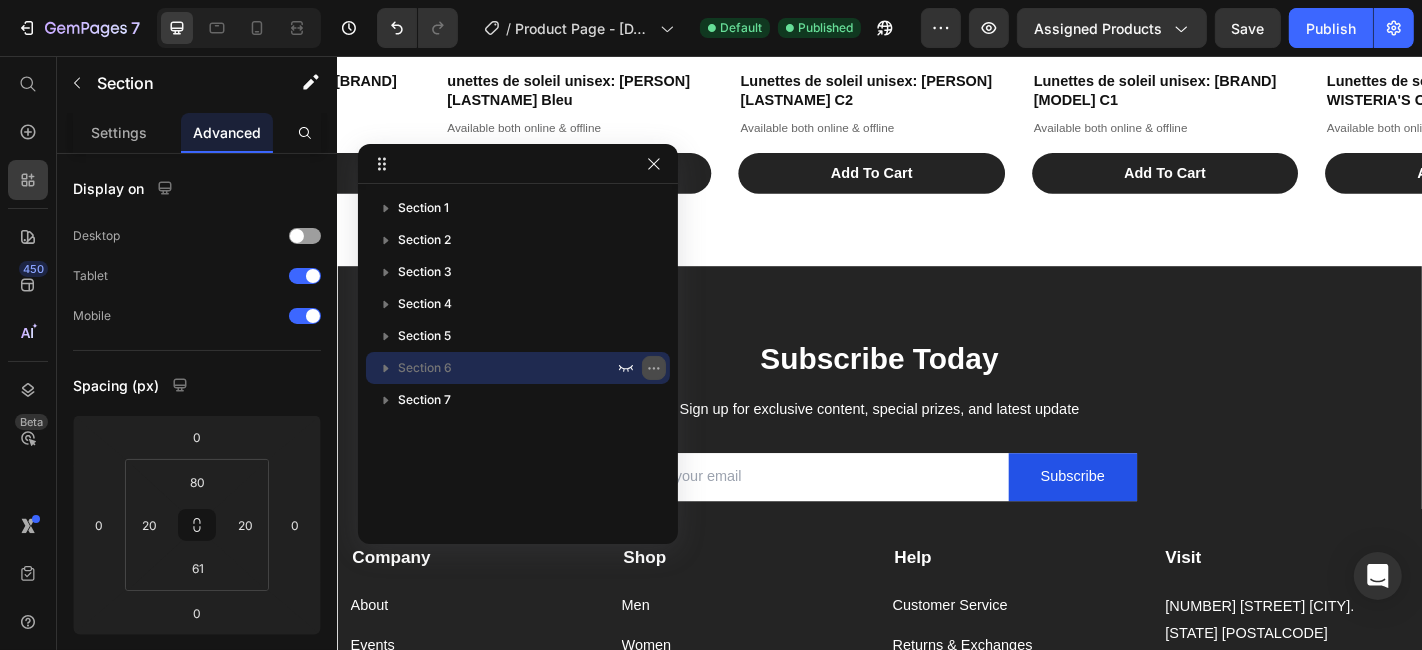 click 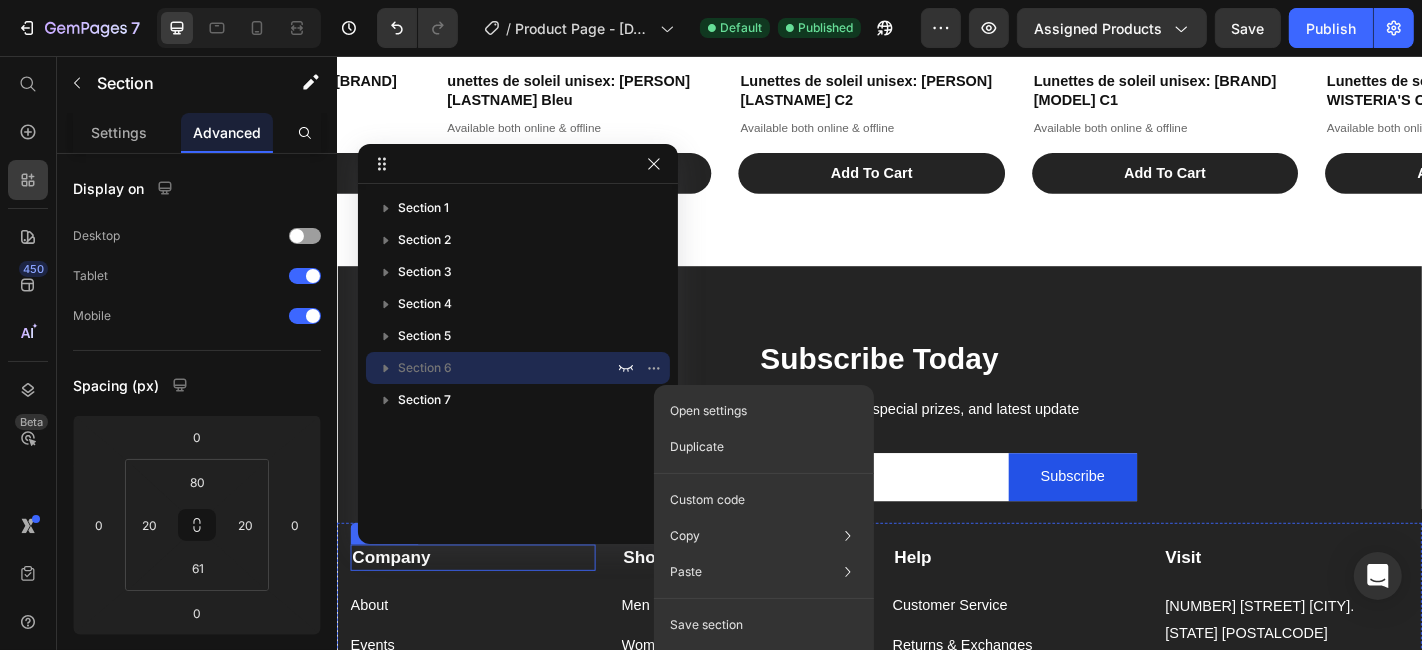 scroll, scrollTop: 3068, scrollLeft: 0, axis: vertical 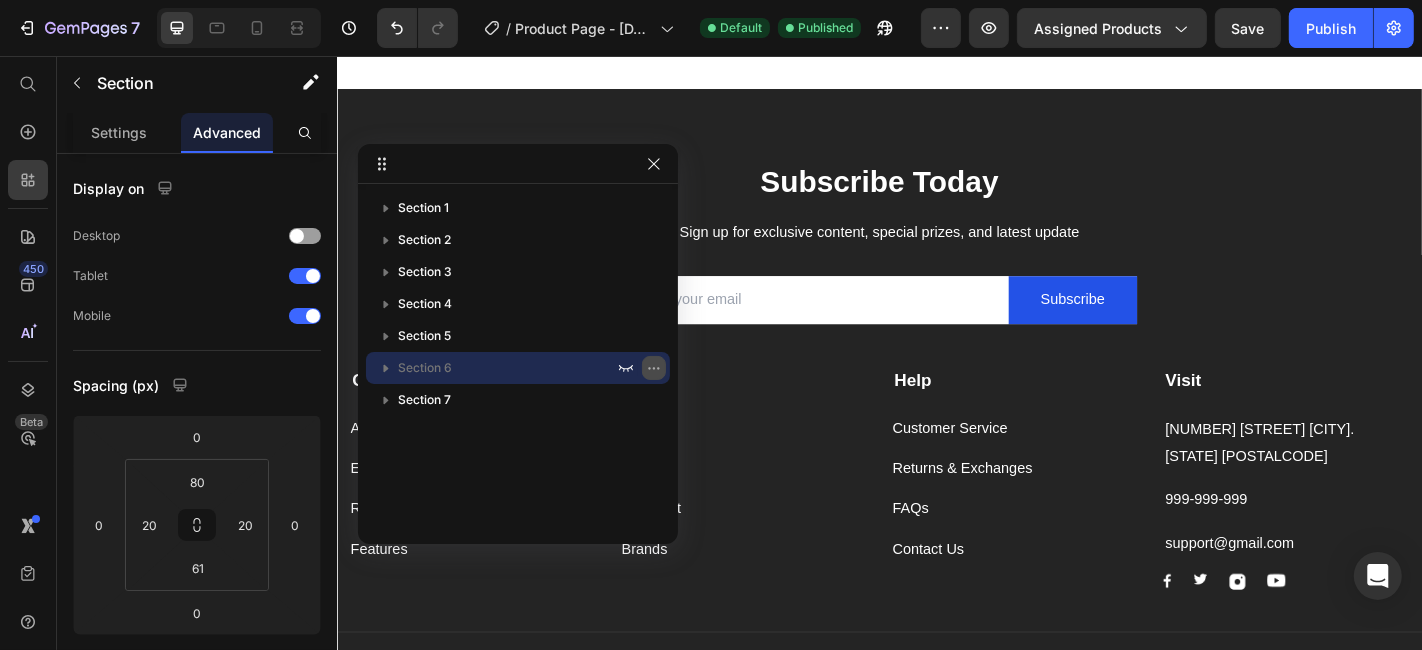click 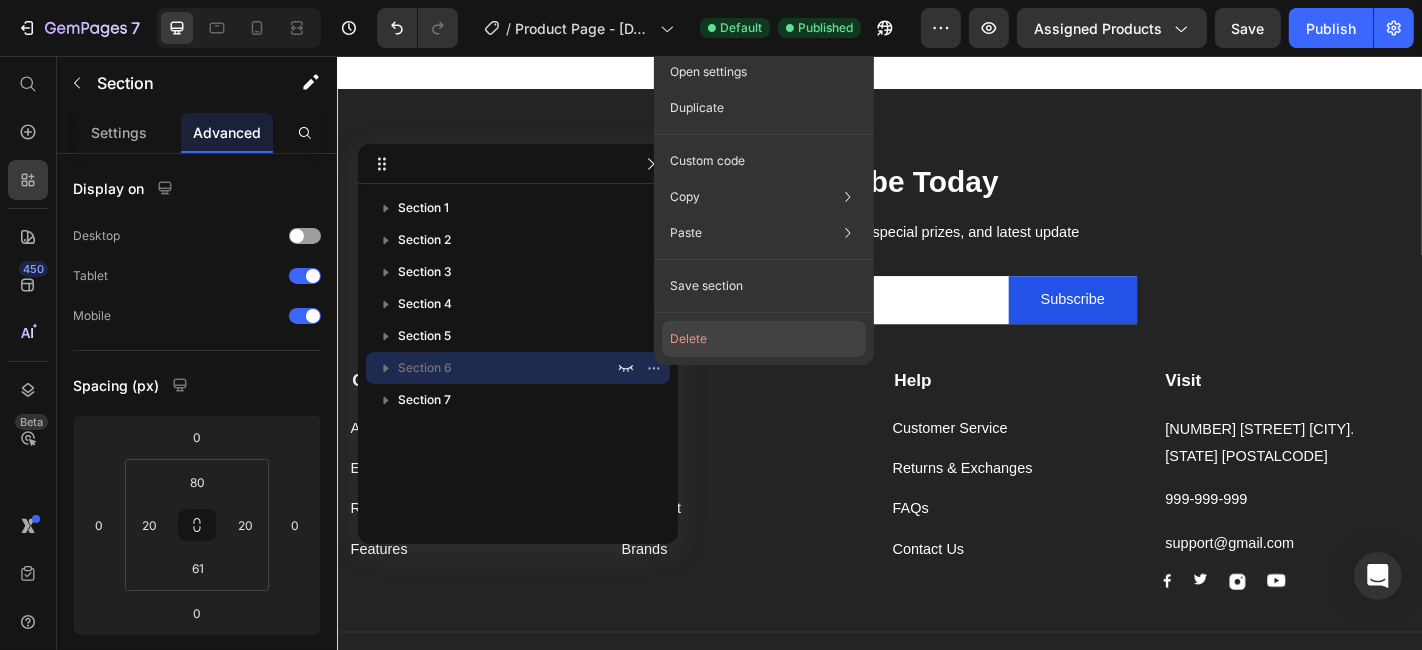 click on "Delete" 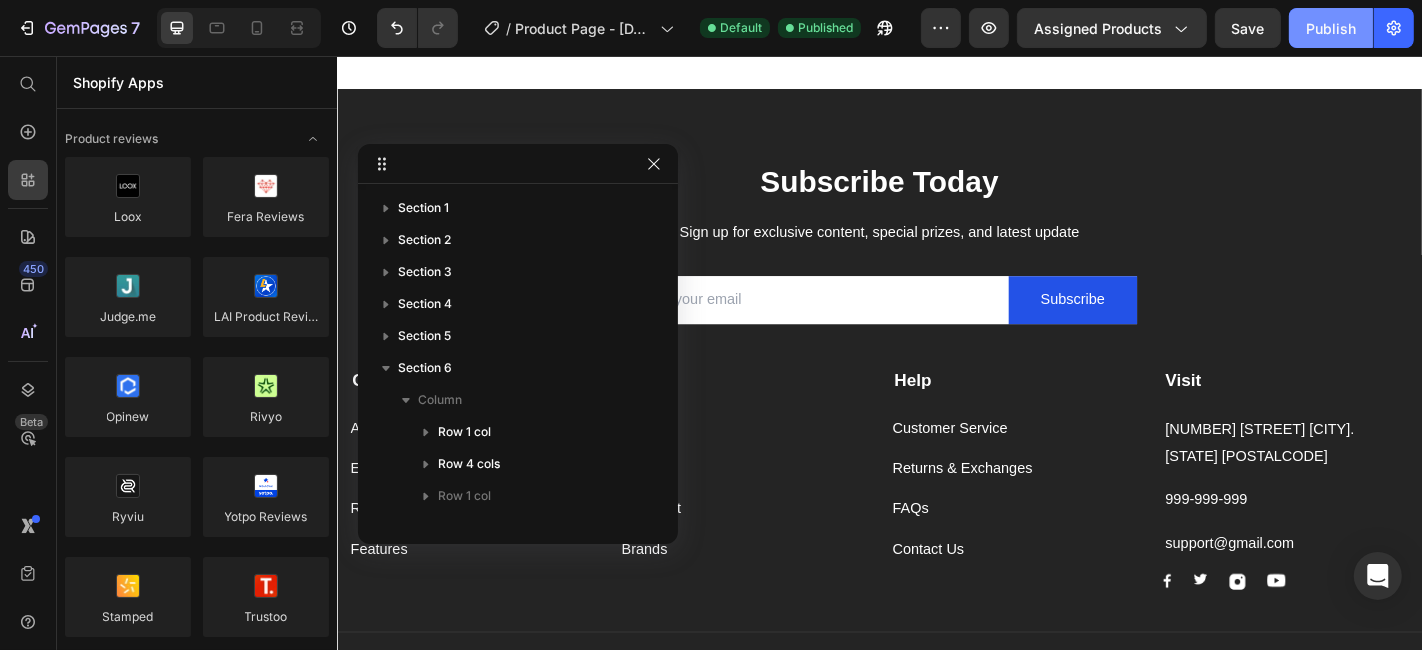 click on "Publish" at bounding box center (1331, 28) 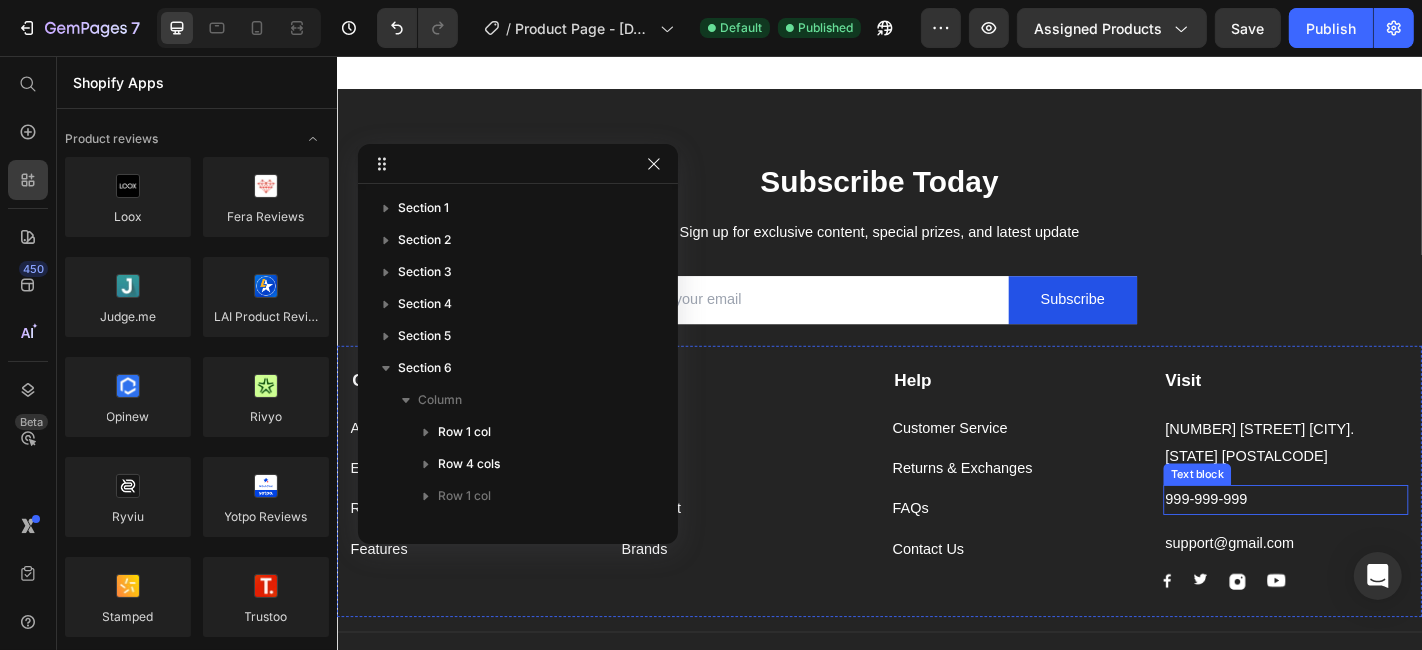 scroll, scrollTop: 3385, scrollLeft: 0, axis: vertical 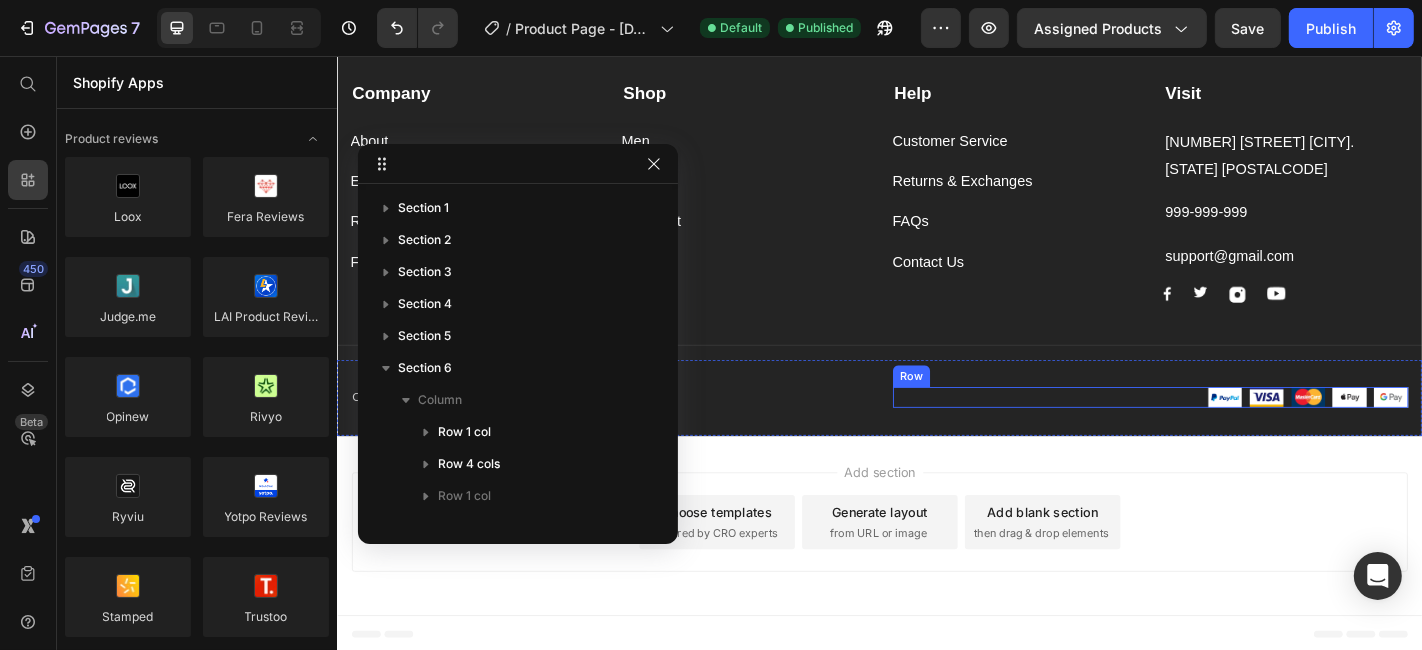 click on "Row" at bounding box center (971, 410) 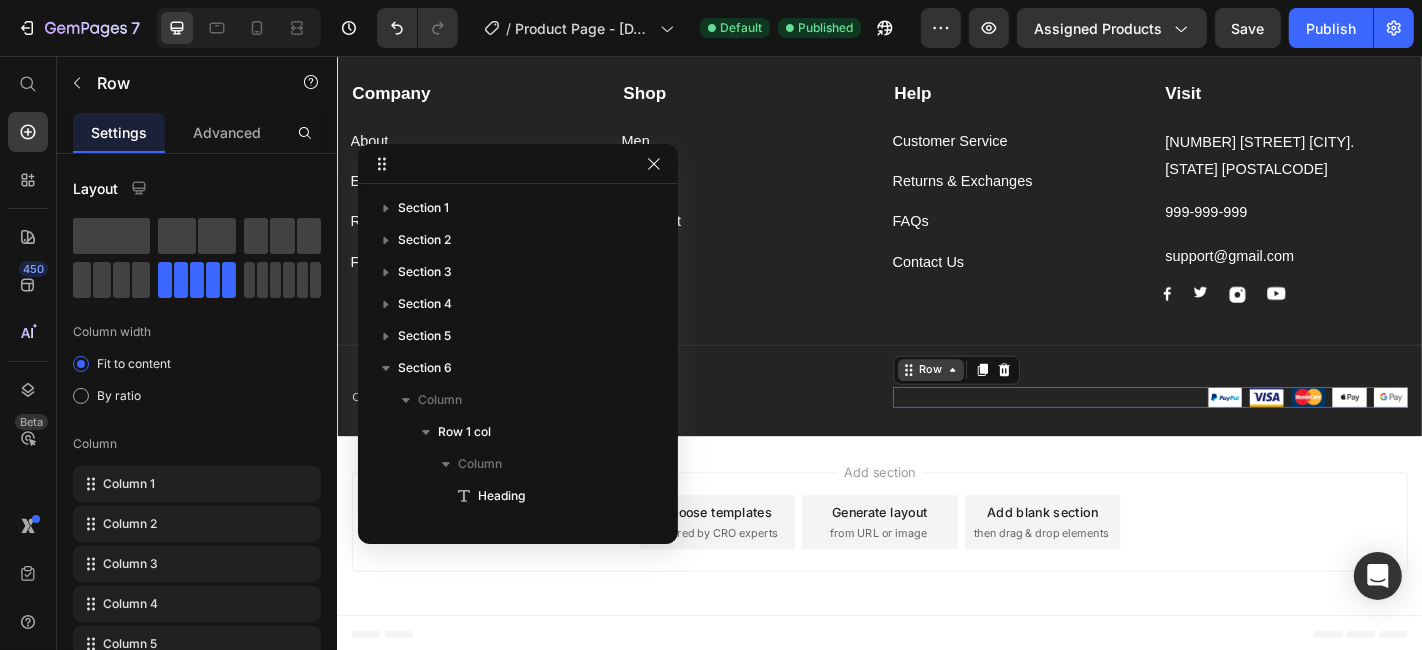 scroll, scrollTop: 1077, scrollLeft: 0, axis: vertical 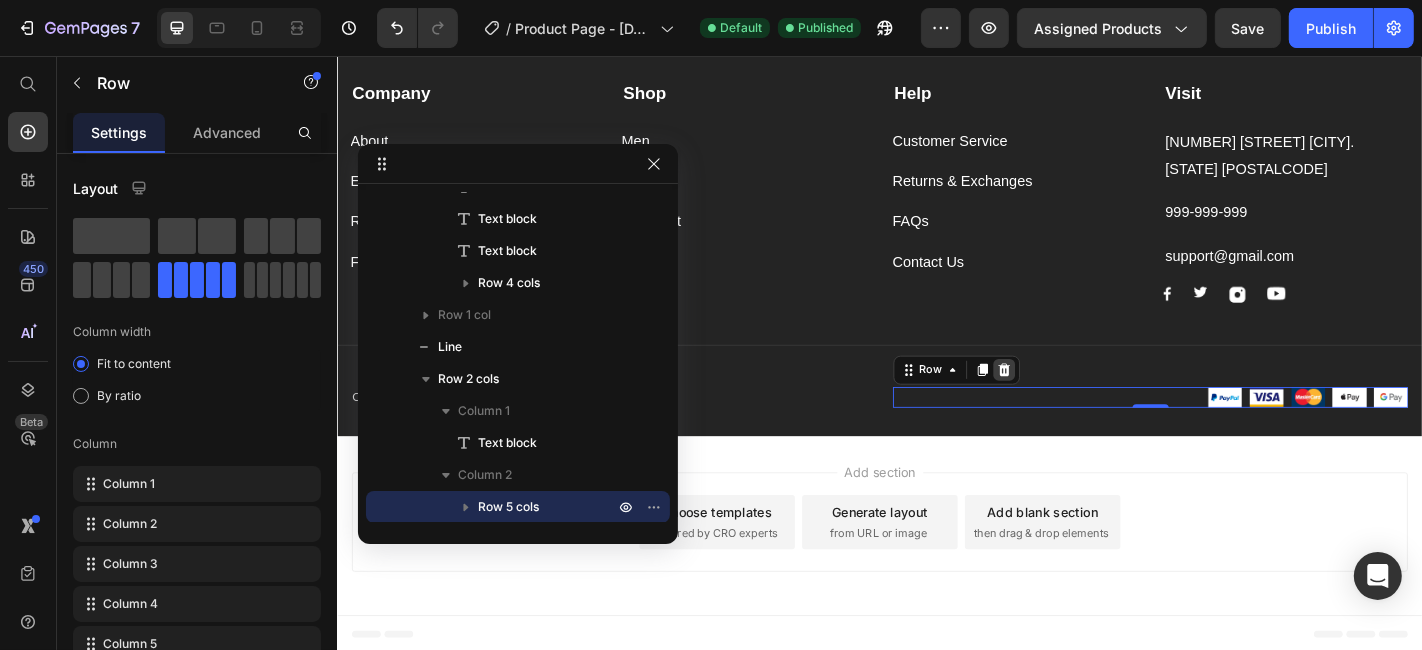 click 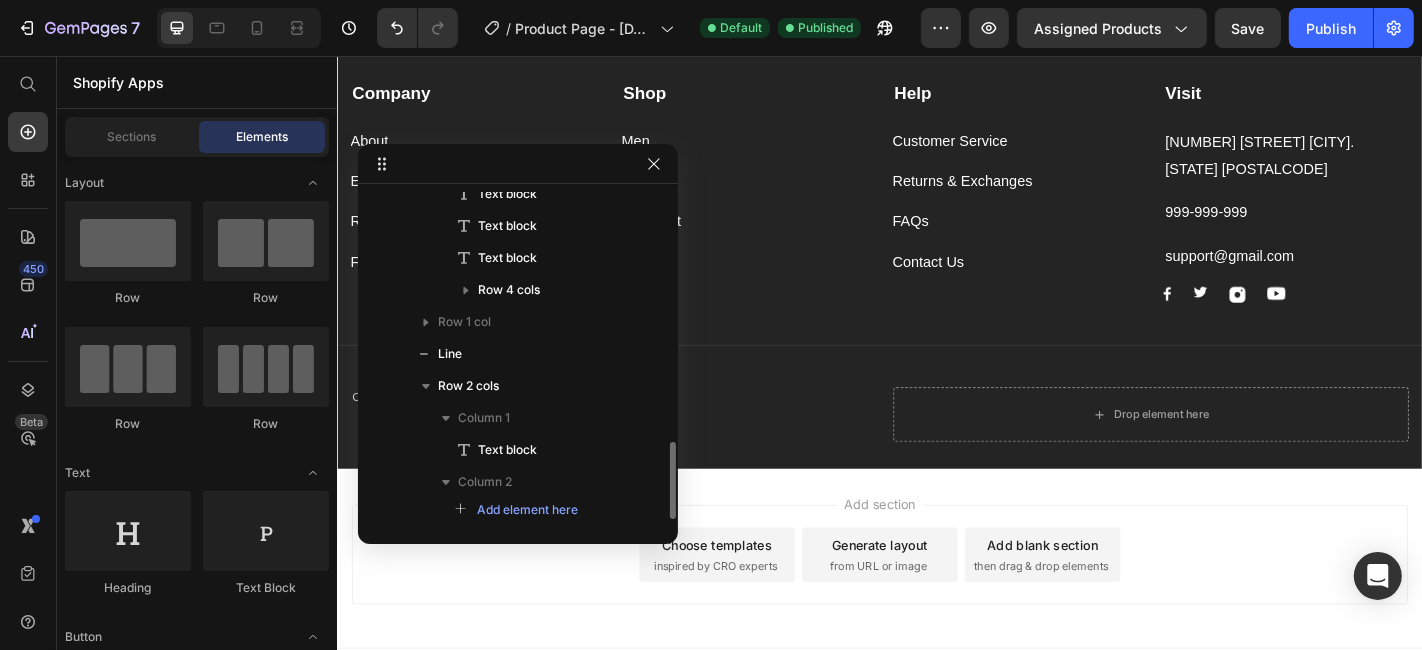 scroll, scrollTop: 1068, scrollLeft: 0, axis: vertical 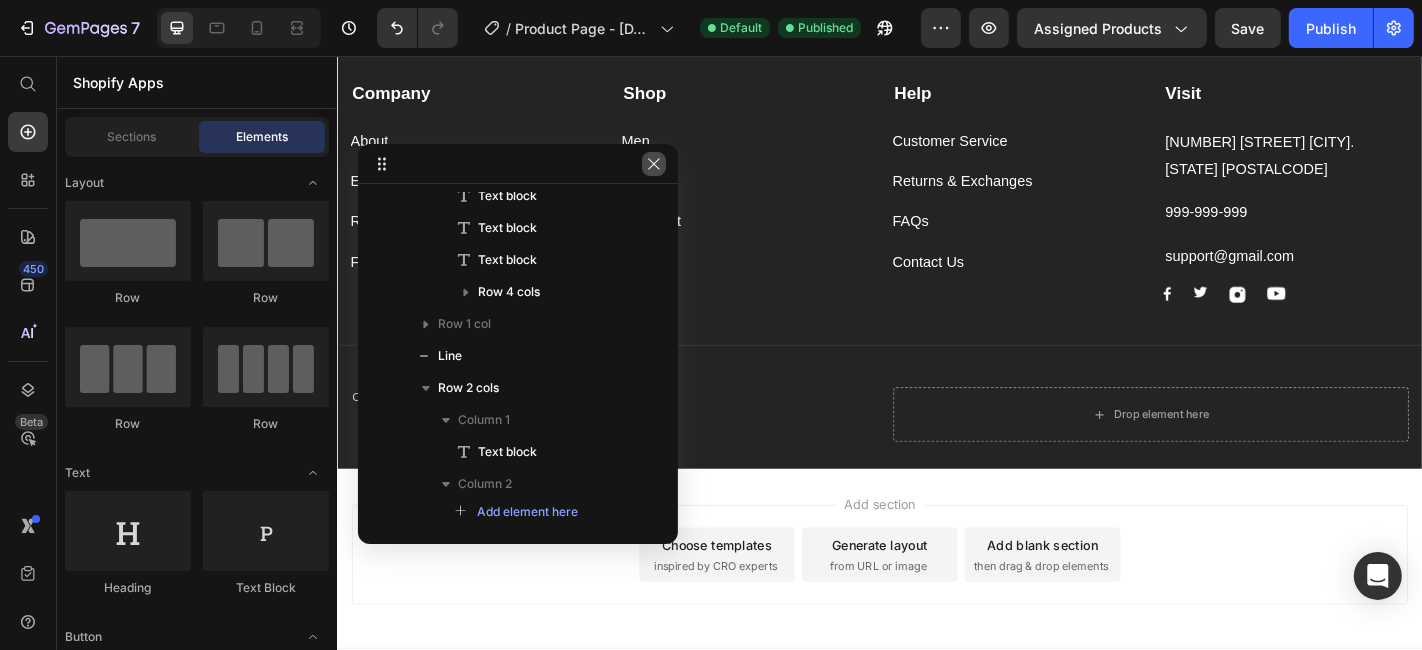 click 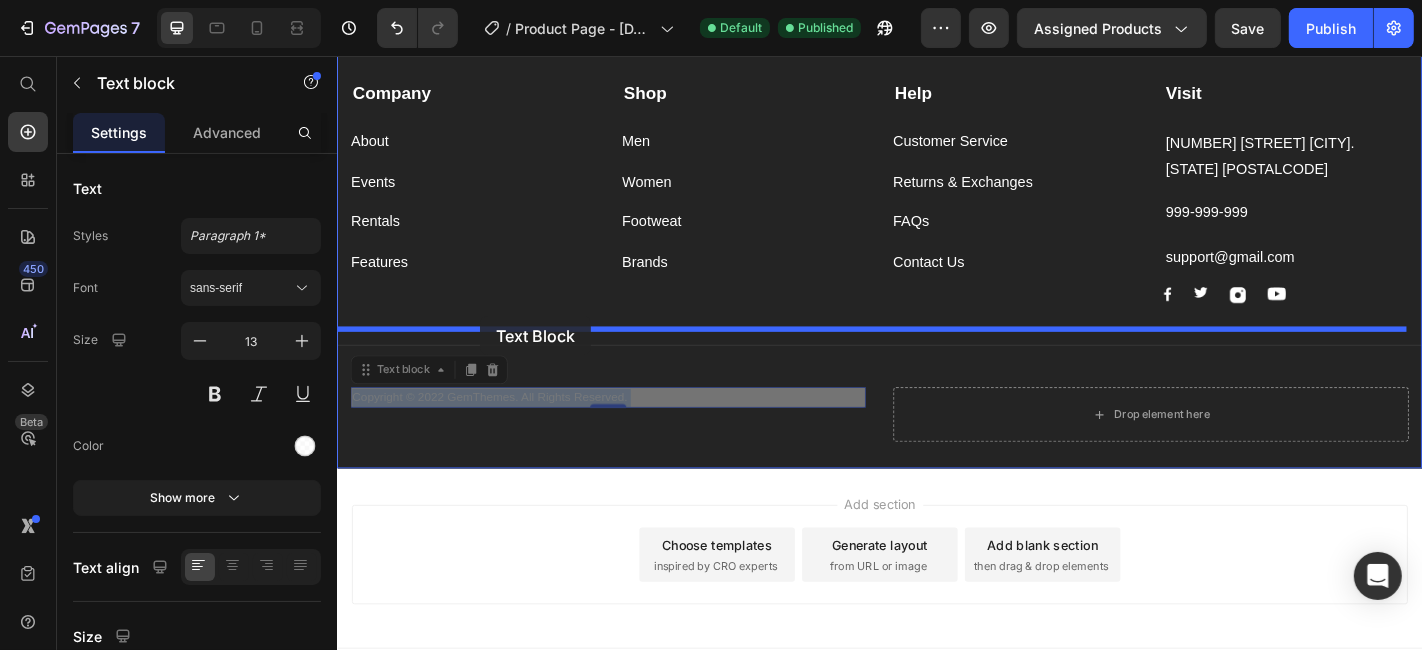 drag, startPoint x: 467, startPoint y: 425, endPoint x: 494, endPoint y: 344, distance: 85.3815 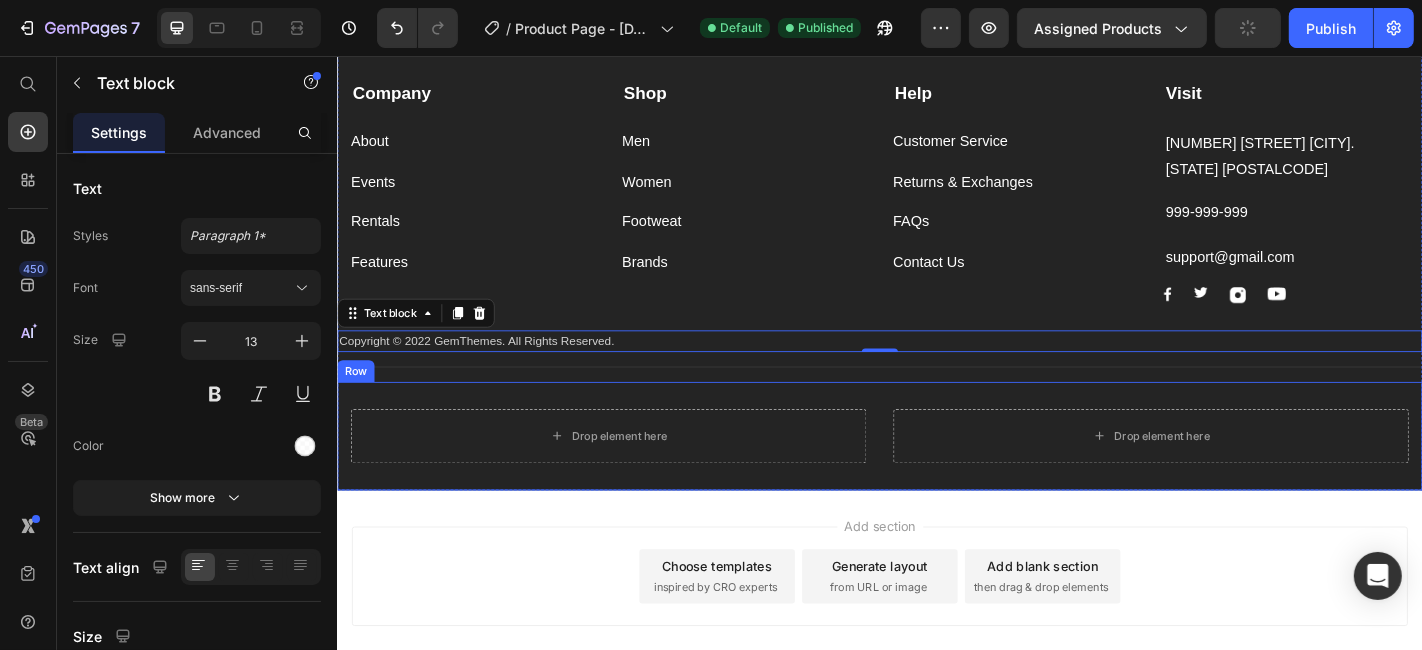 click on "Row" at bounding box center [356, 404] 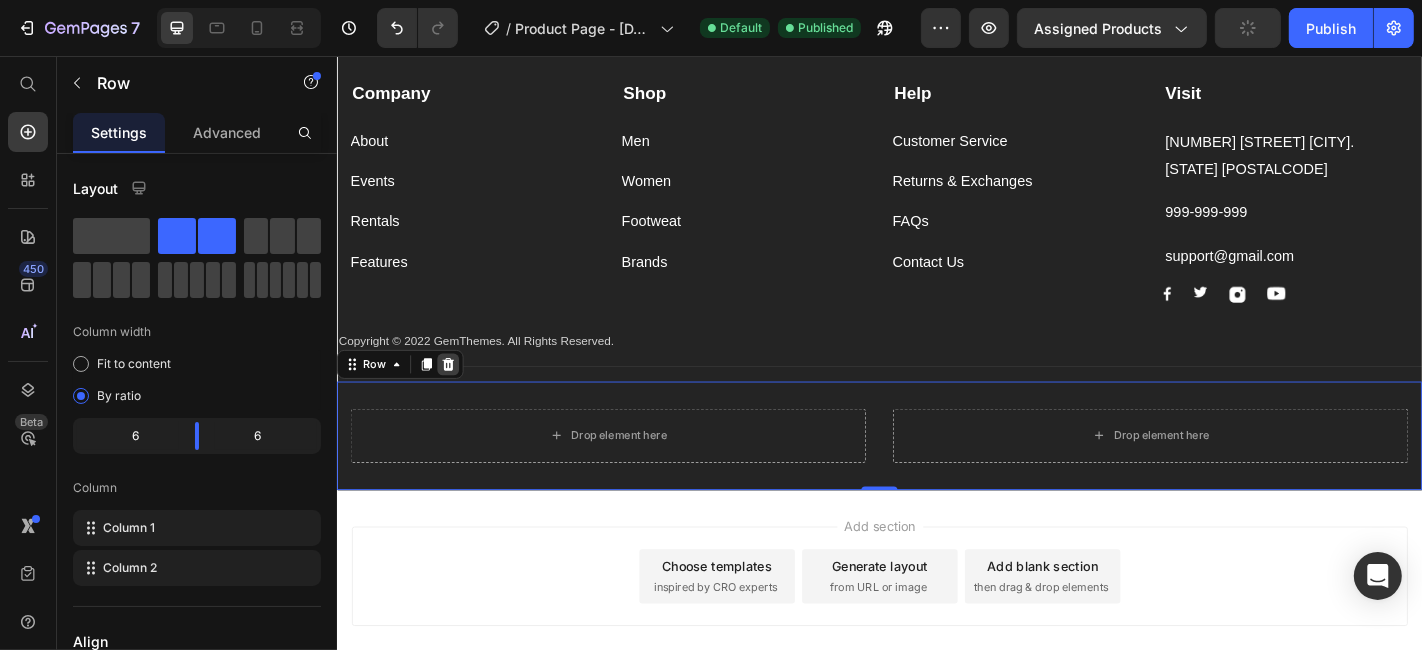 click 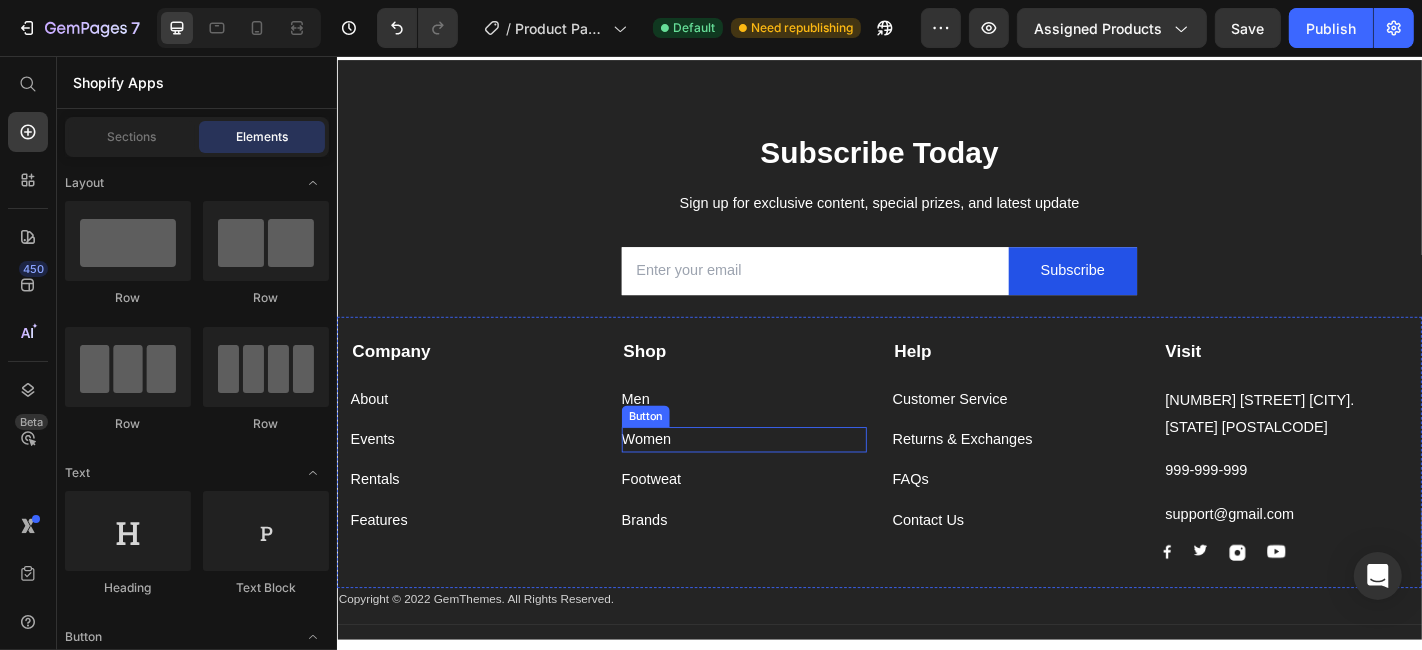 scroll, scrollTop: 3102, scrollLeft: 0, axis: vertical 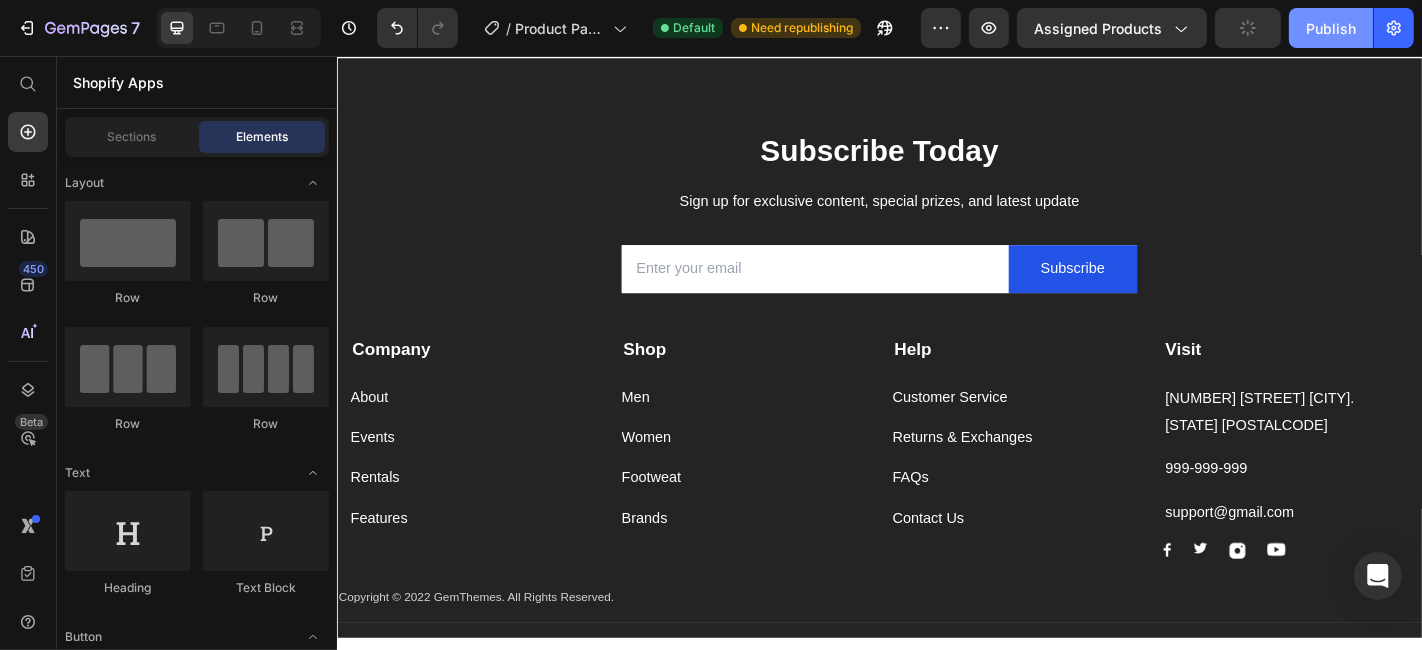click on "Publish" 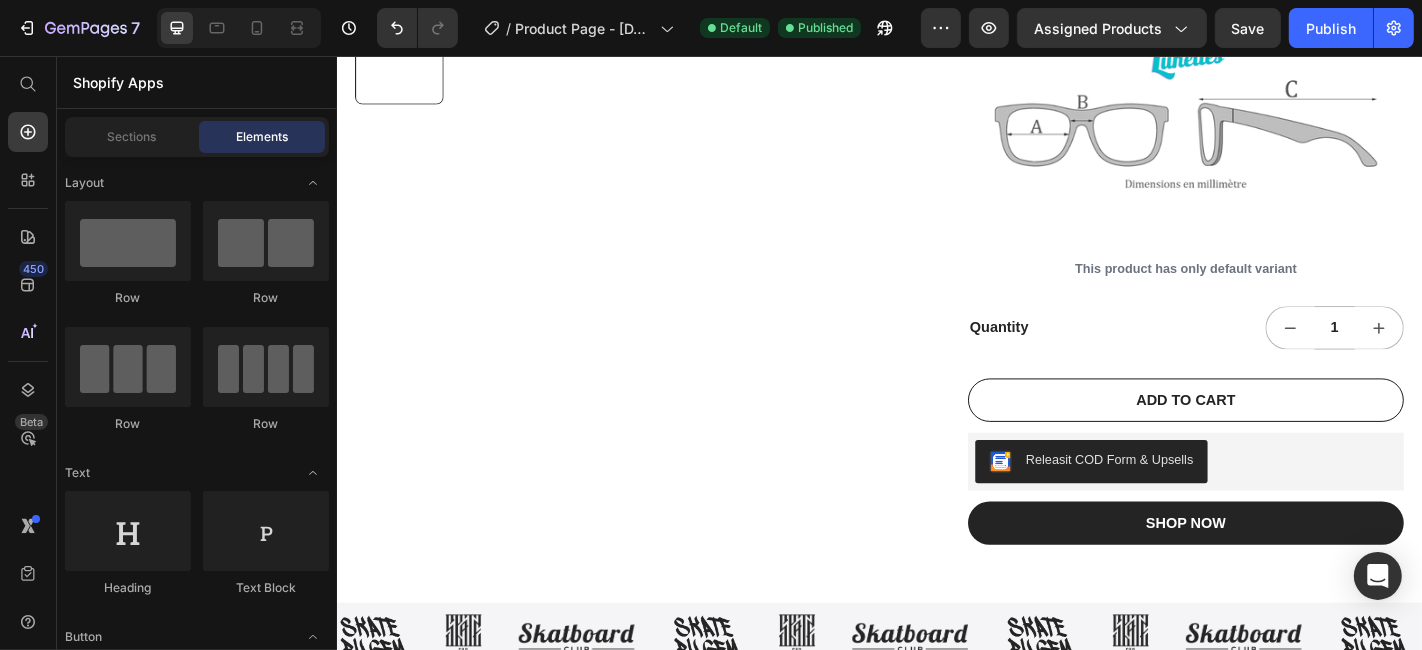 scroll, scrollTop: 700, scrollLeft: 0, axis: vertical 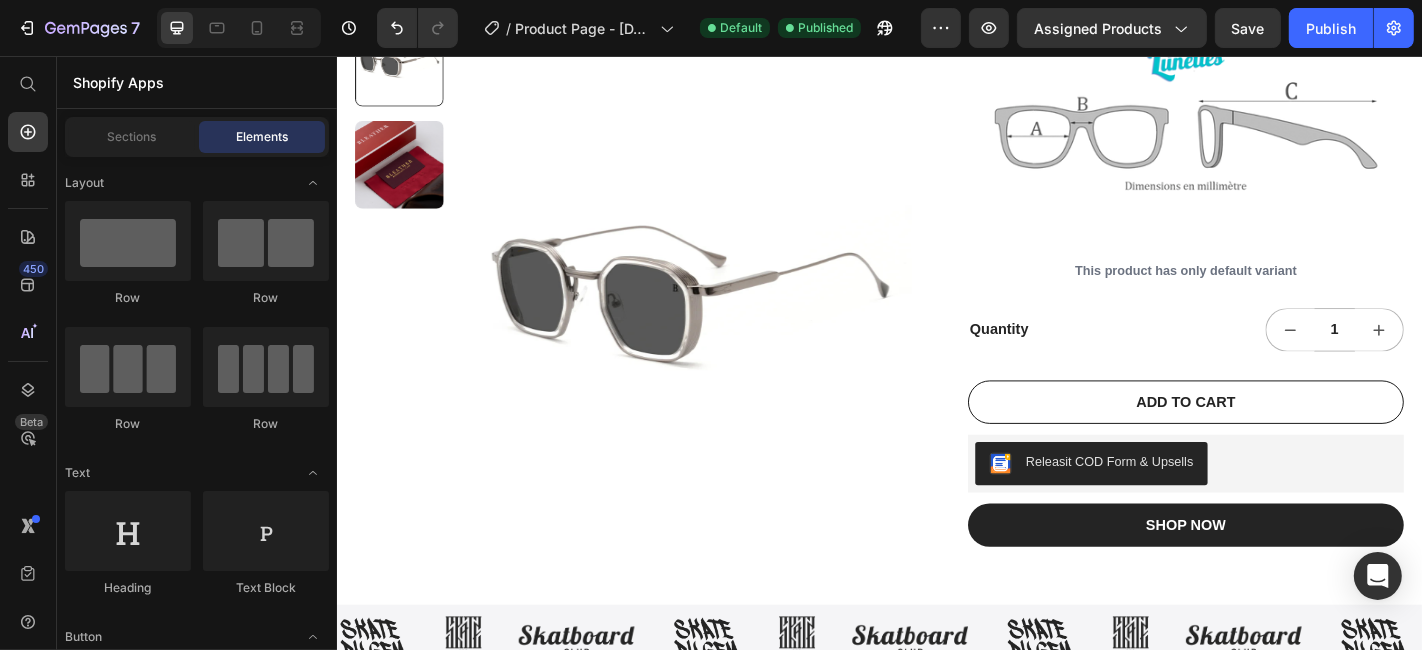 type 